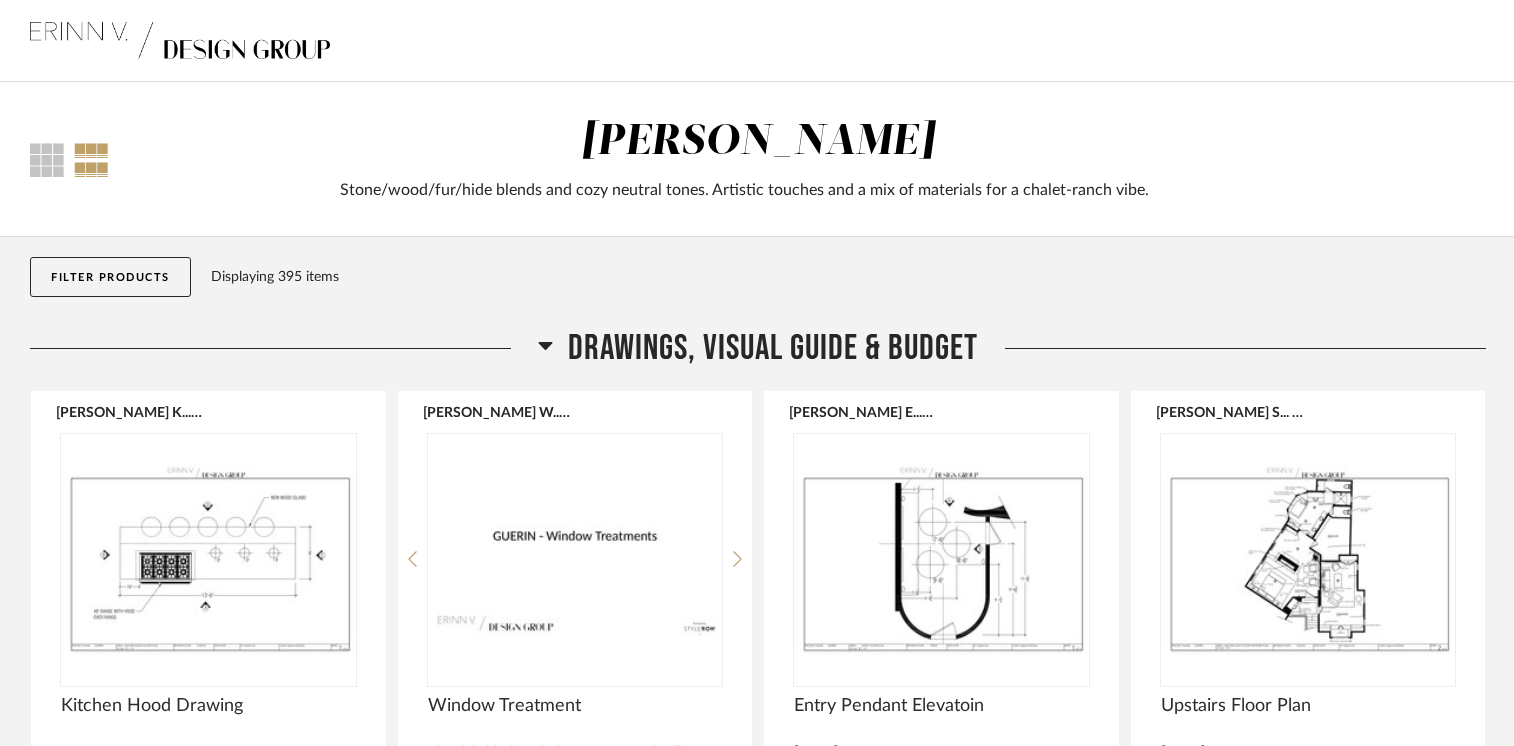 scroll, scrollTop: 35266, scrollLeft: 0, axis: vertical 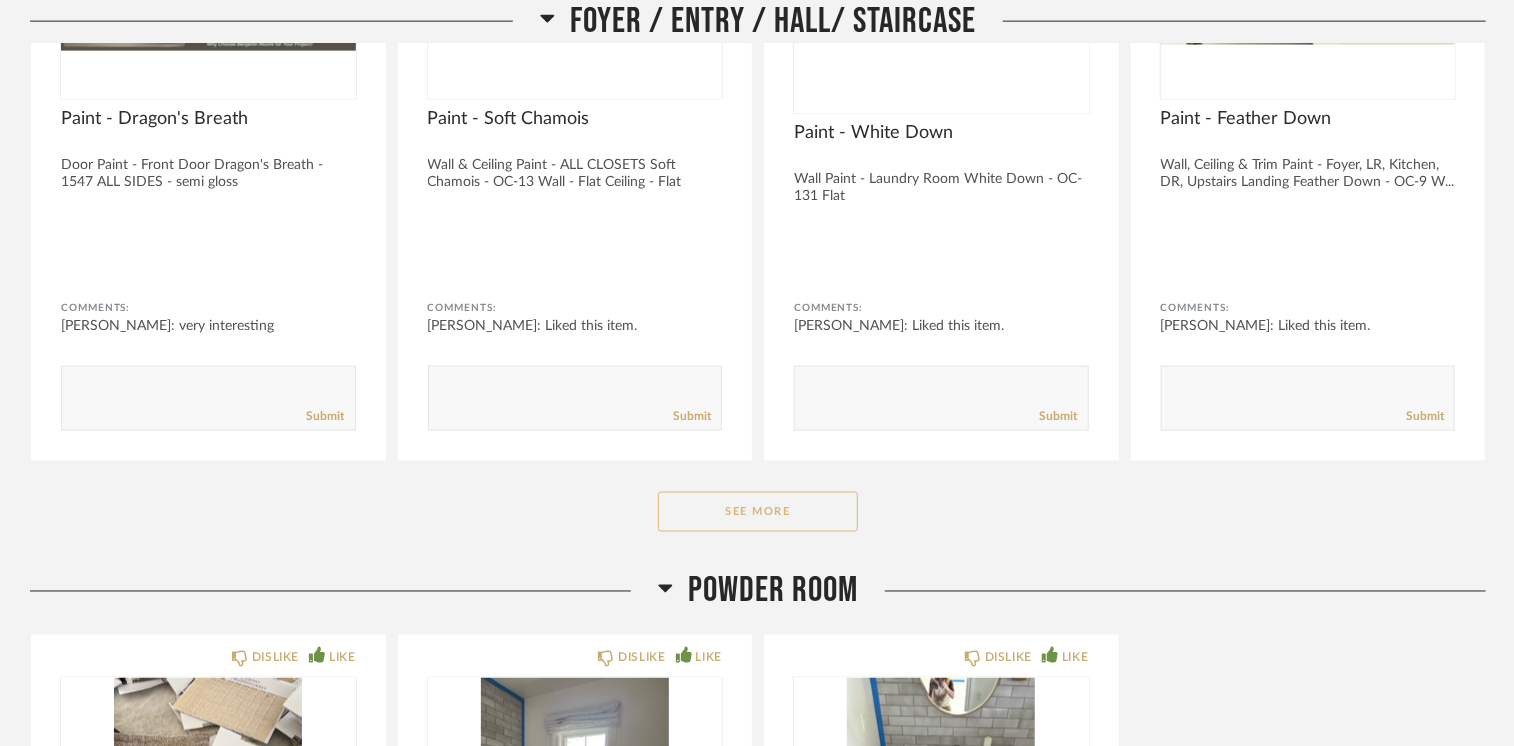 click on "See More" 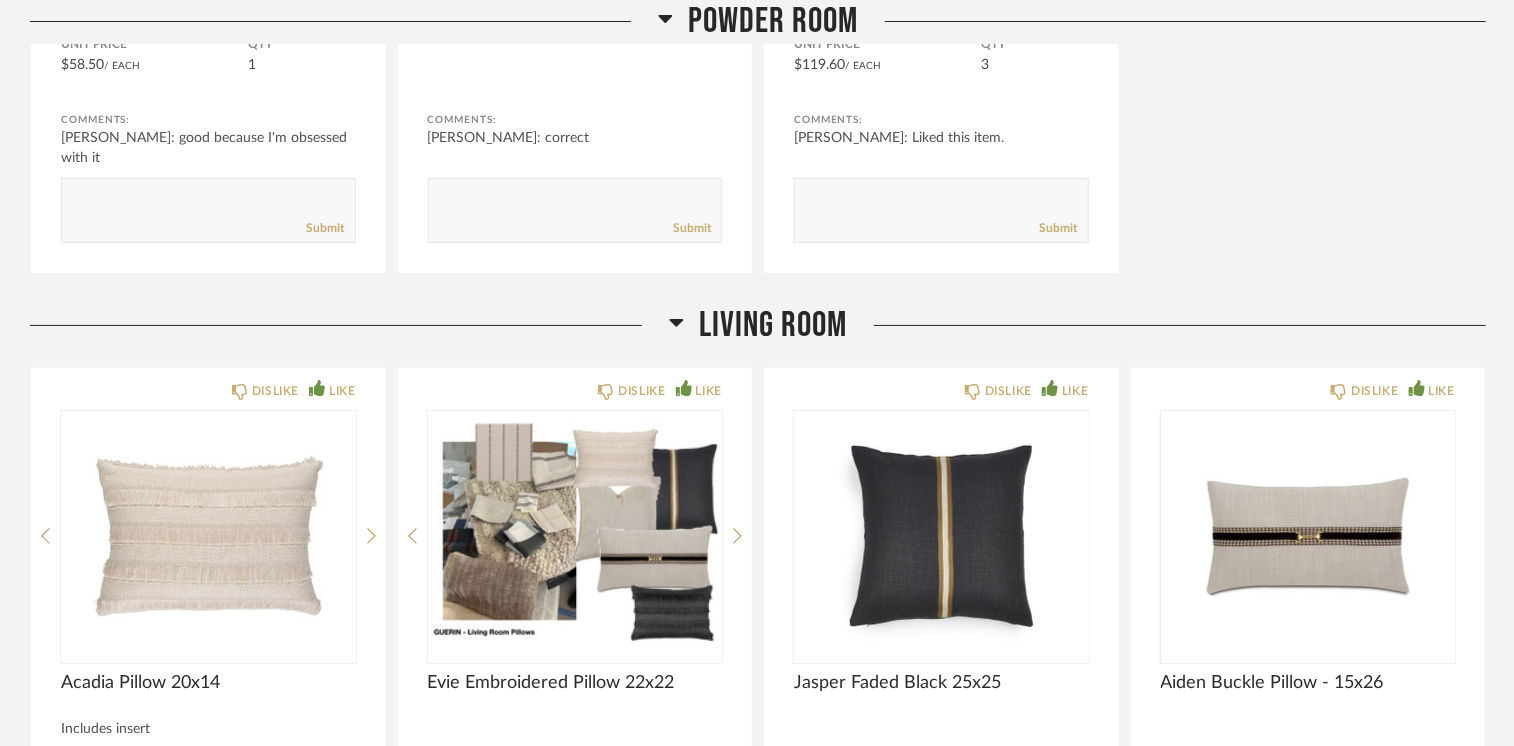 scroll, scrollTop: 3800, scrollLeft: 0, axis: vertical 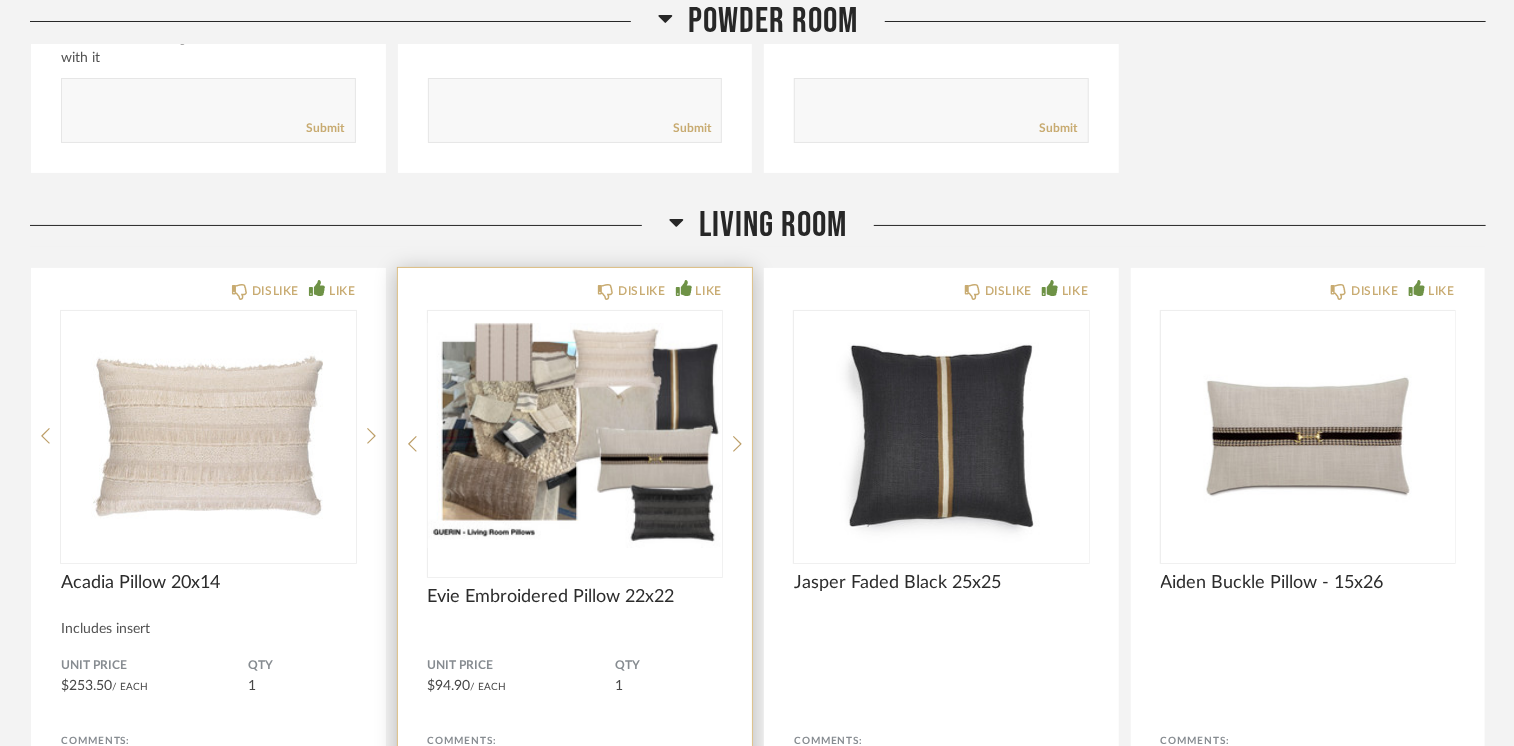 click 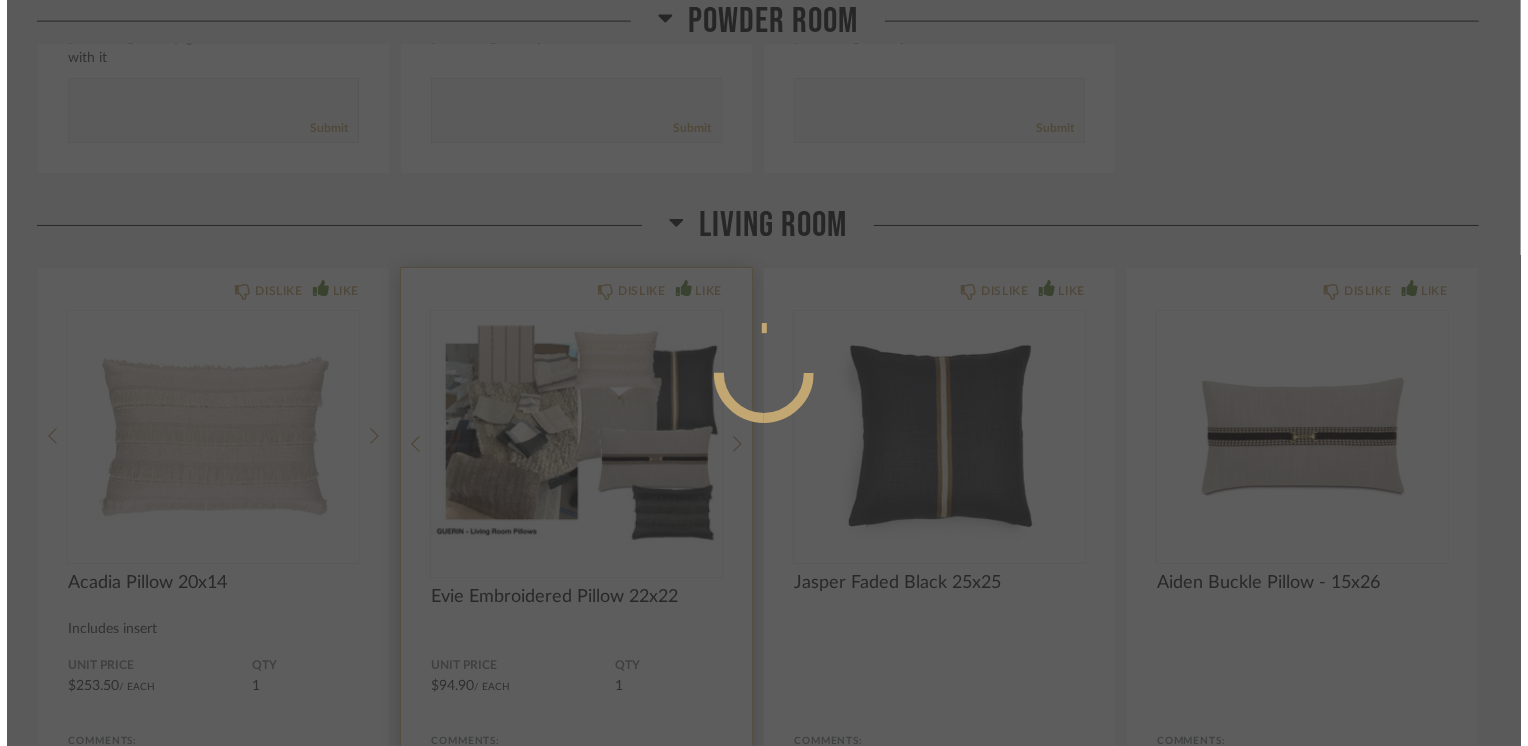 scroll, scrollTop: 0, scrollLeft: 0, axis: both 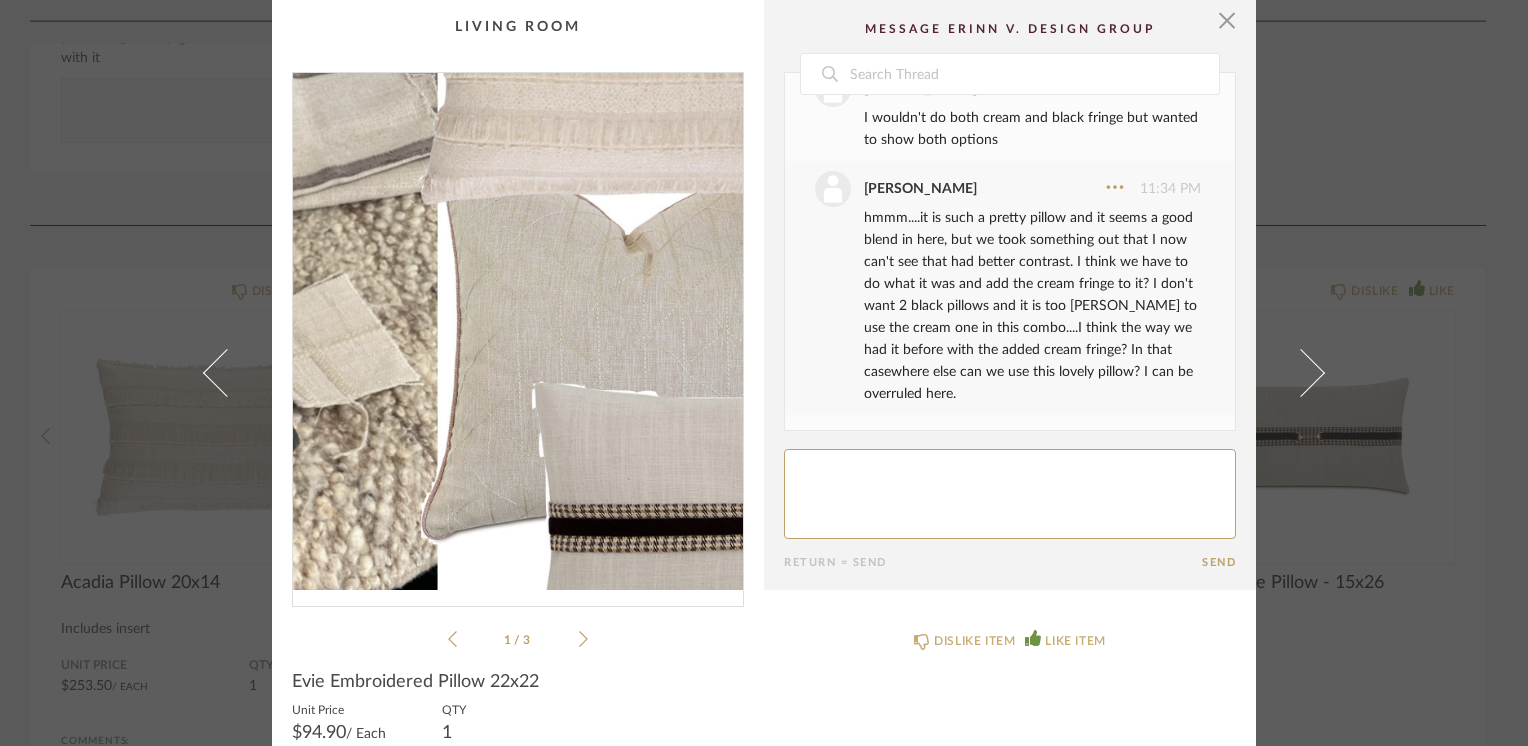 click at bounding box center (518, 331) 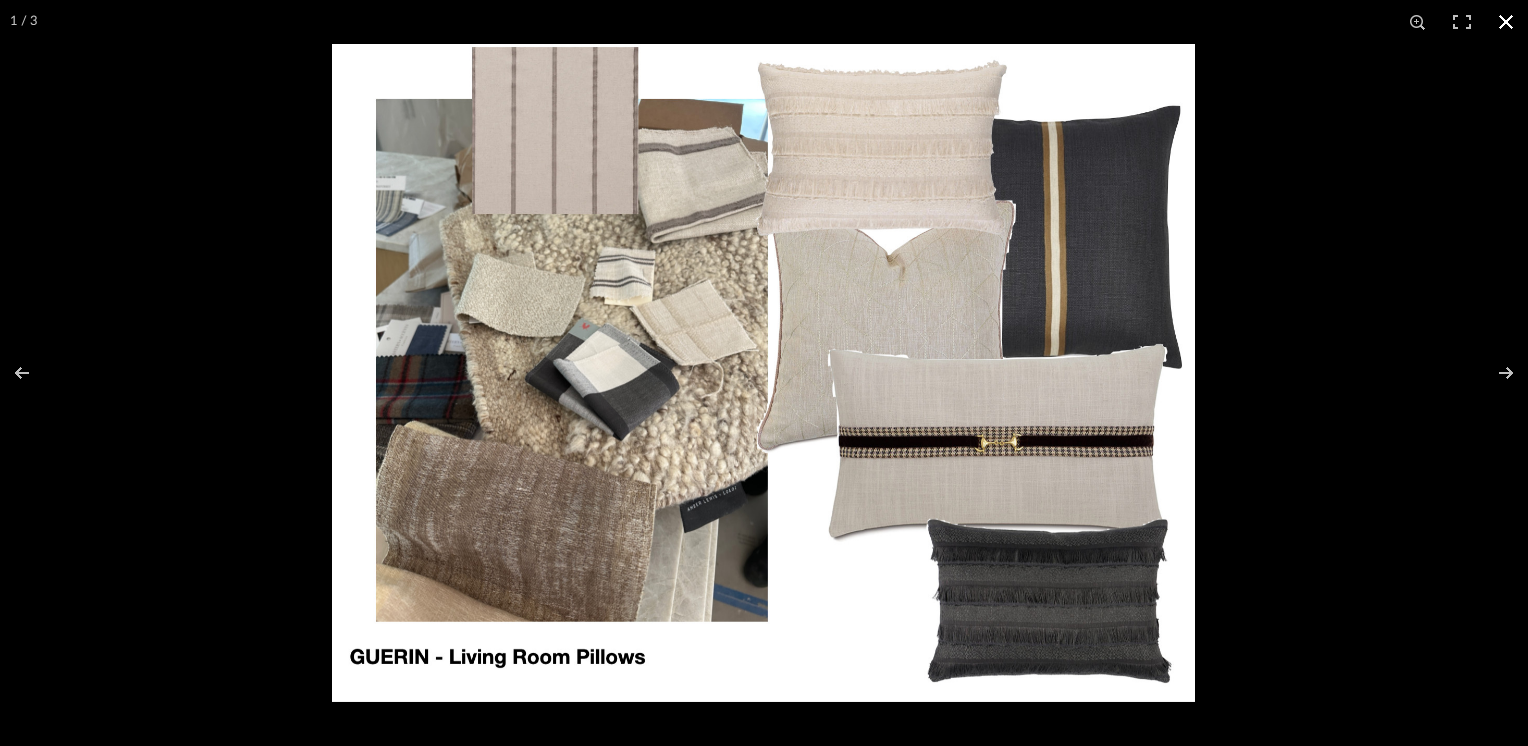 click at bounding box center [1506, 22] 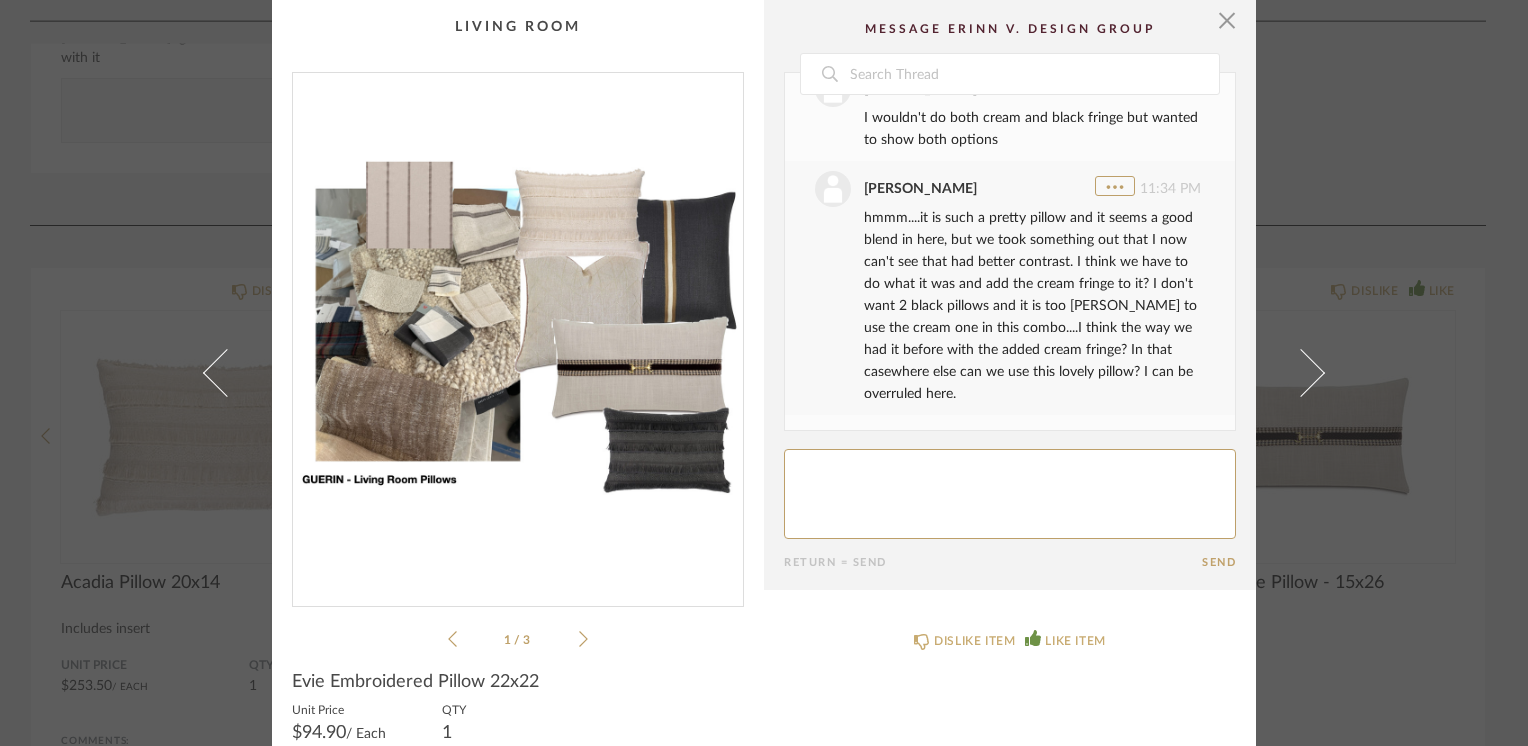 click 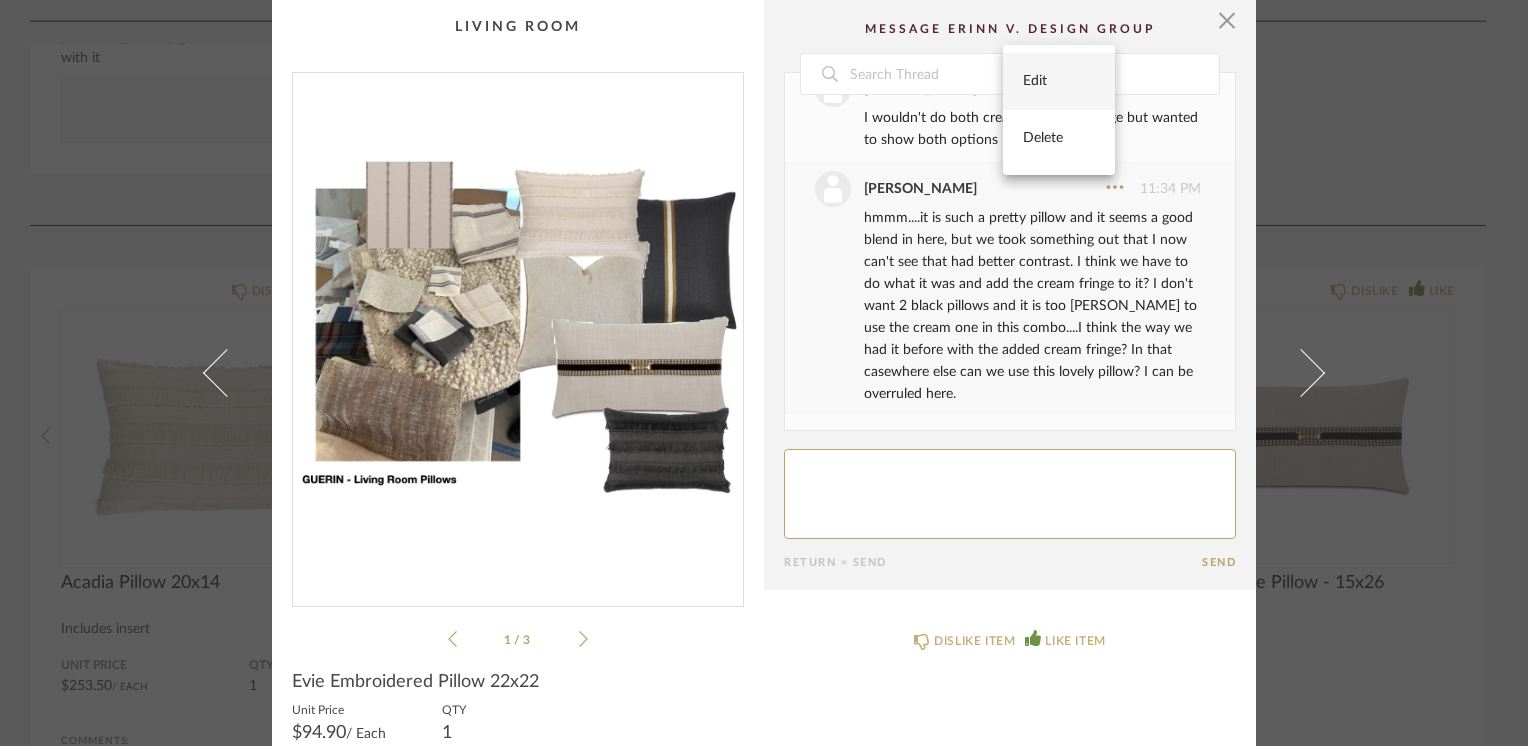 click on "Edit" at bounding box center (1059, 81) 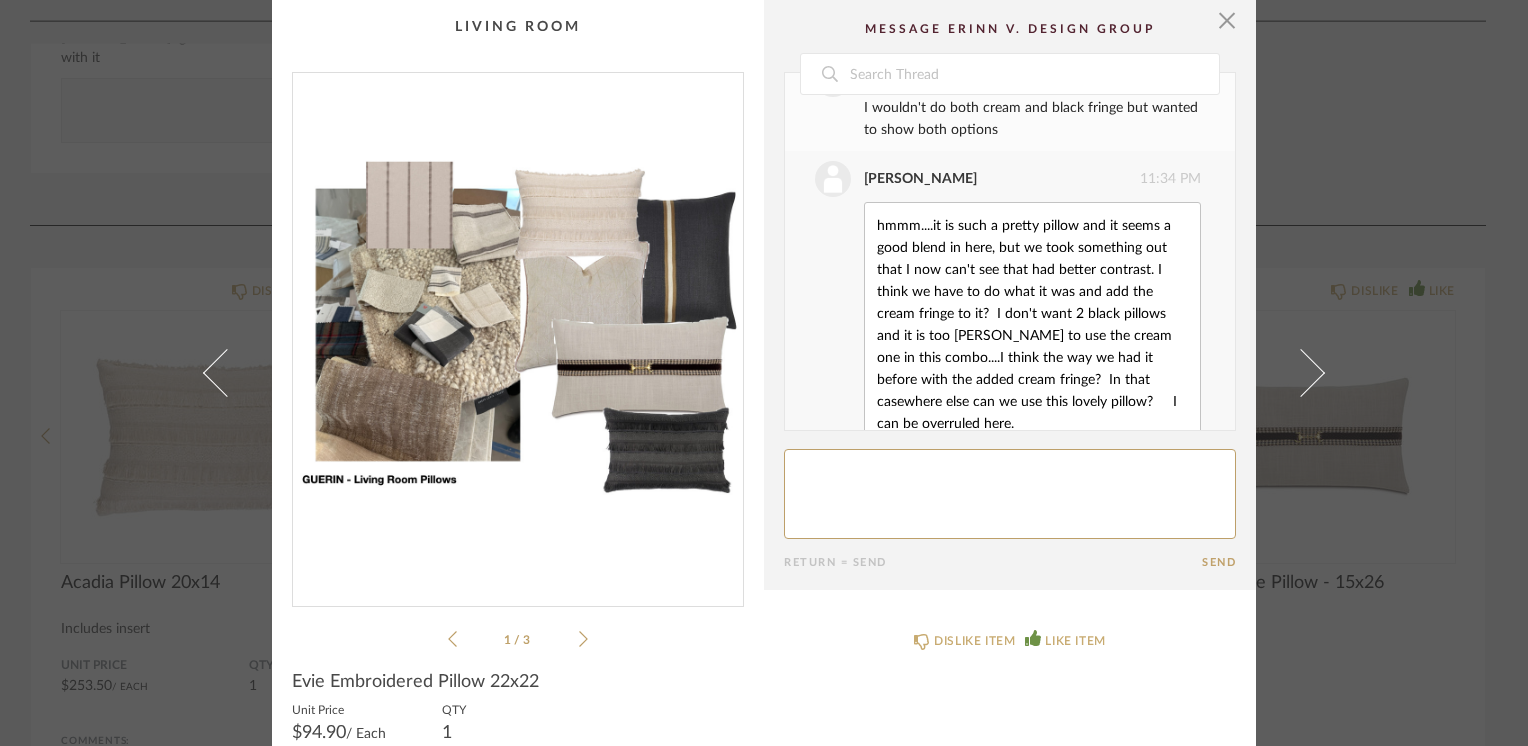scroll, scrollTop: 840, scrollLeft: 0, axis: vertical 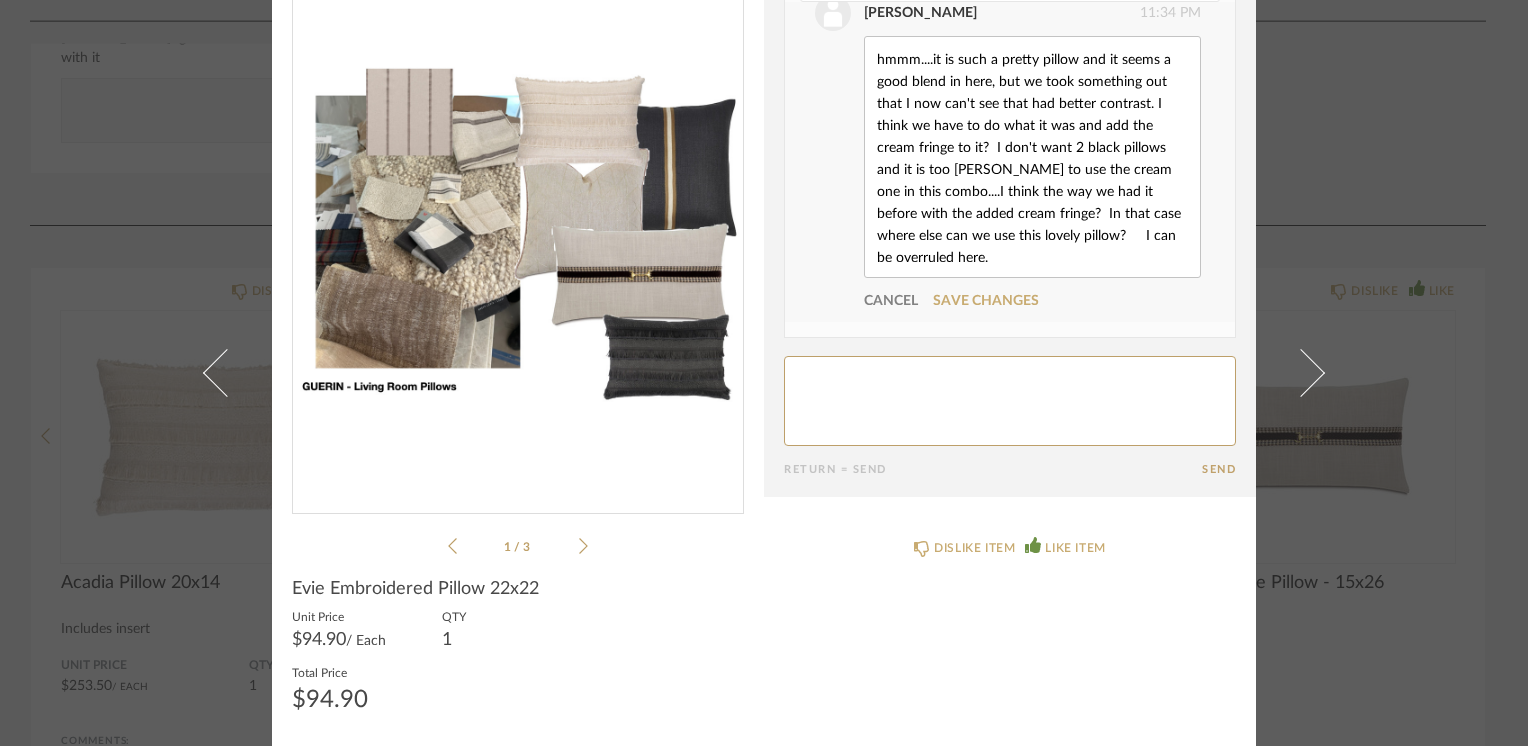 click on "hmmm....it is such a pretty pillow and it seems a good blend in here, but we took something out that I now can't see that had better contrast. I think we have to do what it was and add the cream fringe to it?  I don't want 2 black pillows and it is too bland to use the cream one in this combo....I think the way we had it before with the added cream fringe?  In that case where else can we use this lovely pillow?     I can be overruled here." at bounding box center [1032, 157] 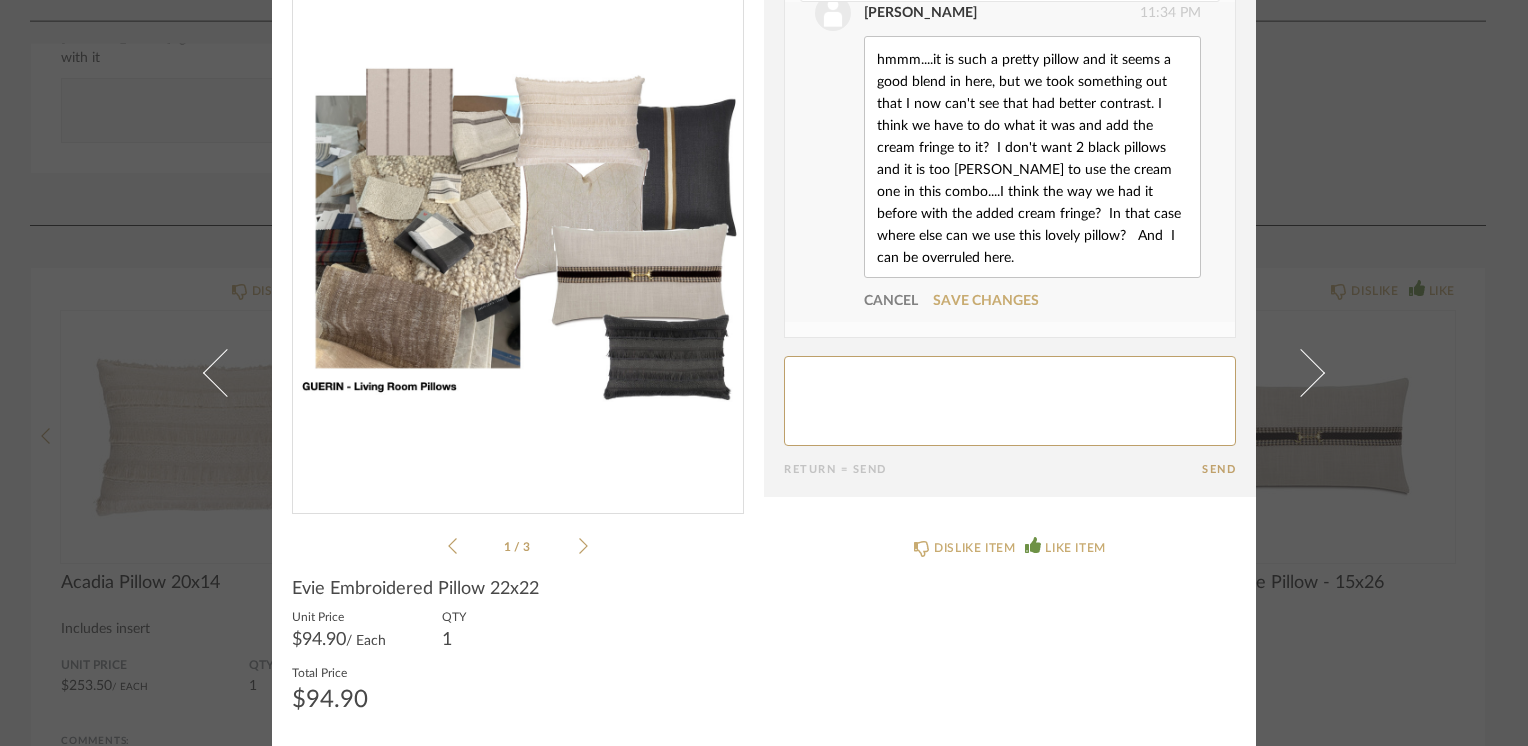 type on "hmmm....it is such a pretty pillow and it seems a good blend in here, but we took something out that I now can't see that had better contrast. I think we have to do what it was and add the cream fringe to it?  I don't want 2 black pillows and it is too bland to use the cream one in this combo....I think the way we had it before with the added cream fringe?  In that case where else can we use this lovely pillow?   And  I can be overruled here." 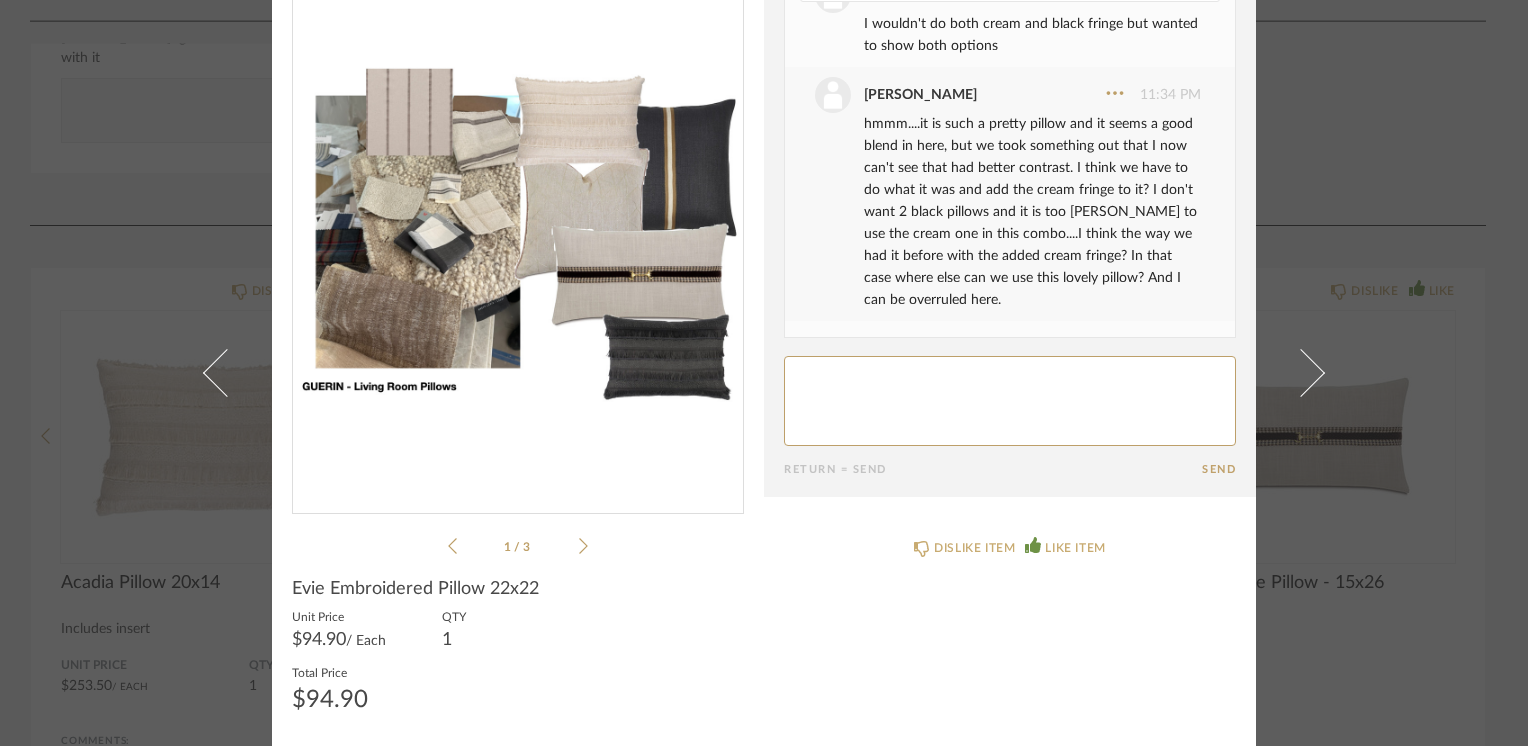 scroll, scrollTop: 757, scrollLeft: 0, axis: vertical 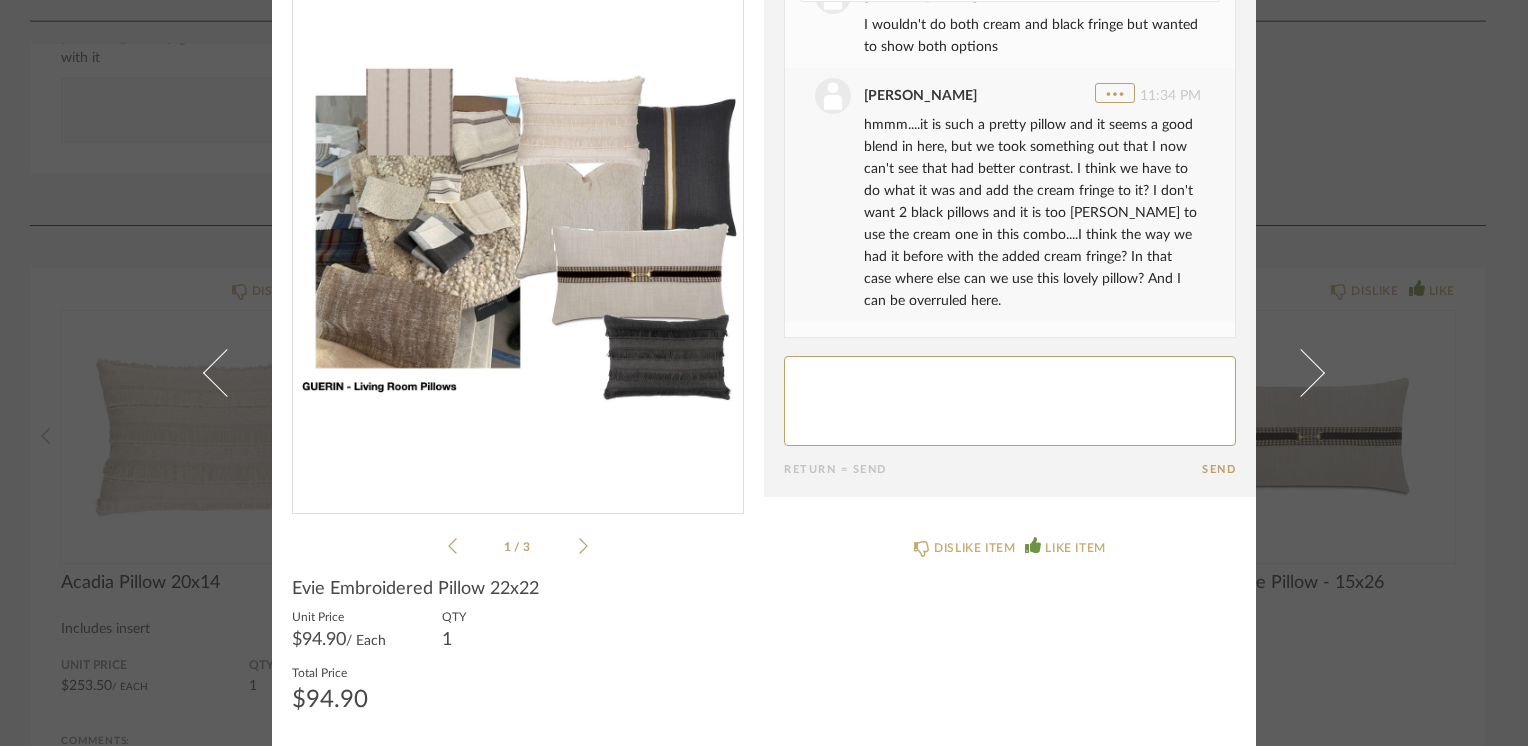 click 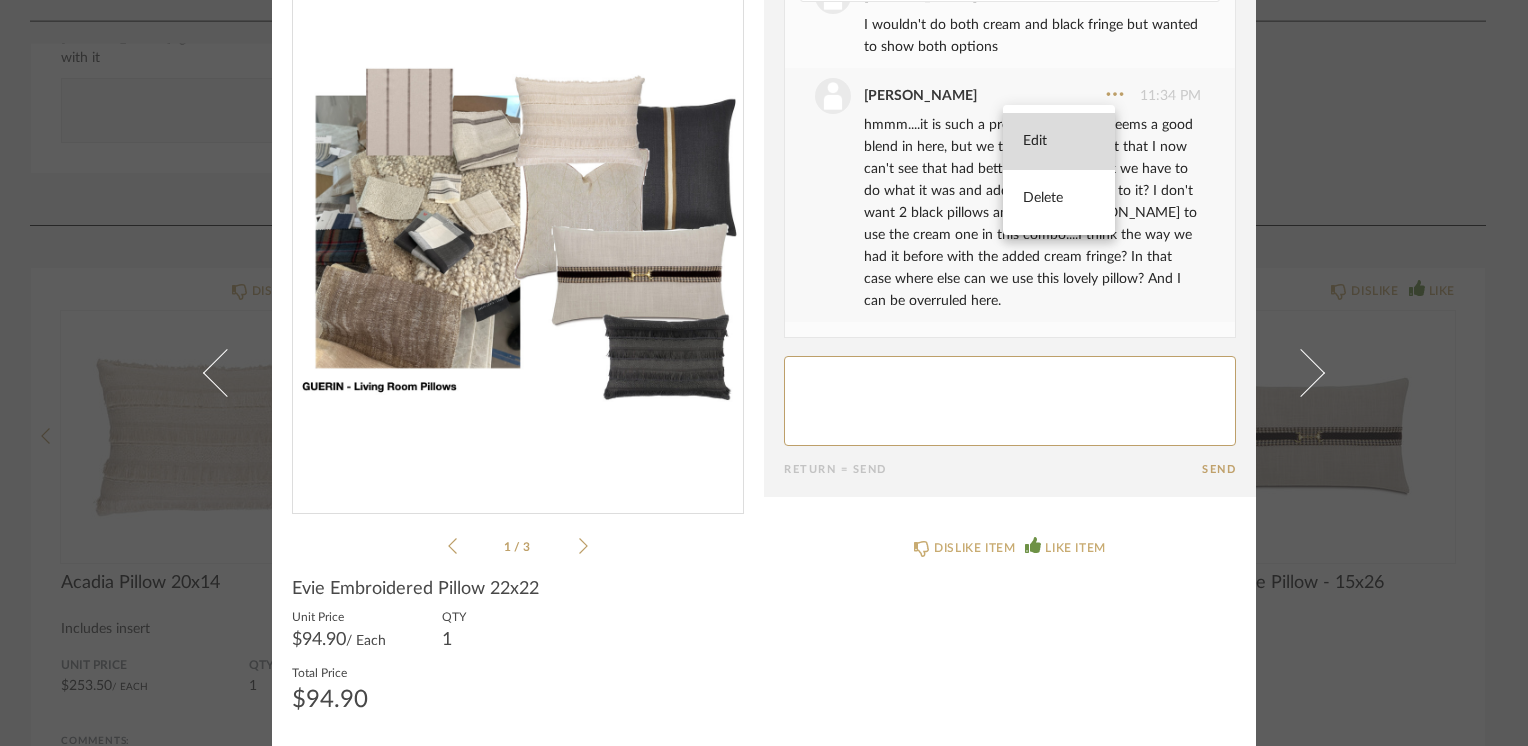 click on "Edit" at bounding box center [1059, 141] 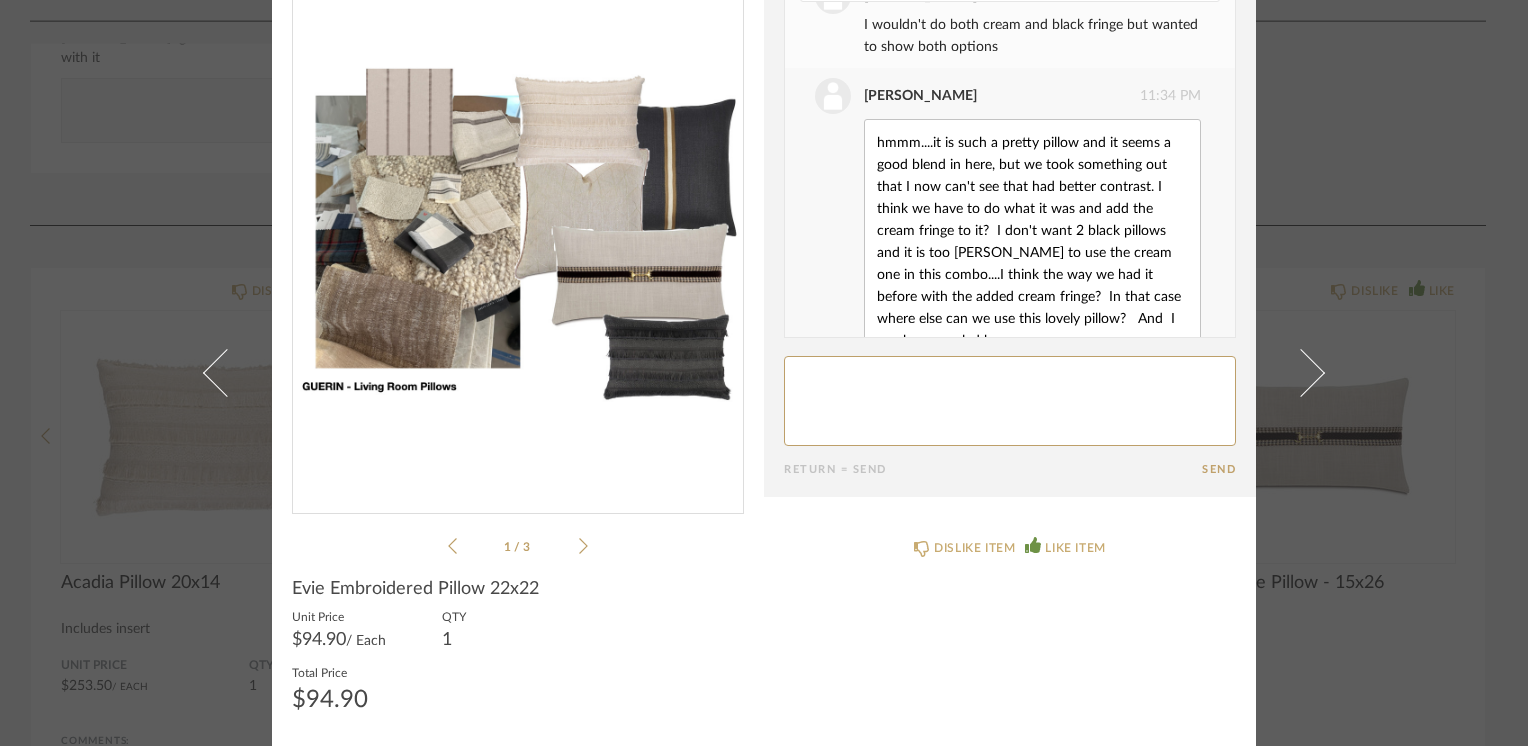 scroll, scrollTop: 840, scrollLeft: 0, axis: vertical 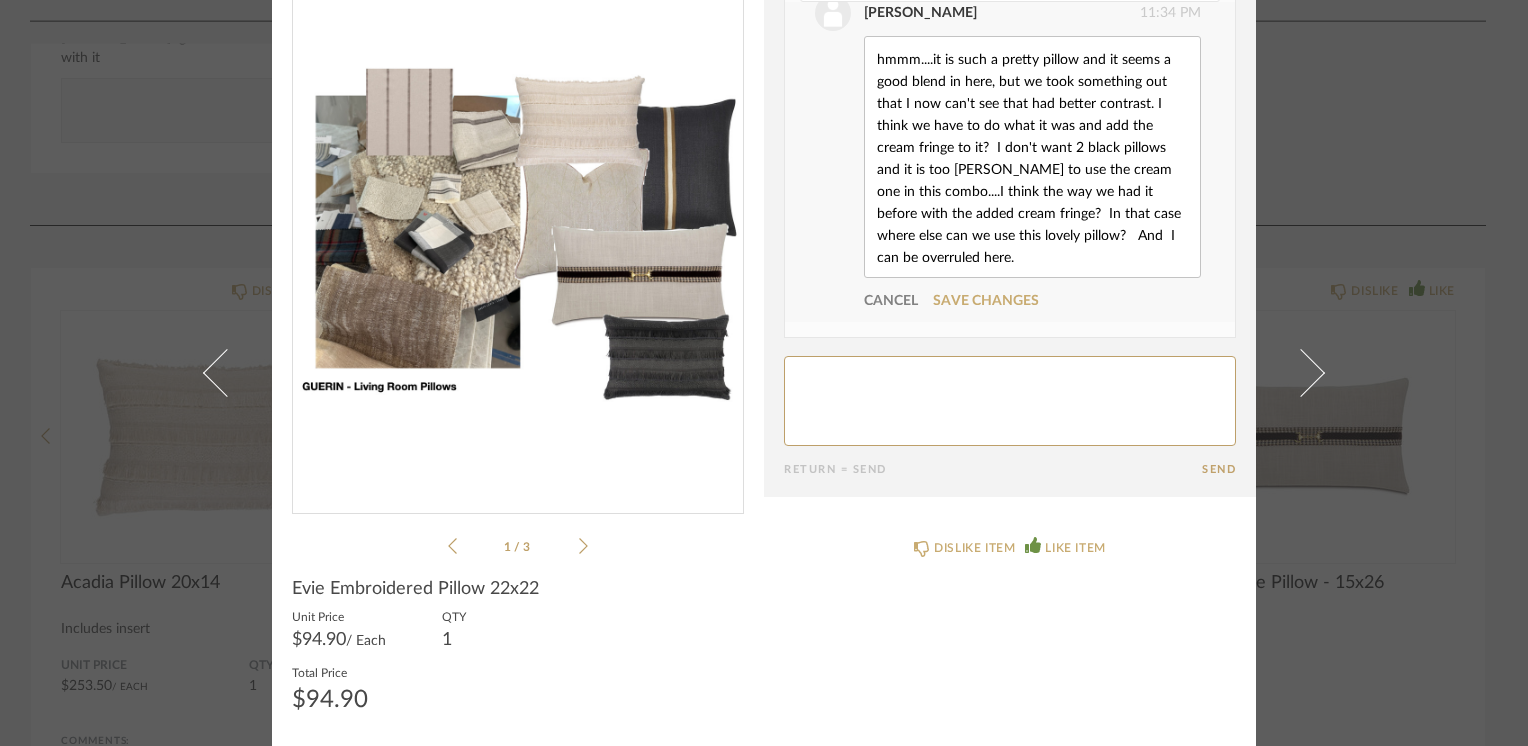 click on "hmmm....it is such a pretty pillow and it seems a good blend in here, but we took something out that I now can't see that had better contrast. I think we have to do what it was and add the cream fringe to it?  I don't want 2 black pillows and it is too bland to use the cream one in this combo....I think the way we had it before with the added cream fringe?  In that case where else can we use this lovely pillow?   And  I can be overruled here." at bounding box center [1032, 157] 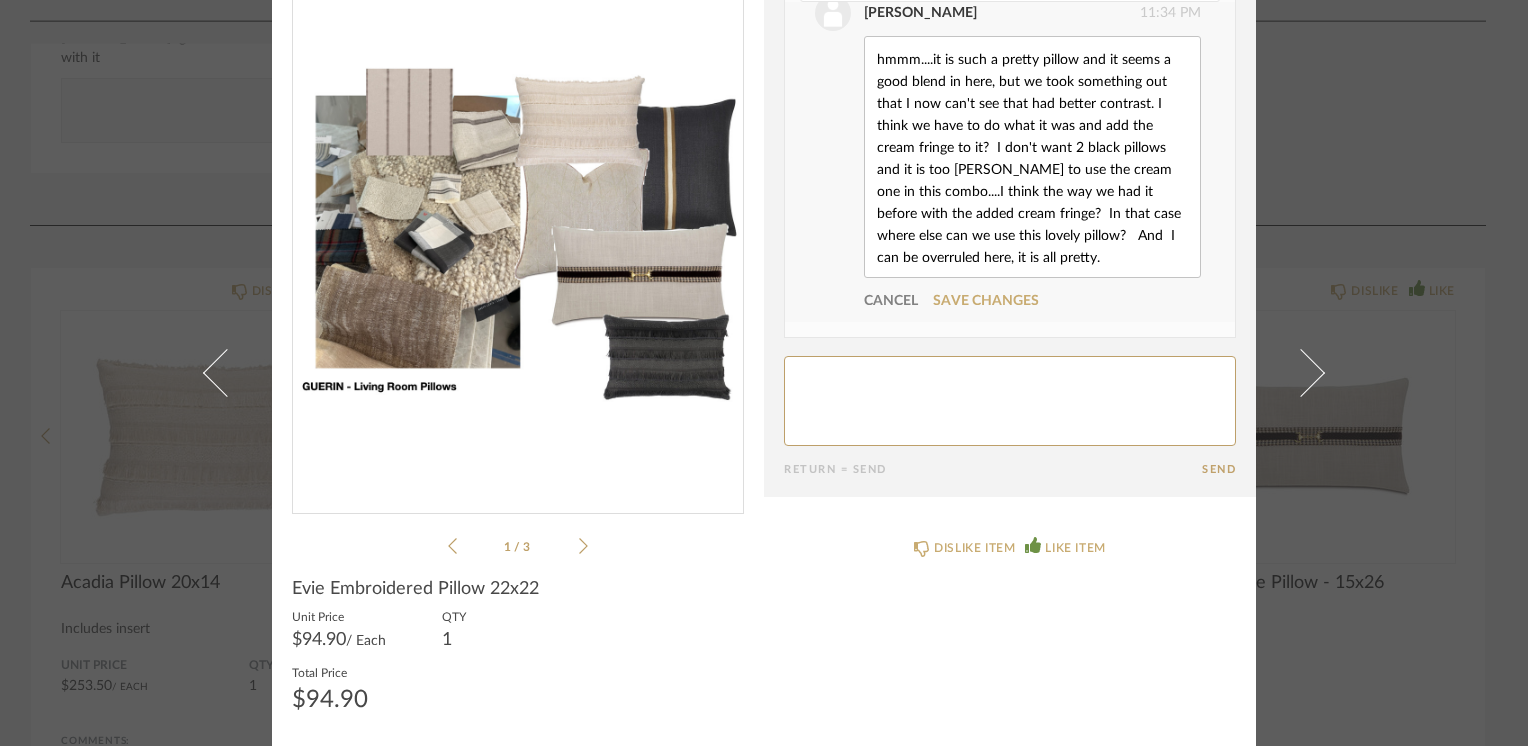 type on "hmmm....it is such a pretty pillow and it seems a good blend in here, but we took something out that I now can't see that had better contrast. I think we have to do what it was and add the cream fringe to it?  I don't want 2 black pillows and it is too bland to use the cream one in this combo....I think the way we had it before with the added cream fringe?  In that case where else can we use this lovely pillow?   And  I can be overruled here, it is all pretty." 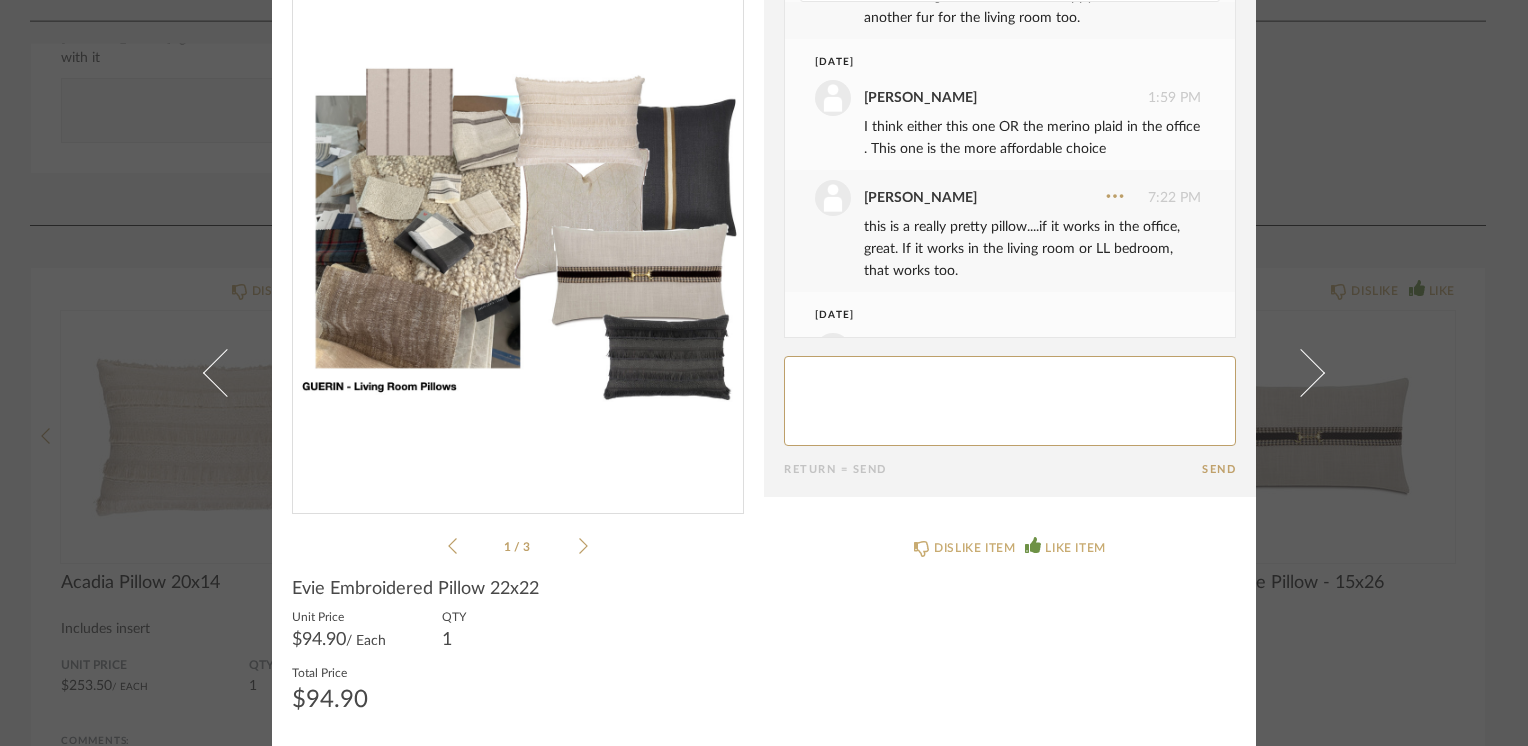scroll, scrollTop: 257, scrollLeft: 0, axis: vertical 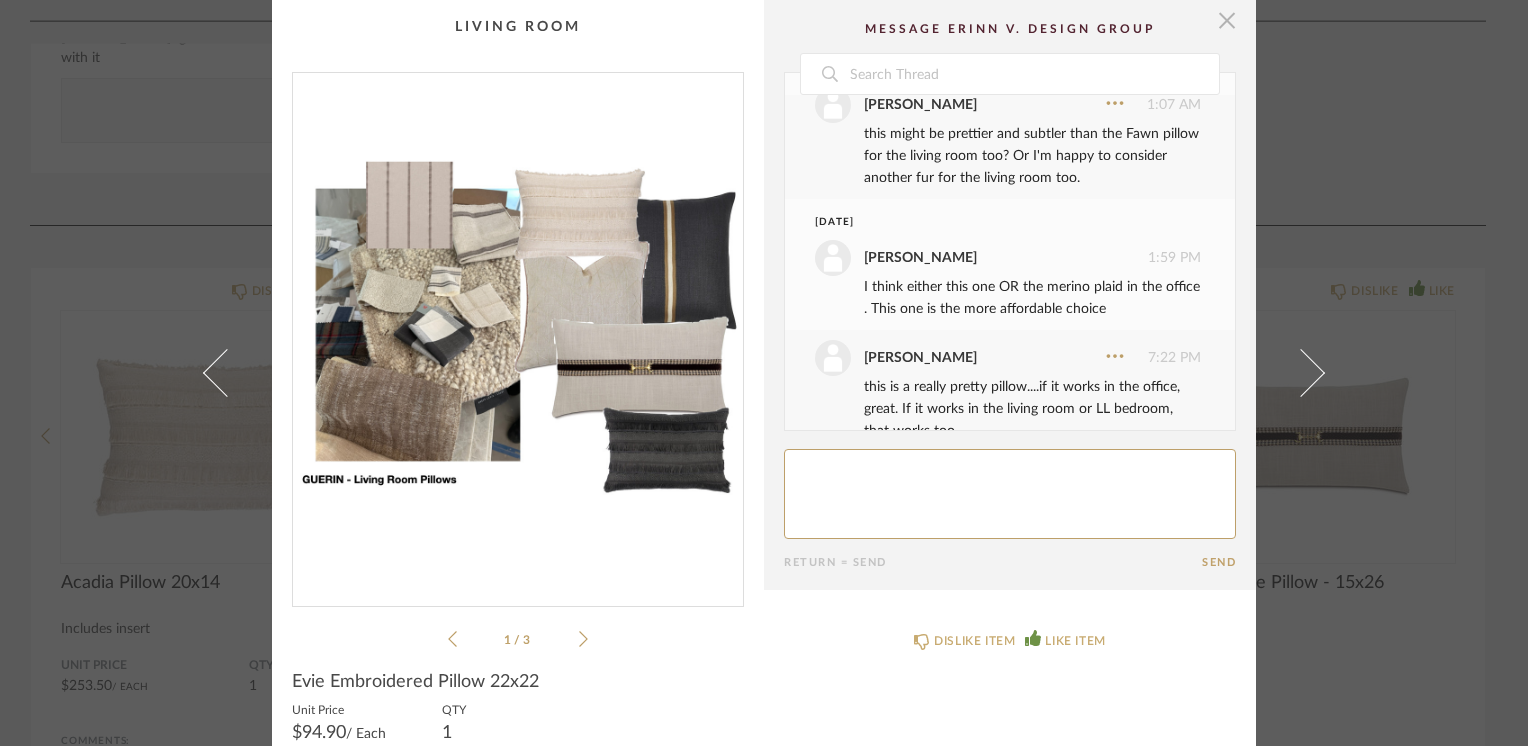 click at bounding box center (1227, 20) 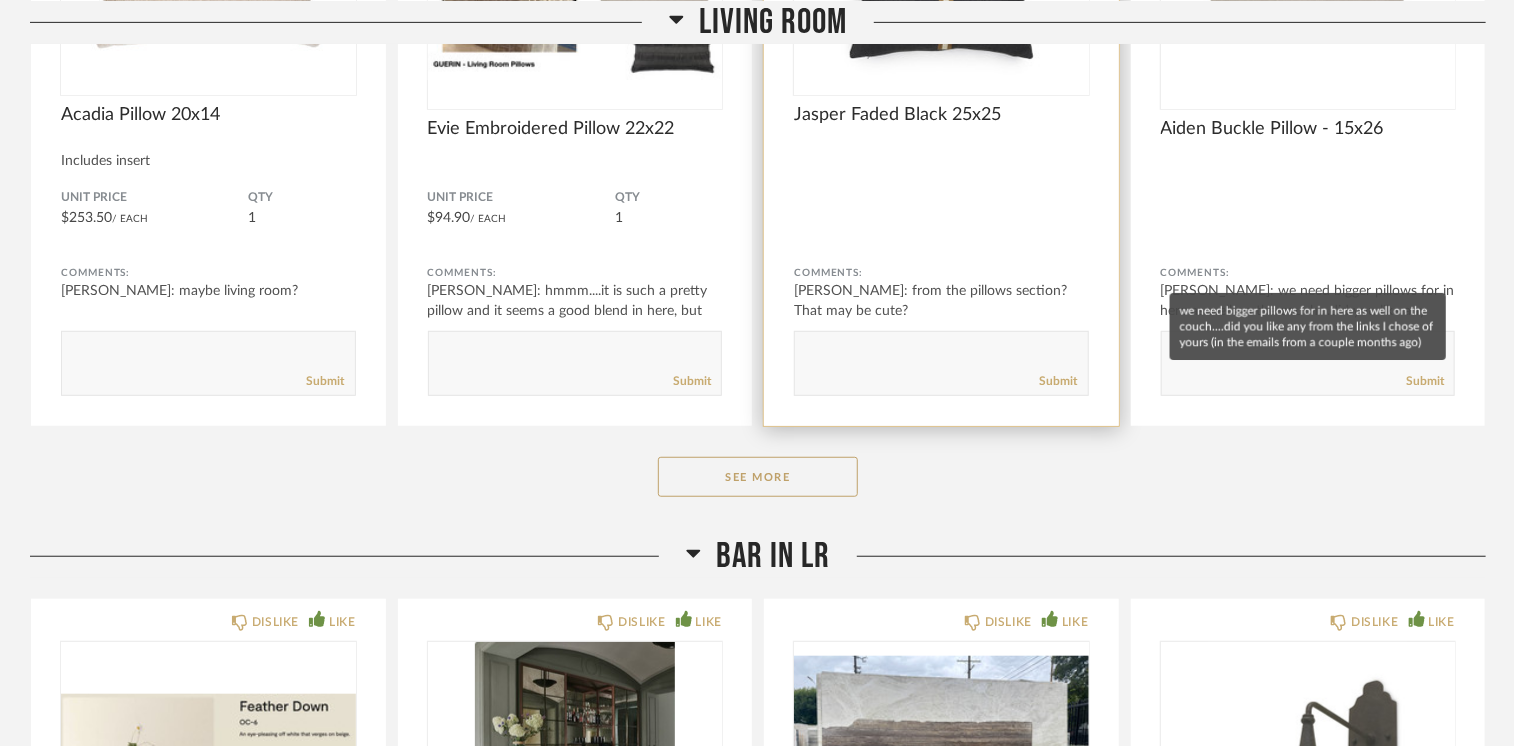 scroll, scrollTop: 4300, scrollLeft: 0, axis: vertical 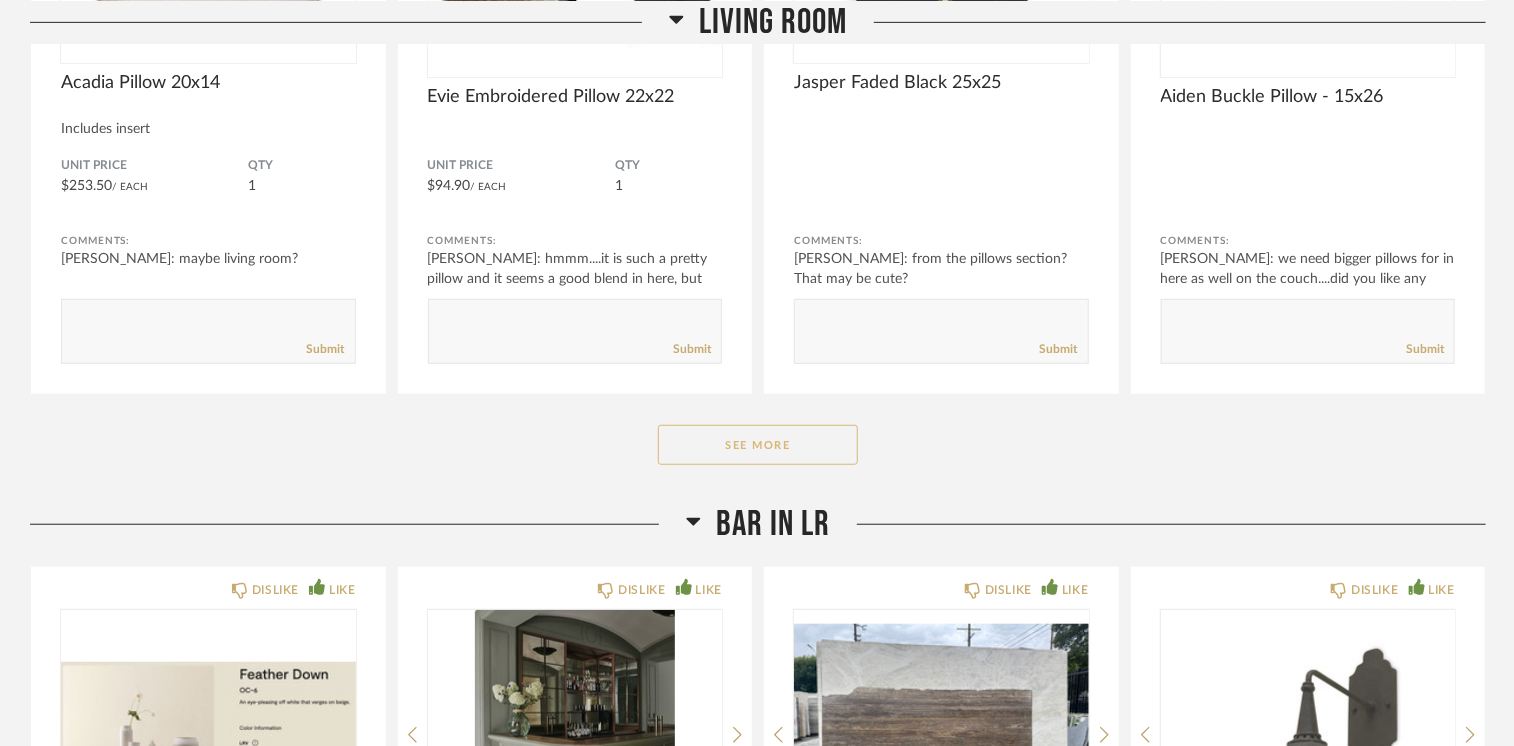 click on "See More" 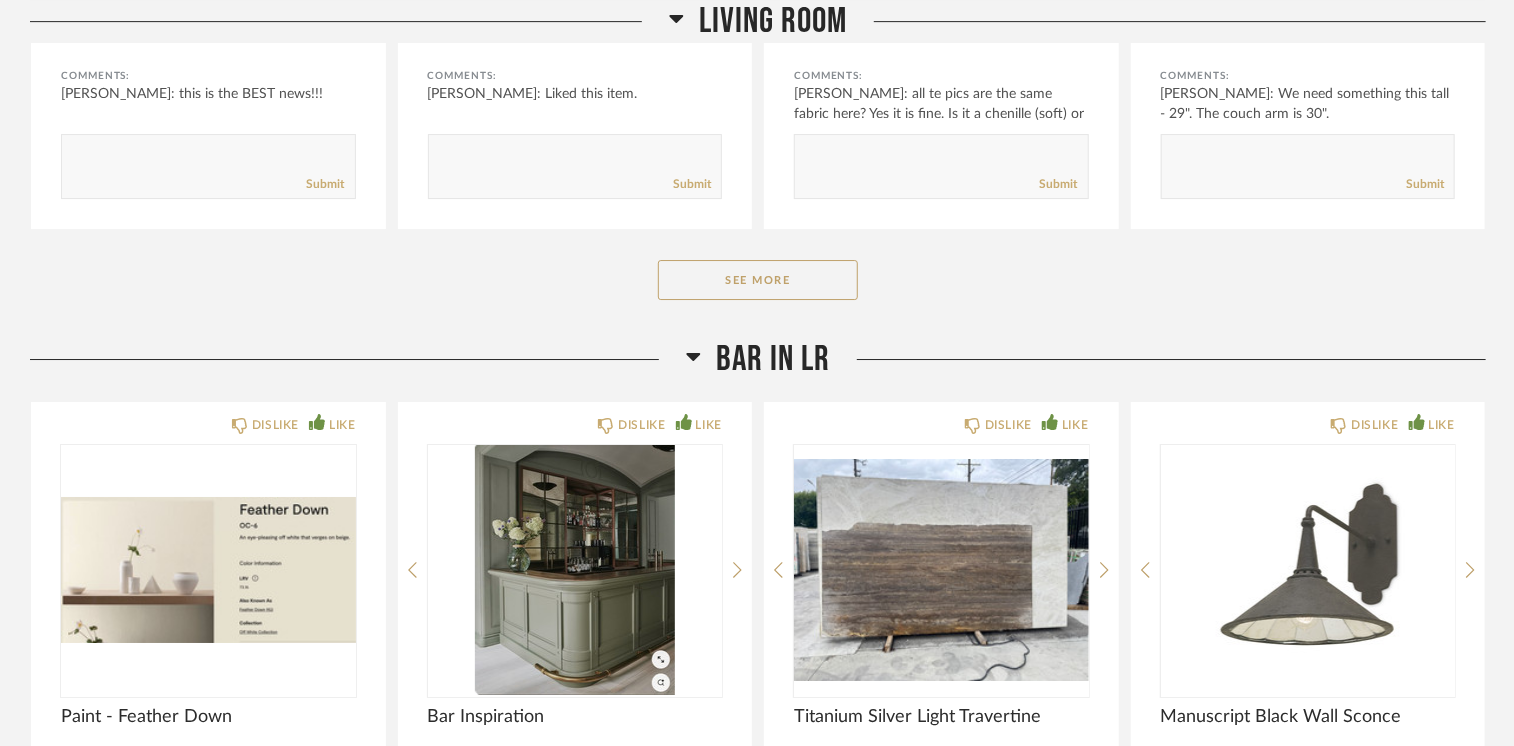 scroll, scrollTop: 7100, scrollLeft: 0, axis: vertical 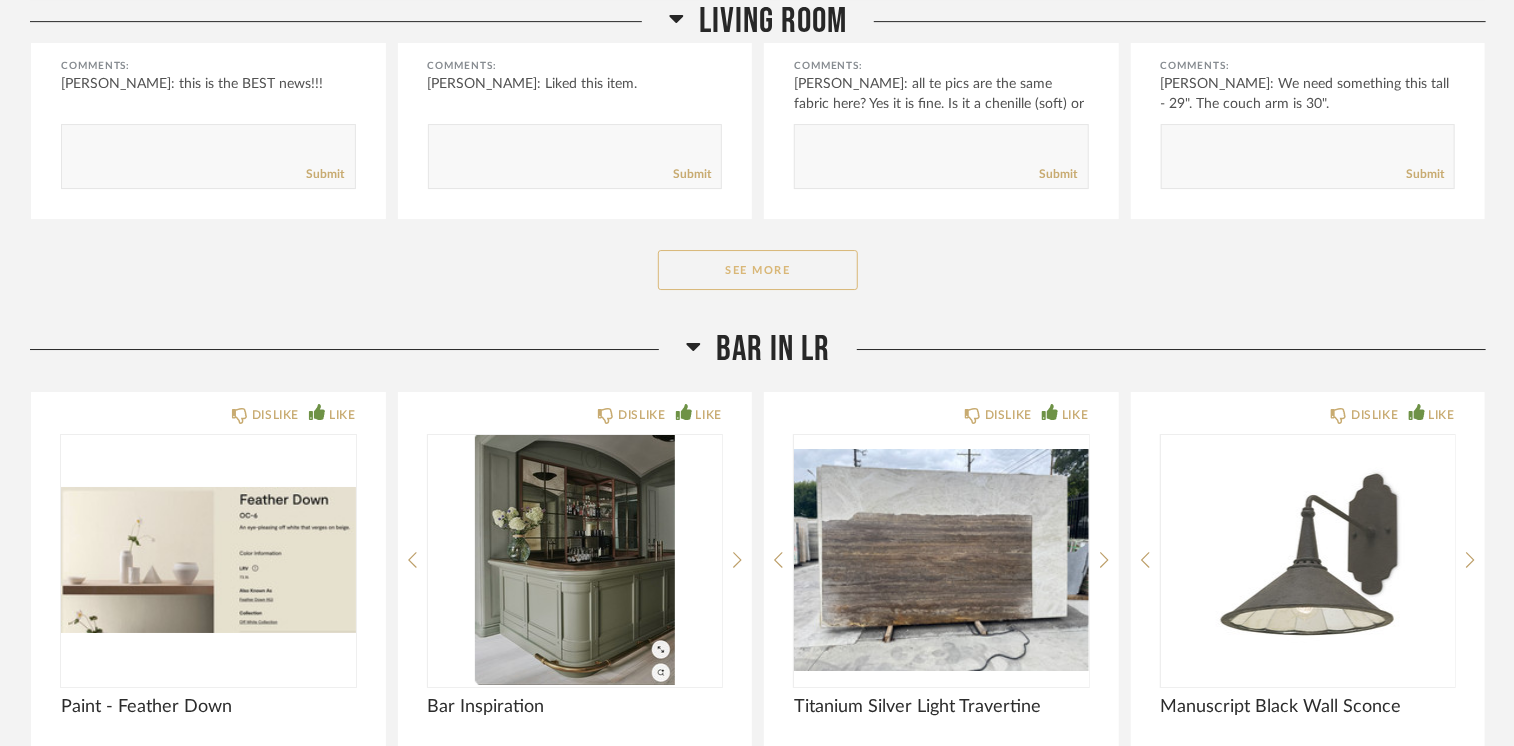 click on "See More" 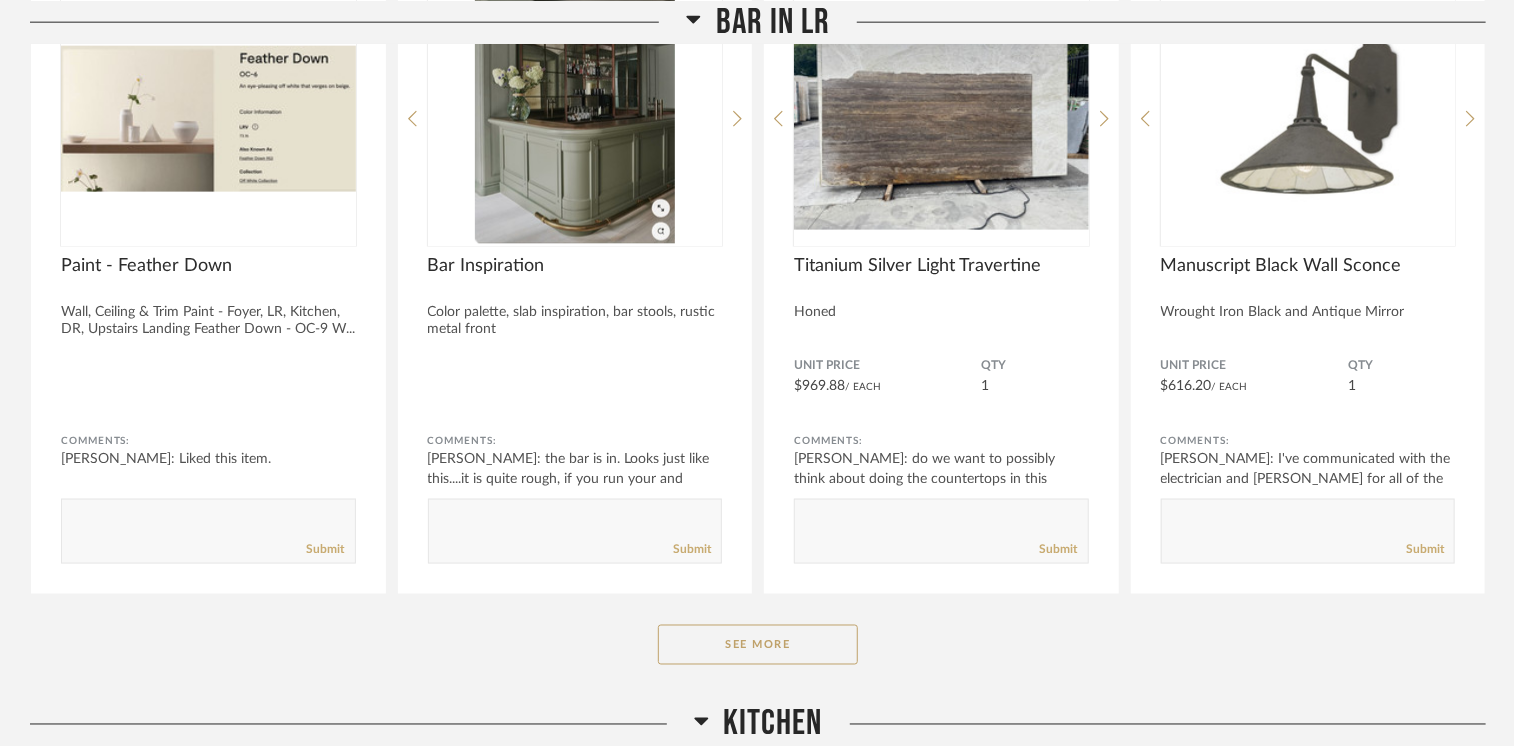 scroll, scrollTop: 9100, scrollLeft: 0, axis: vertical 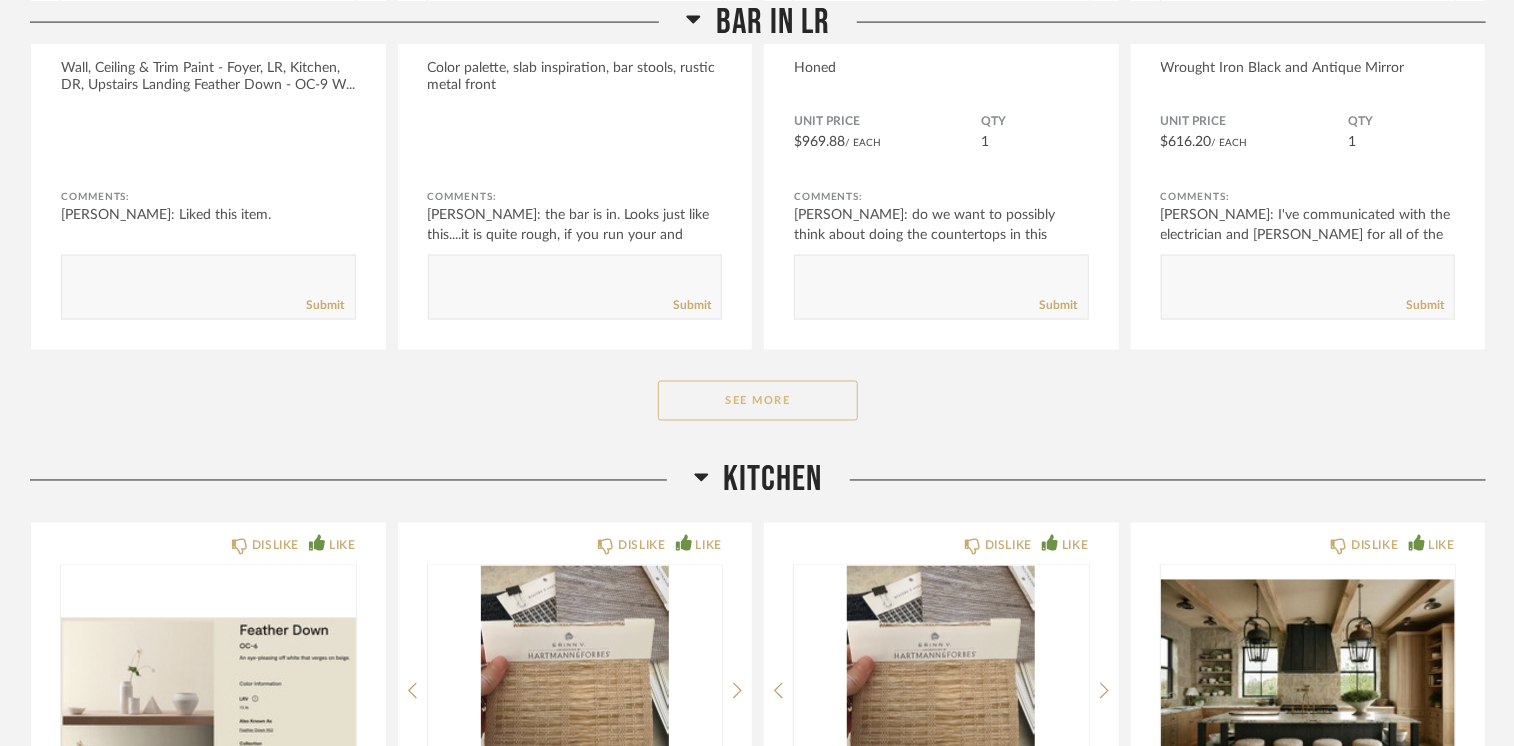 click on "See More" 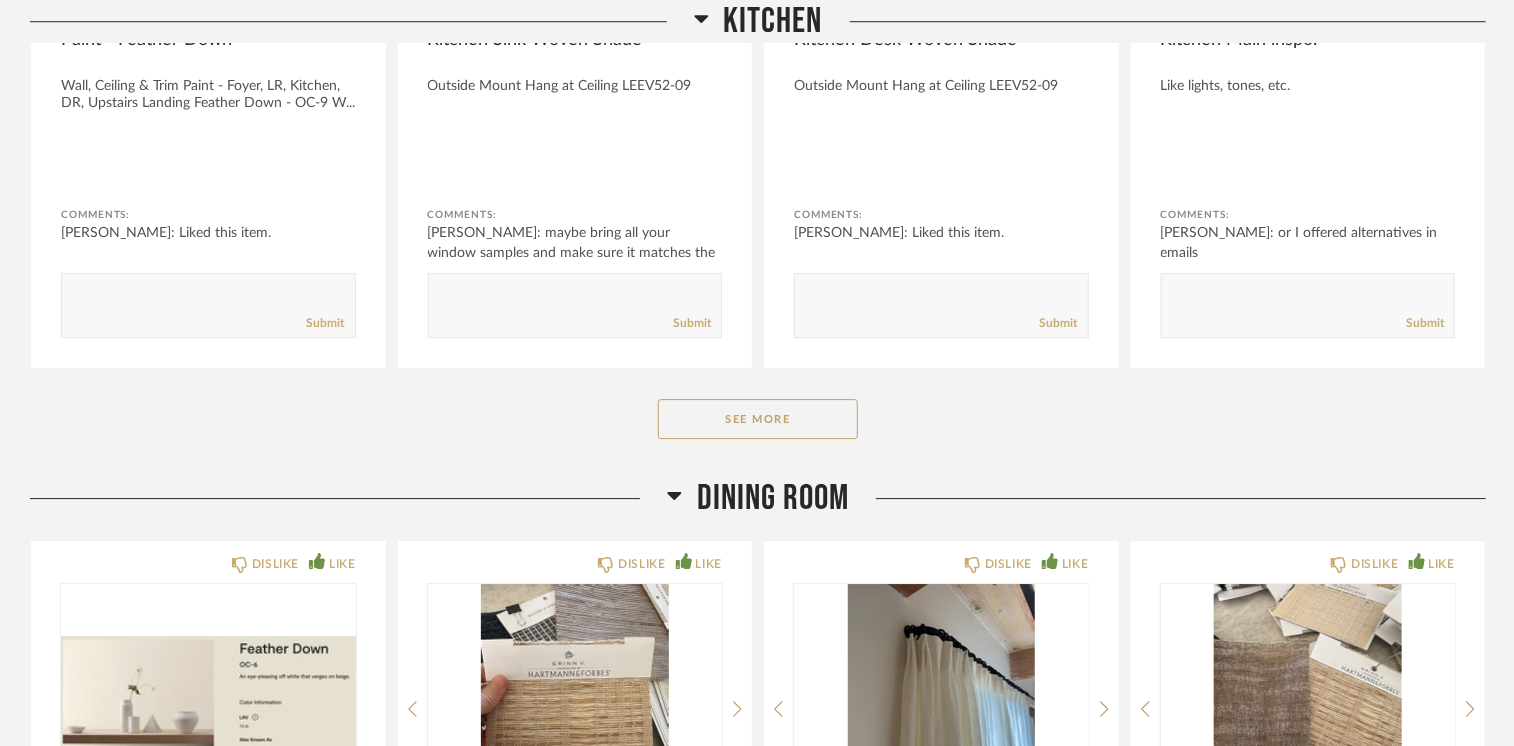 scroll, scrollTop: 10600, scrollLeft: 0, axis: vertical 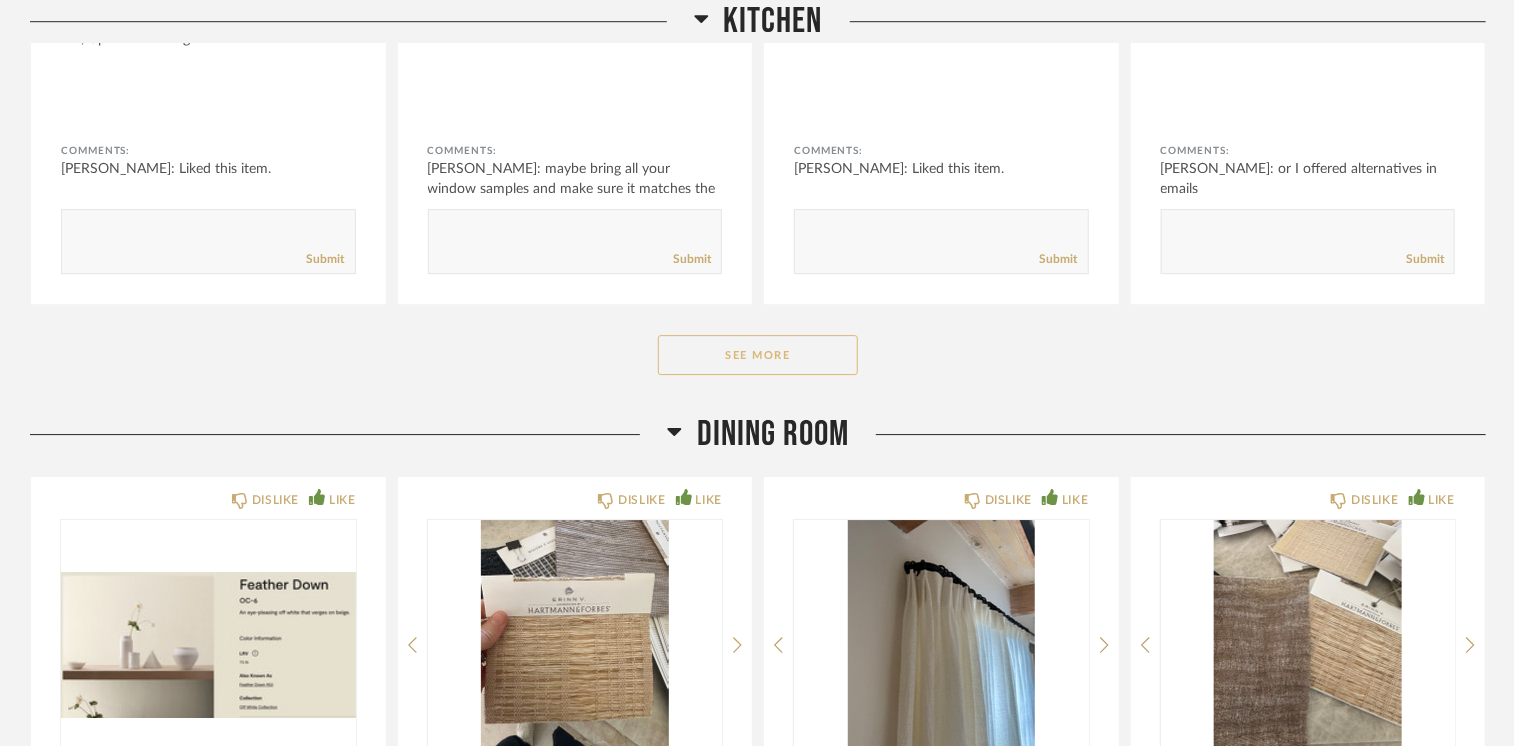 click on "See More" 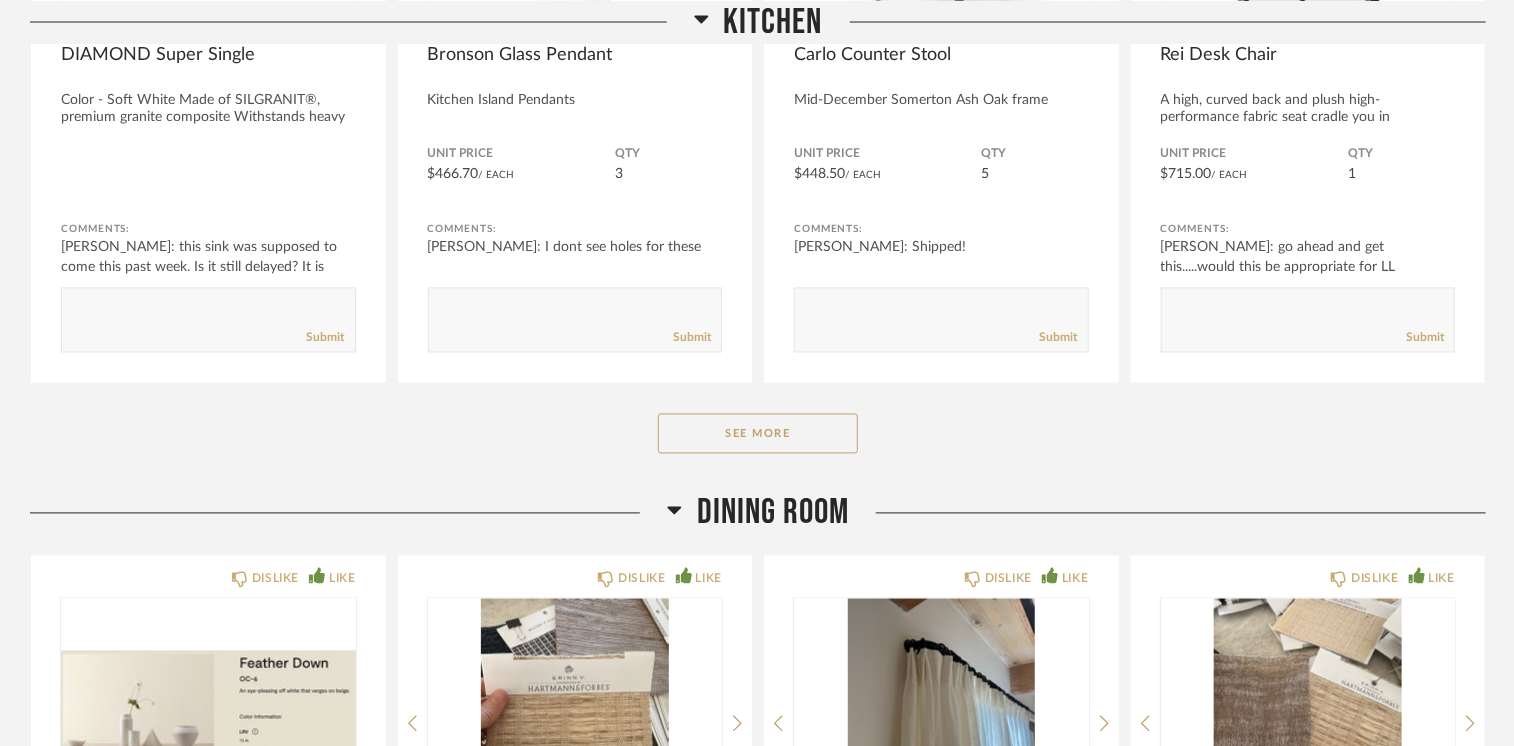scroll, scrollTop: 13200, scrollLeft: 0, axis: vertical 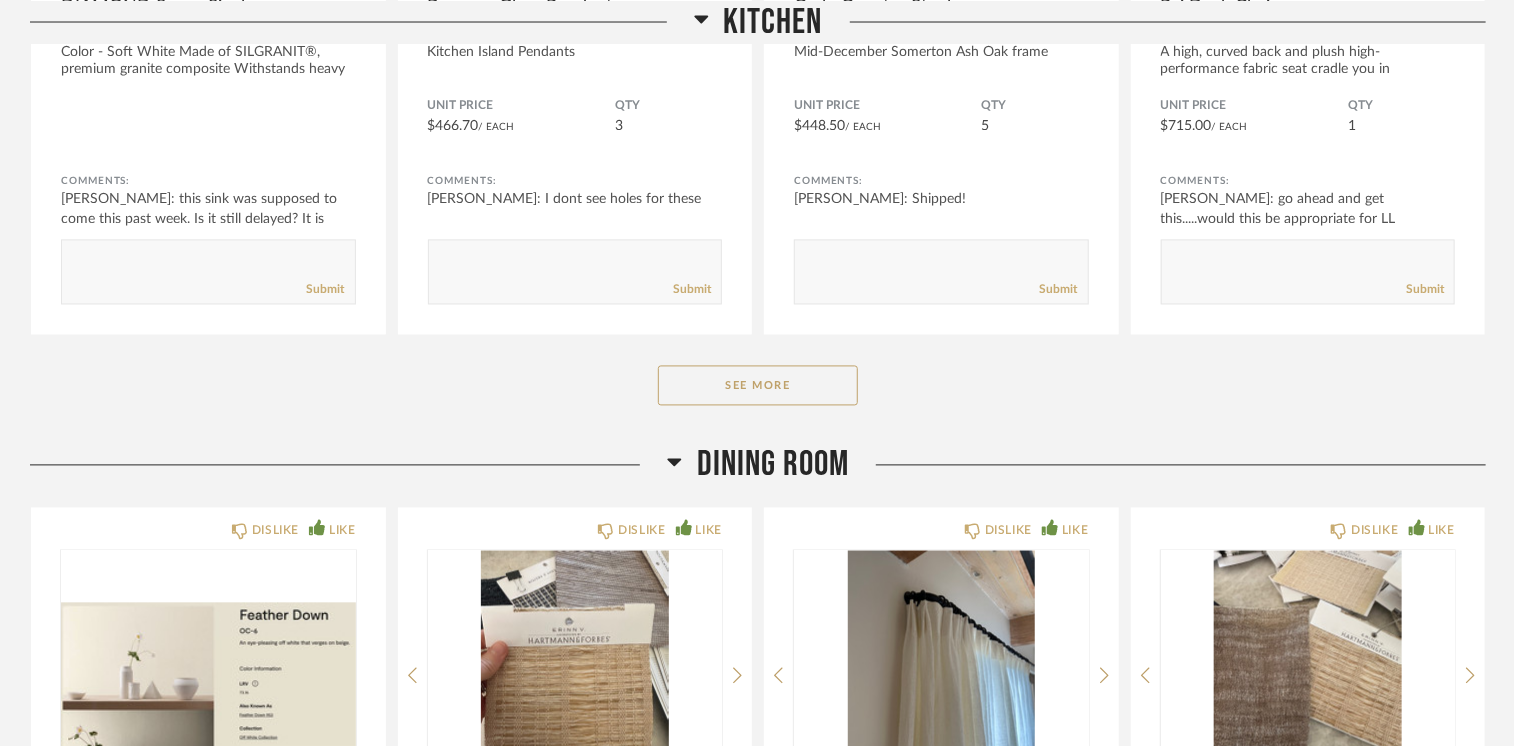 drag, startPoint x: 761, startPoint y: 364, endPoint x: 1527, endPoint y: 399, distance: 766.7992 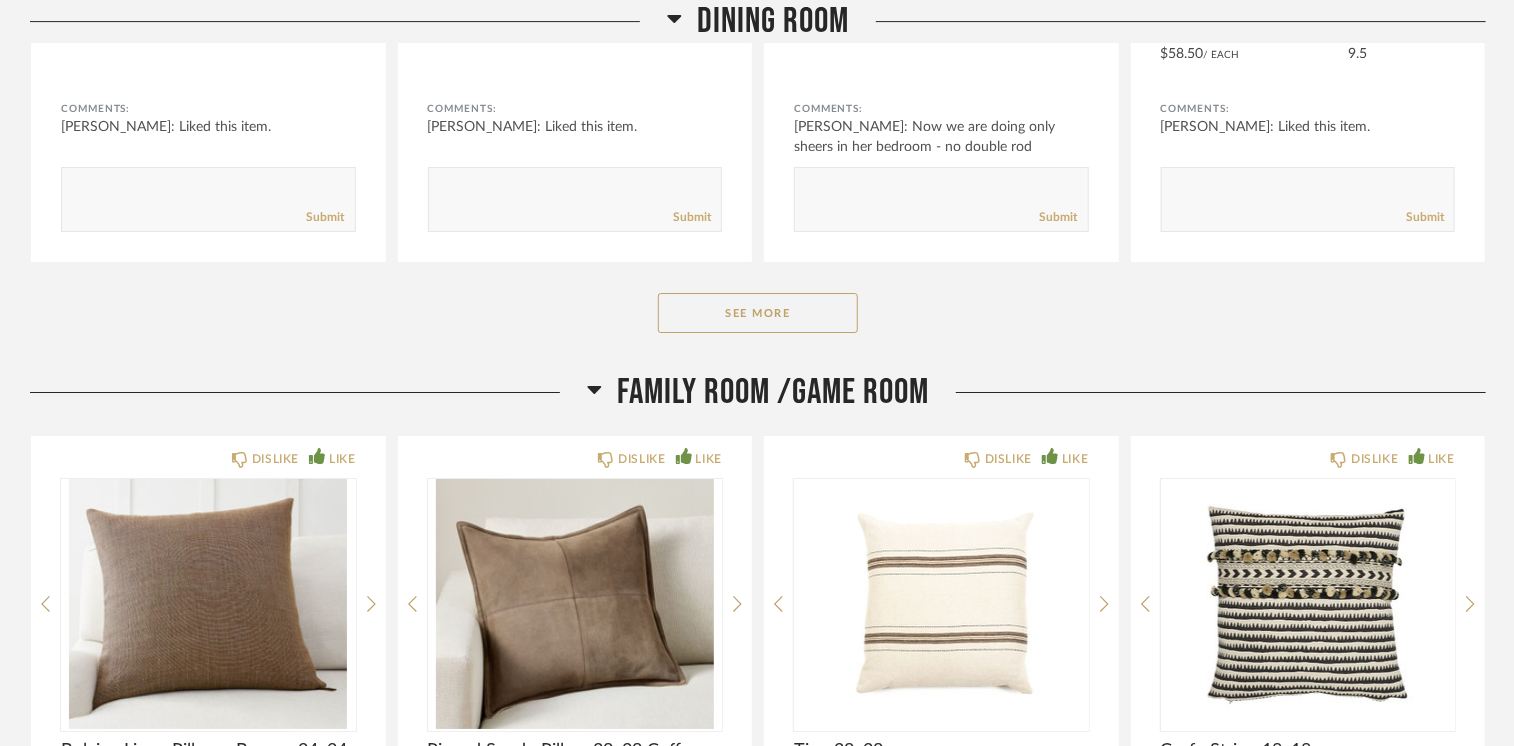 scroll, scrollTop: 14900, scrollLeft: 0, axis: vertical 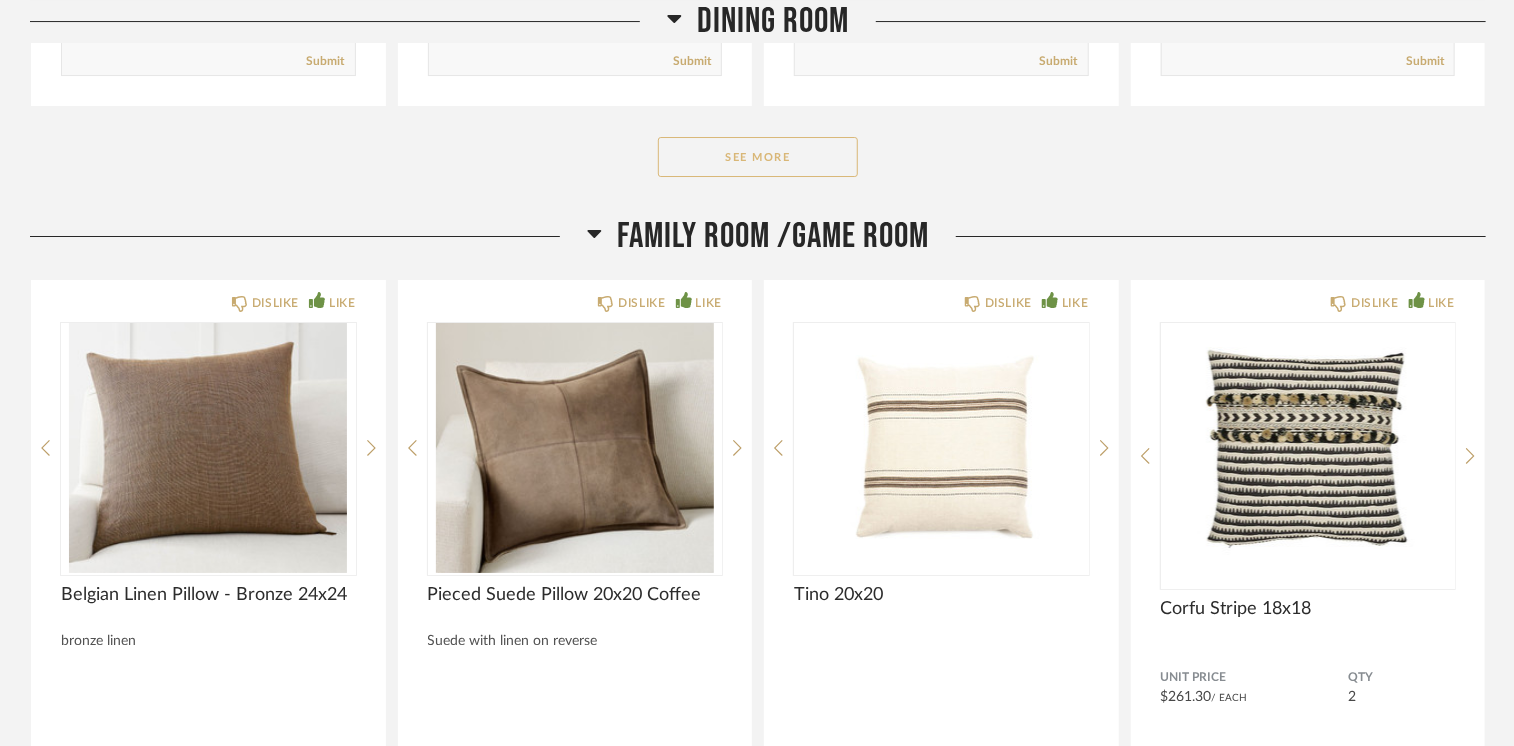click on "See More" 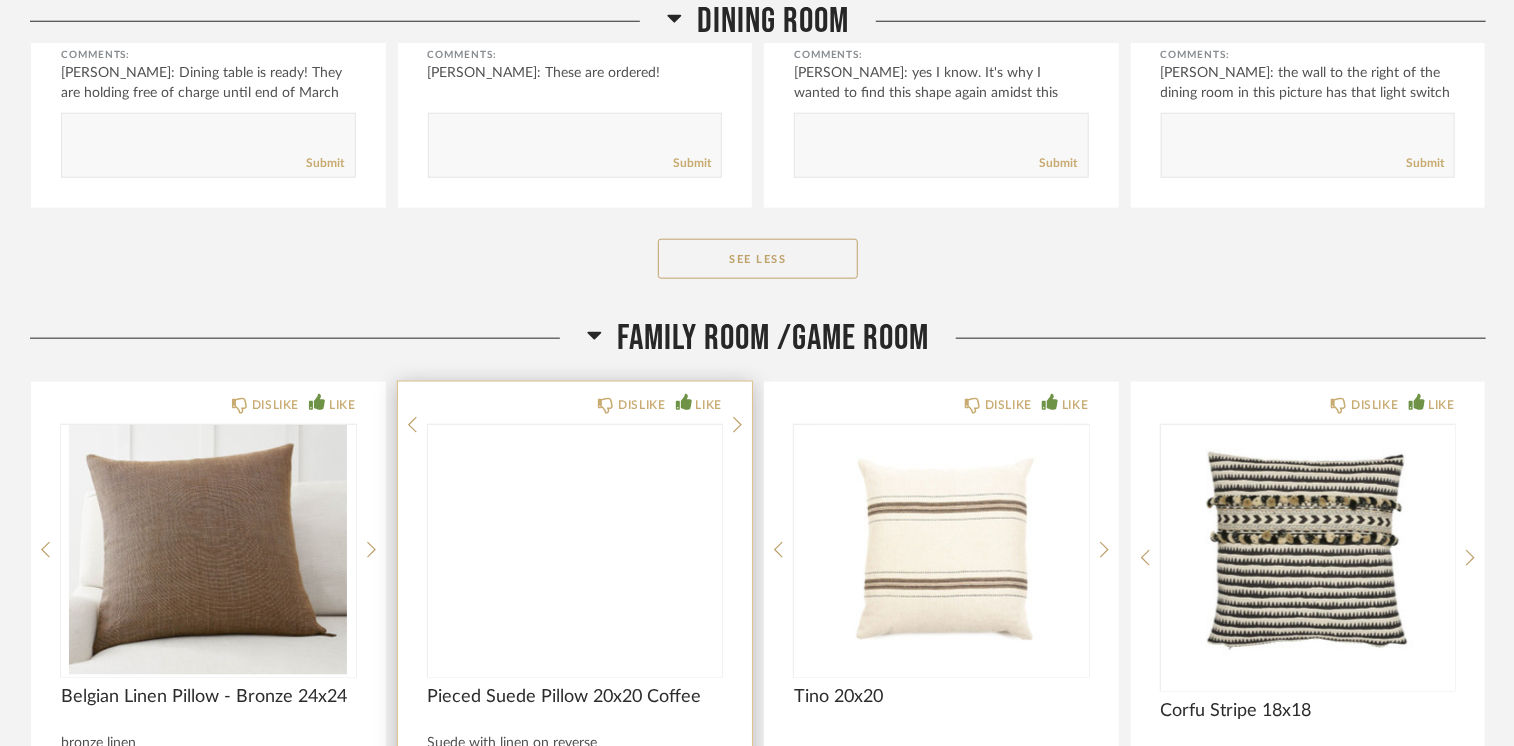 scroll, scrollTop: 16400, scrollLeft: 0, axis: vertical 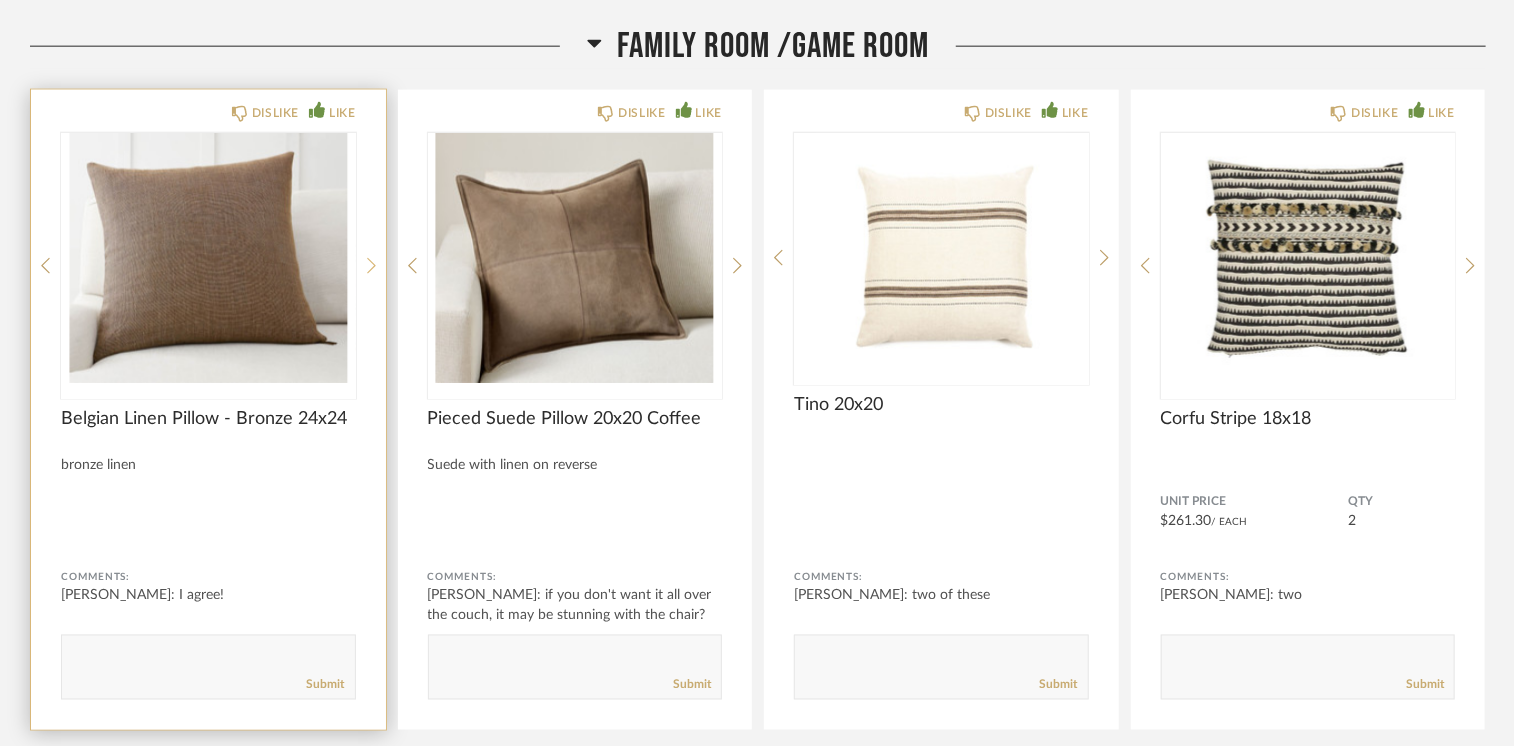 click 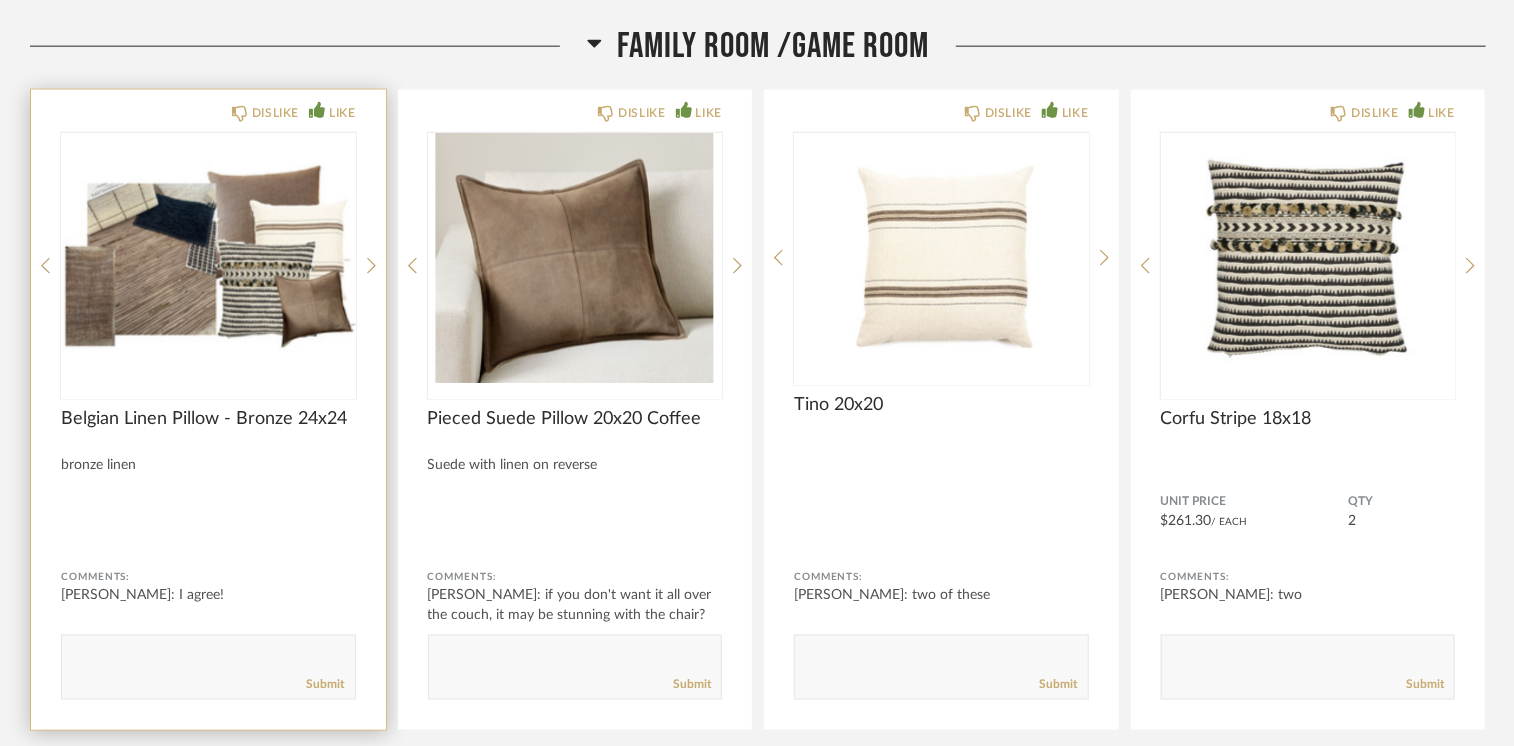 click at bounding box center [208, 258] 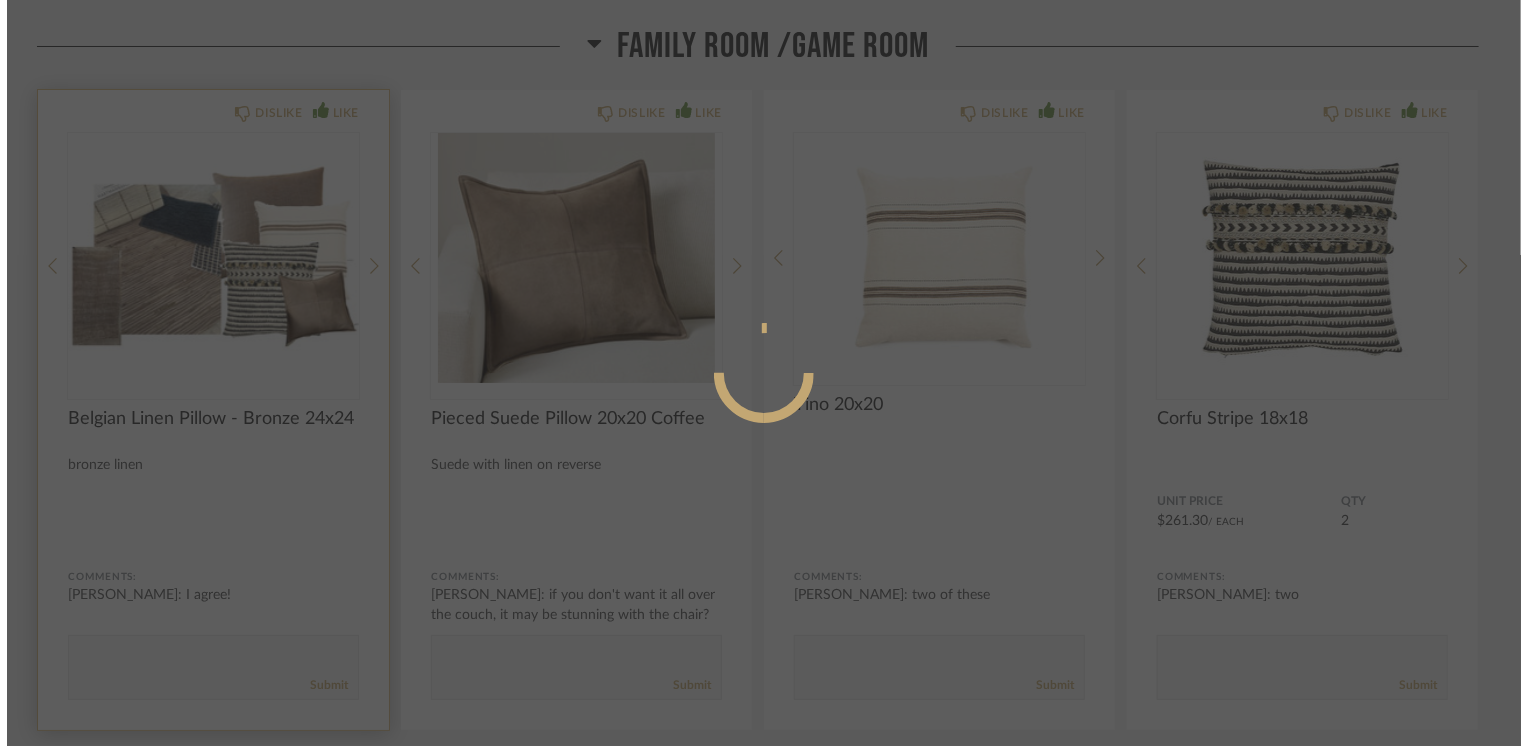 scroll, scrollTop: 0, scrollLeft: 0, axis: both 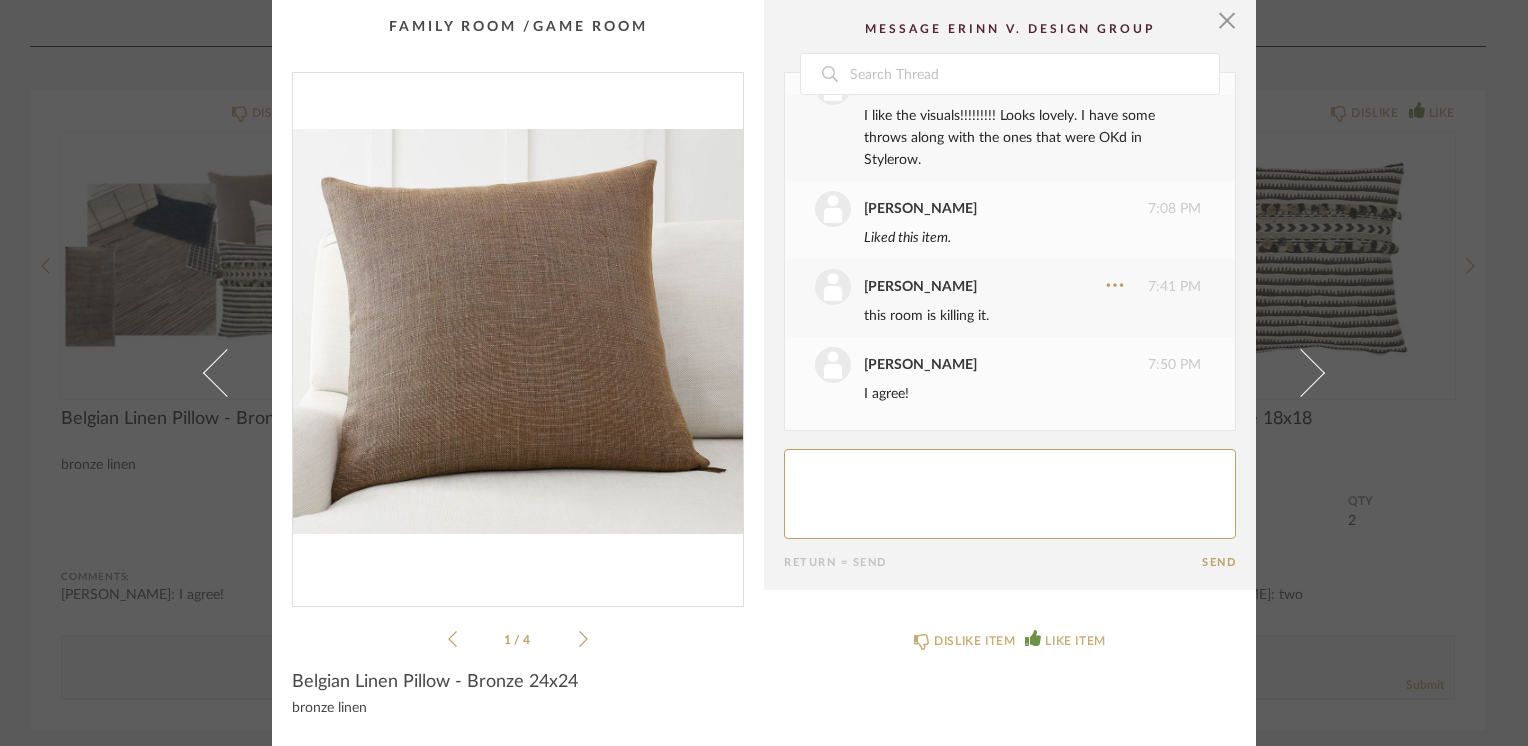 click 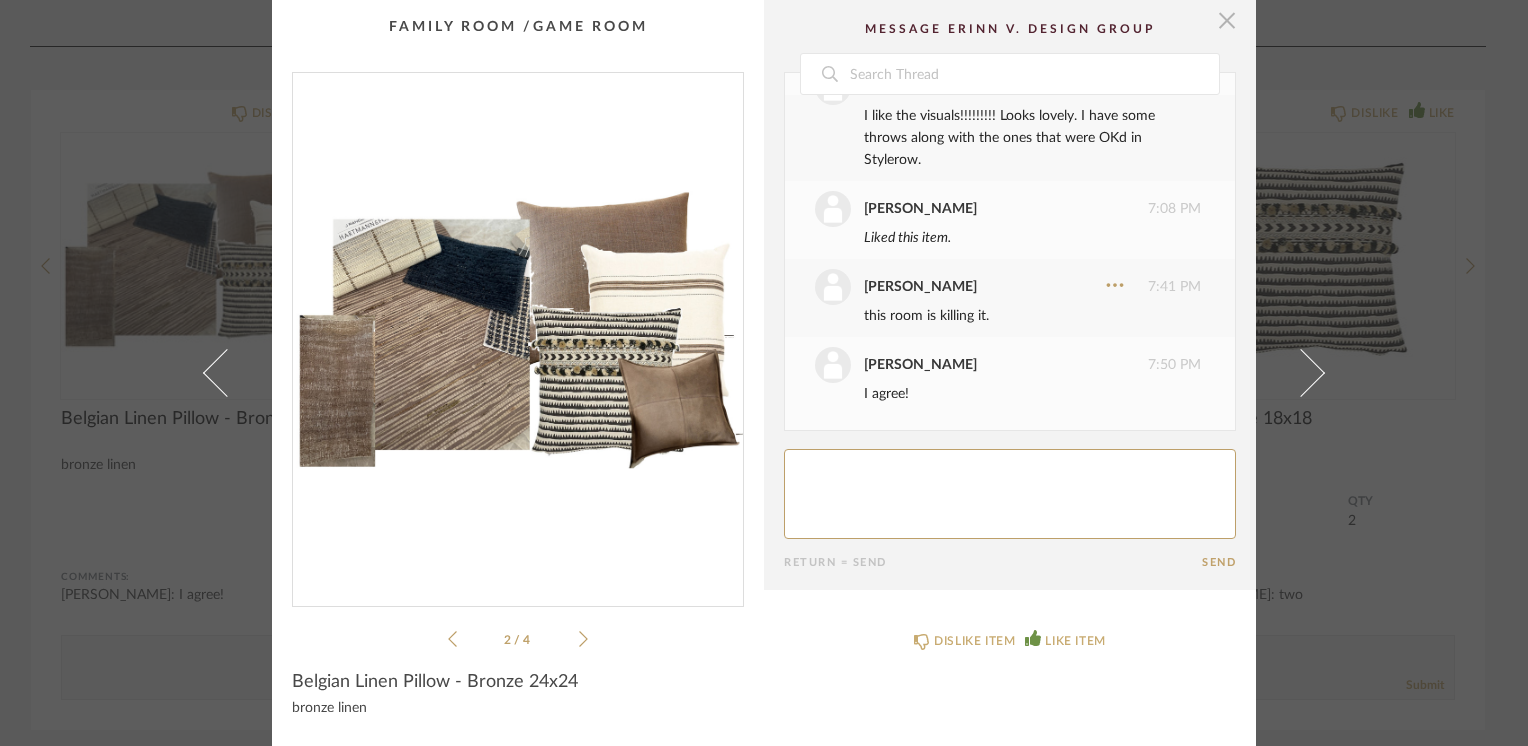 click at bounding box center [1227, 20] 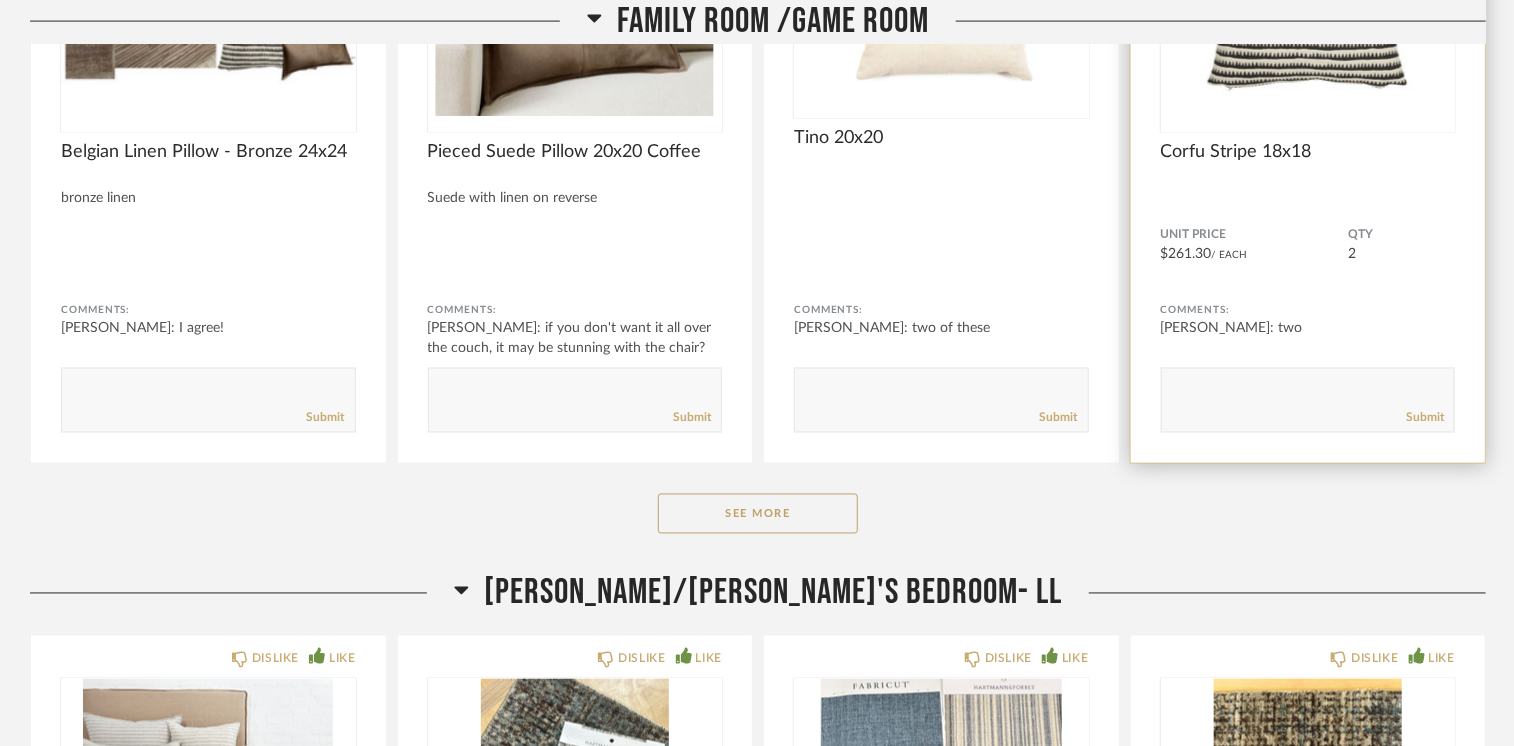 scroll, scrollTop: 16800, scrollLeft: 0, axis: vertical 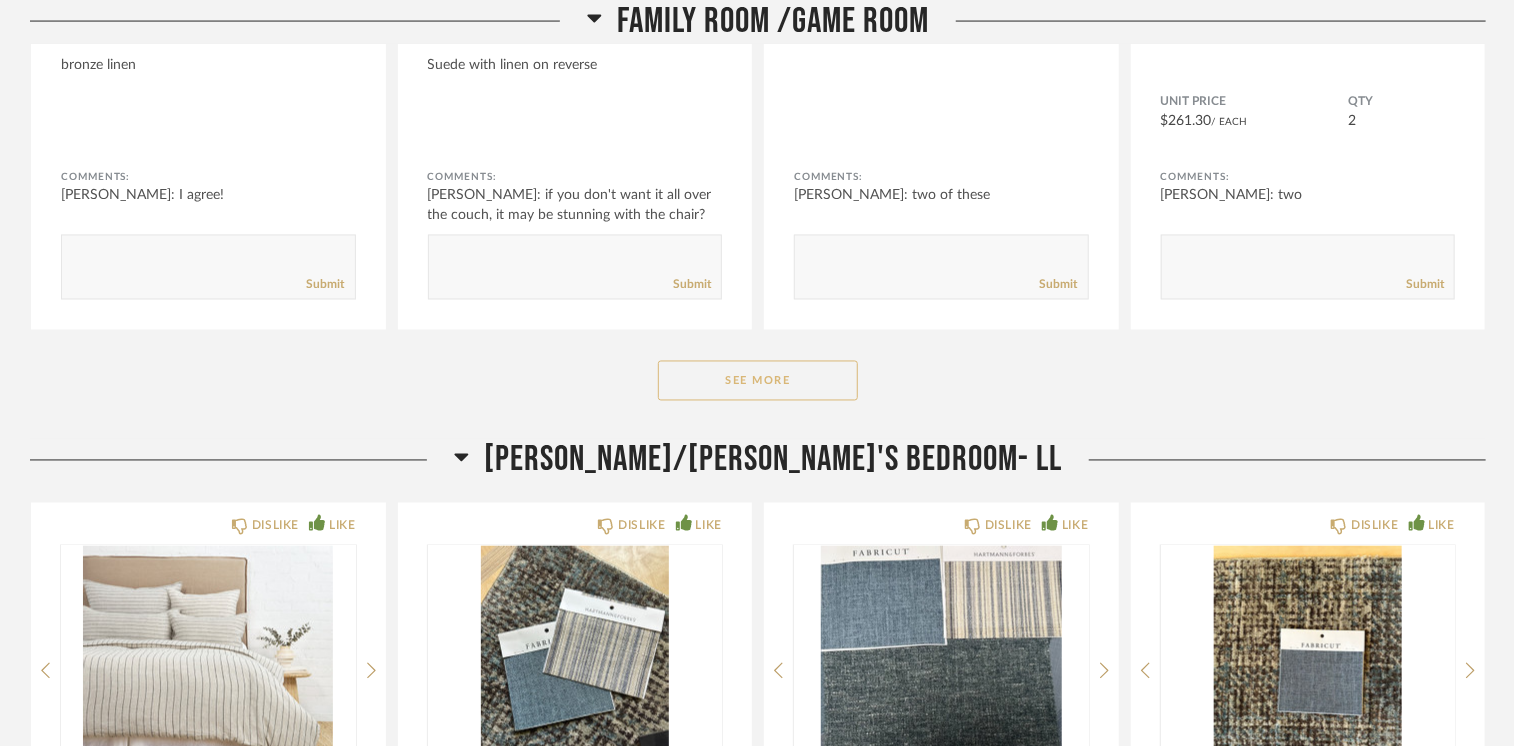 click on "See More" 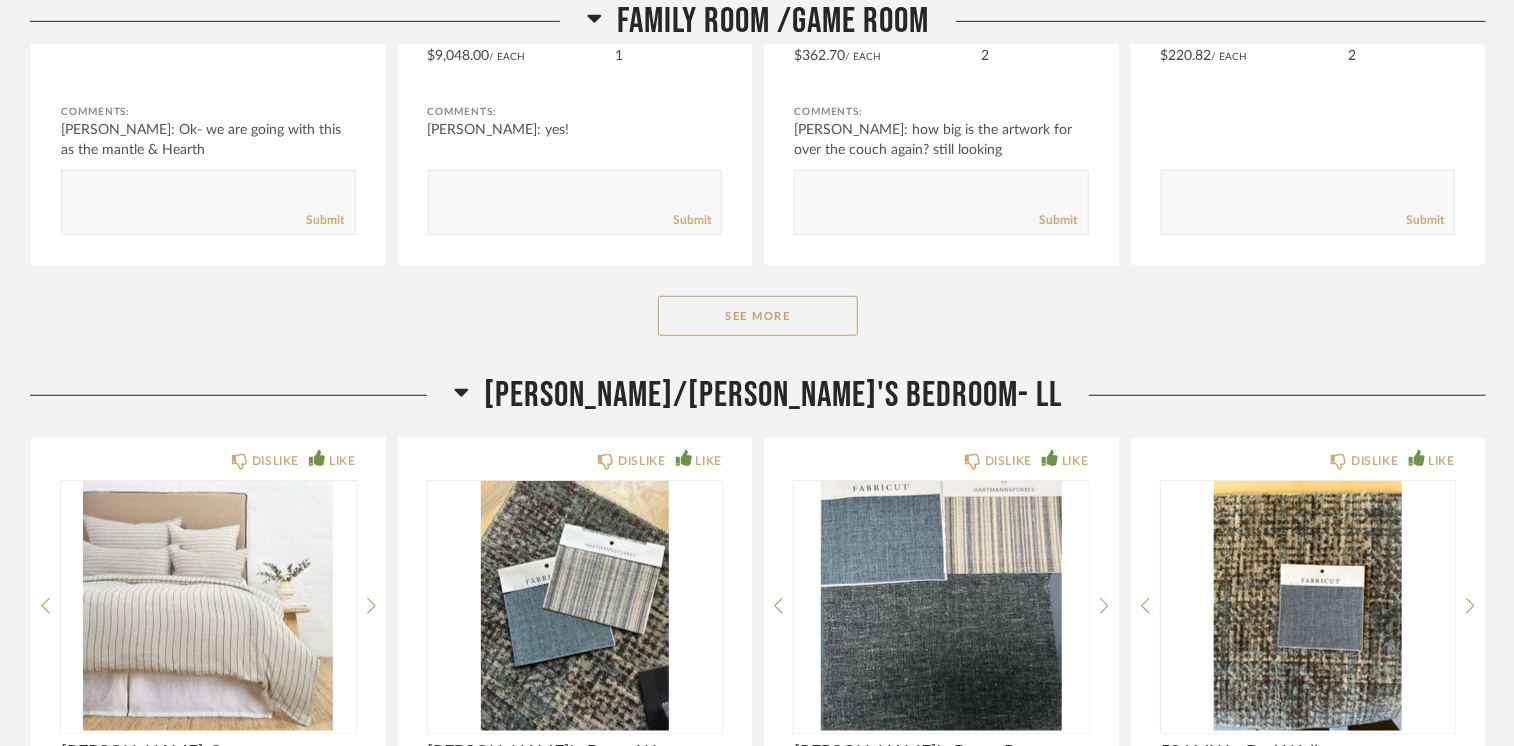 scroll, scrollTop: 19500, scrollLeft: 0, axis: vertical 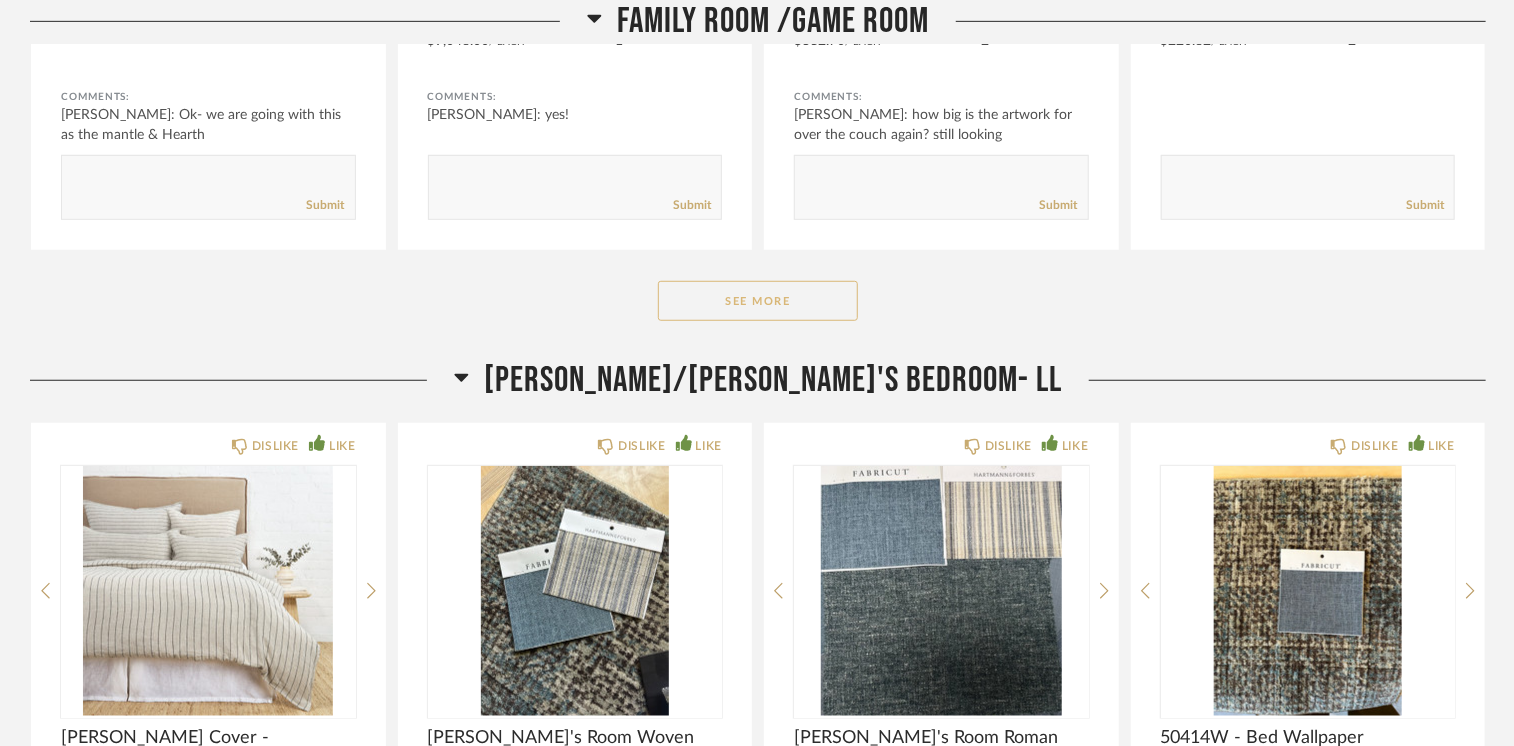 click on "See More" 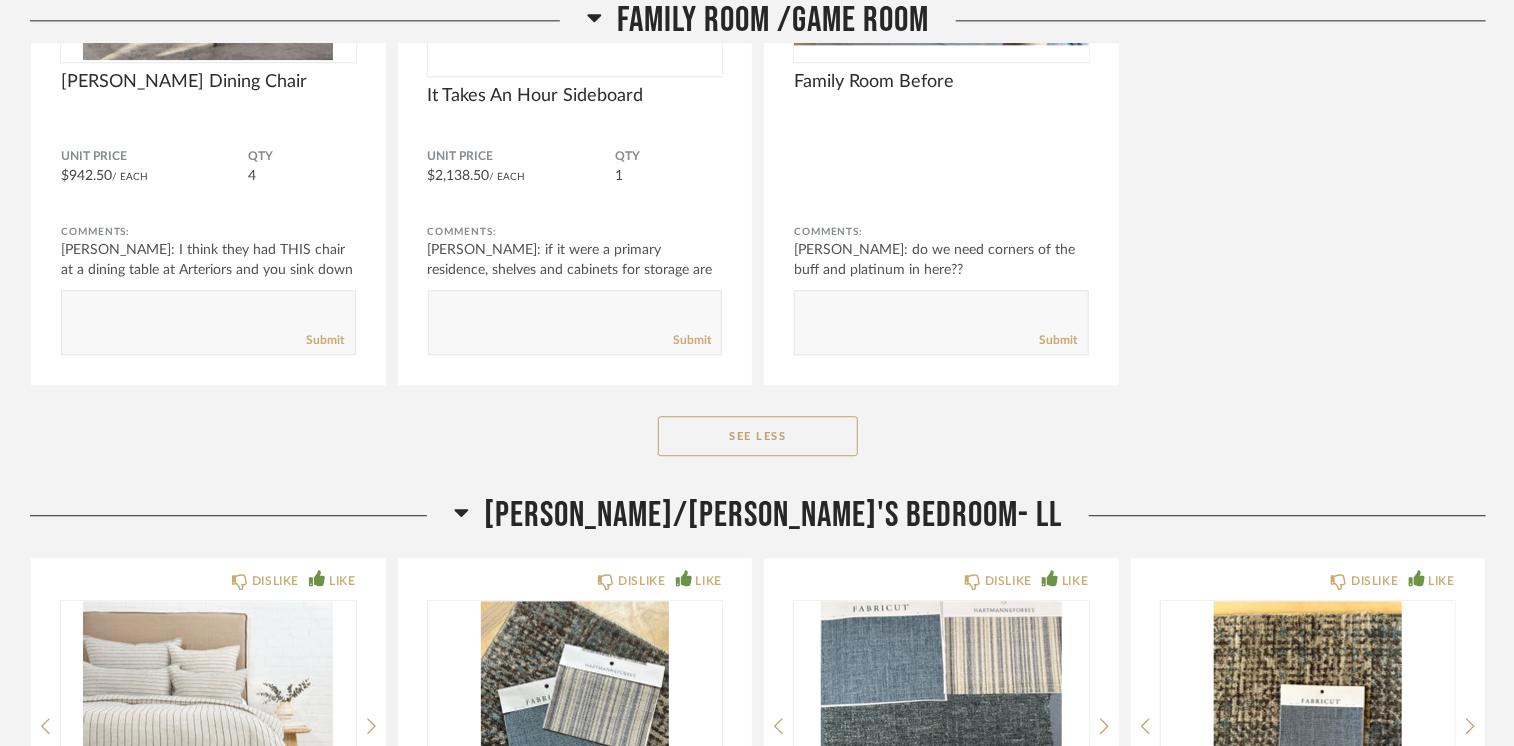 scroll, scrollTop: 21600, scrollLeft: 0, axis: vertical 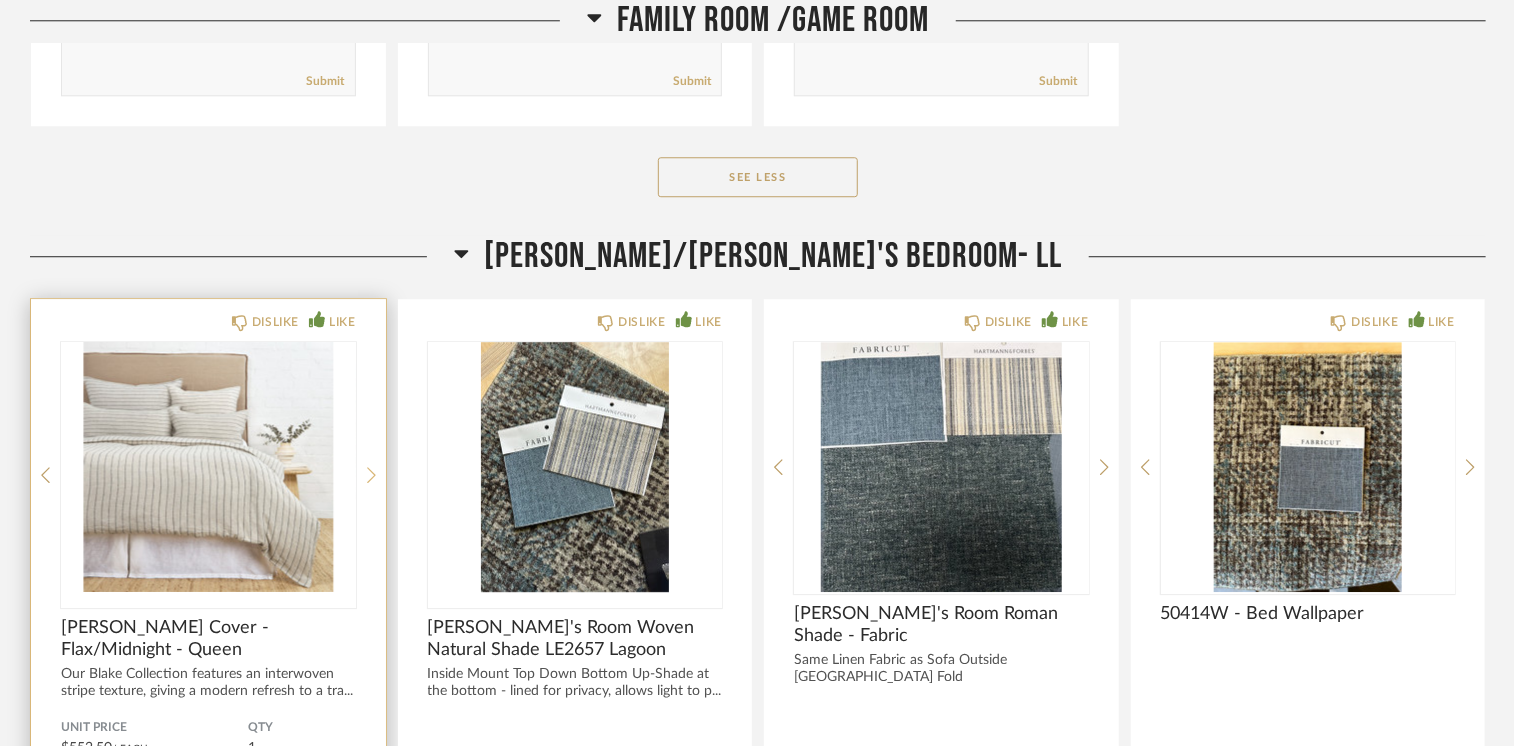 click 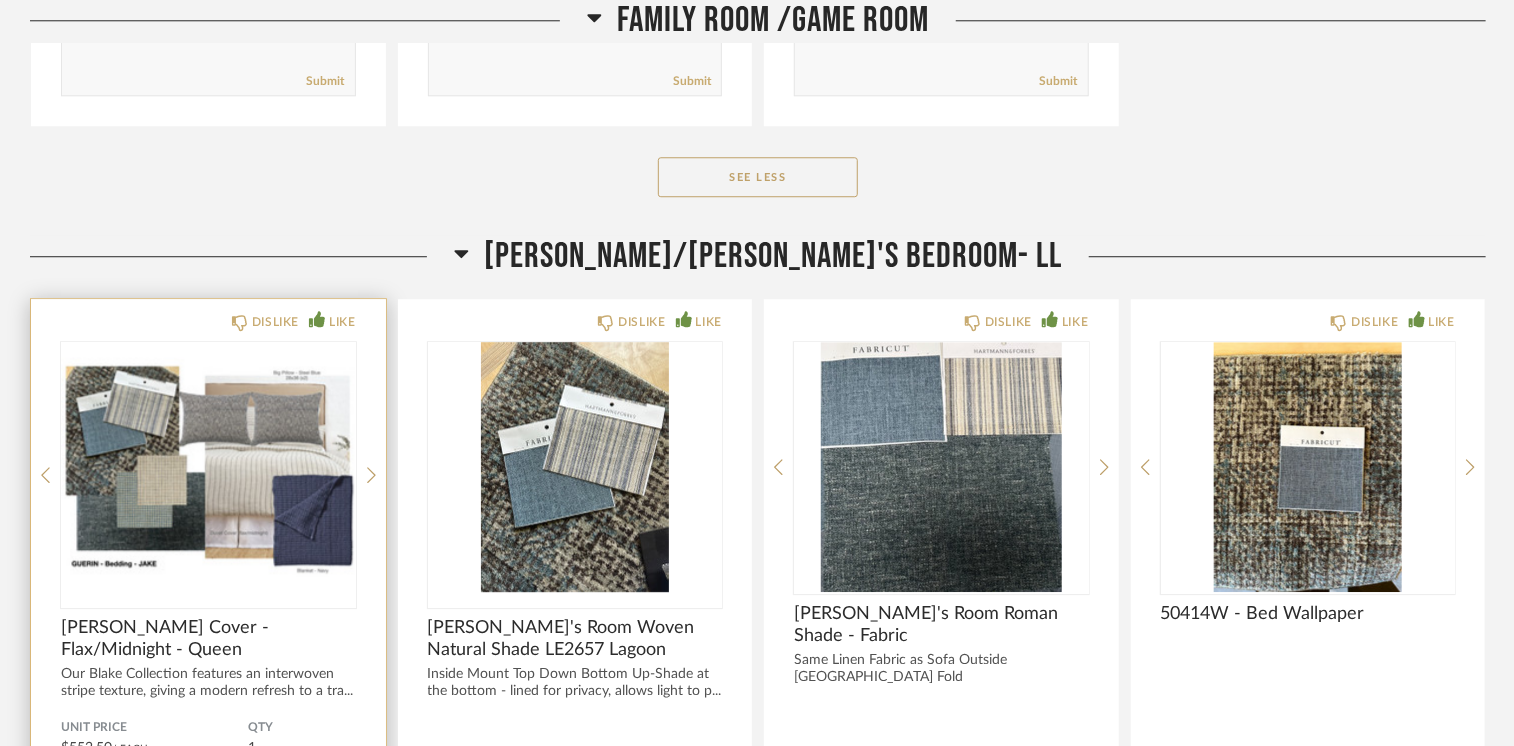 click at bounding box center [208, 467] 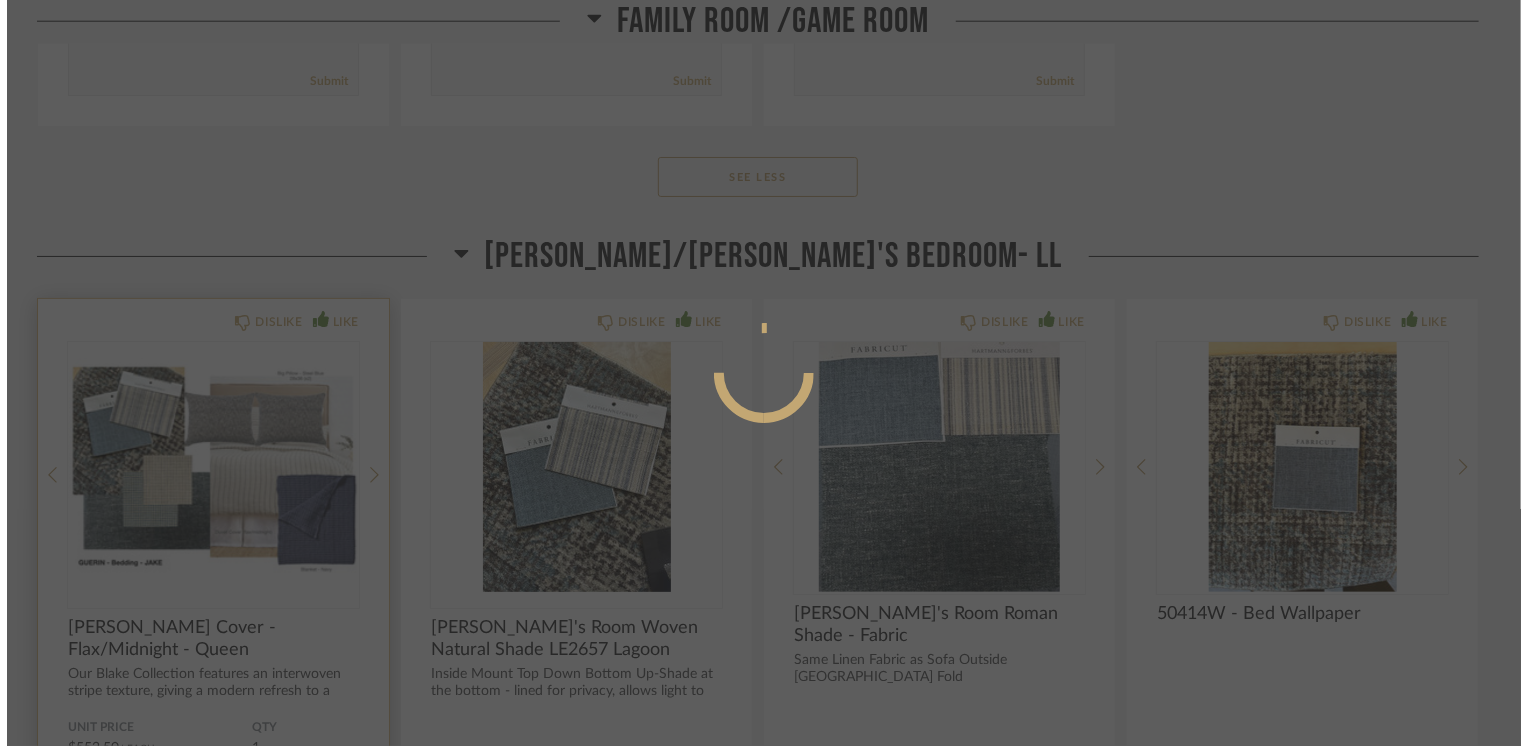 scroll, scrollTop: 0, scrollLeft: 0, axis: both 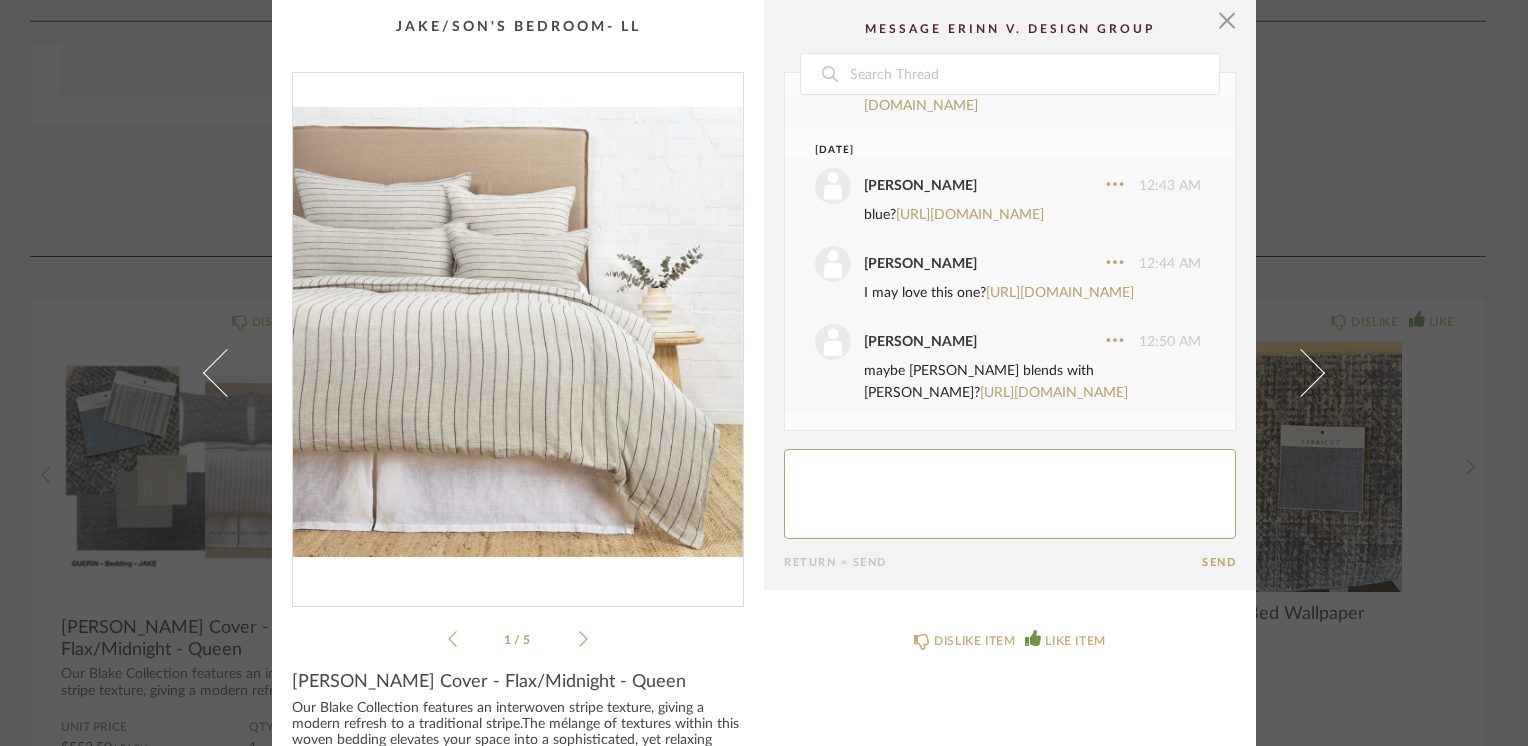 click on "1 / 5" 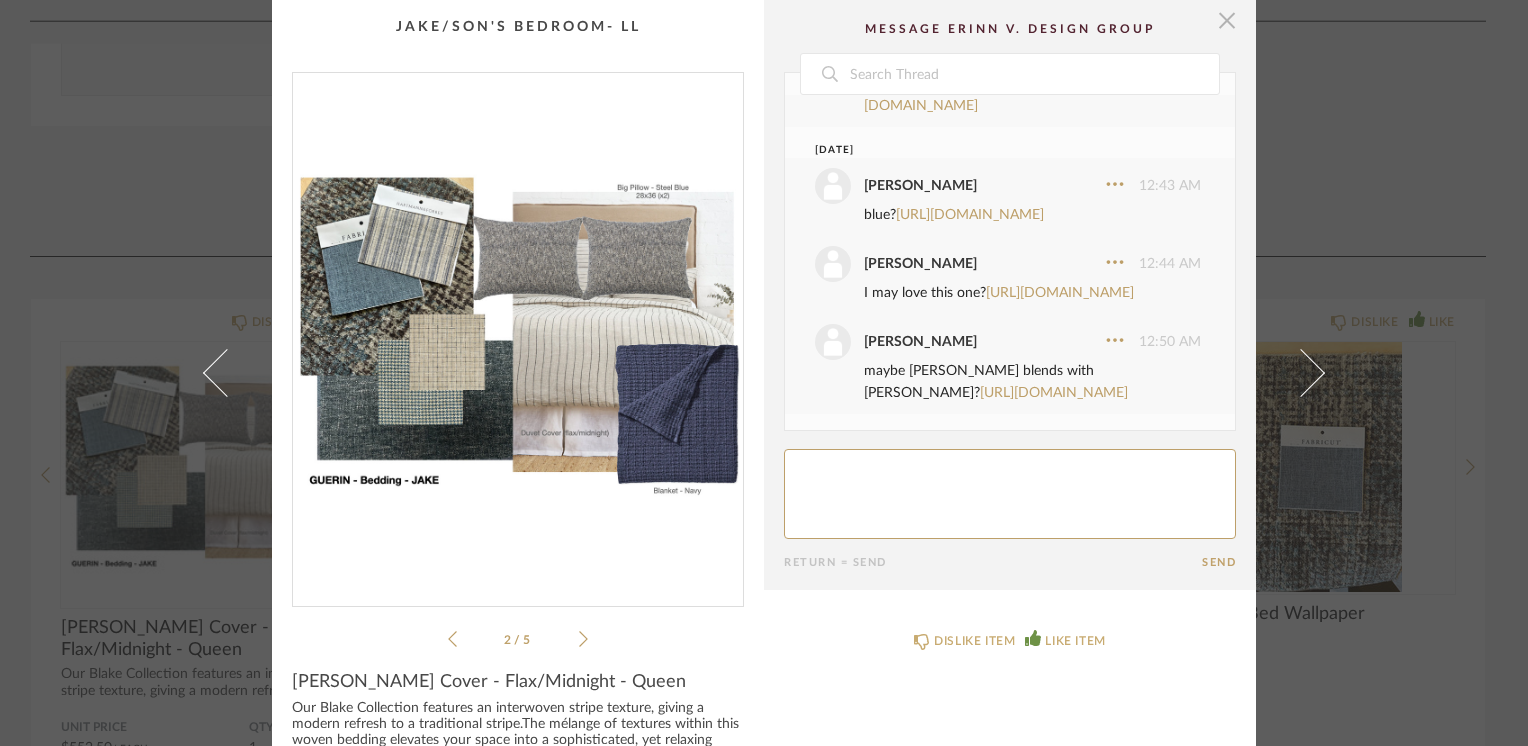 click at bounding box center (1227, 20) 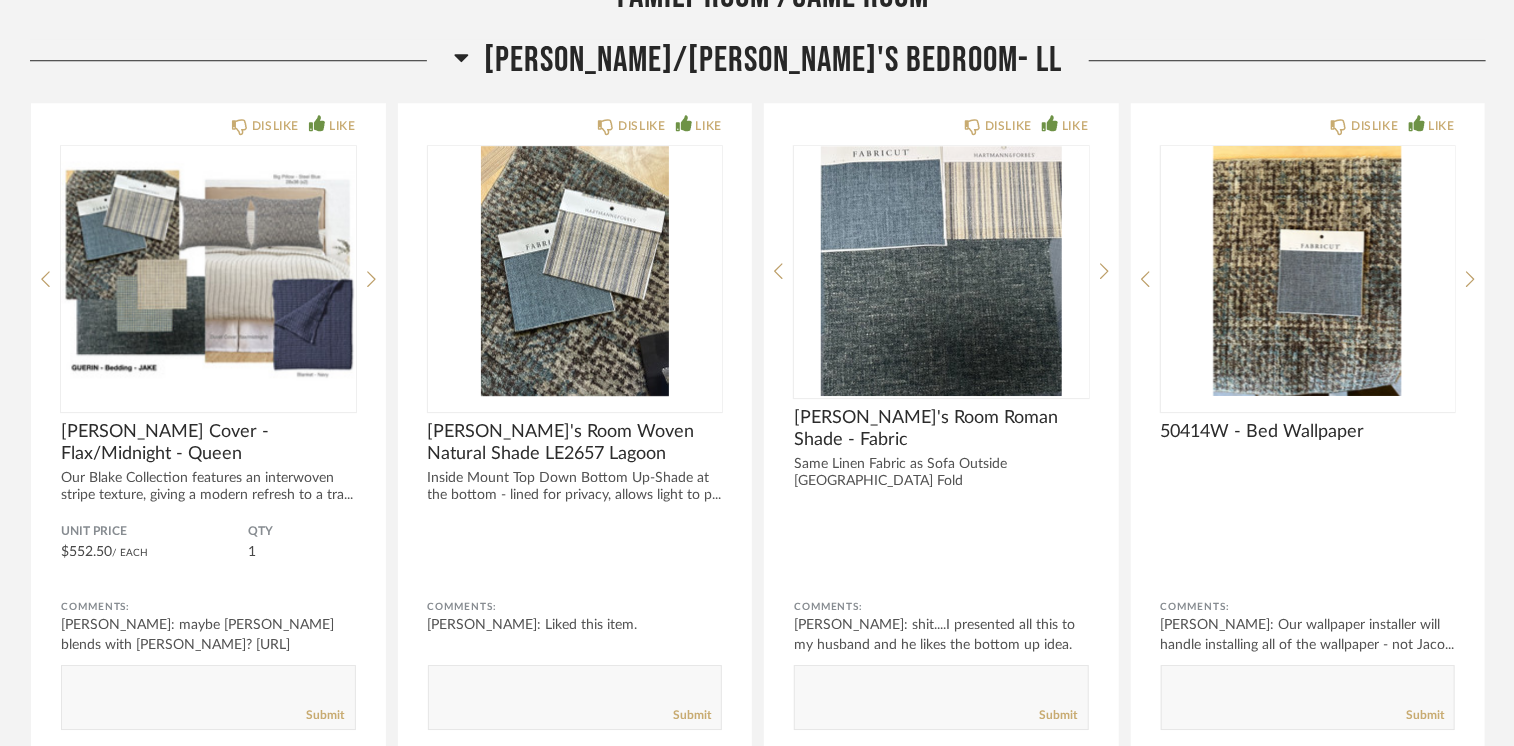 scroll, scrollTop: 22300, scrollLeft: 0, axis: vertical 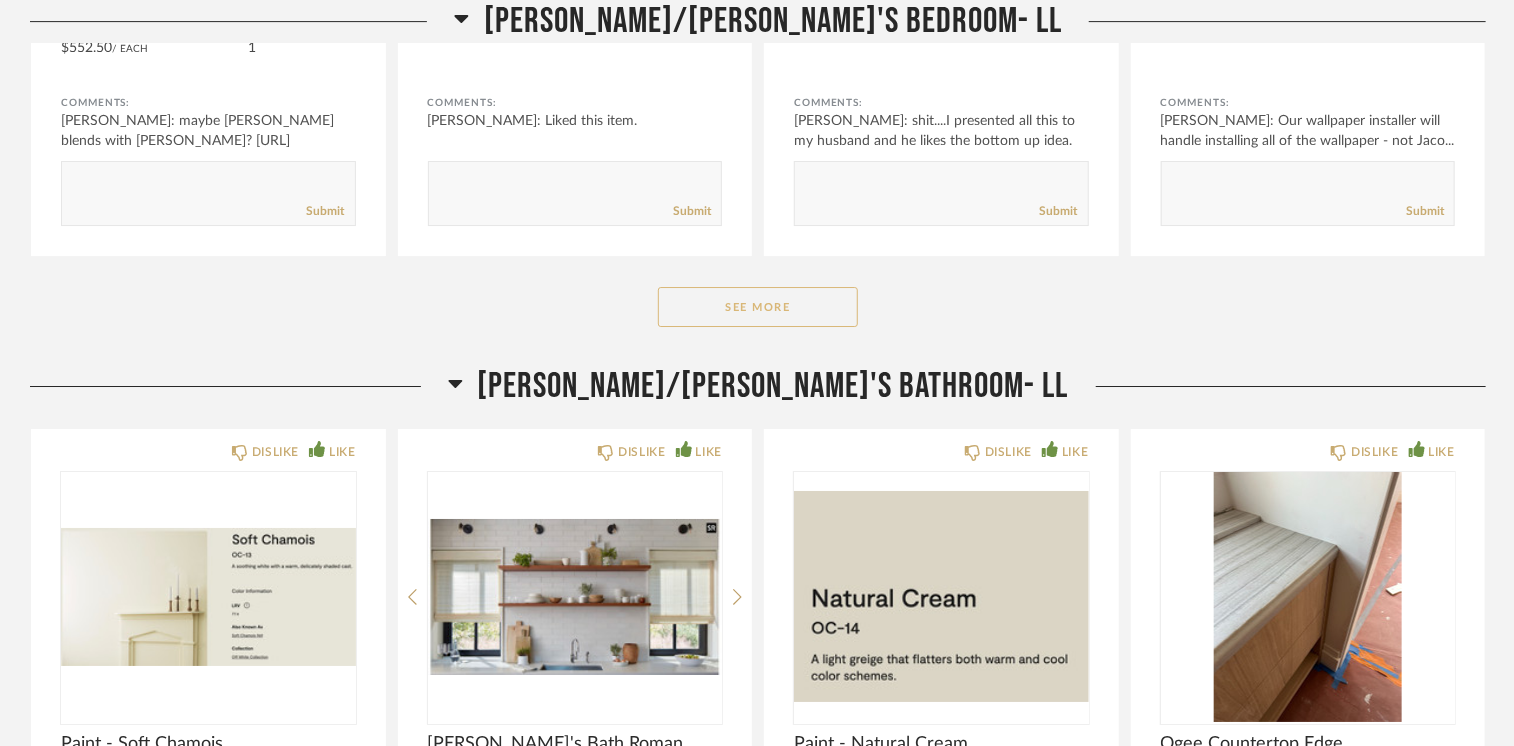 click on "See More" 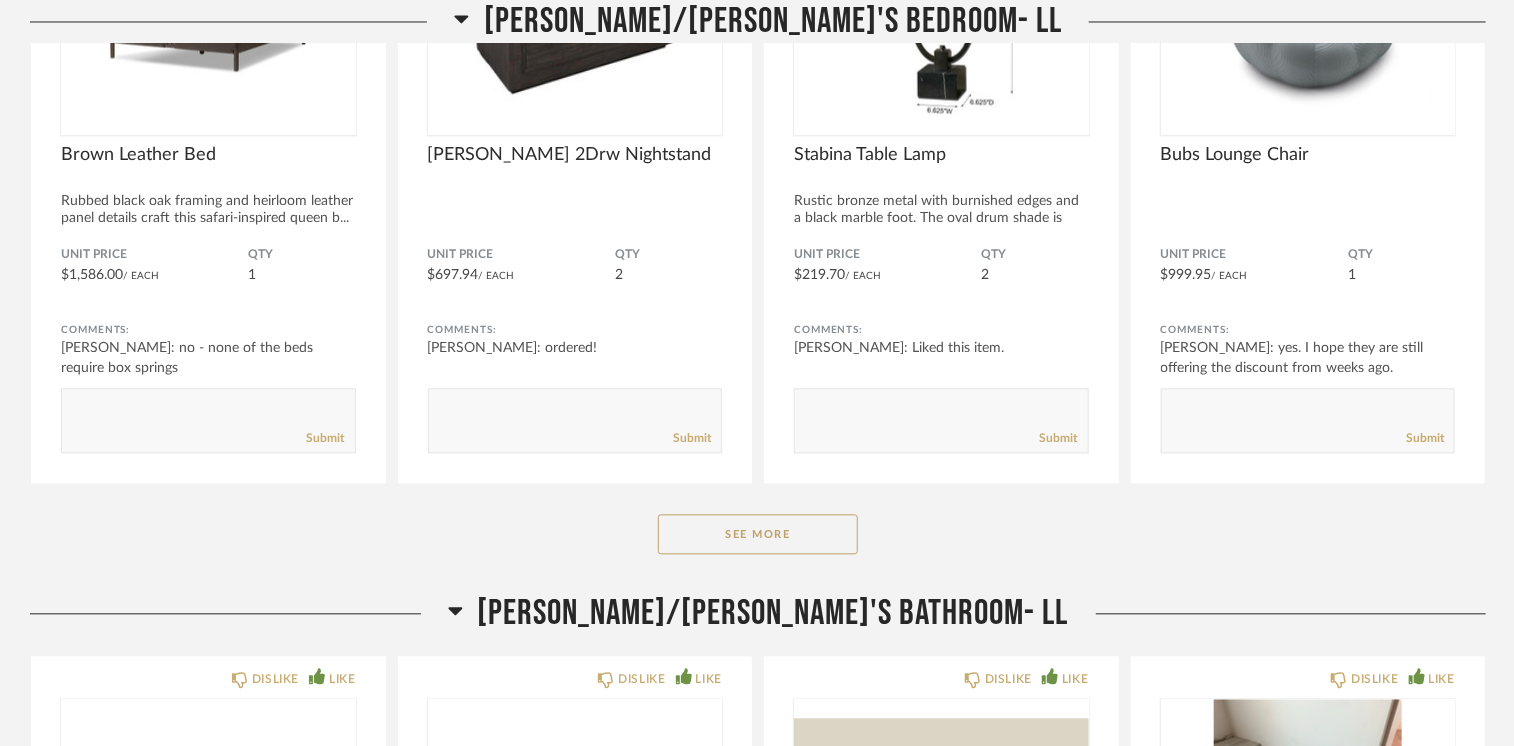 scroll, scrollTop: 24913, scrollLeft: 0, axis: vertical 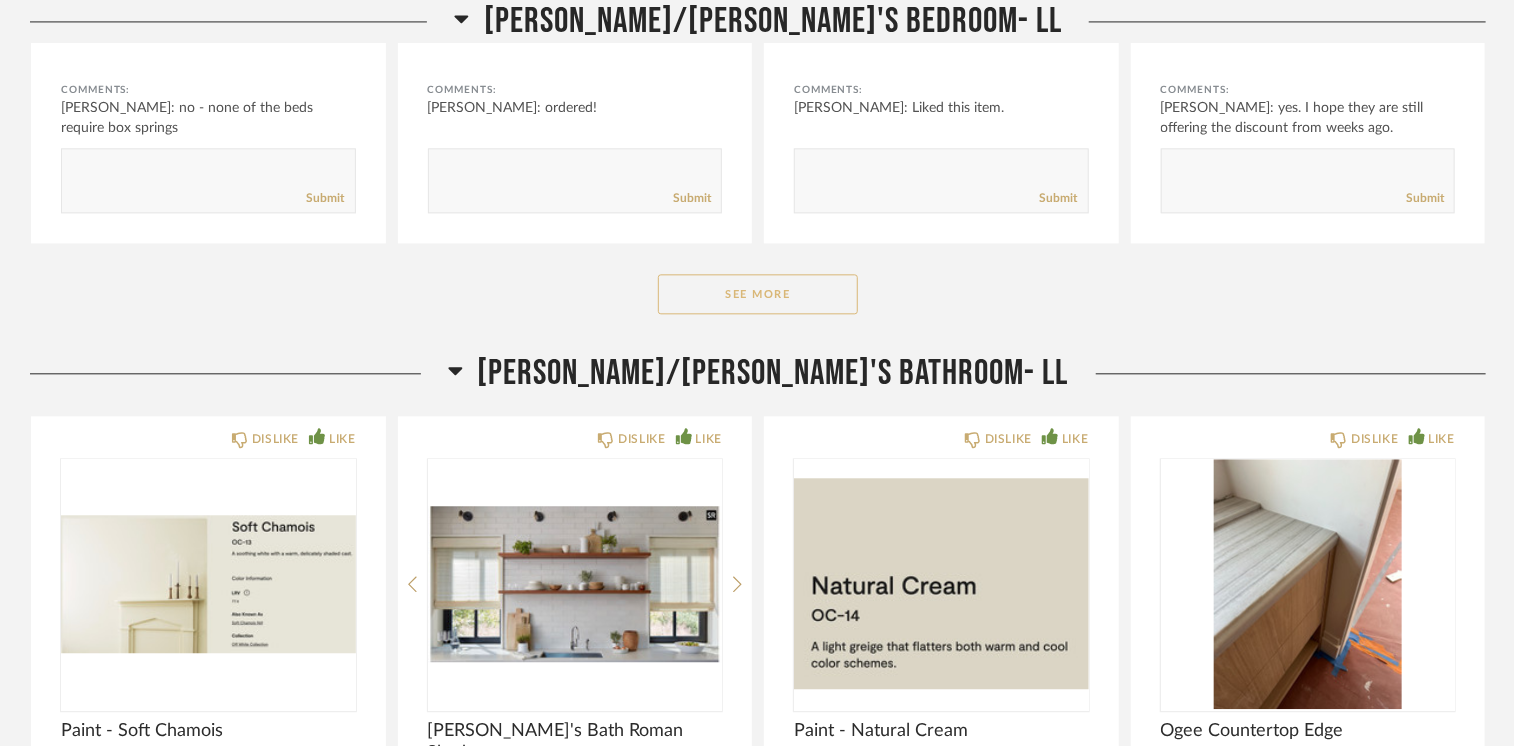 click on "See More" 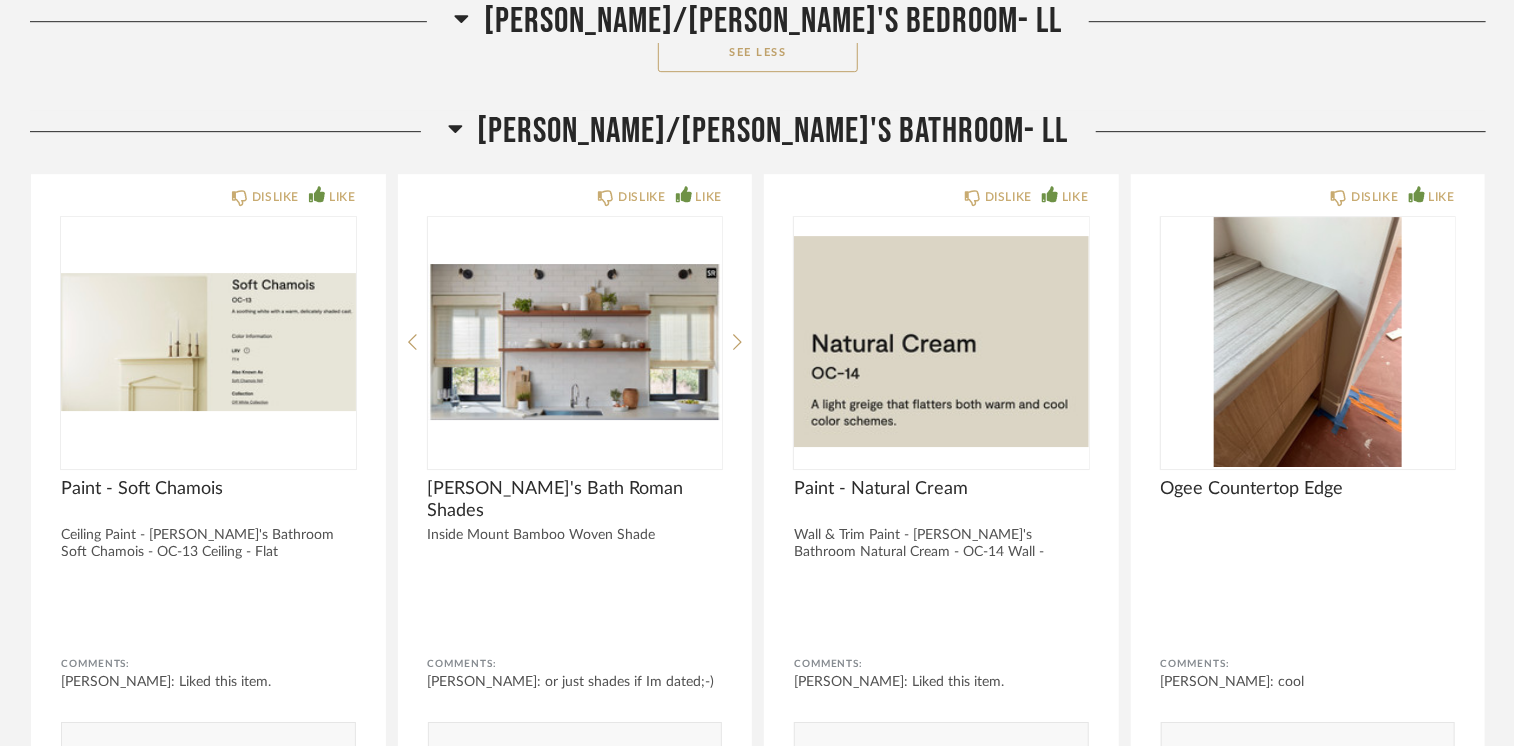 scroll, scrollTop: 26313, scrollLeft: 0, axis: vertical 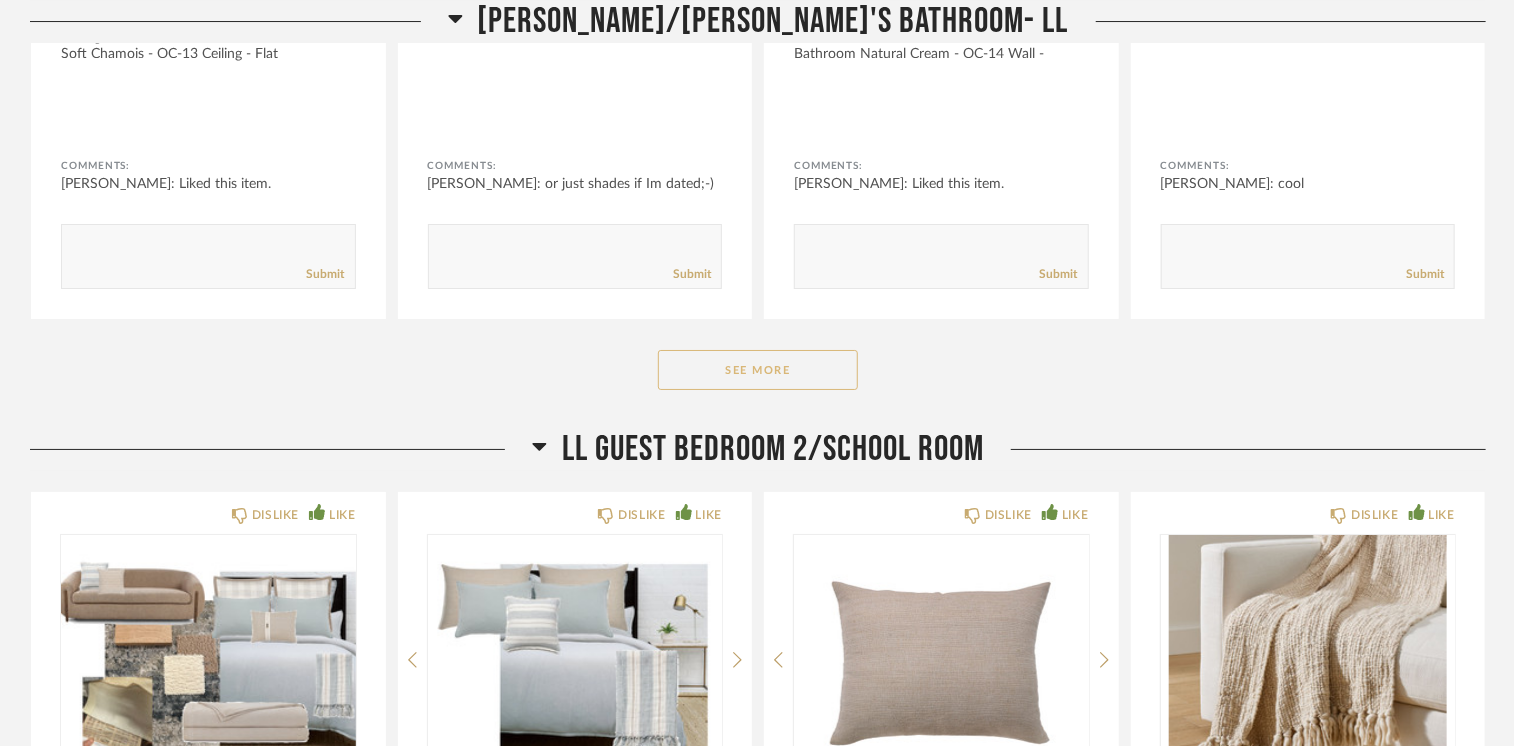 click on "See More" 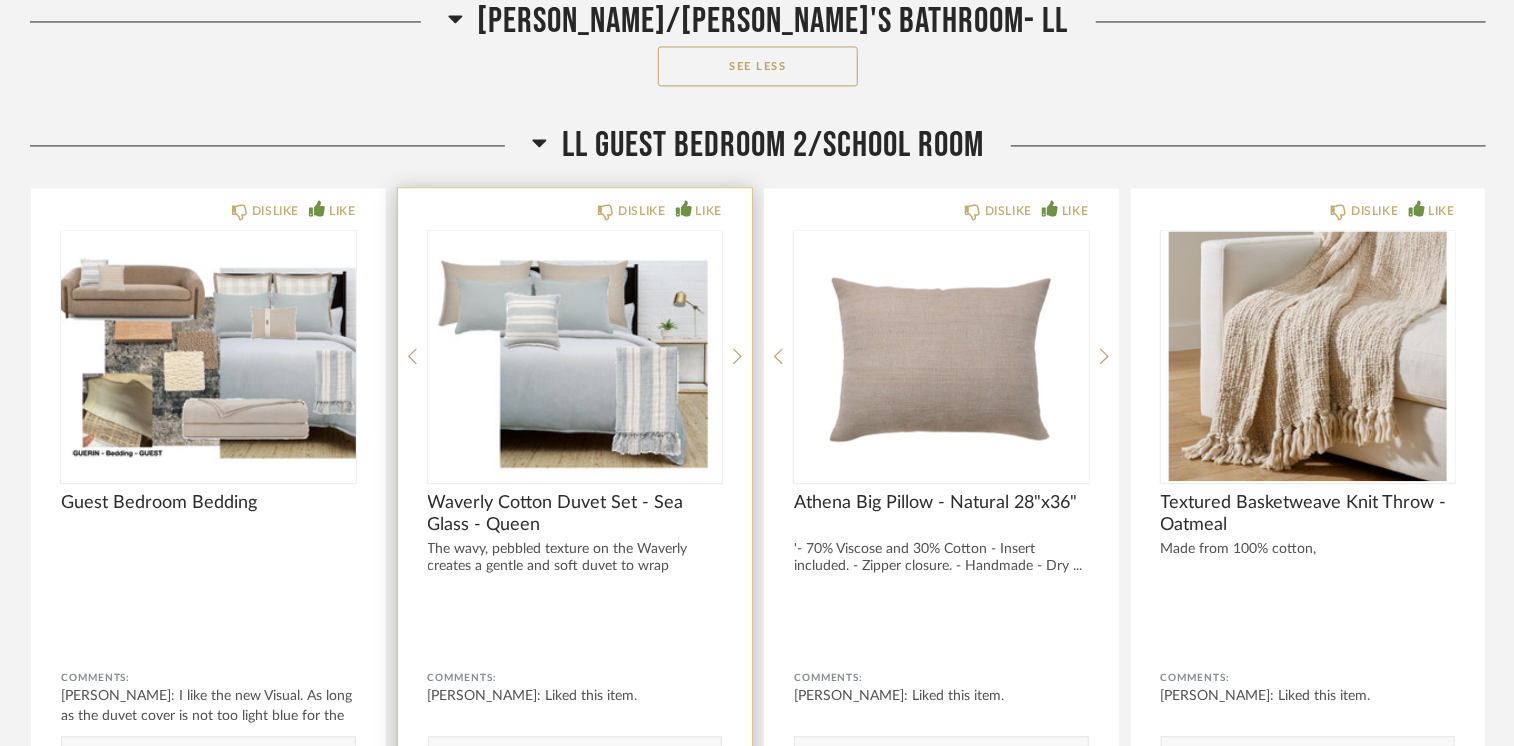 scroll, scrollTop: 28713, scrollLeft: 0, axis: vertical 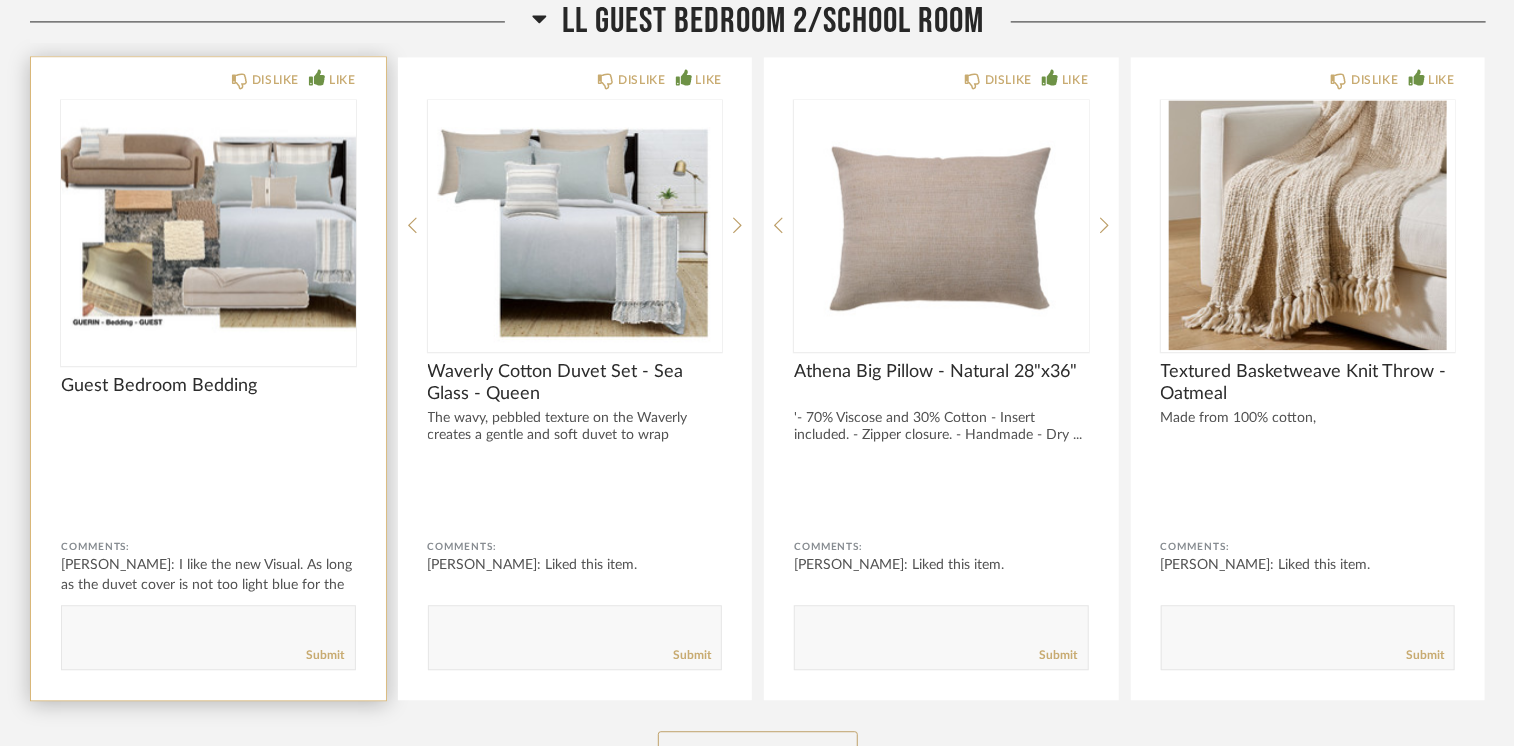 click 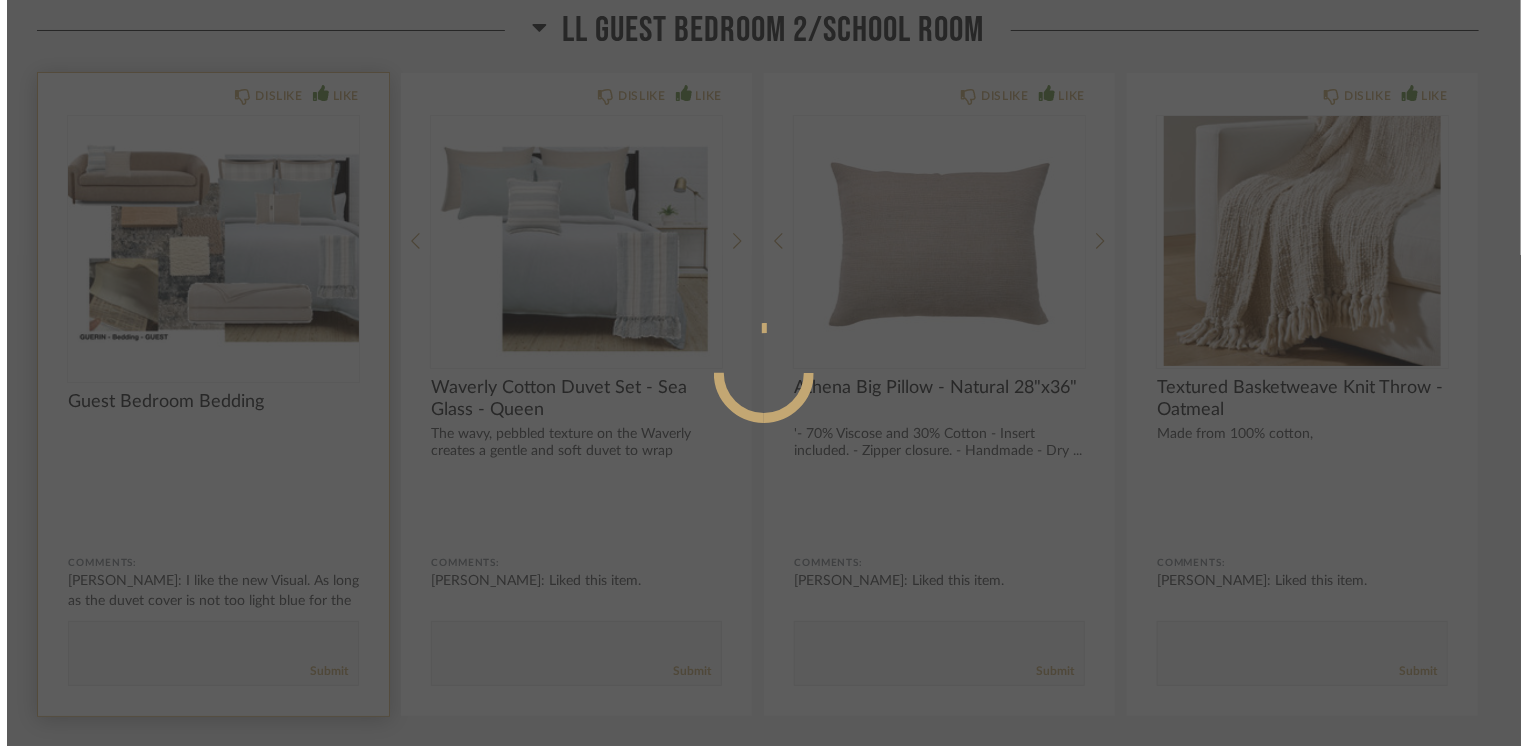 scroll, scrollTop: 0, scrollLeft: 0, axis: both 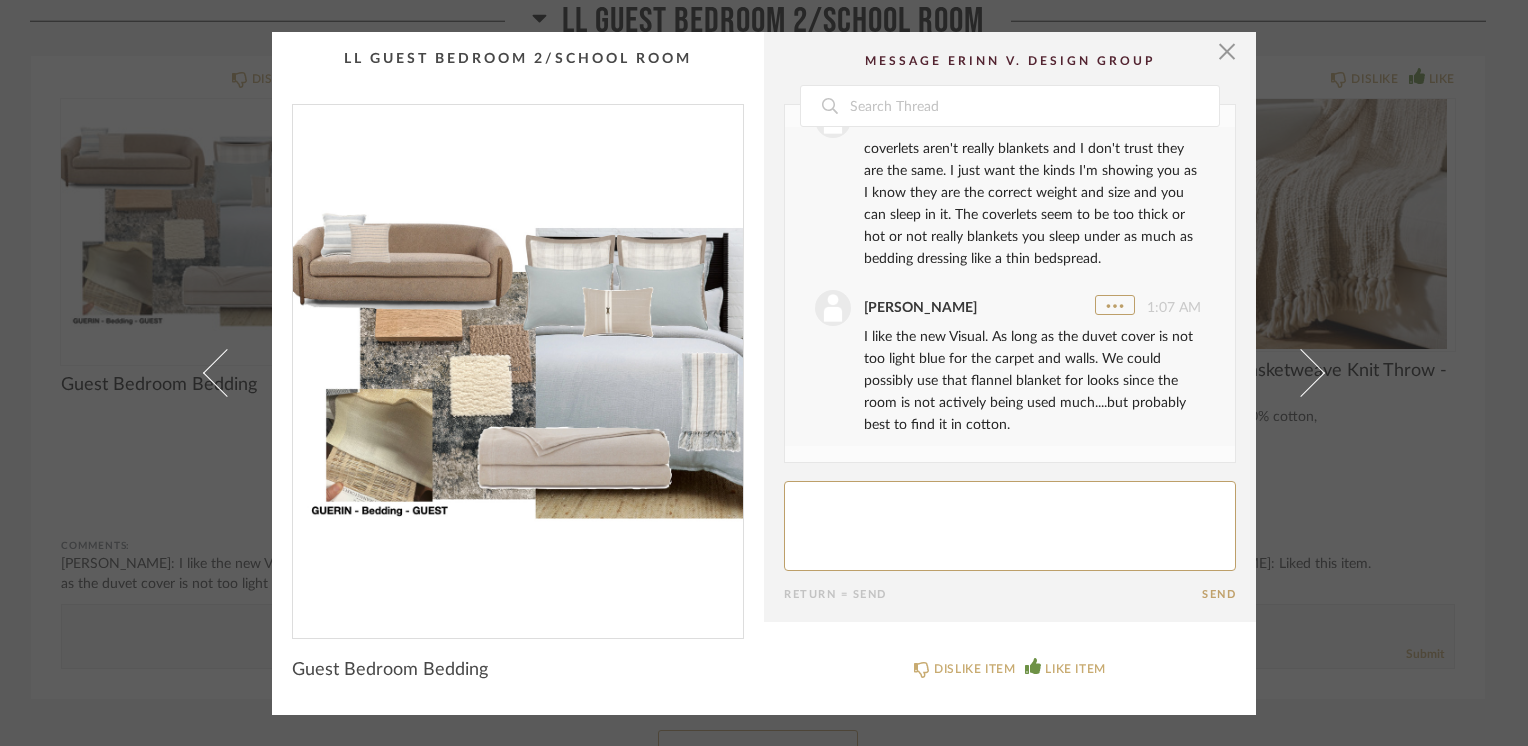 click 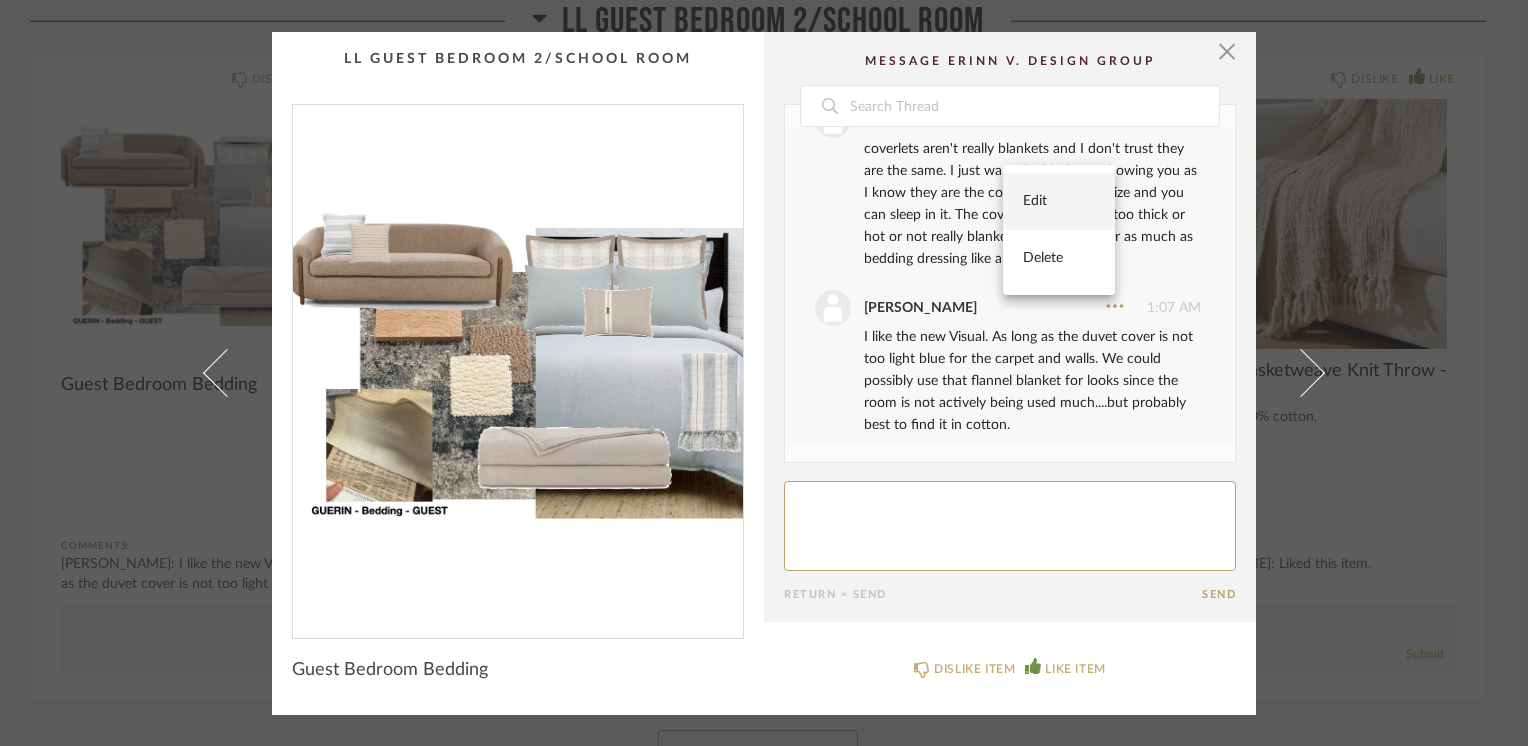 click on "Edit" at bounding box center (1059, 201) 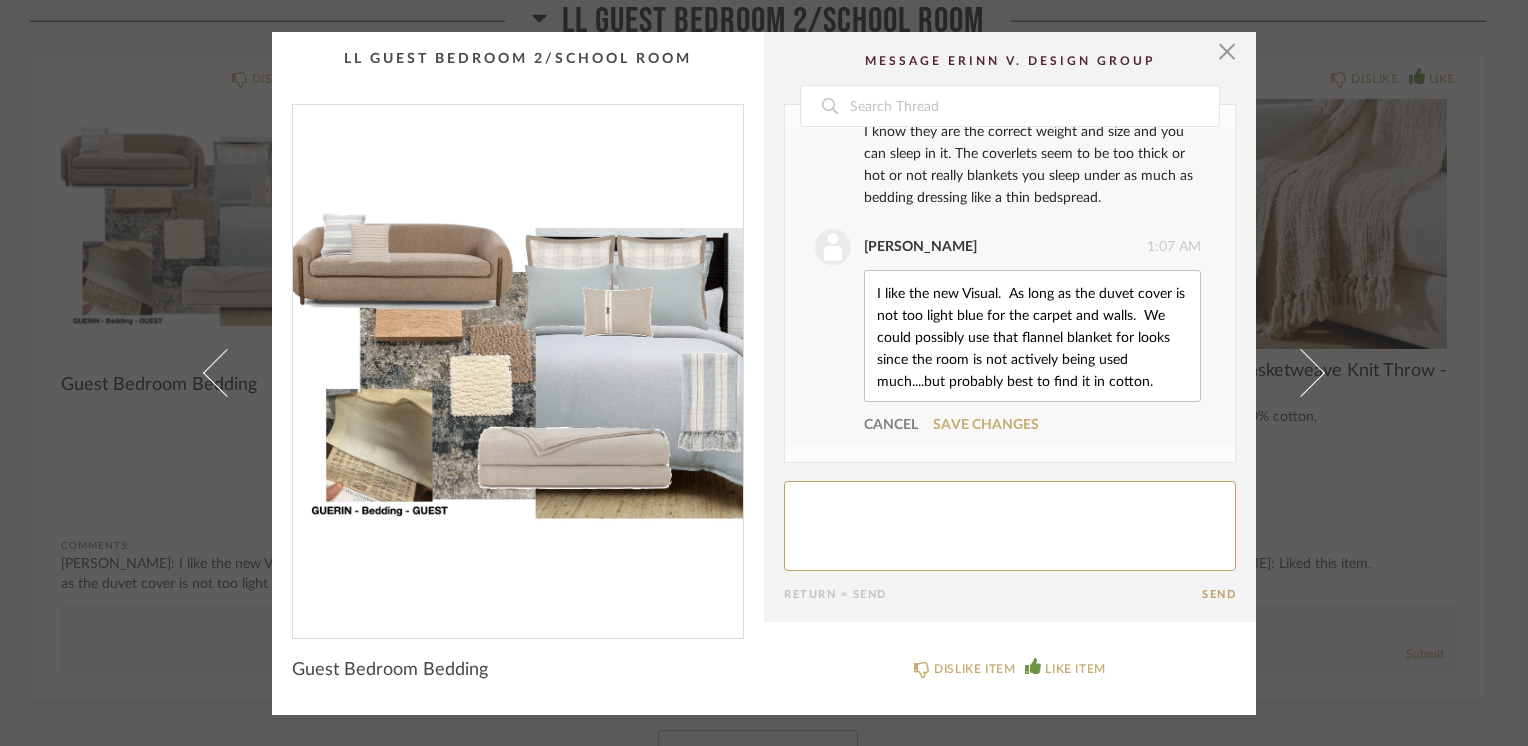 scroll, scrollTop: 2425, scrollLeft: 0, axis: vertical 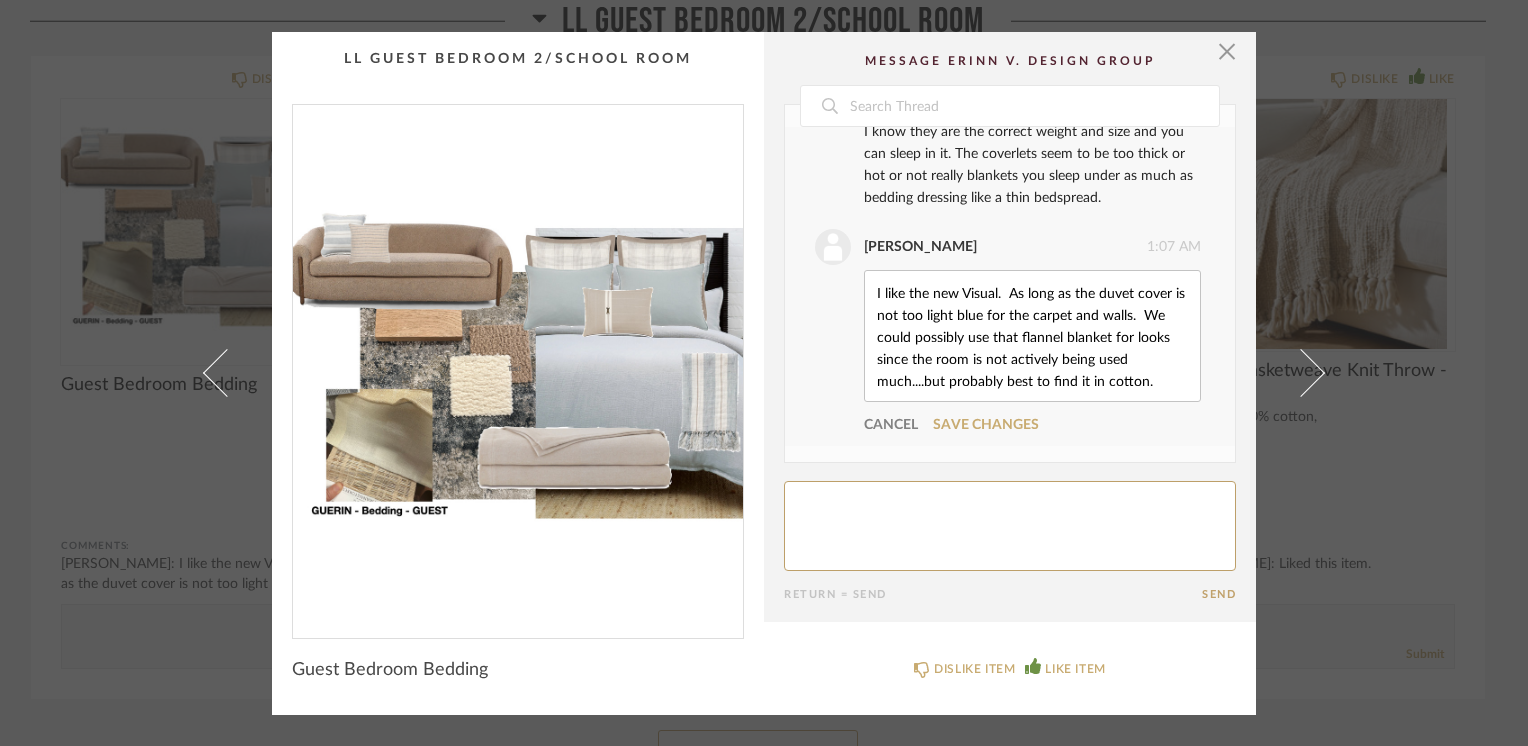 click on "I like the new Visual.  As long as the duvet cover is not too light blue for the carpet and walls.  We could possibly use that flannel blanket for looks since the room is not actively being used much....but probably best to find it in cotton." at bounding box center (1032, 336) 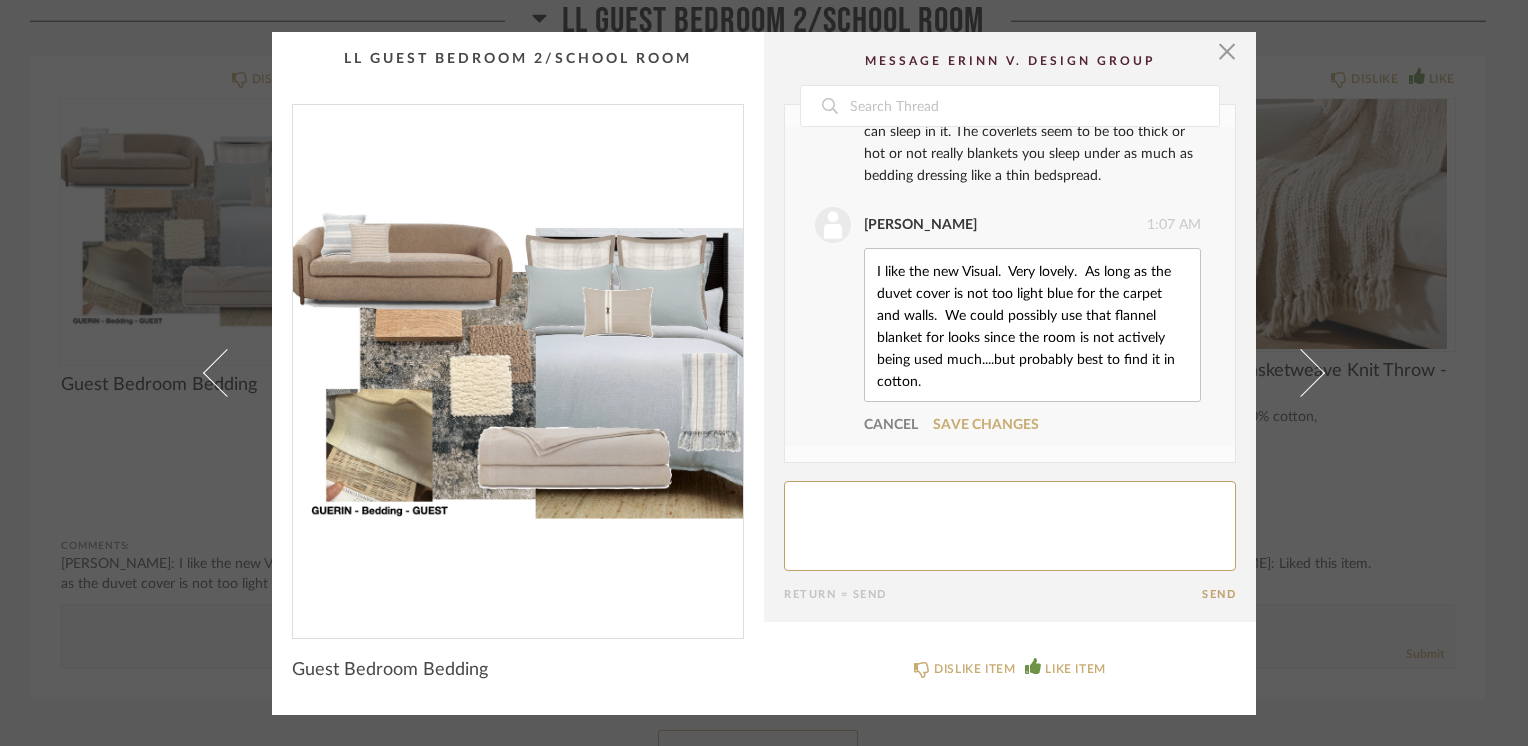 type on "I like the new Visual.  Very lovely.  As long as the duvet cover is not too light blue for the carpet and walls.  We could possibly use that flannel blanket for looks since the room is not actively being used much....but probably best to find it in cotton." 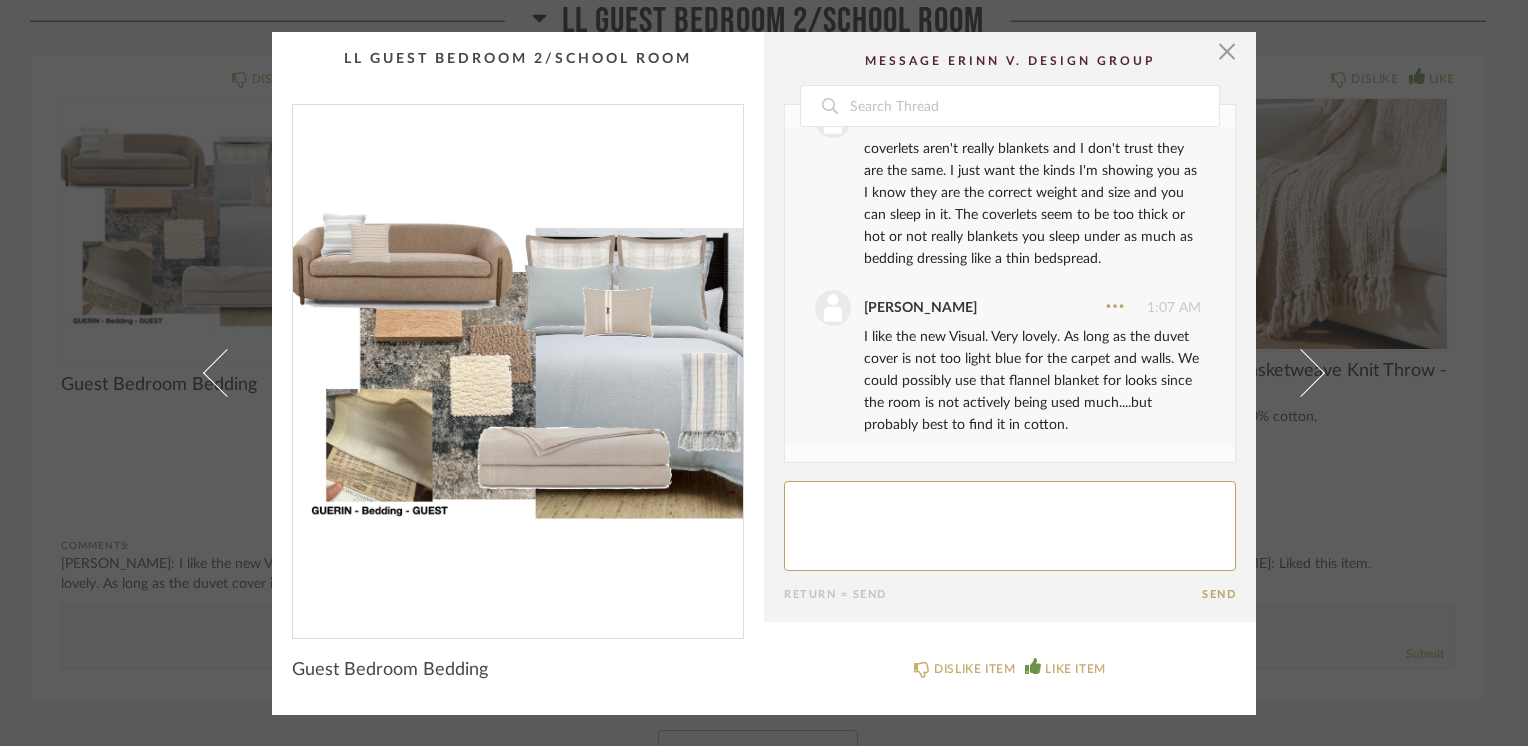 scroll, scrollTop: 2364, scrollLeft: 0, axis: vertical 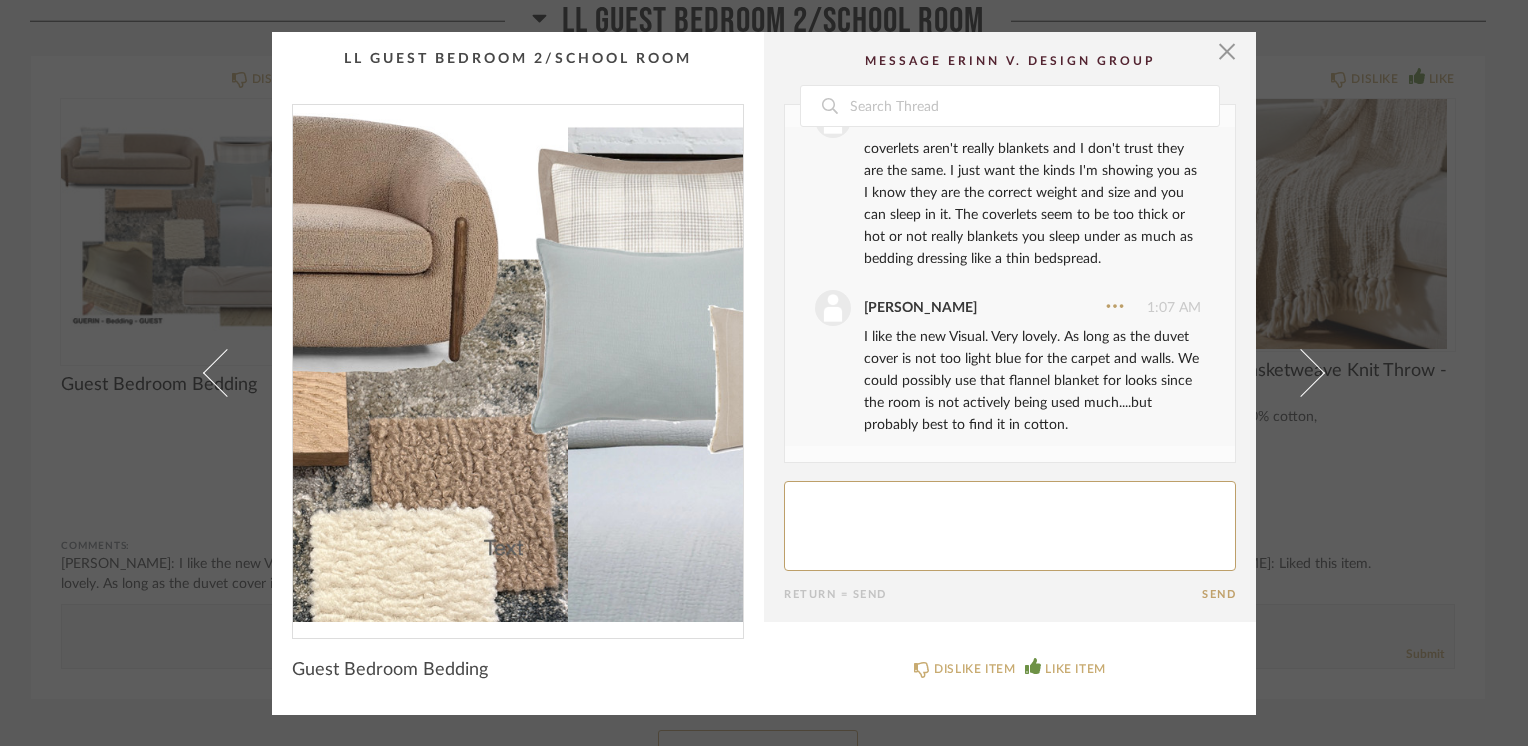 click at bounding box center [518, 363] 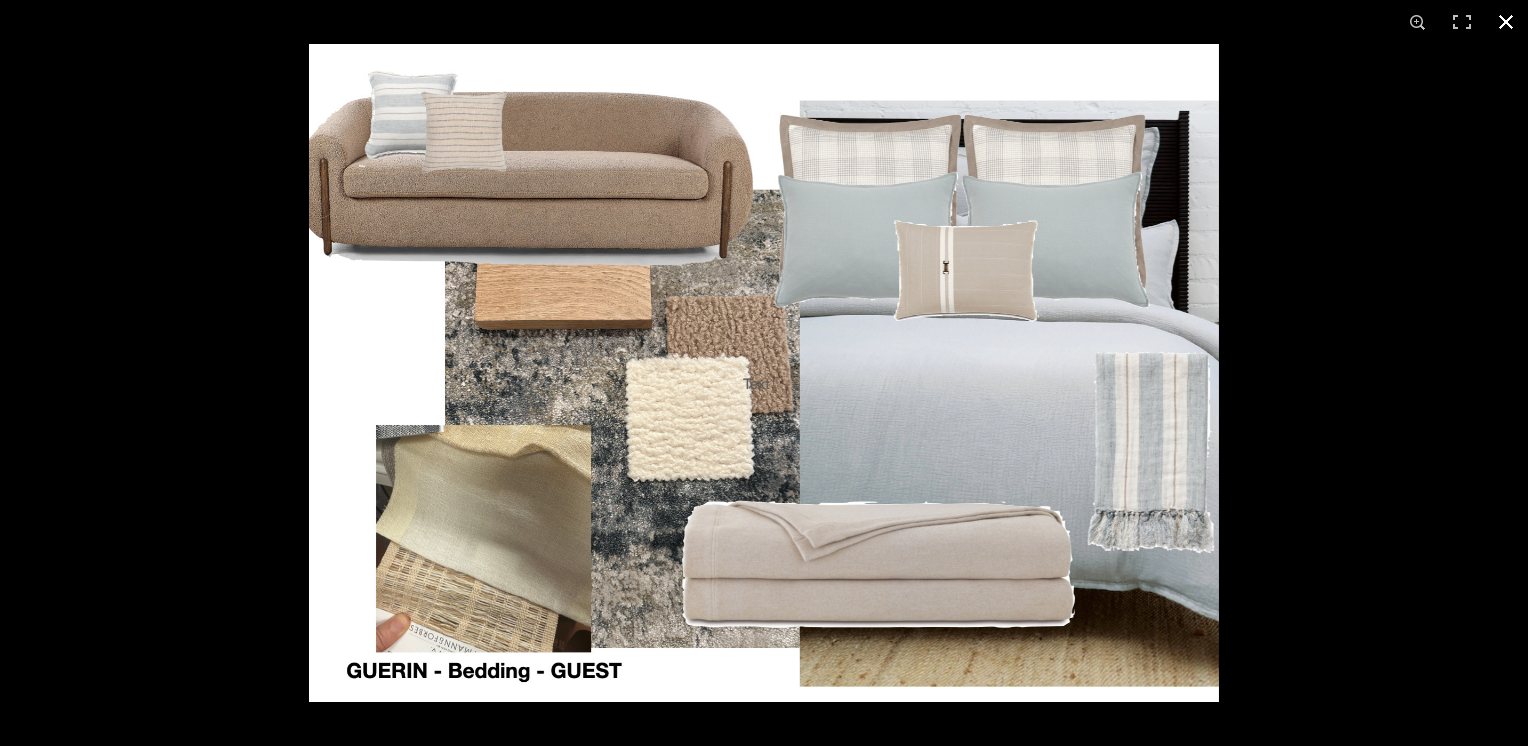 click at bounding box center [1506, 22] 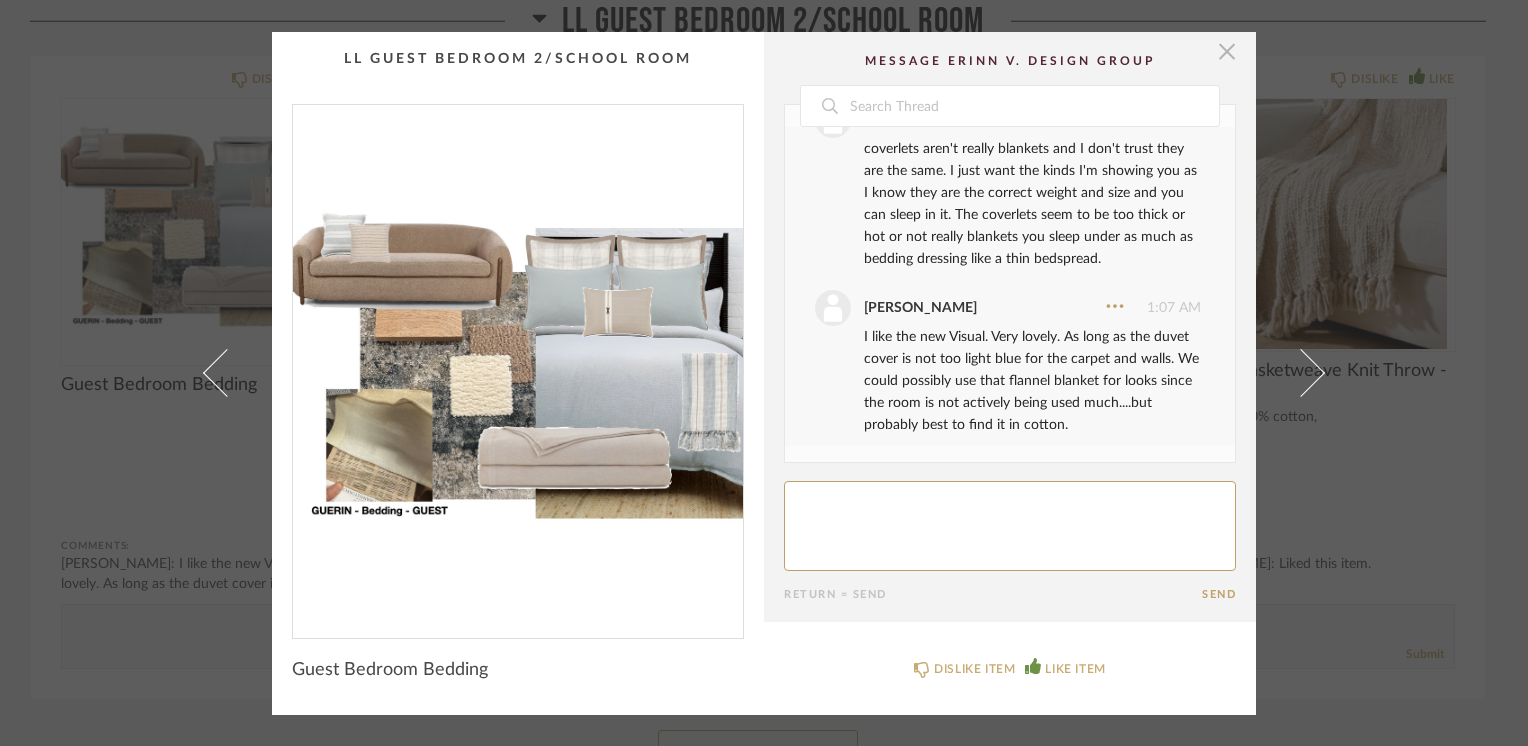 click at bounding box center (1227, 52) 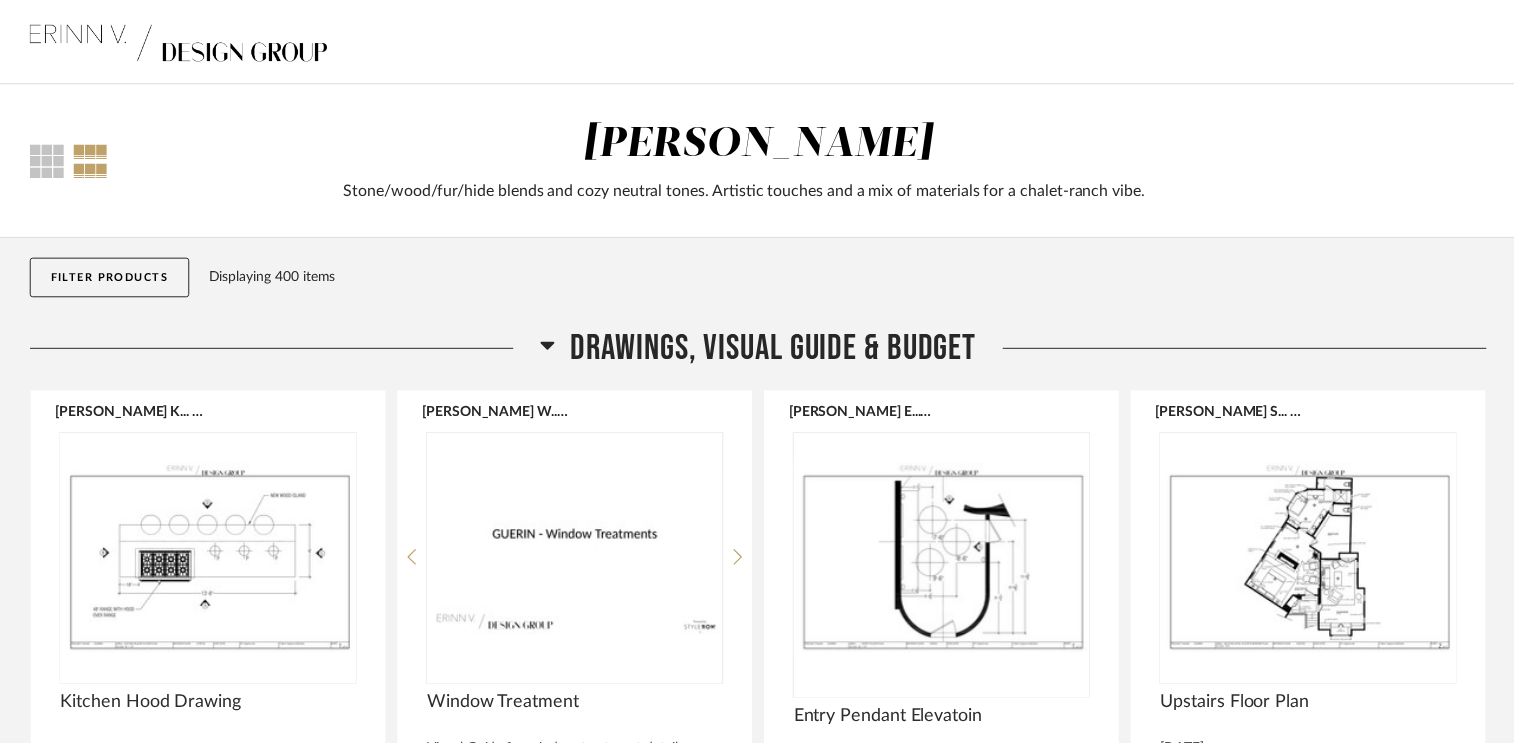 scroll, scrollTop: 28713, scrollLeft: 0, axis: vertical 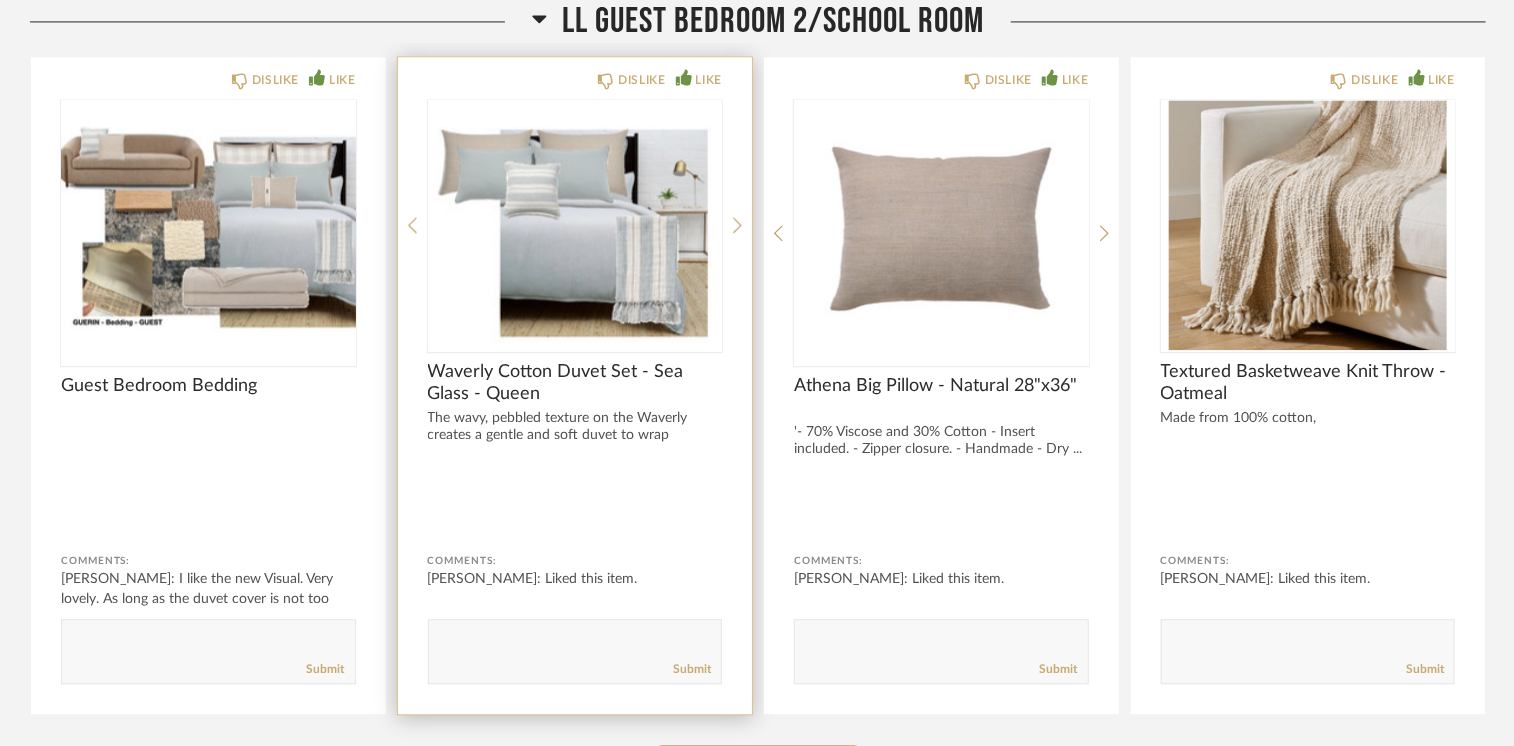 click on "DISLIKE LIKE Waverly Cotton Duvet Set - Sea Glass - Queen The wavy, pebbled texture on the Waverly creates a gentle and soft duvet to wrap yourse... Comments: lisa guerin: Liked this item.       Submit" 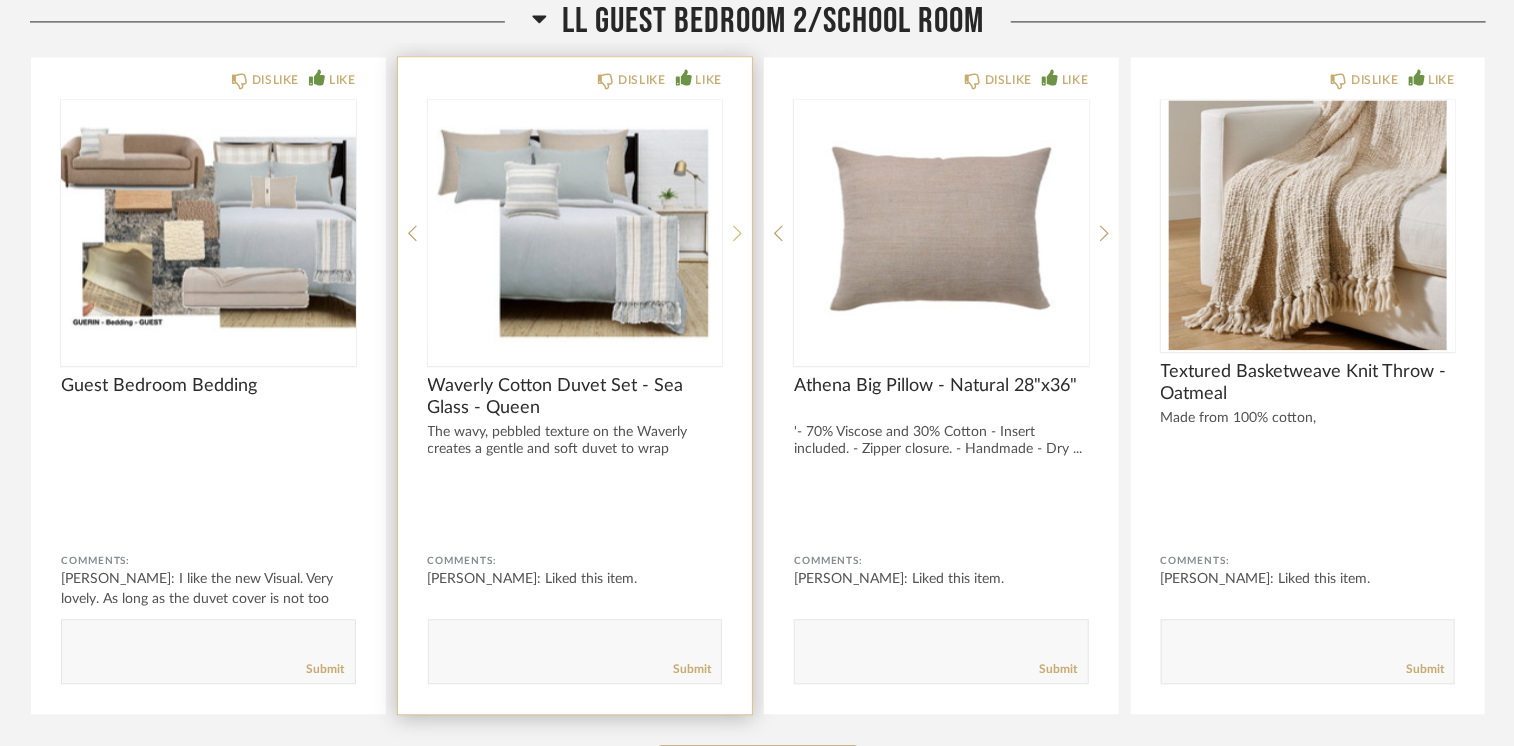 click 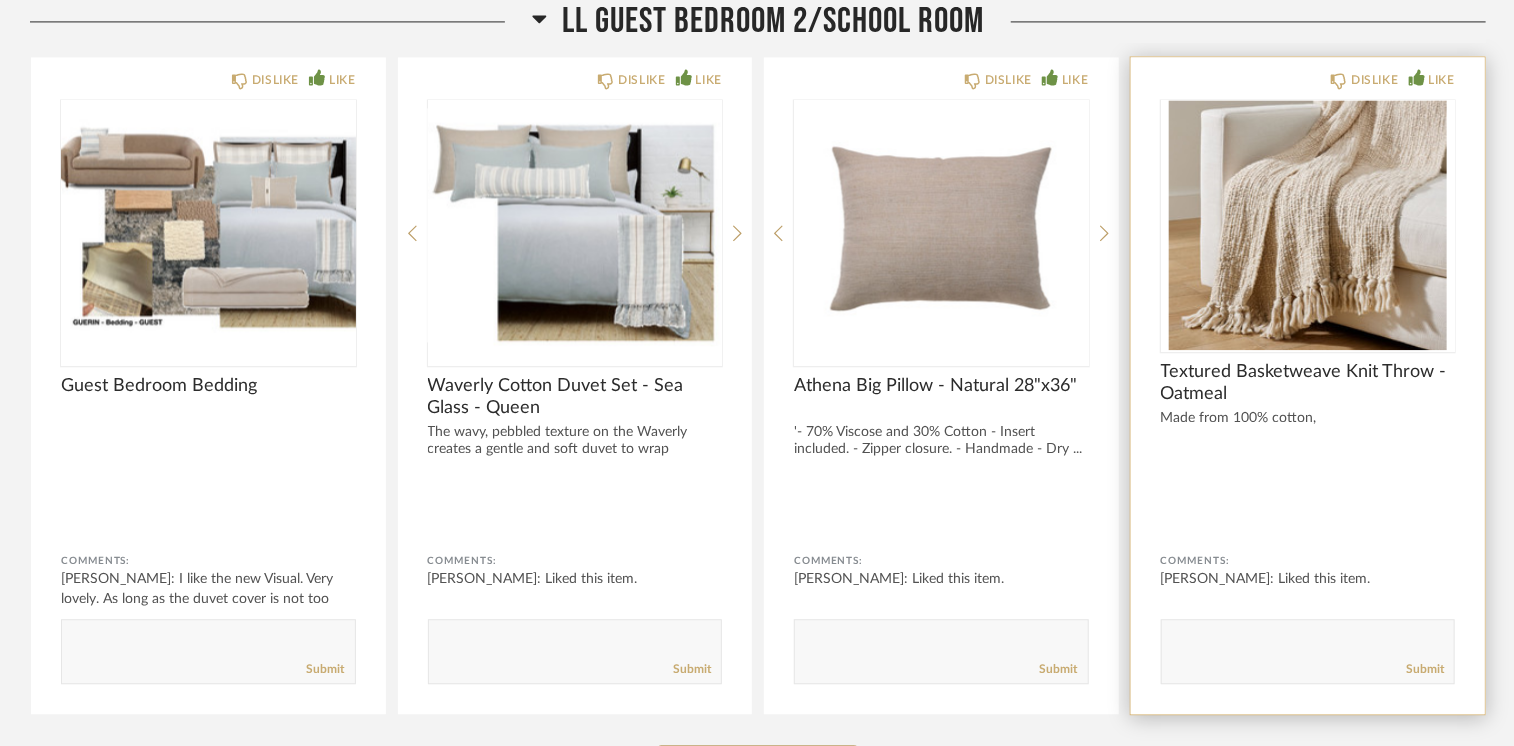 scroll, scrollTop: 28813, scrollLeft: 0, axis: vertical 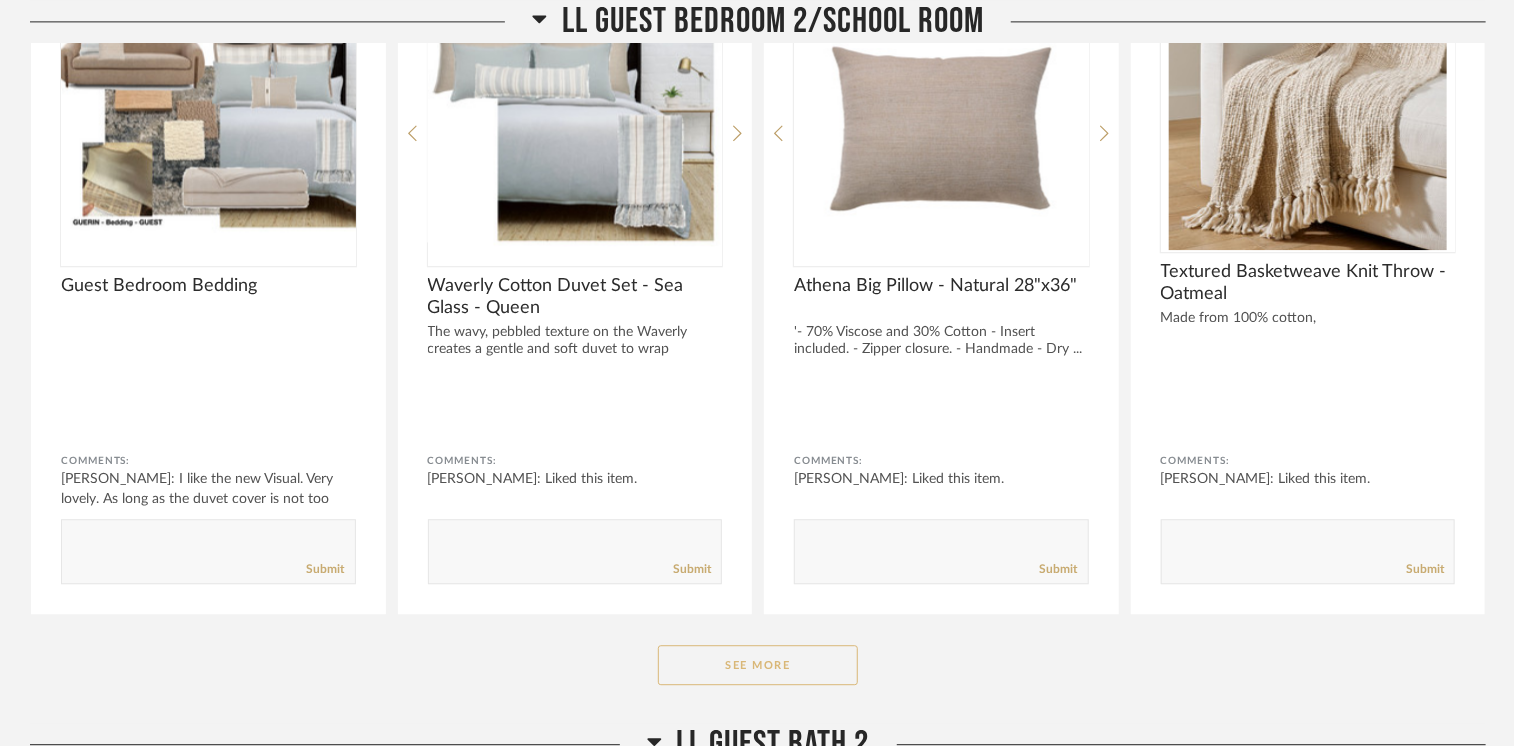 click on "See More" 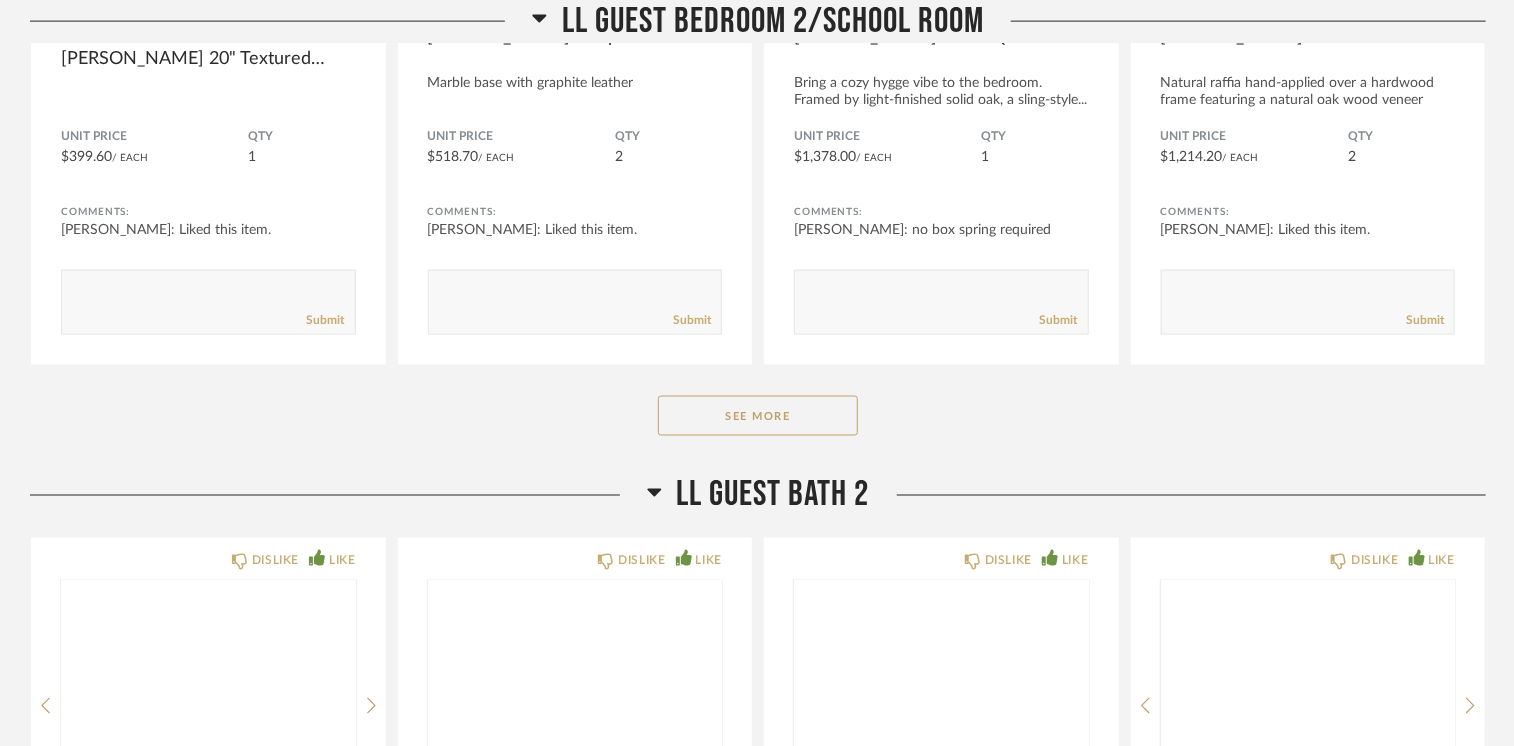 scroll, scrollTop: 31713, scrollLeft: 0, axis: vertical 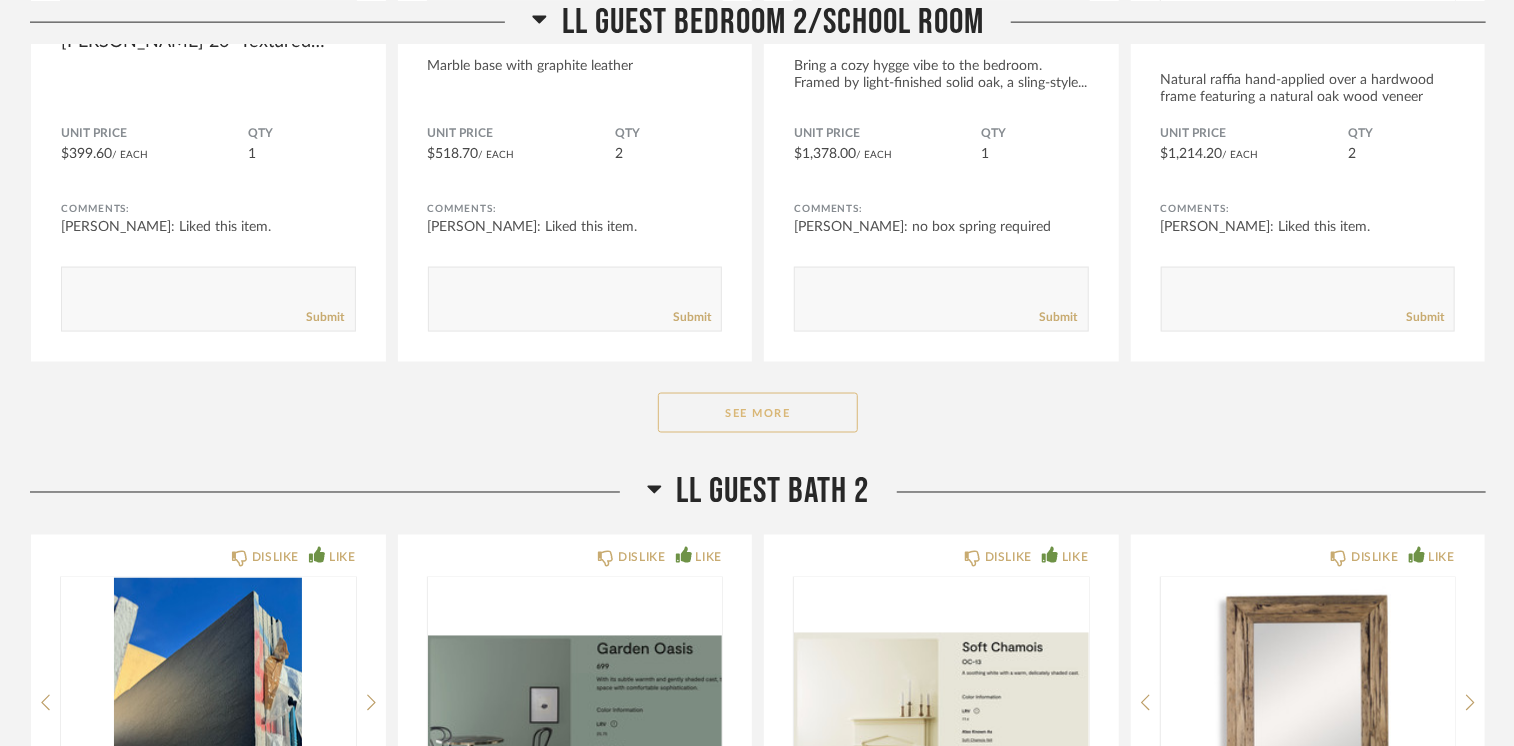 click on "See More" 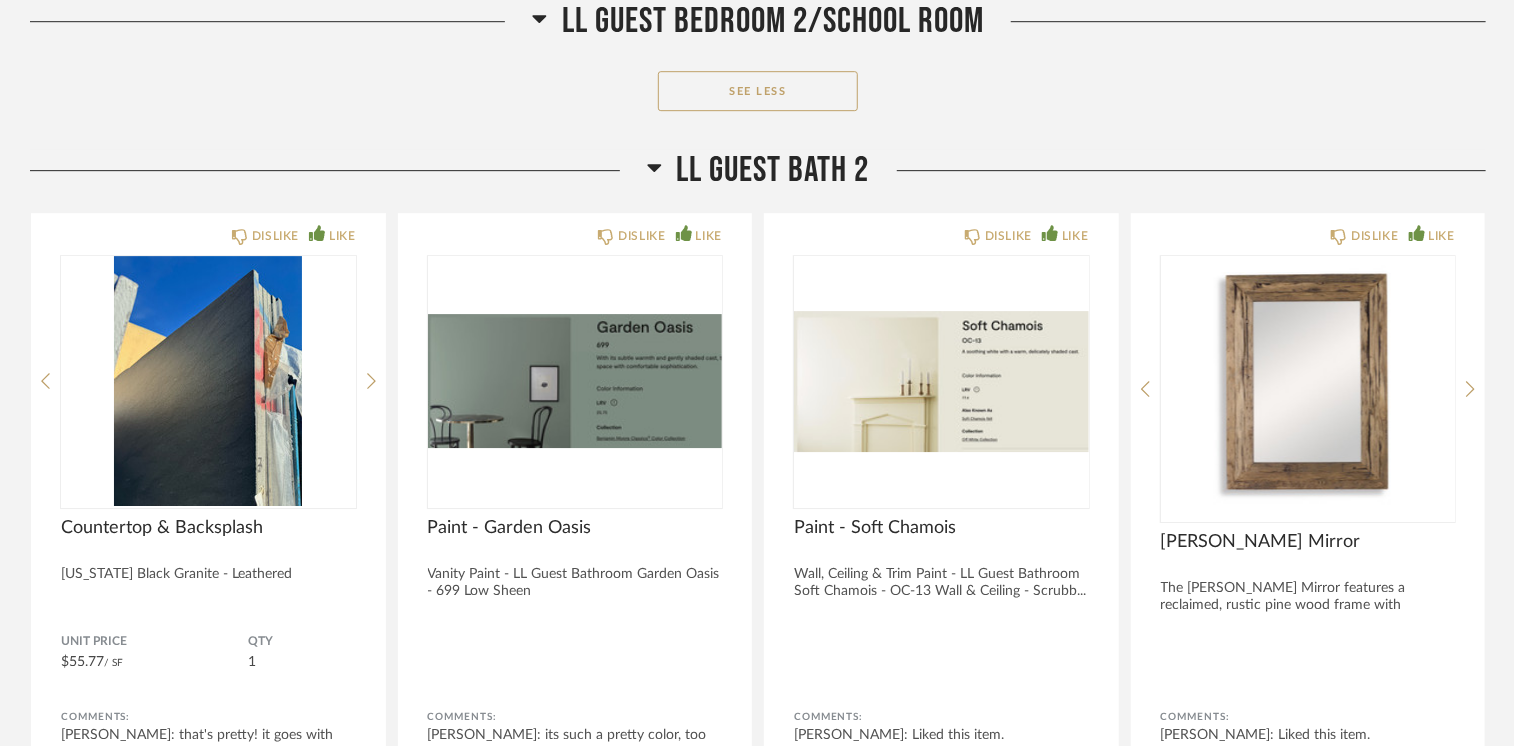 scroll, scrollTop: 33913, scrollLeft: 0, axis: vertical 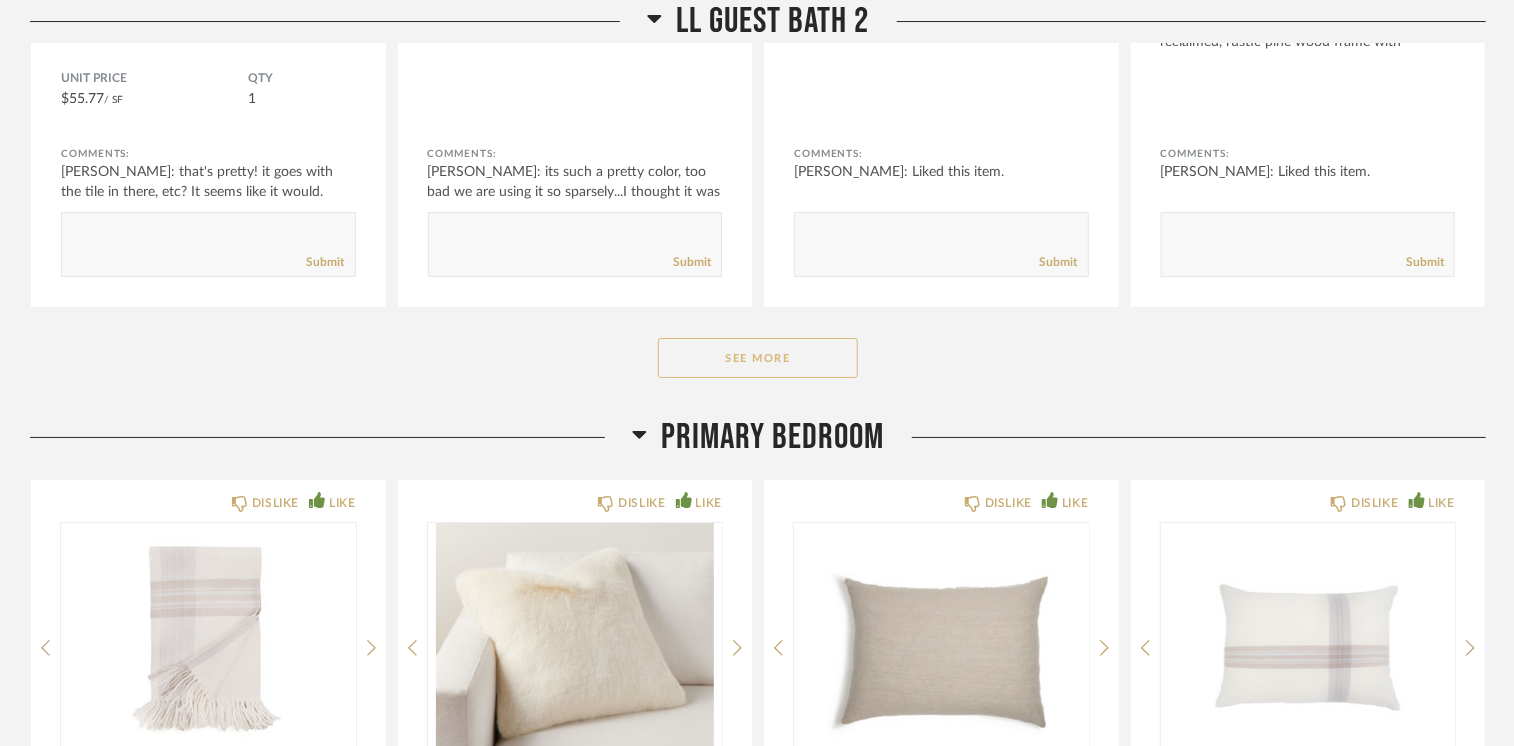 click on "See More" 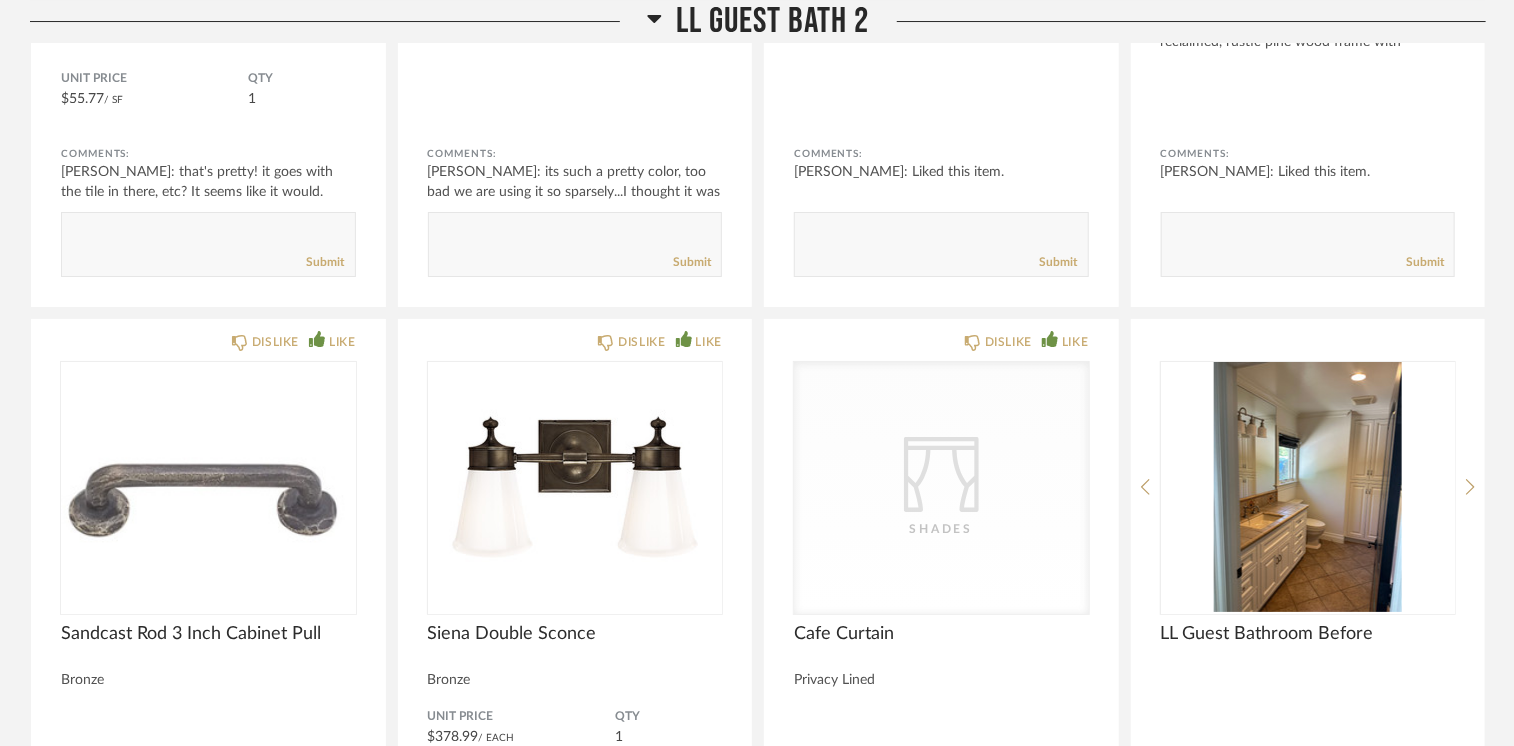 scroll, scrollTop: 33513, scrollLeft: 0, axis: vertical 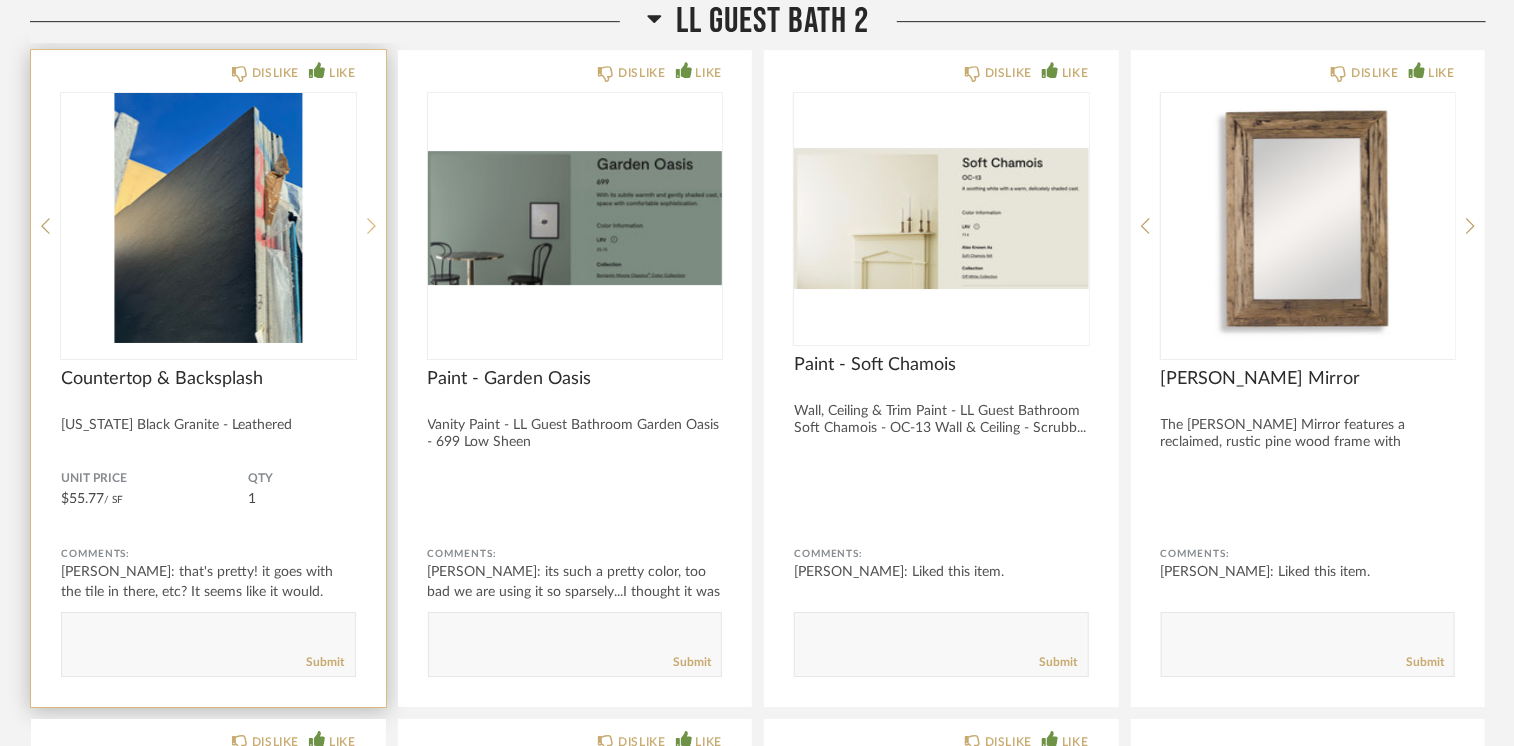 click 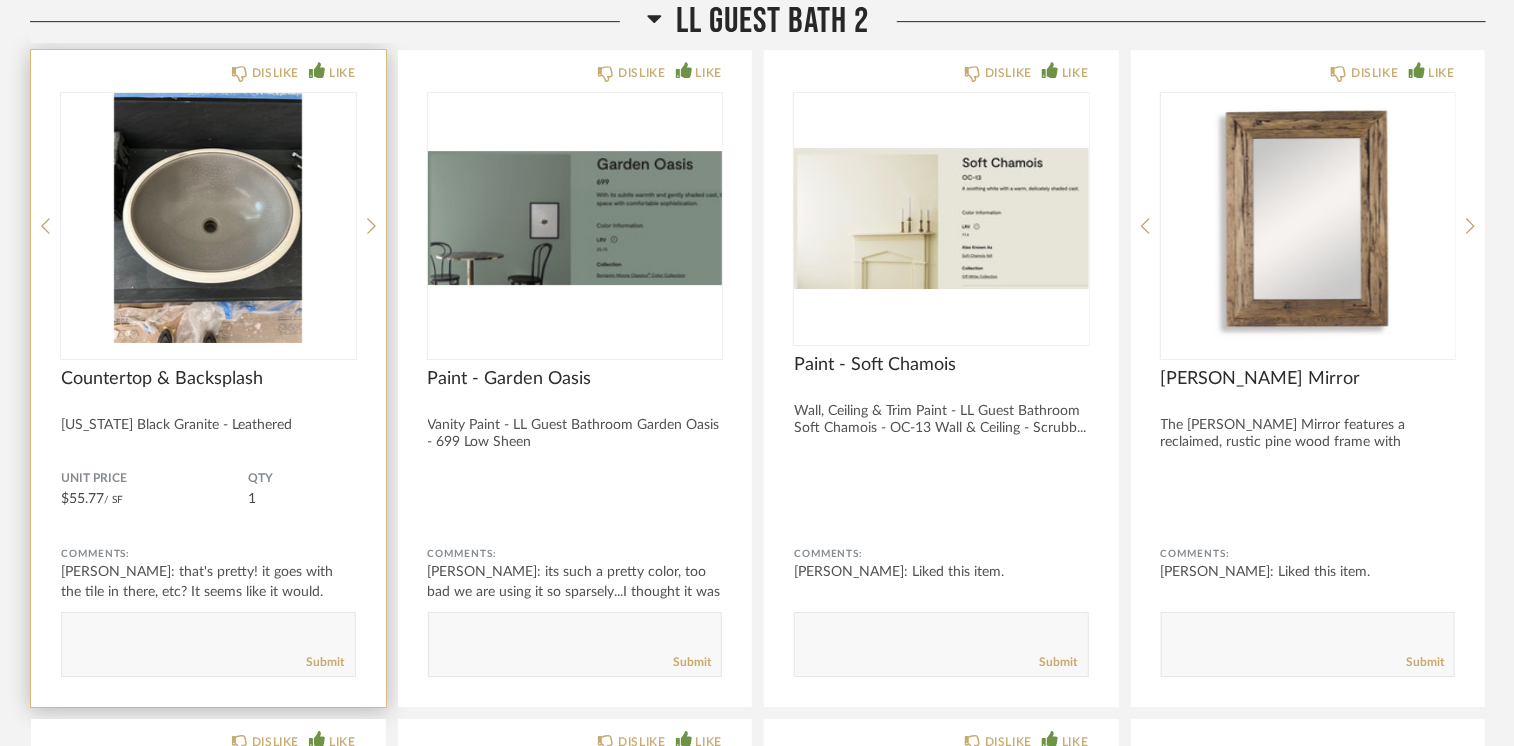 click at bounding box center (208, 218) 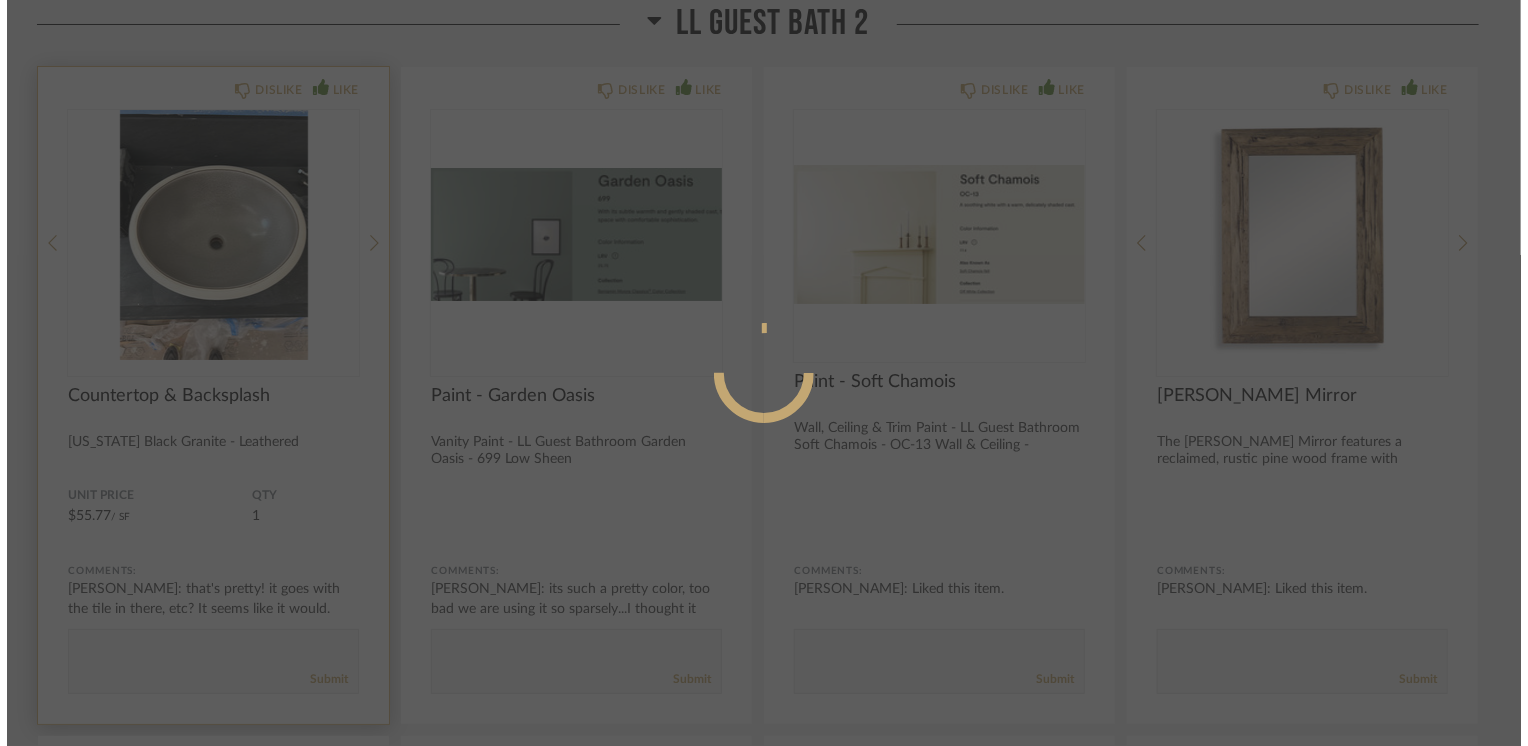 scroll, scrollTop: 0, scrollLeft: 0, axis: both 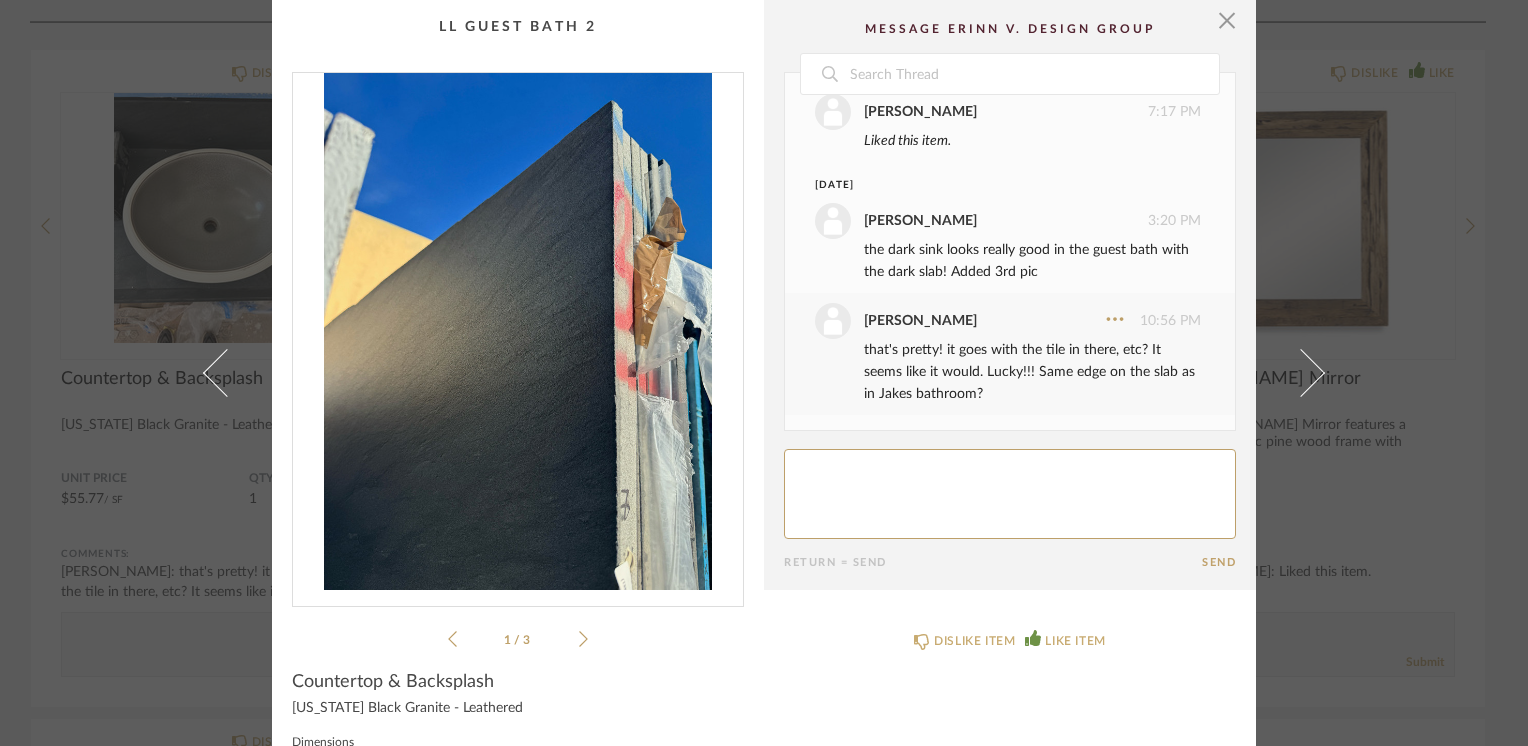 click 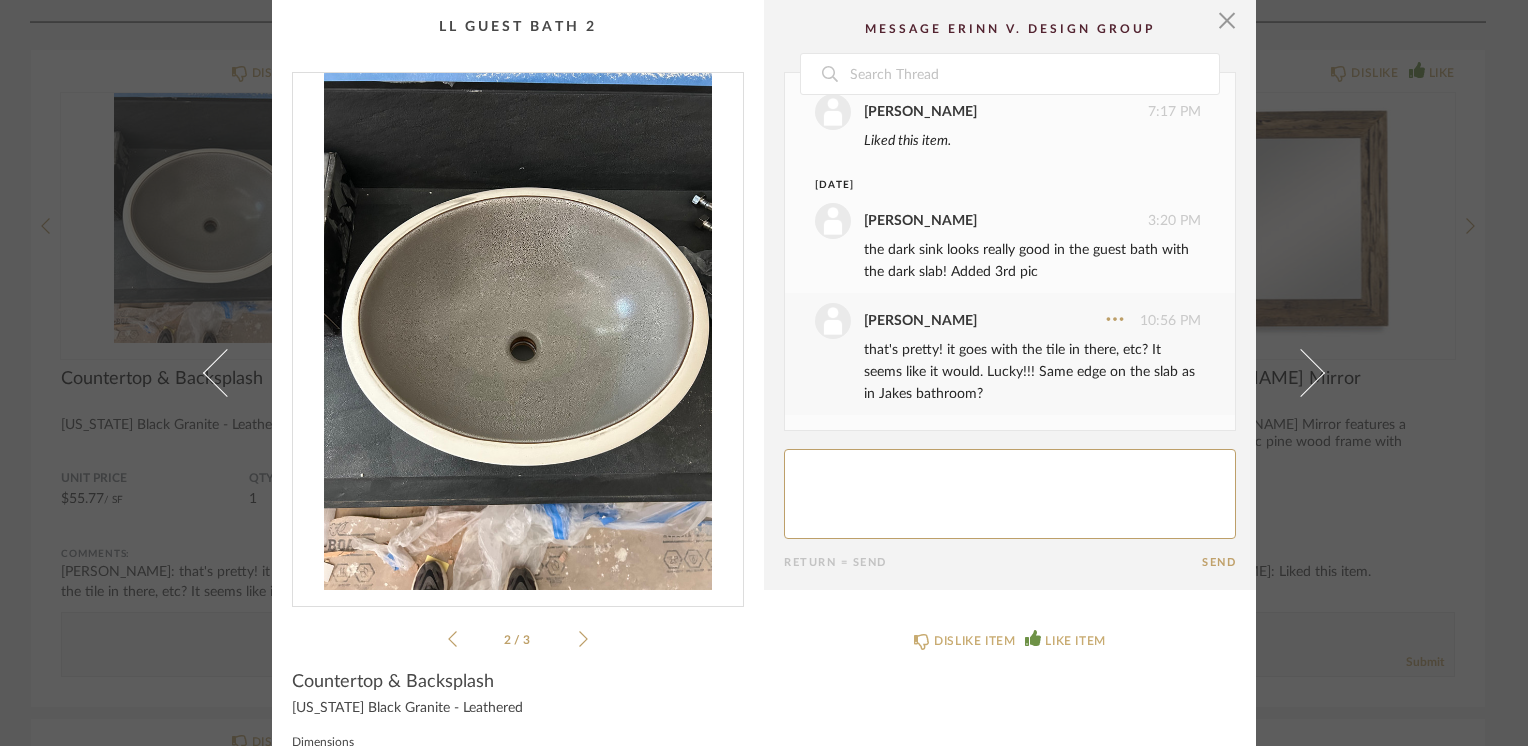 click 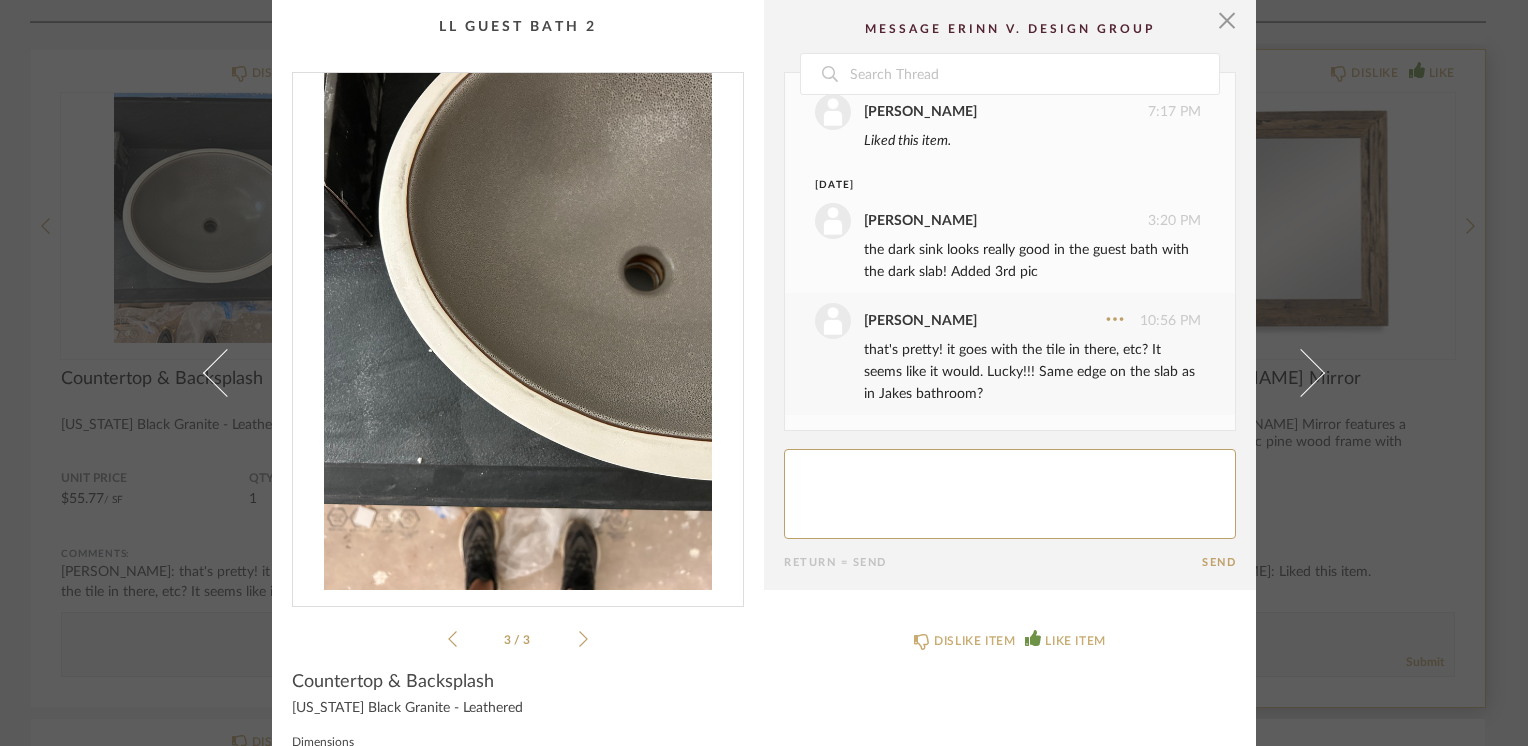 drag, startPoint x: 1224, startPoint y: 27, endPoint x: 1238, endPoint y: 46, distance: 23.600847 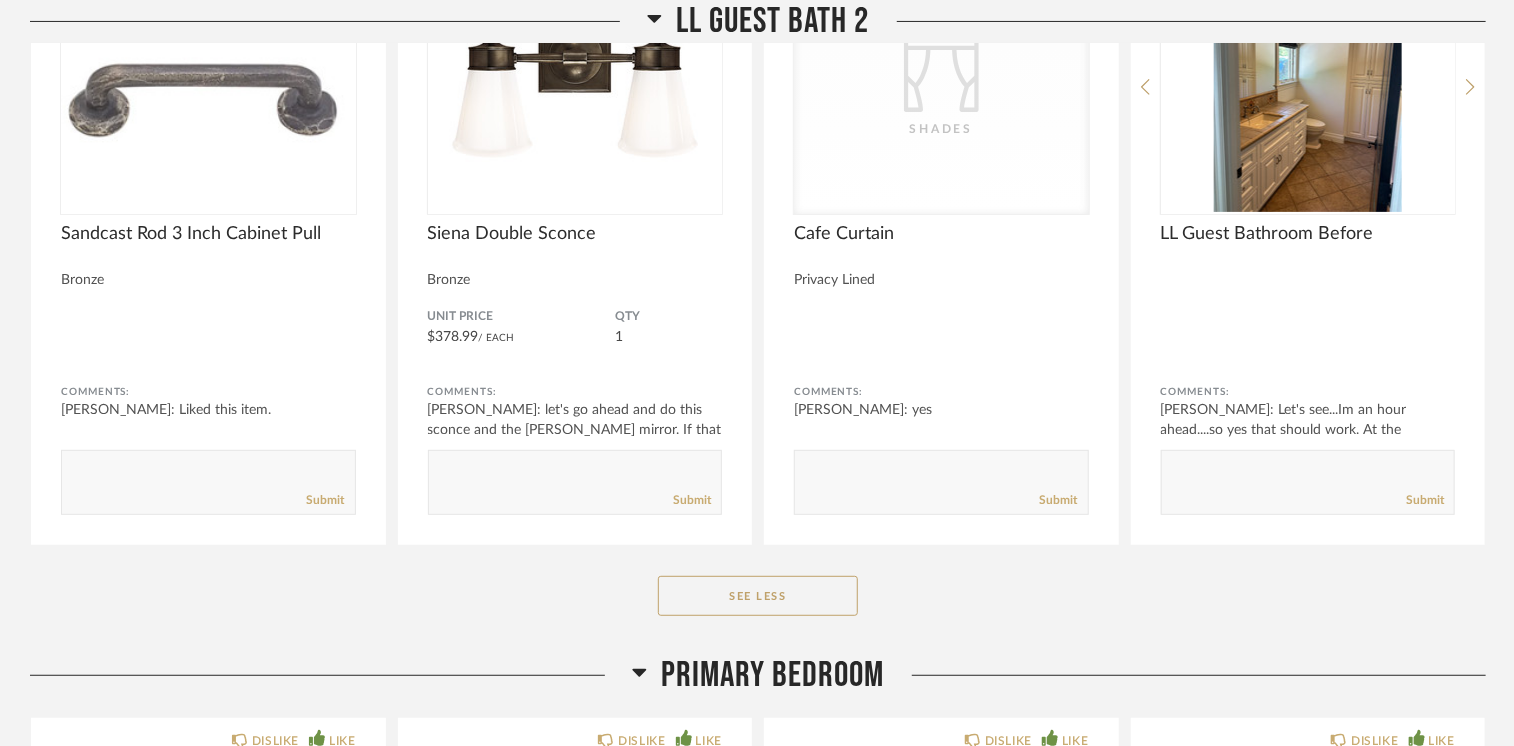 scroll, scrollTop: 34713, scrollLeft: 0, axis: vertical 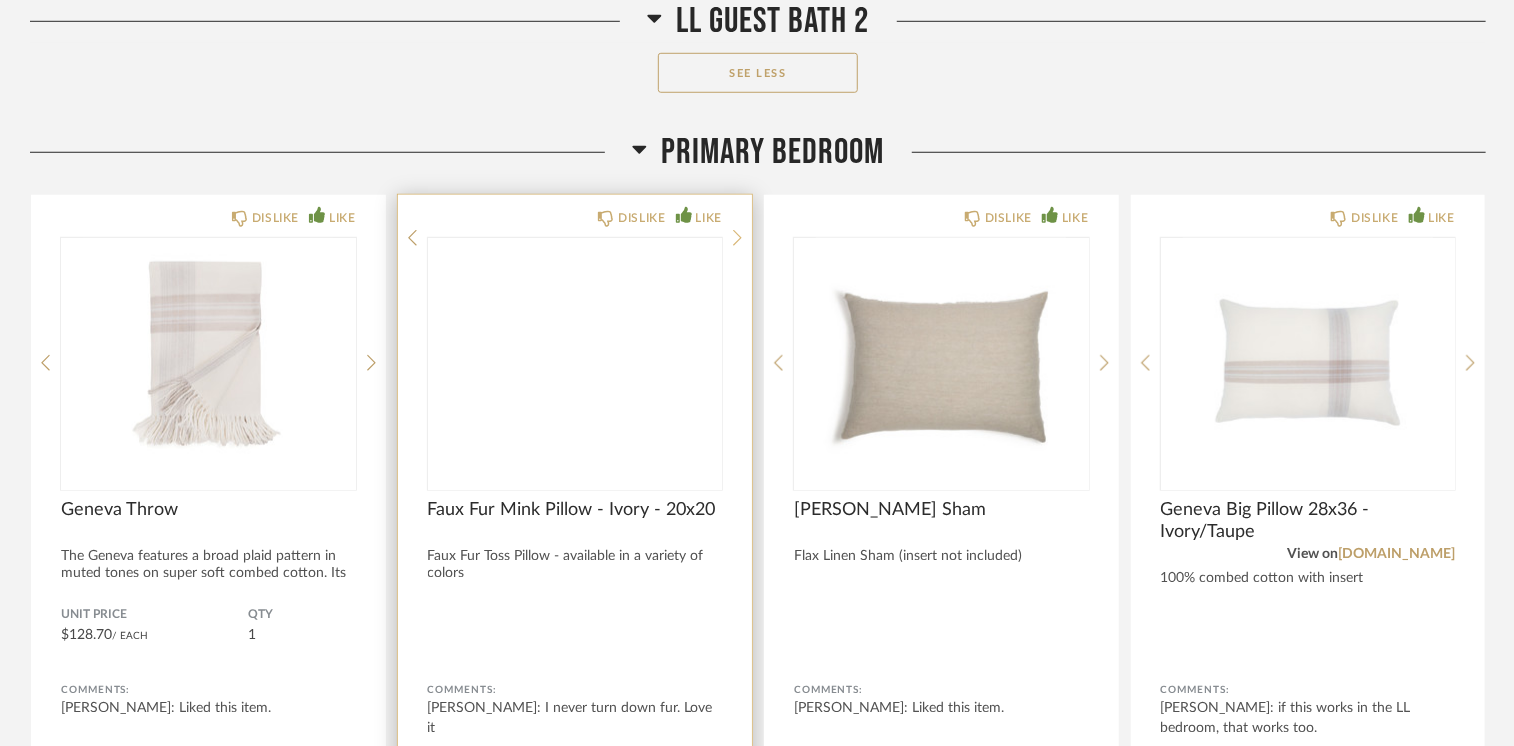 click 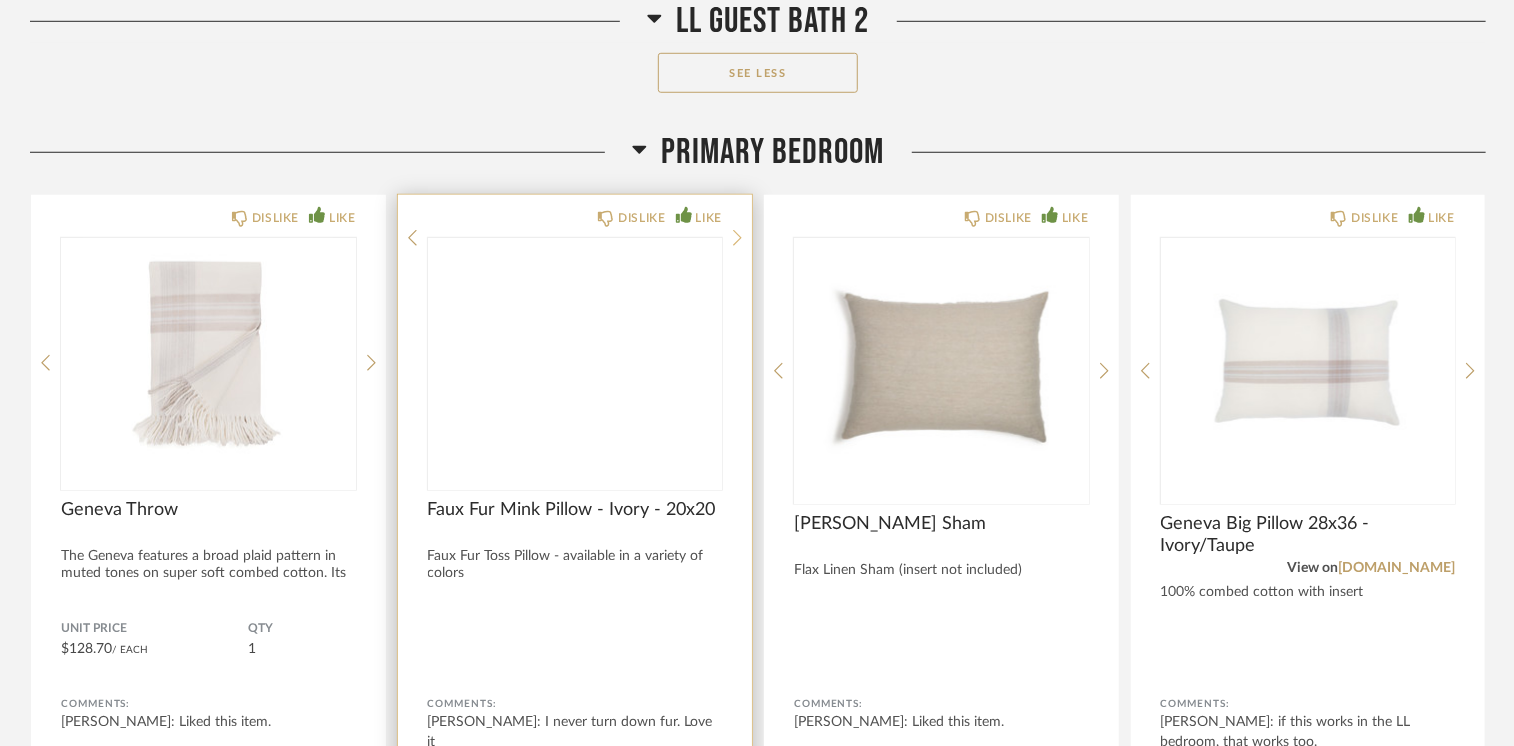 scroll, scrollTop: 34913, scrollLeft: 0, axis: vertical 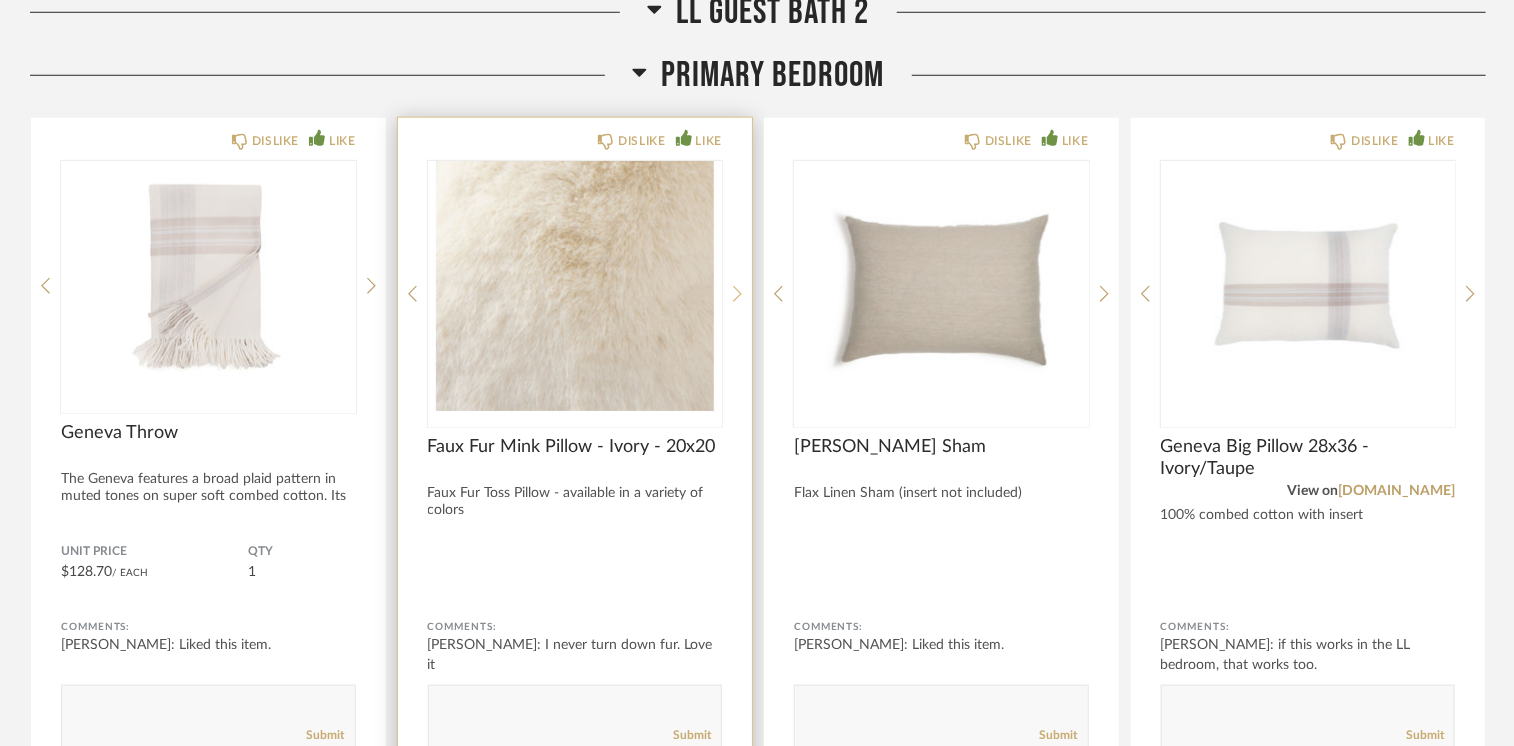 click 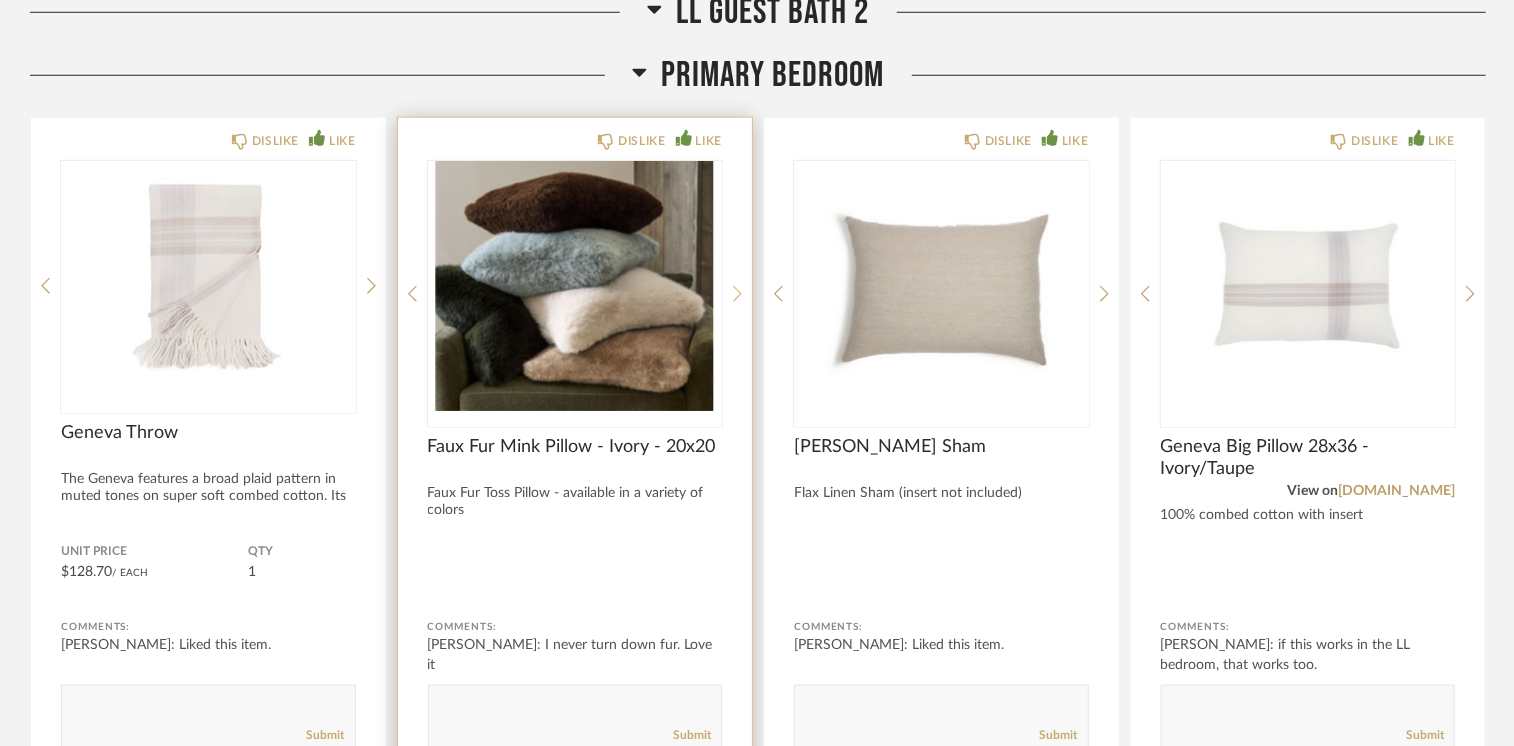 click 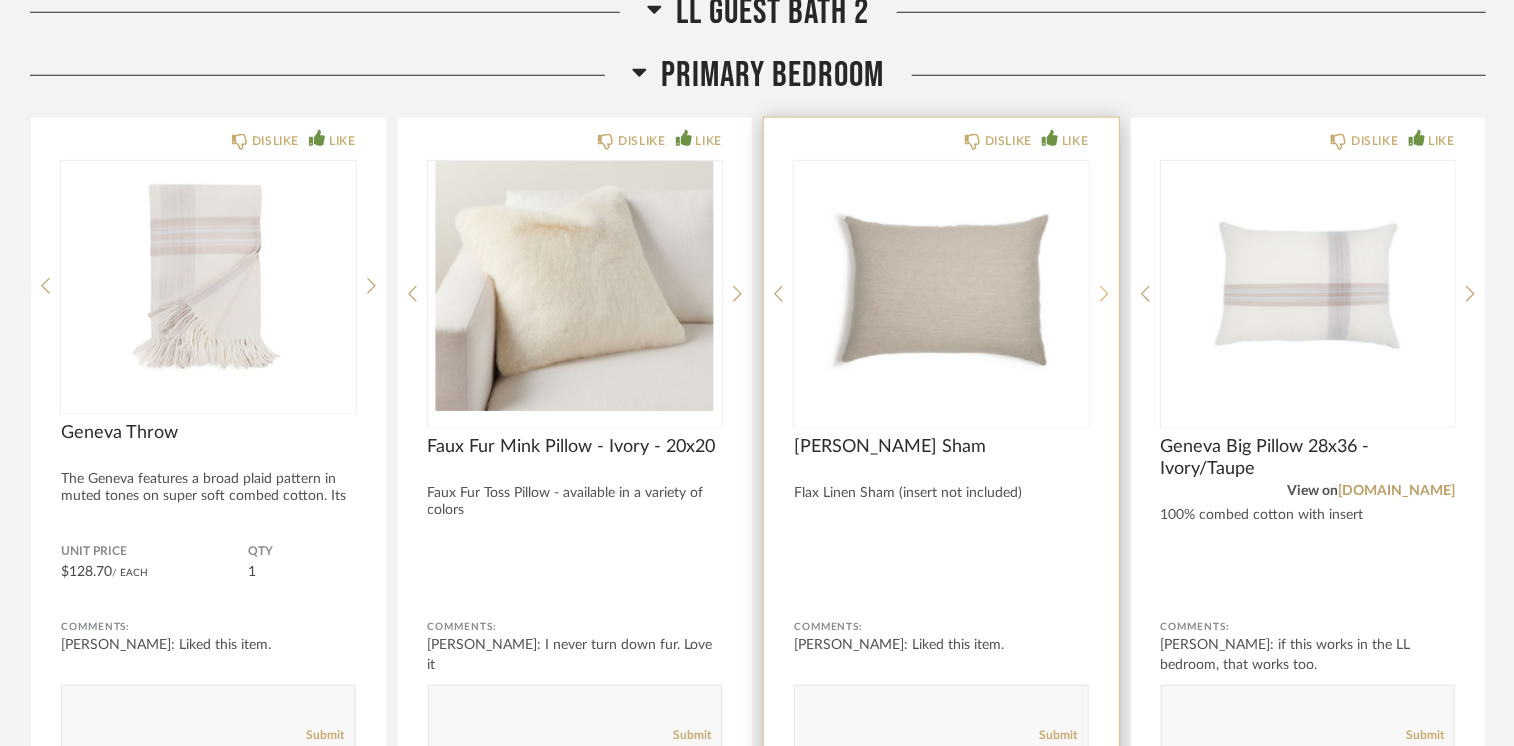 click 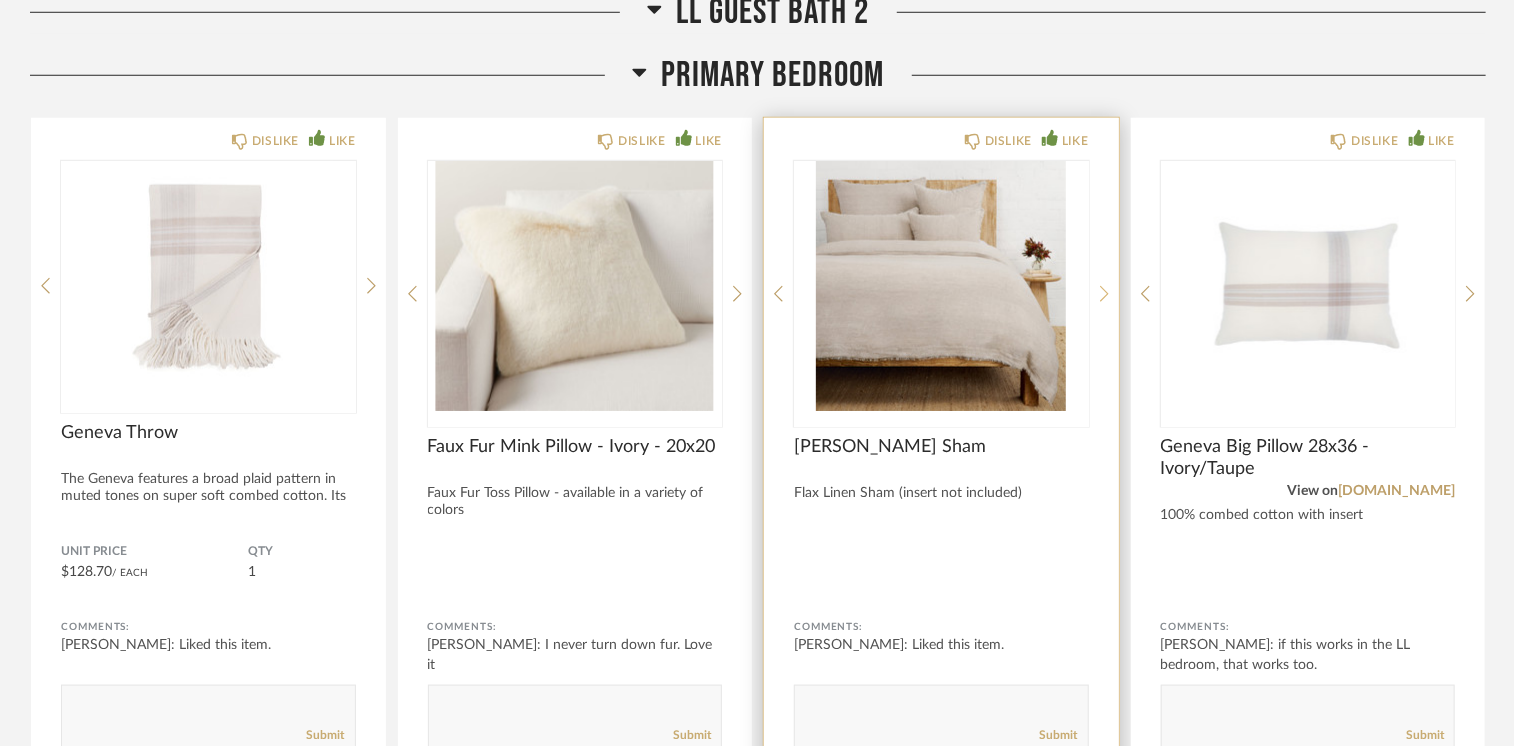 click 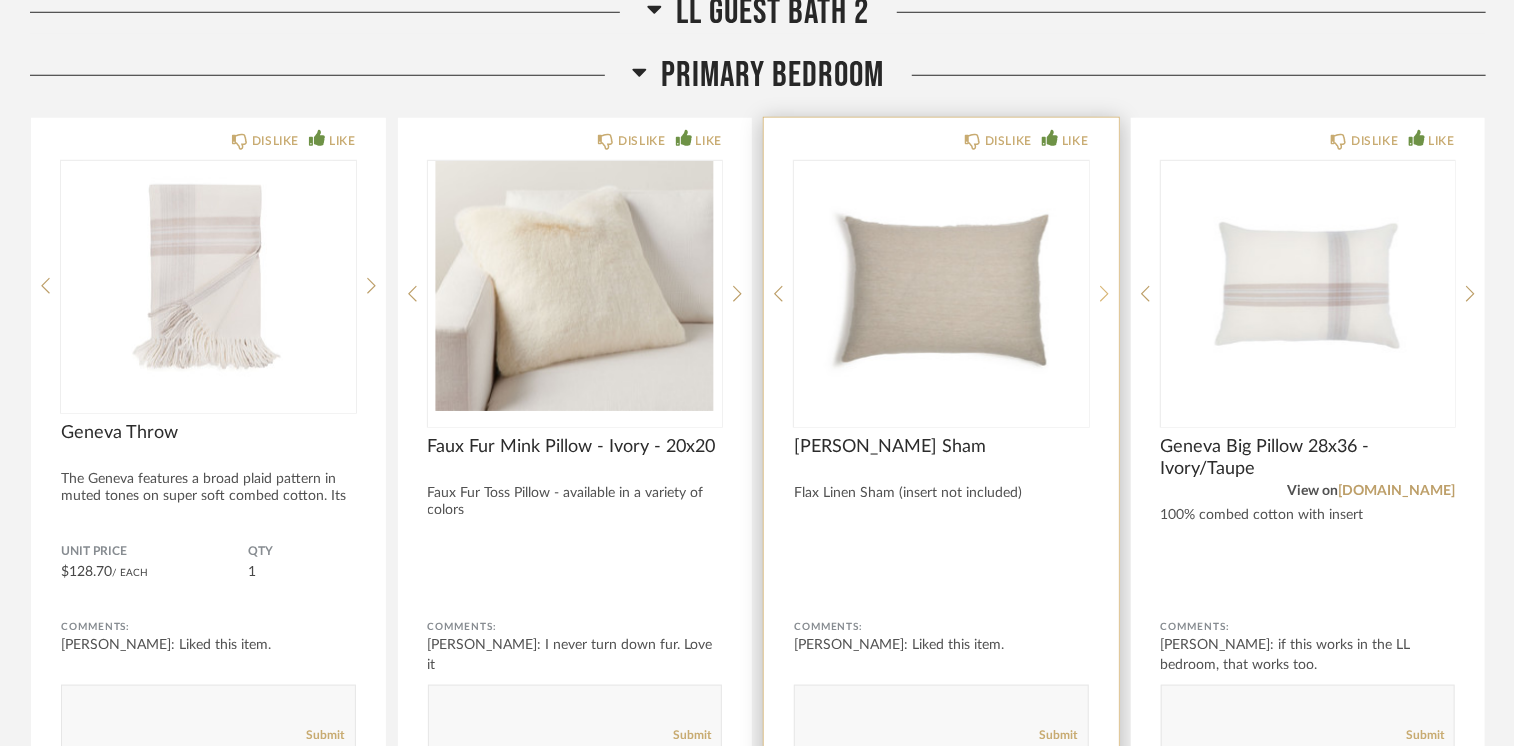 click 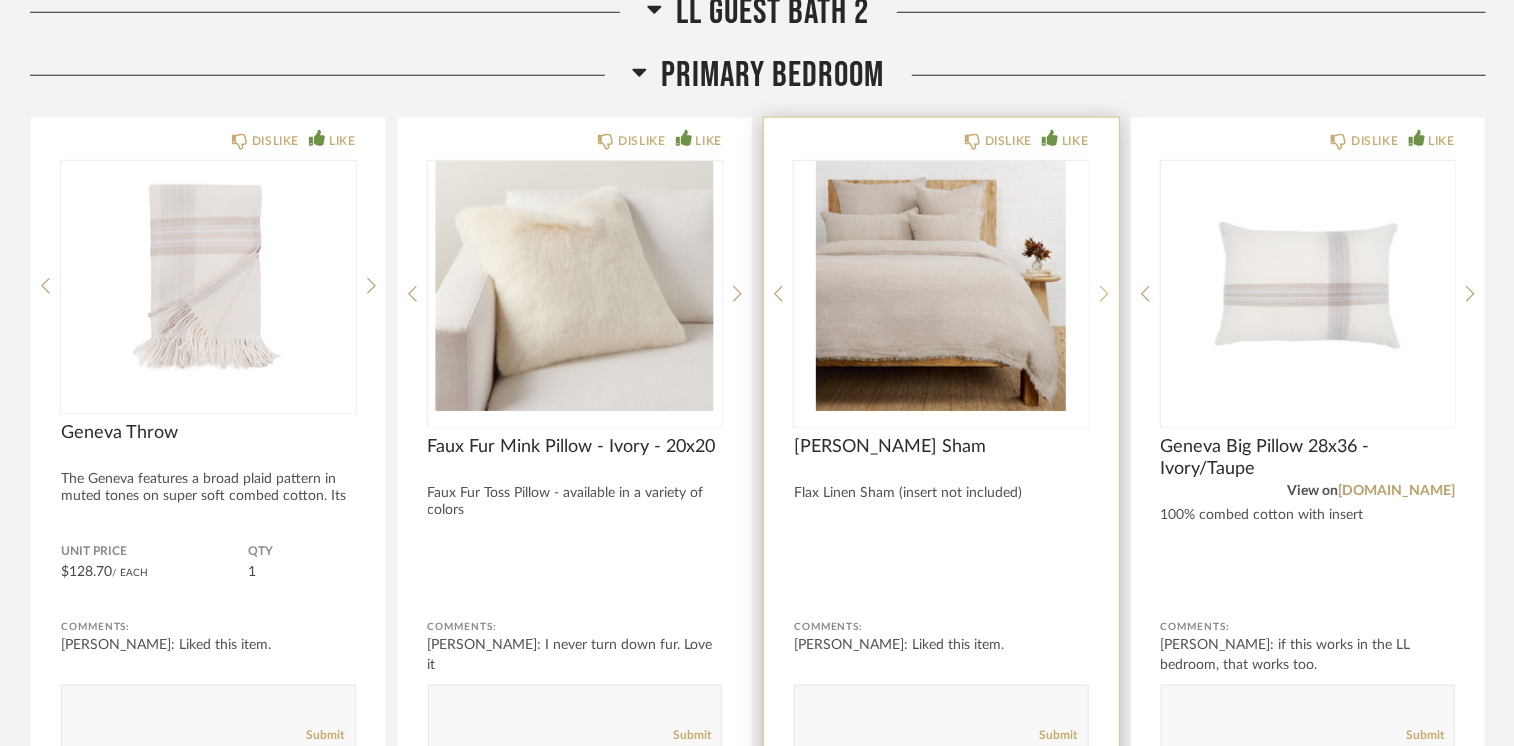click 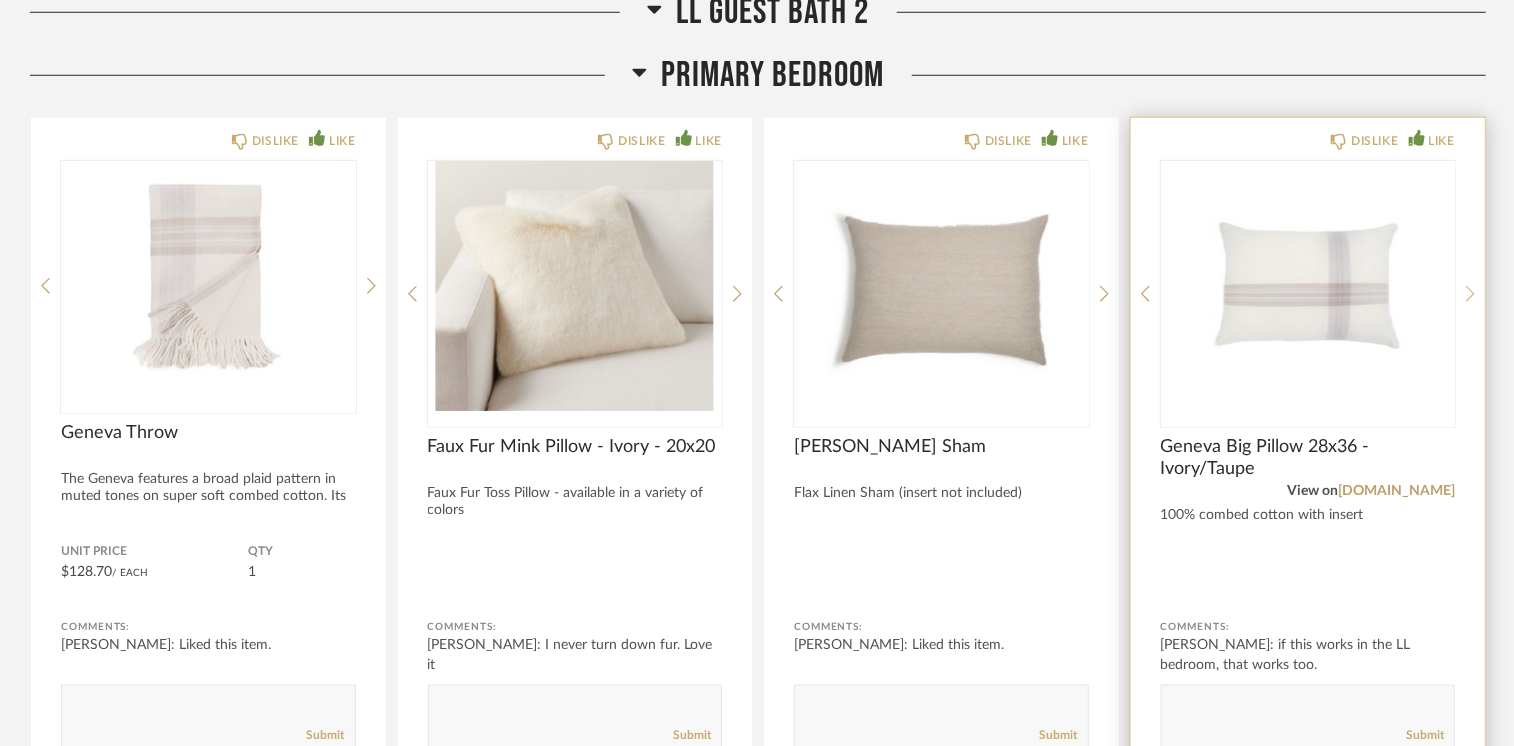 click 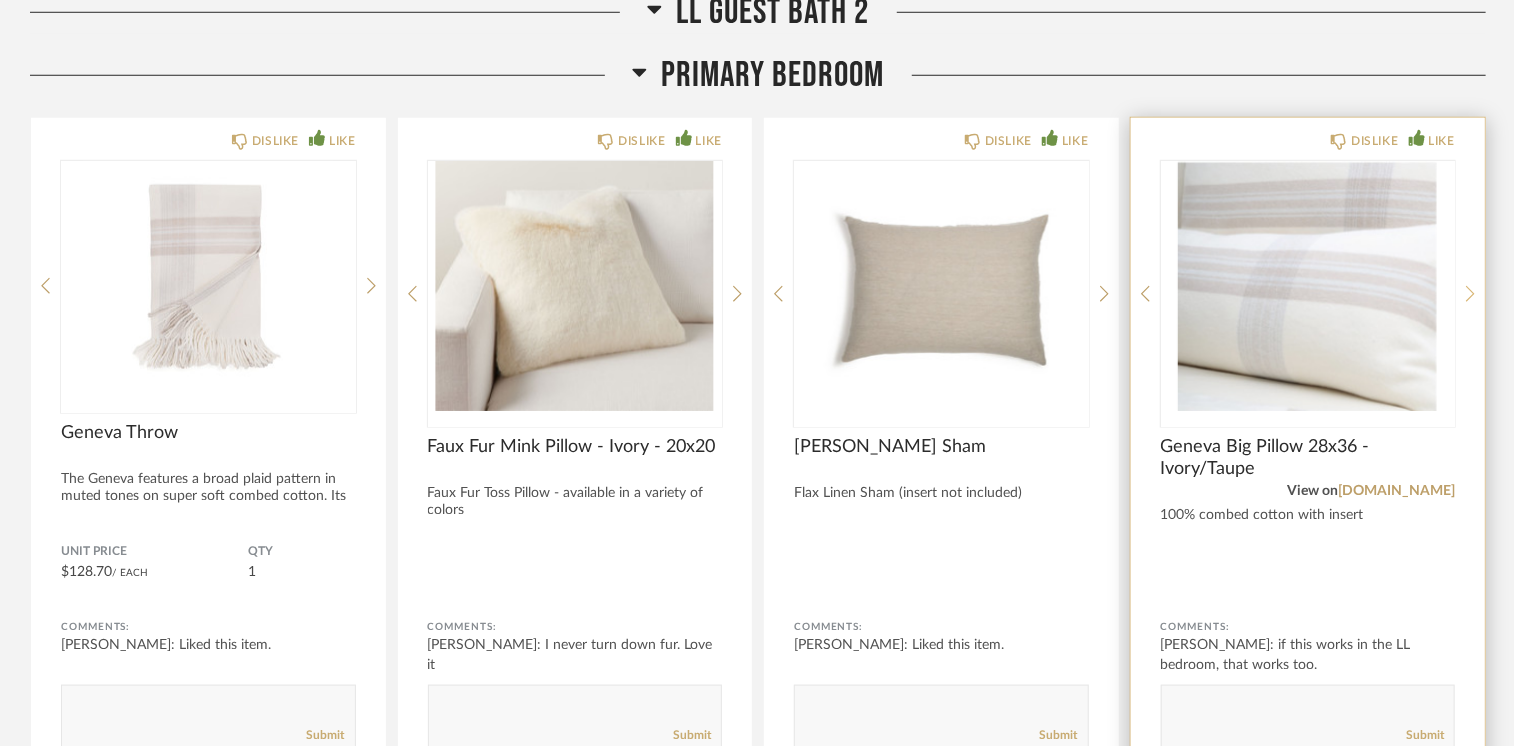 click 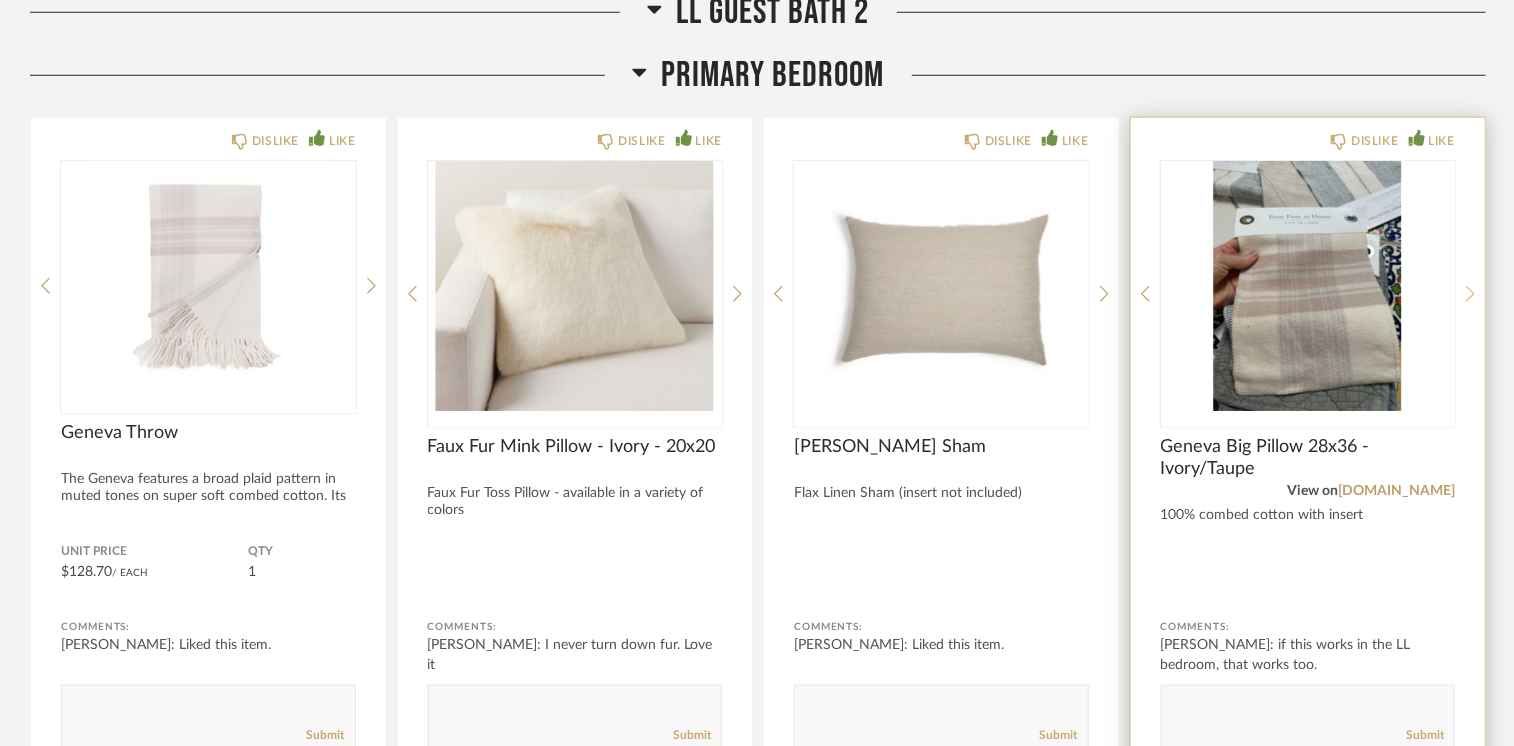 click 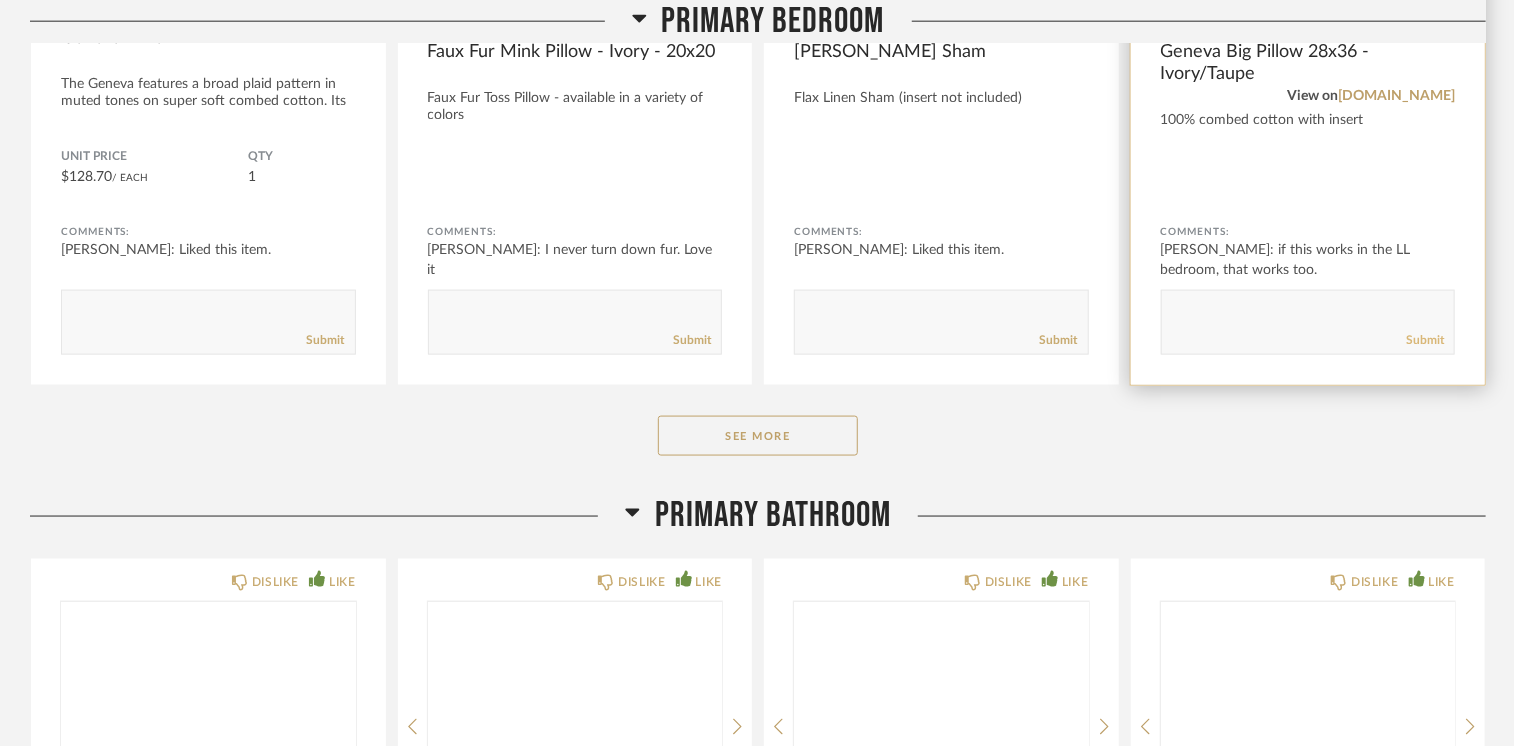 scroll, scrollTop: 35313, scrollLeft: 0, axis: vertical 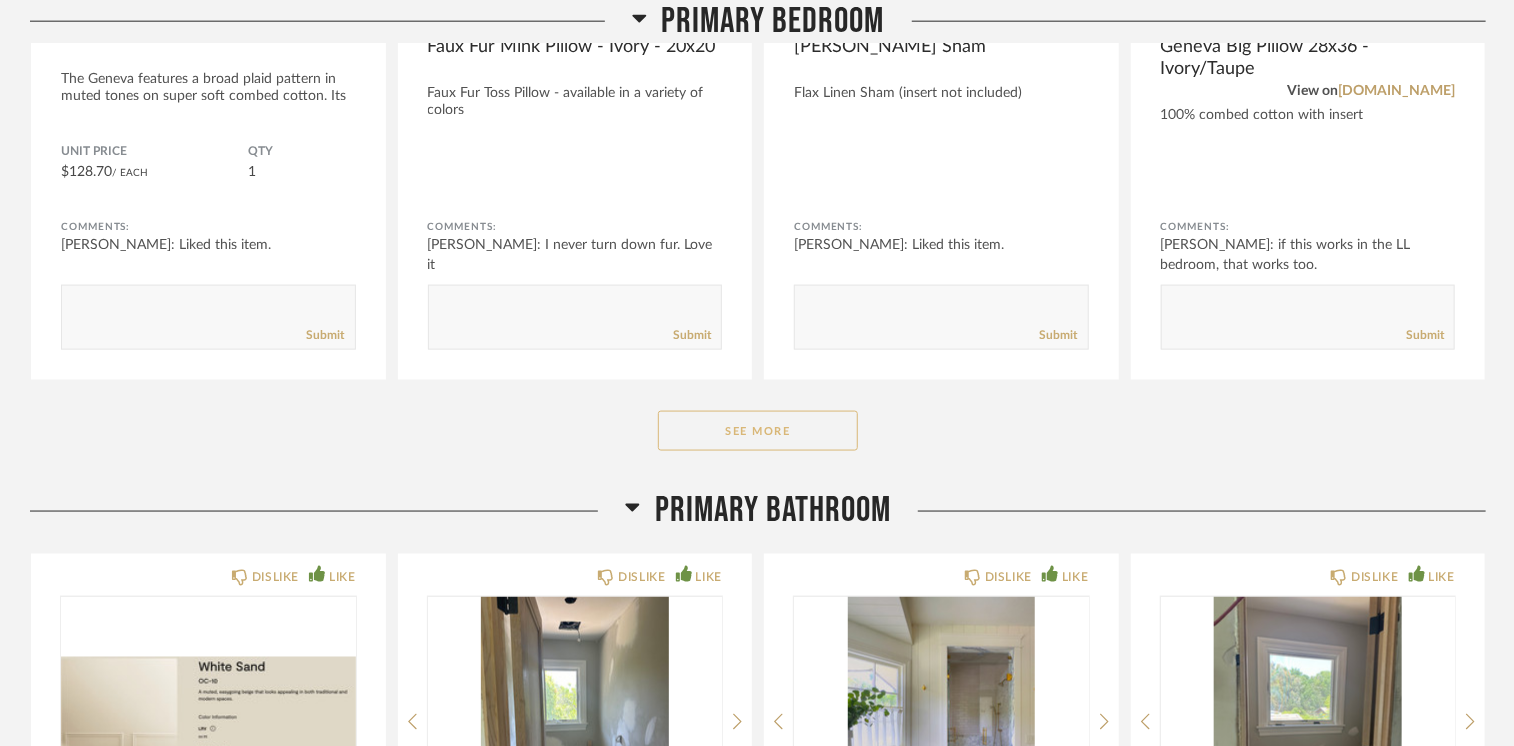 click on "See More" 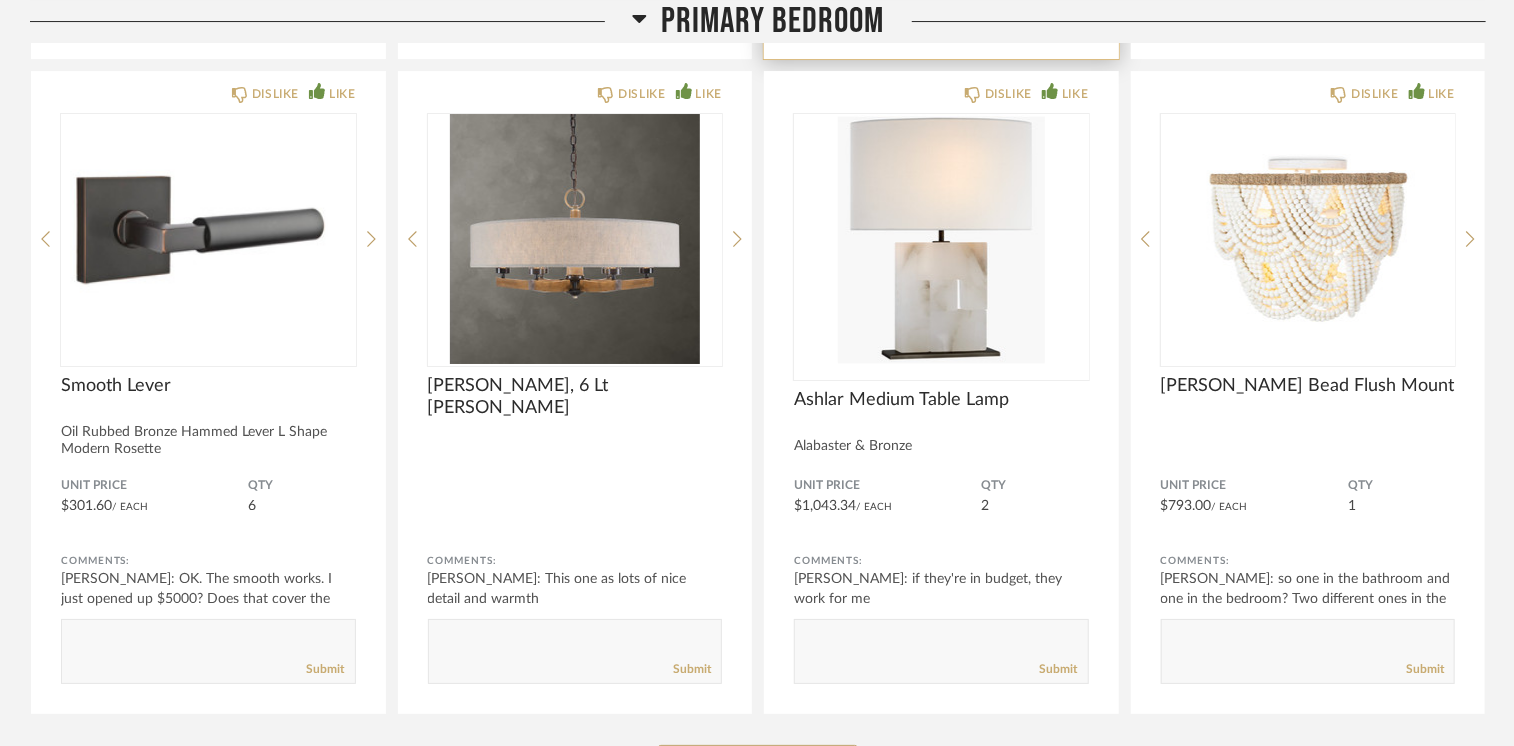 scroll, scrollTop: 38013, scrollLeft: 0, axis: vertical 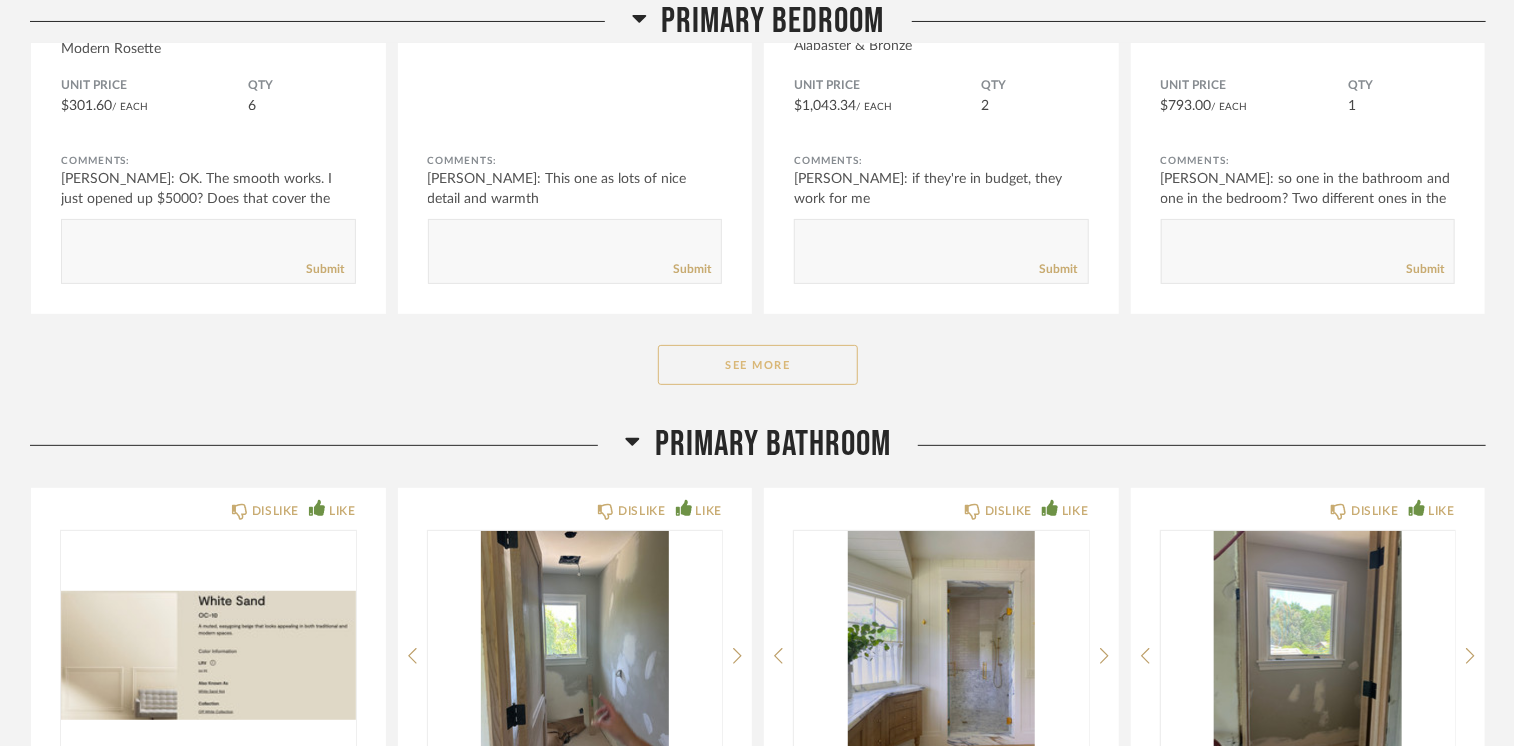 click on "See More" 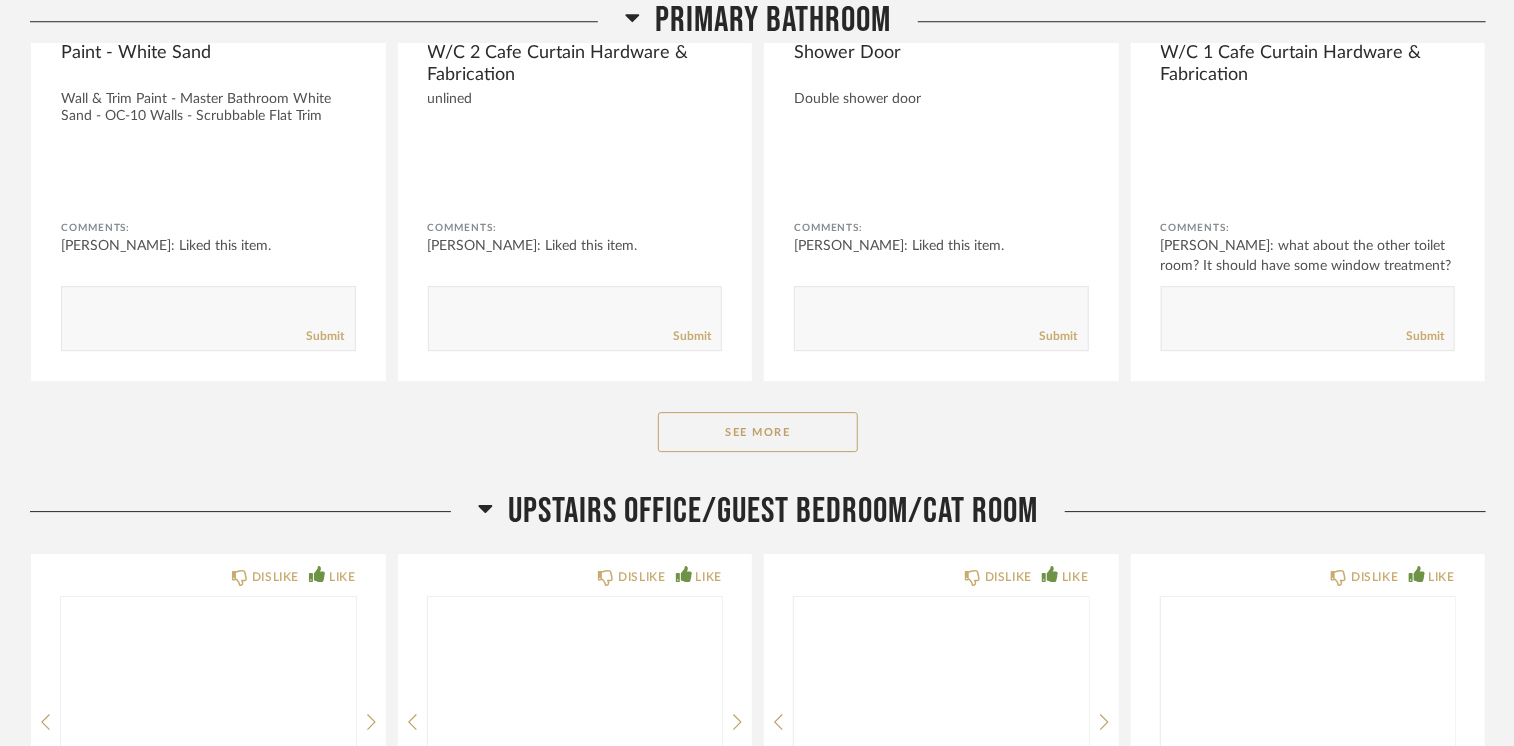 scroll, scrollTop: 40813, scrollLeft: 0, axis: vertical 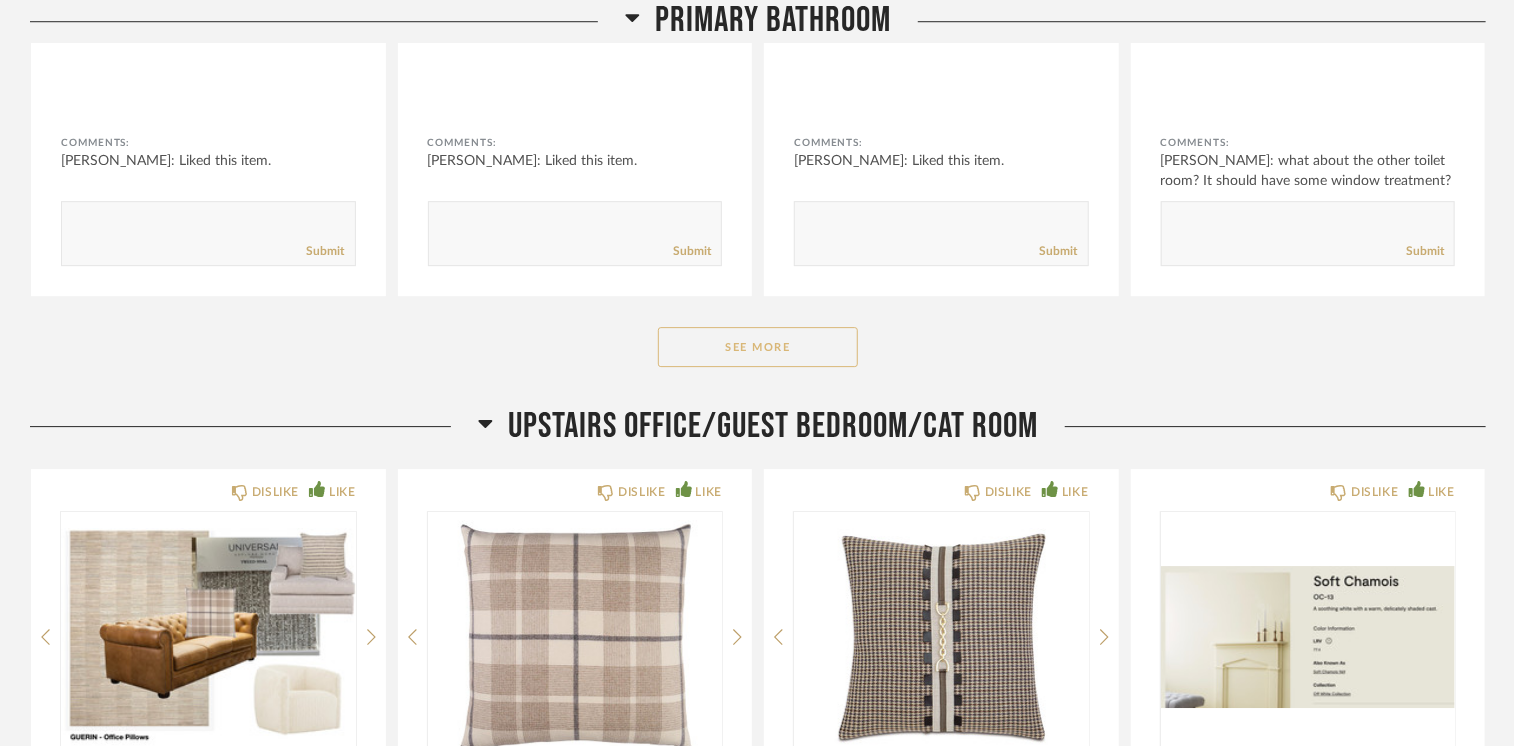 click on "See More" 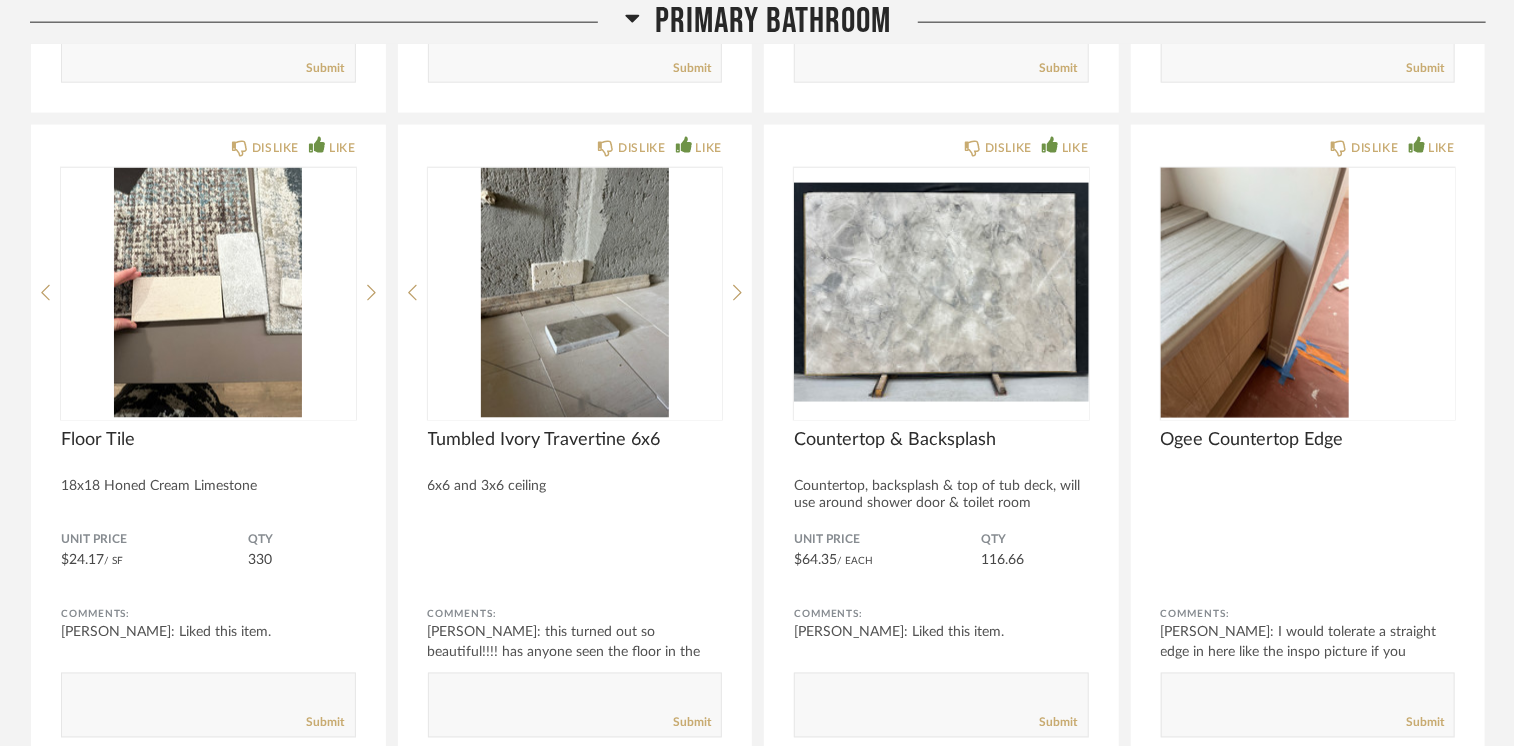 scroll, scrollTop: 43213, scrollLeft: 0, axis: vertical 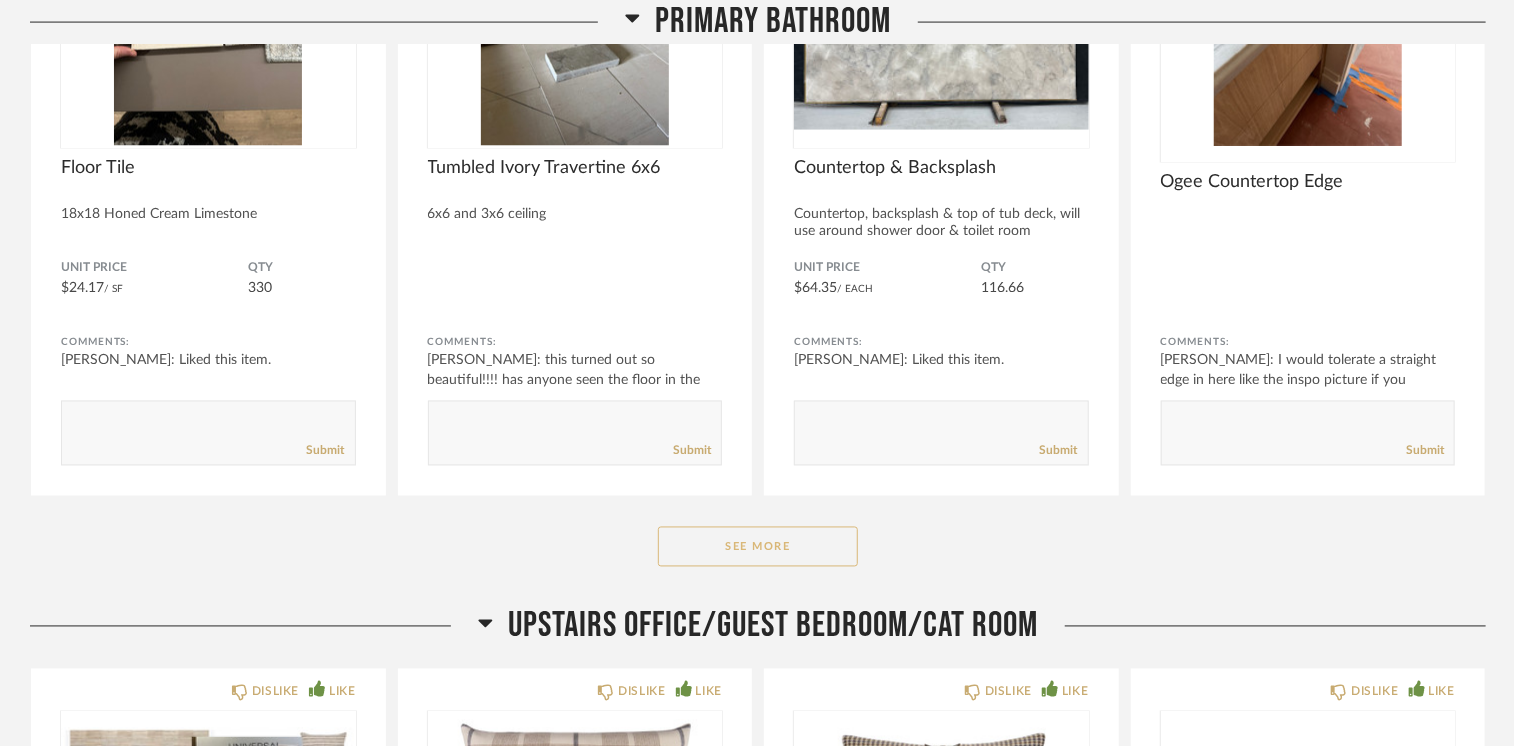 click on "See More" 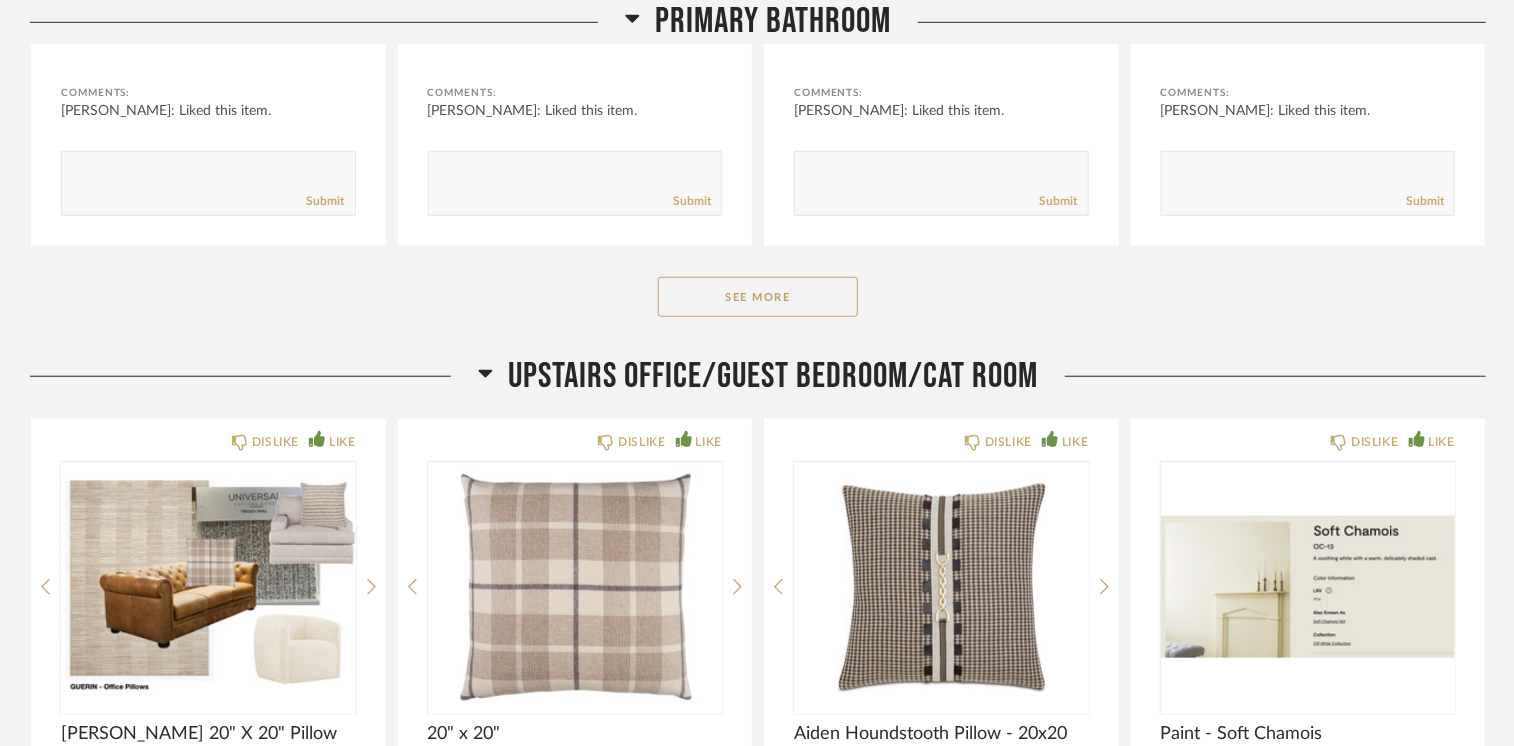 scroll, scrollTop: 46213, scrollLeft: 0, axis: vertical 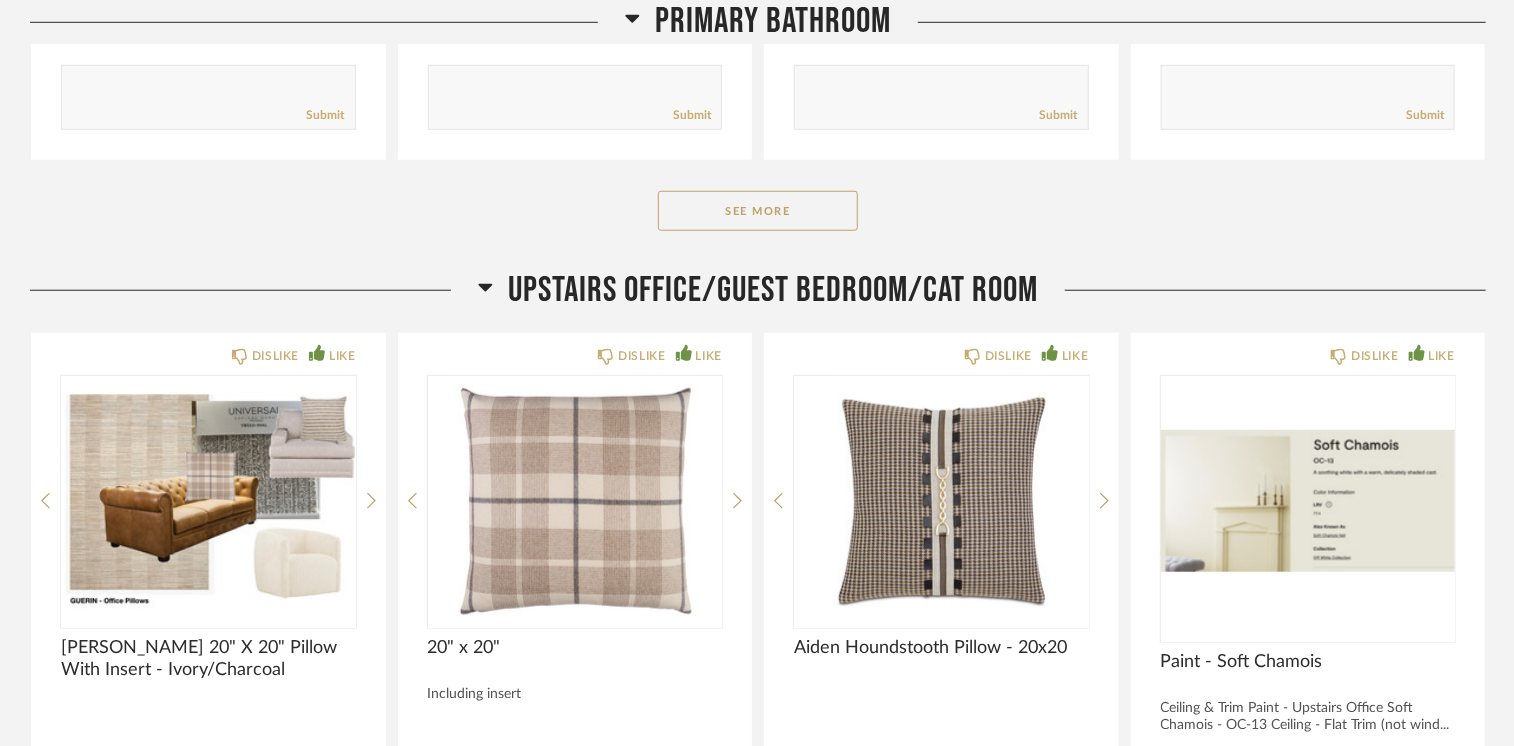 drag, startPoint x: 733, startPoint y: 154, endPoint x: 1521, endPoint y: 344, distance: 810.5825 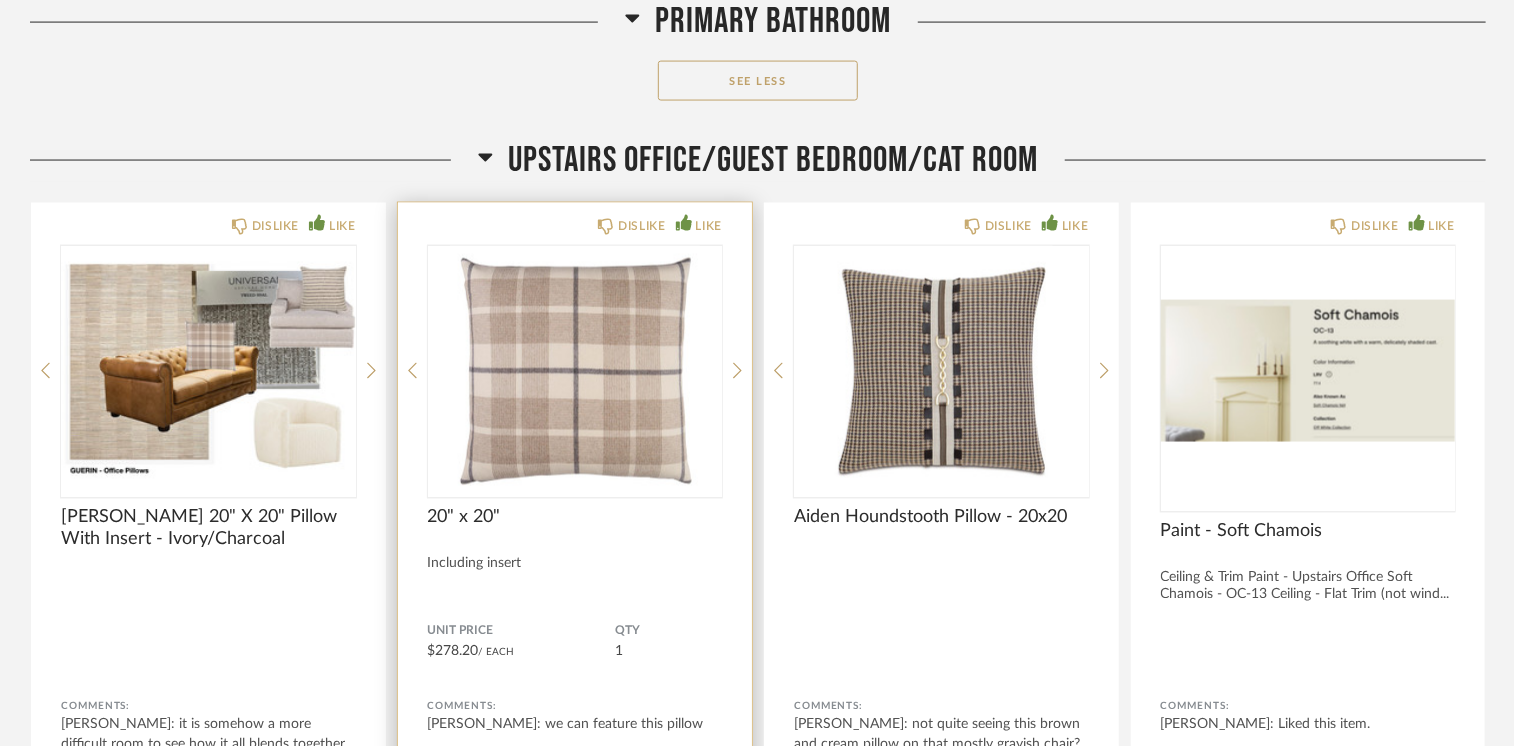 scroll, scrollTop: 47013, scrollLeft: 0, axis: vertical 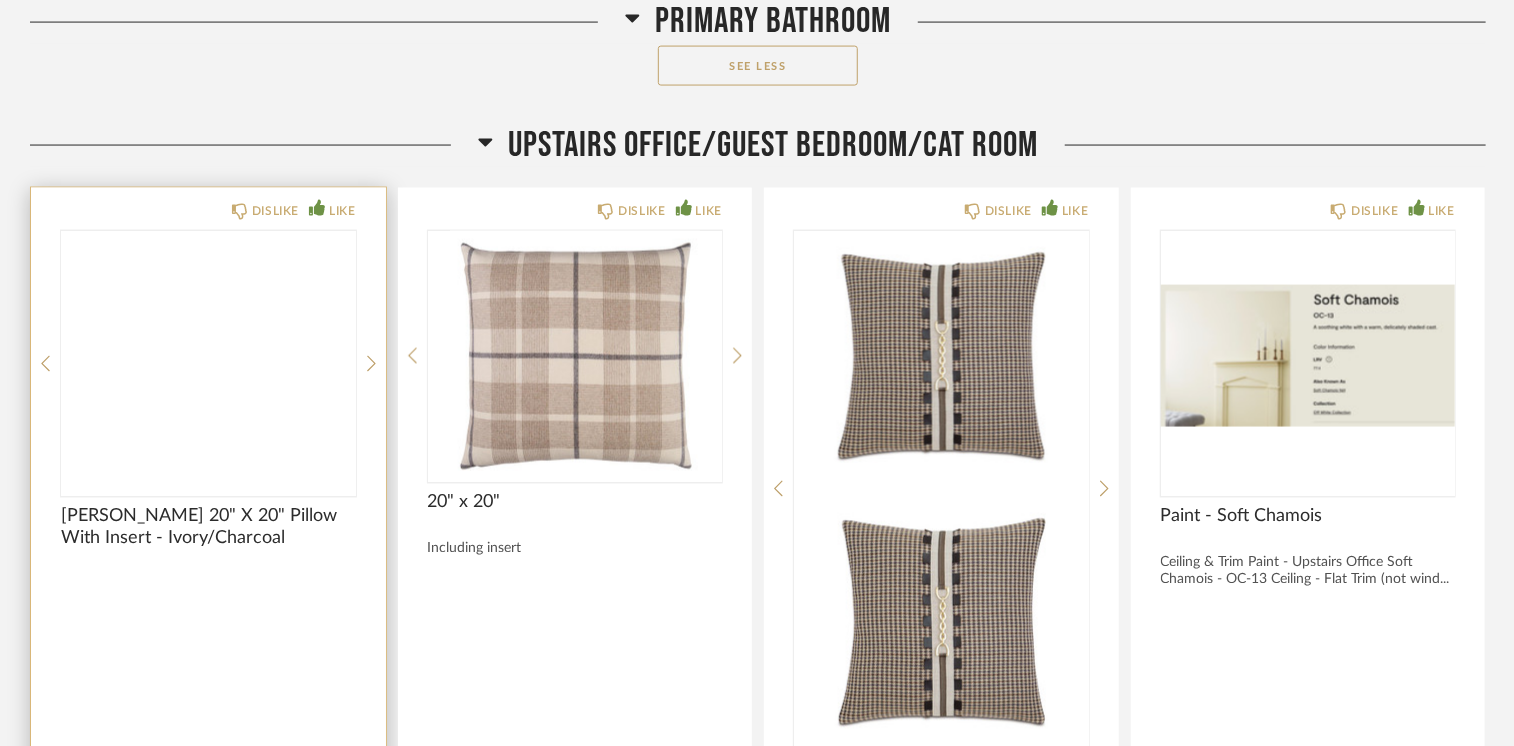 click 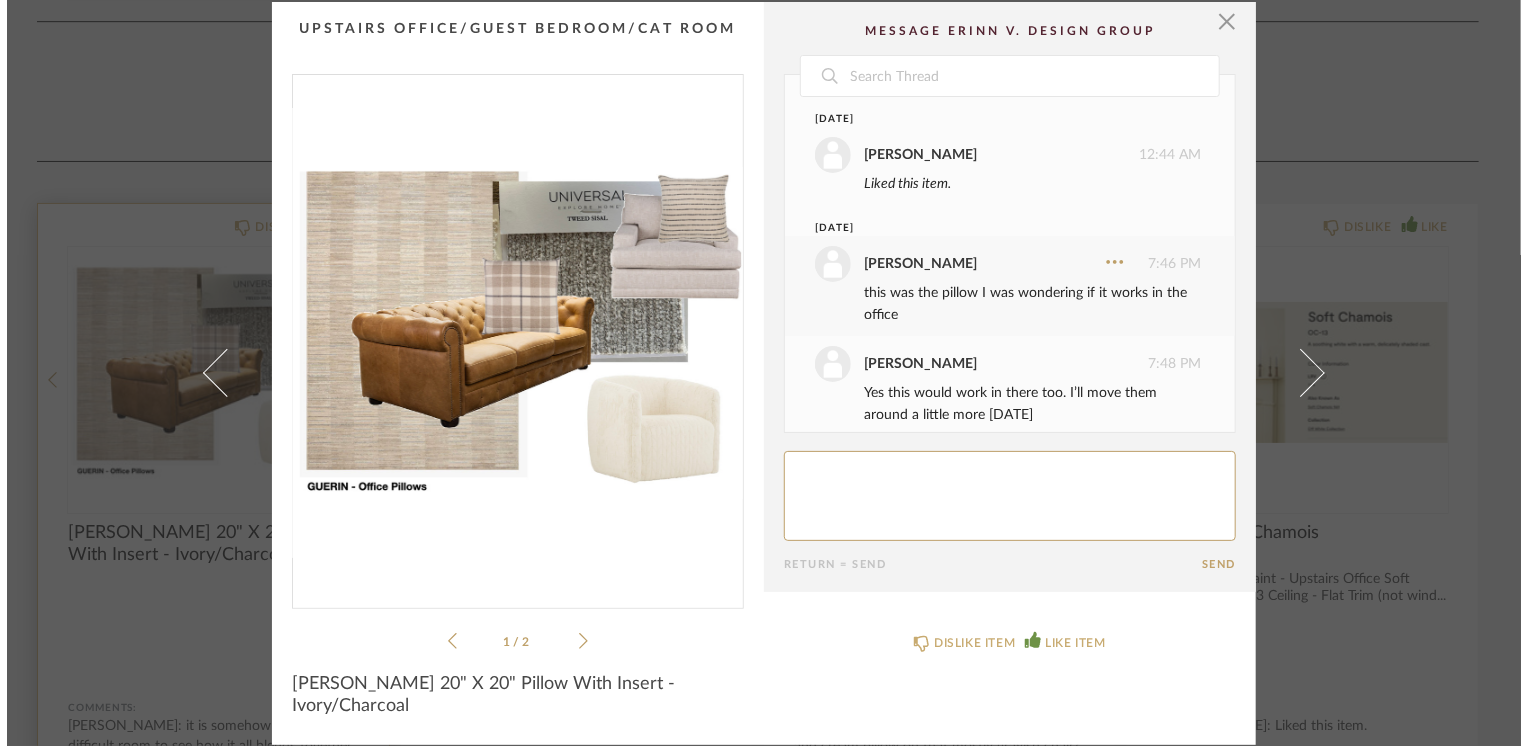 scroll, scrollTop: 0, scrollLeft: 0, axis: both 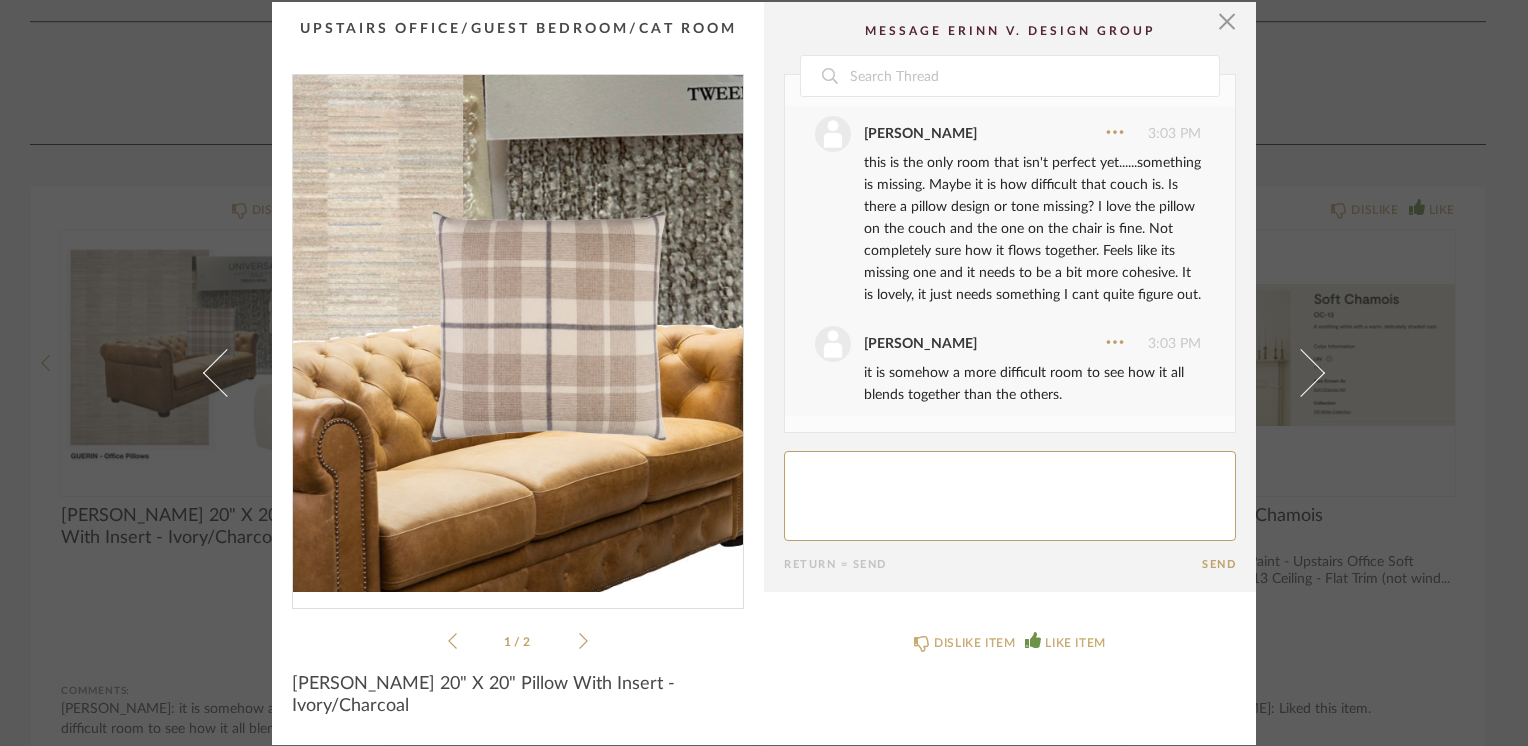 click at bounding box center (518, 333) 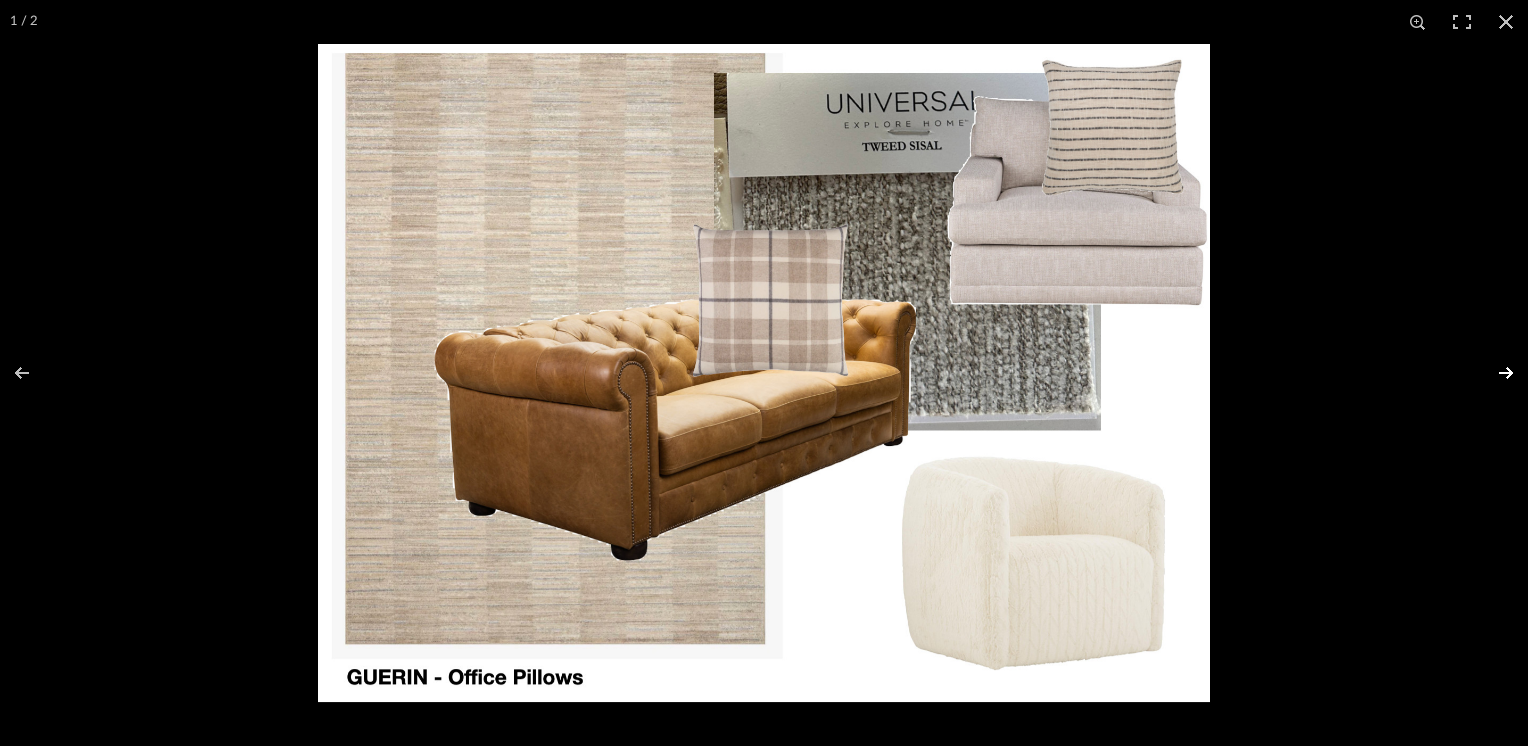 click at bounding box center [1493, 373] 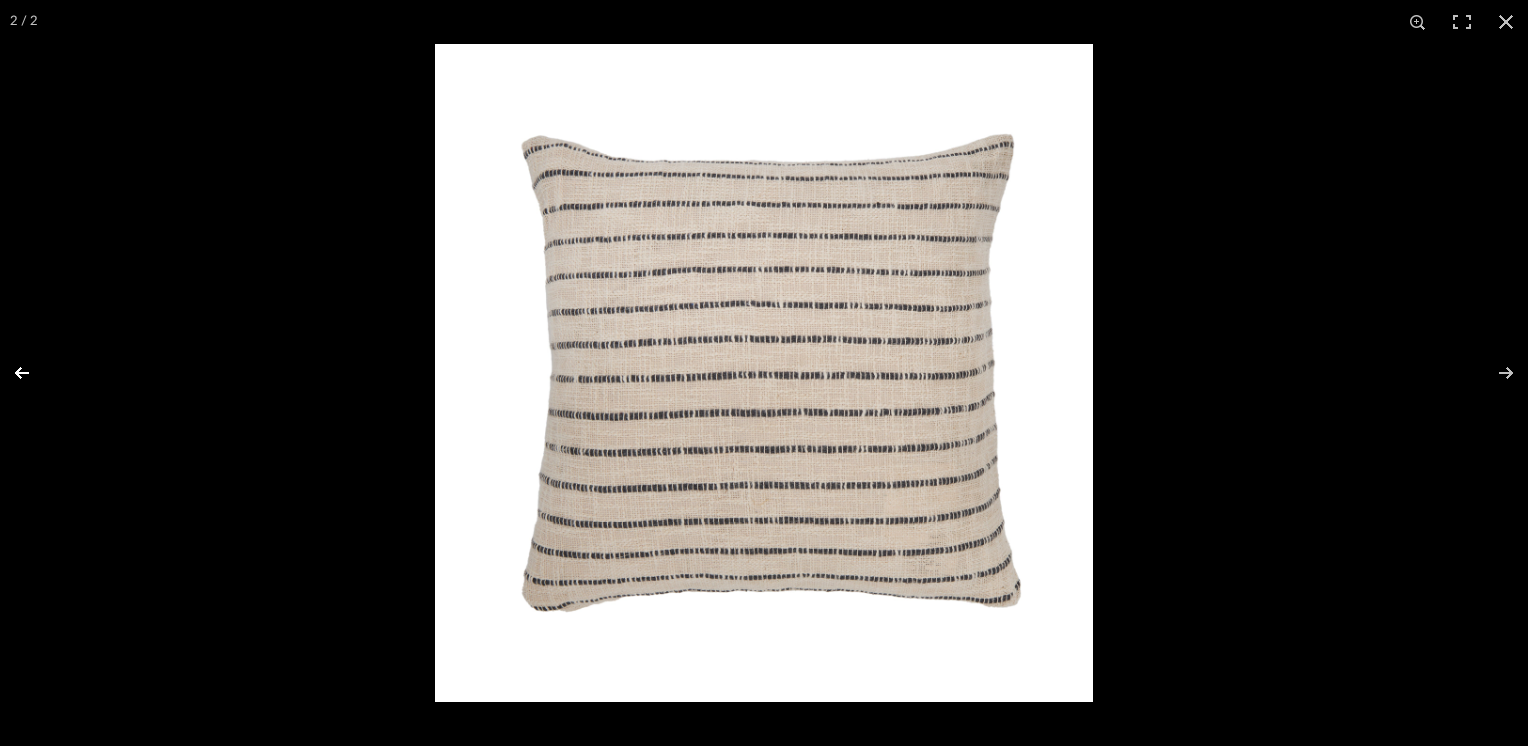 click at bounding box center [35, 373] 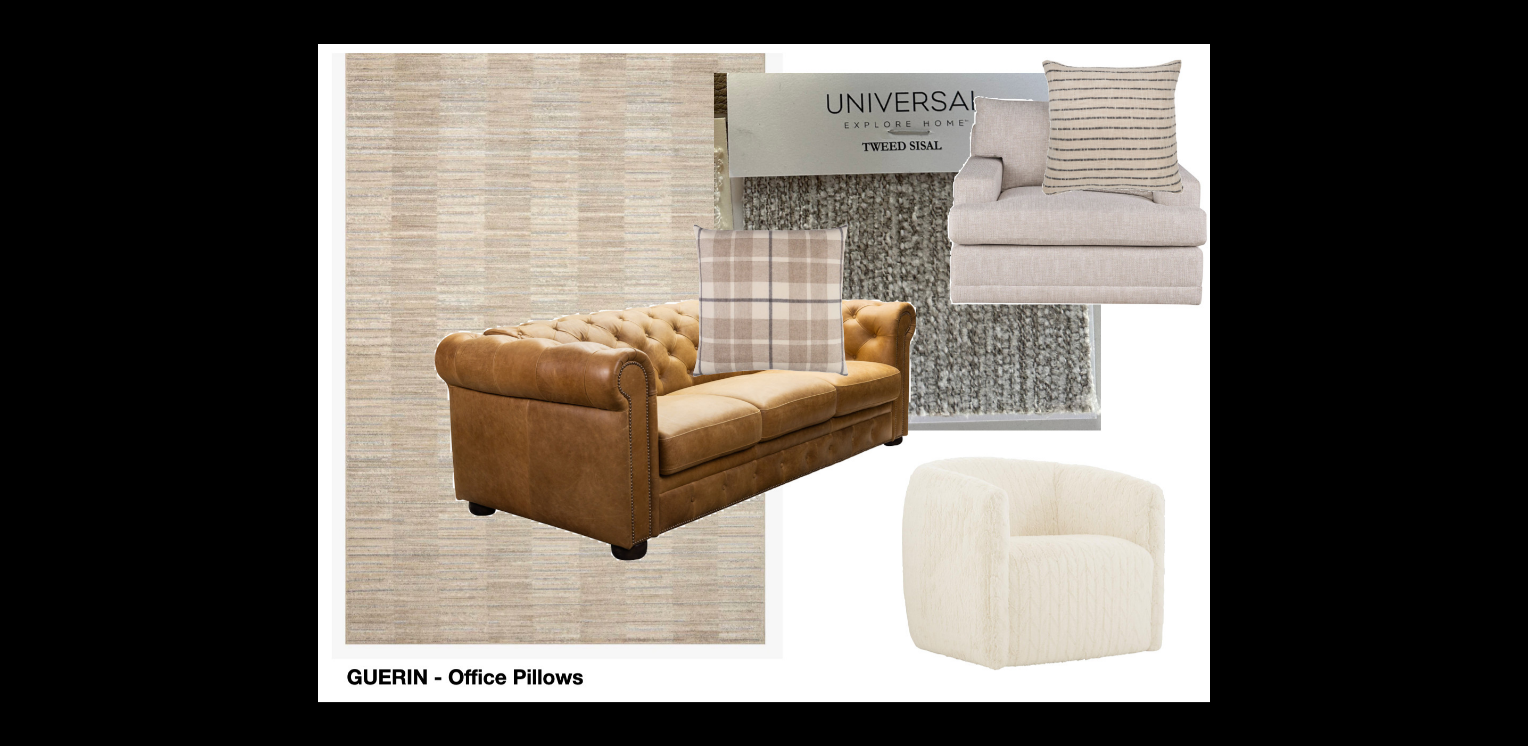 click at bounding box center [1506, 22] 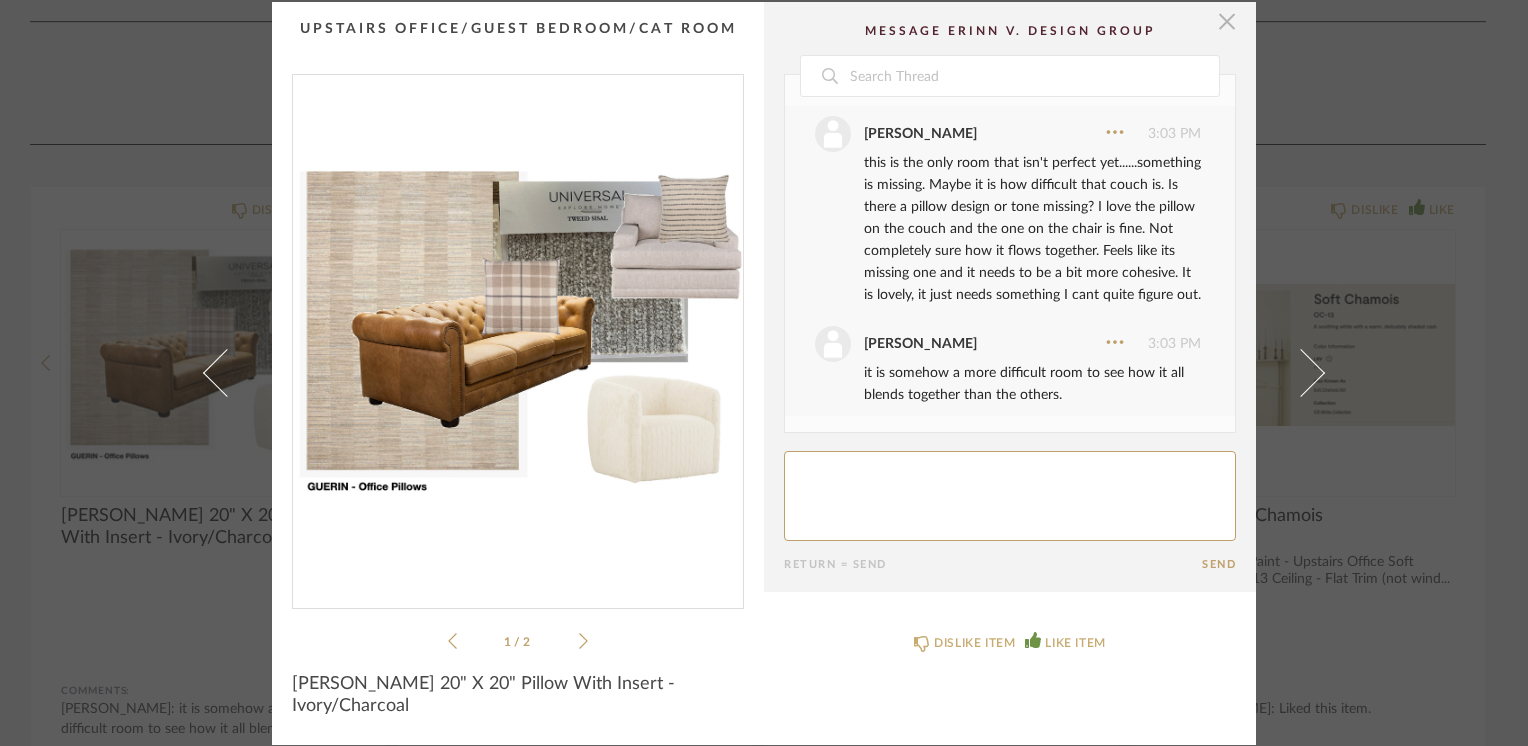 click at bounding box center [1227, 22] 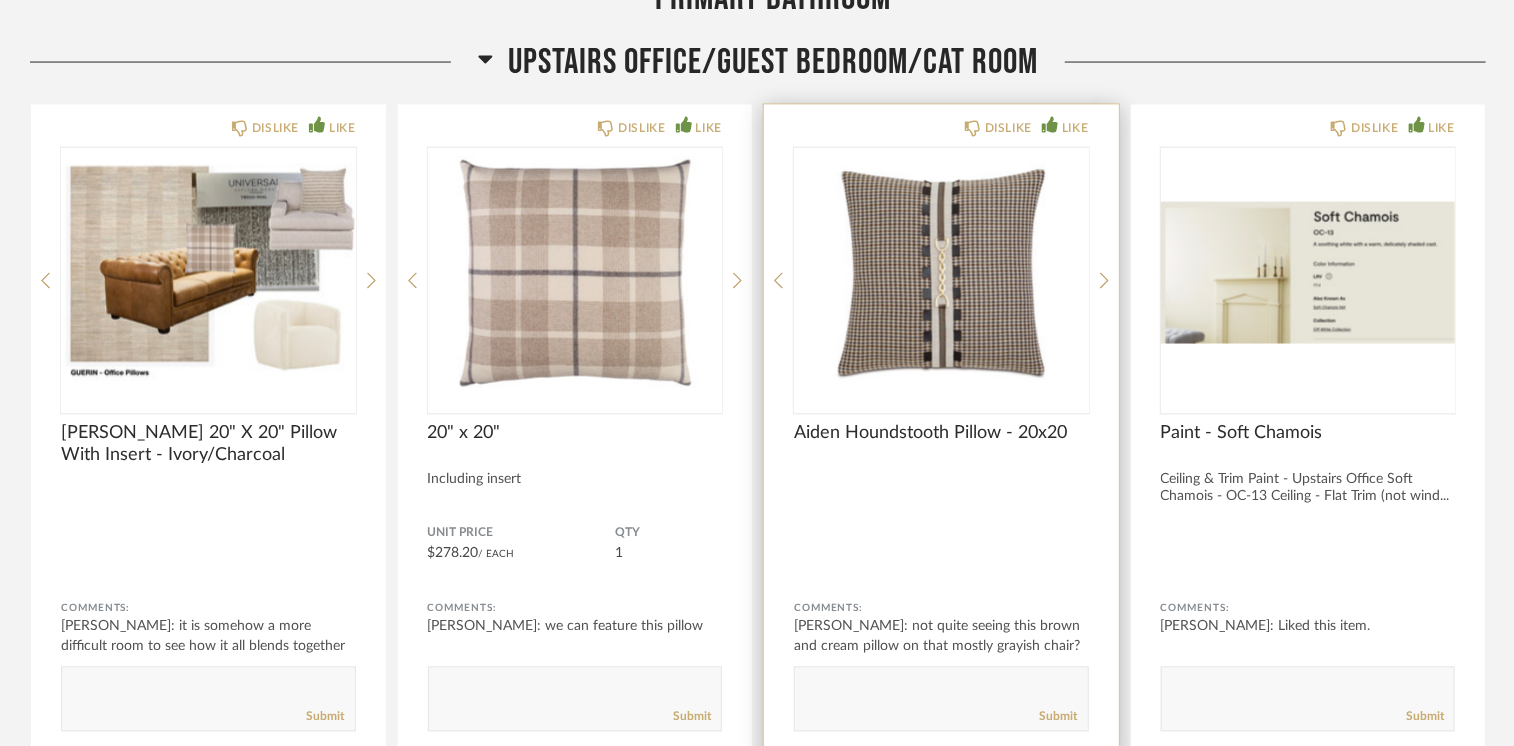 scroll, scrollTop: 47013, scrollLeft: 0, axis: vertical 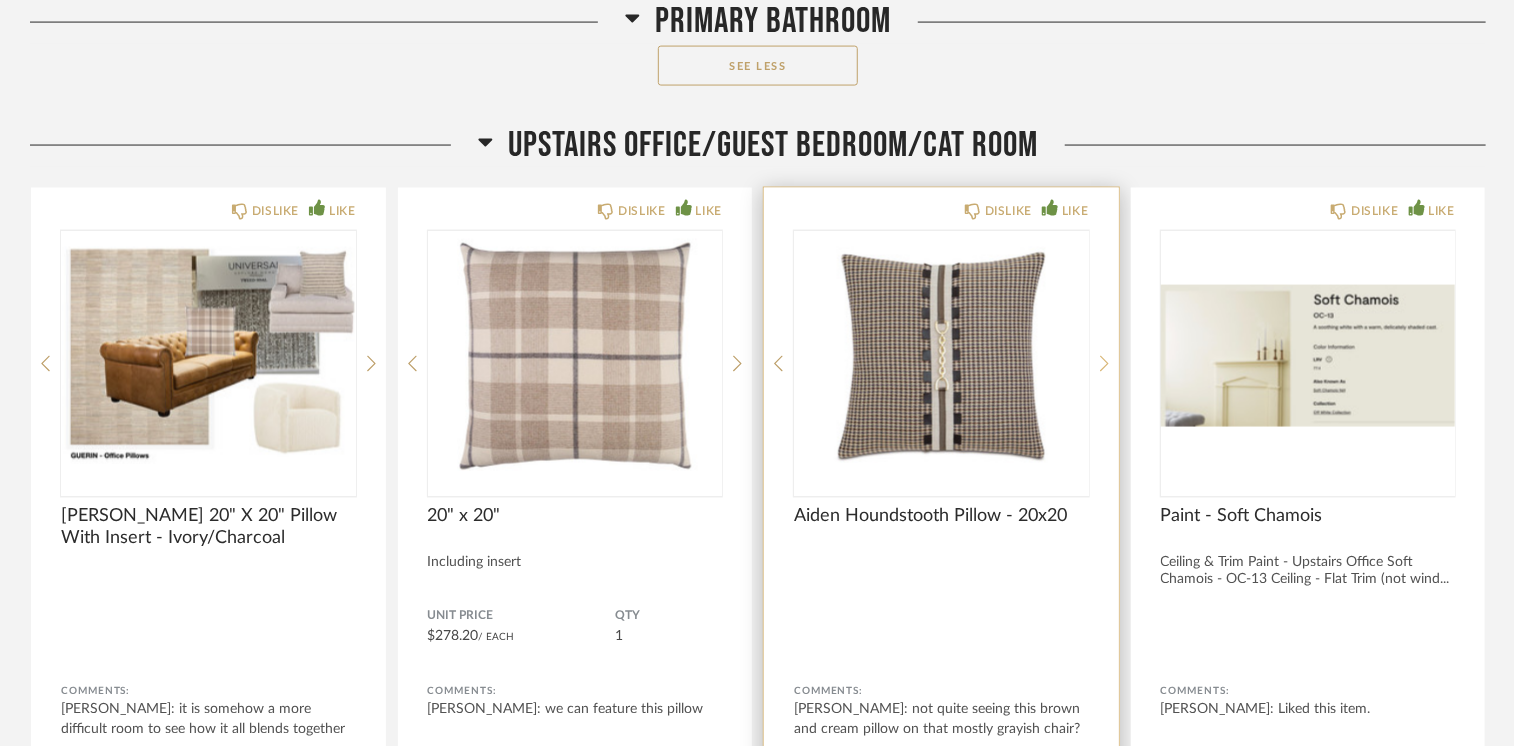 click 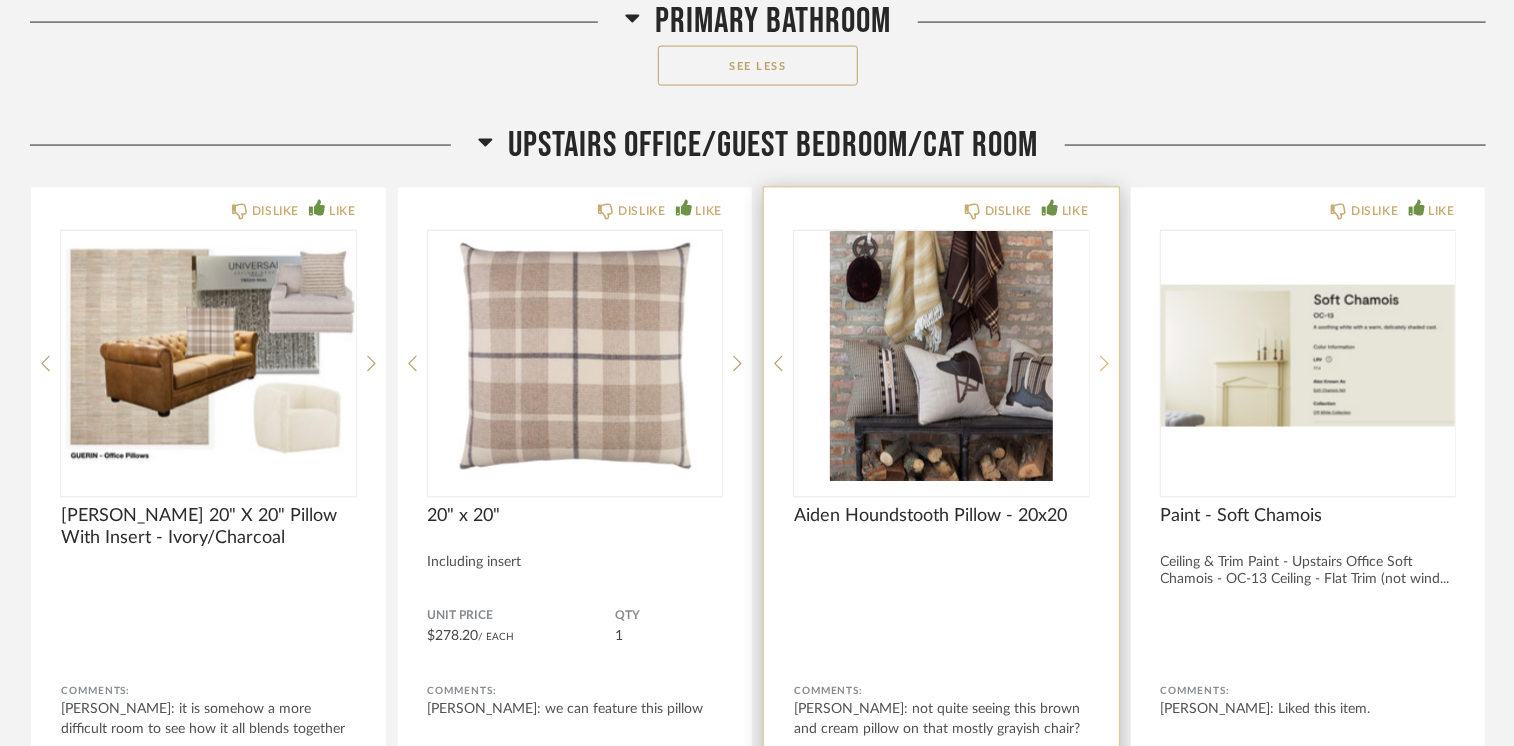 click 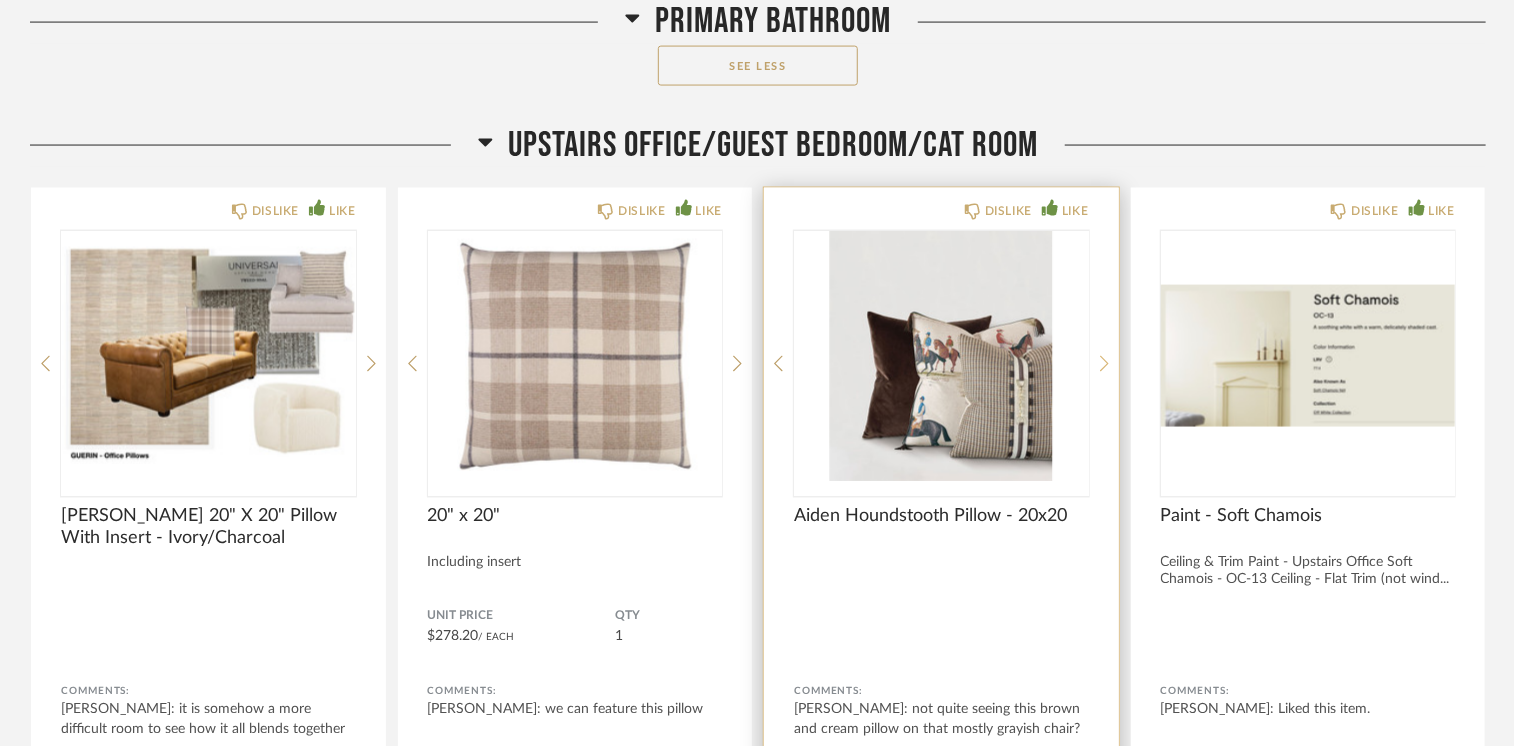 click 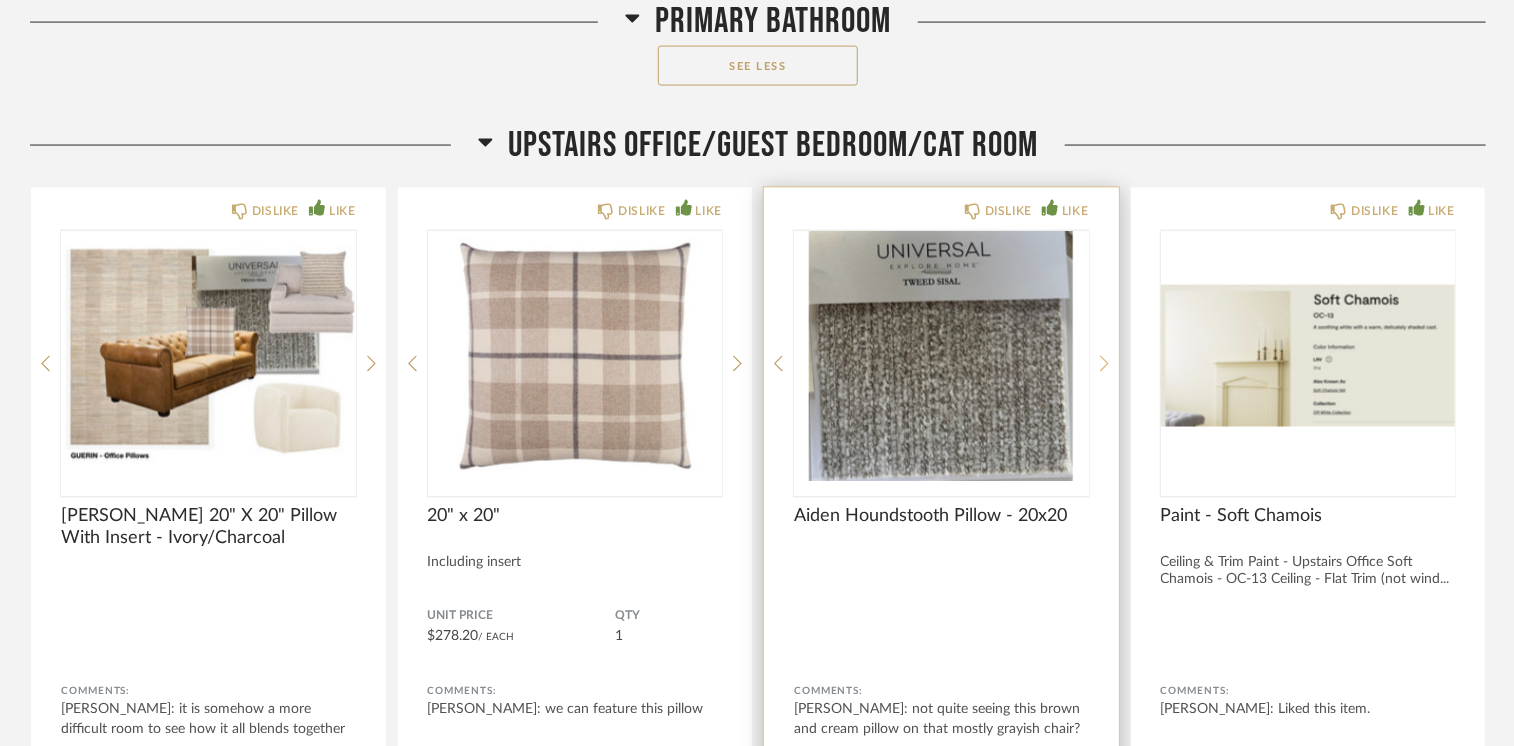 click 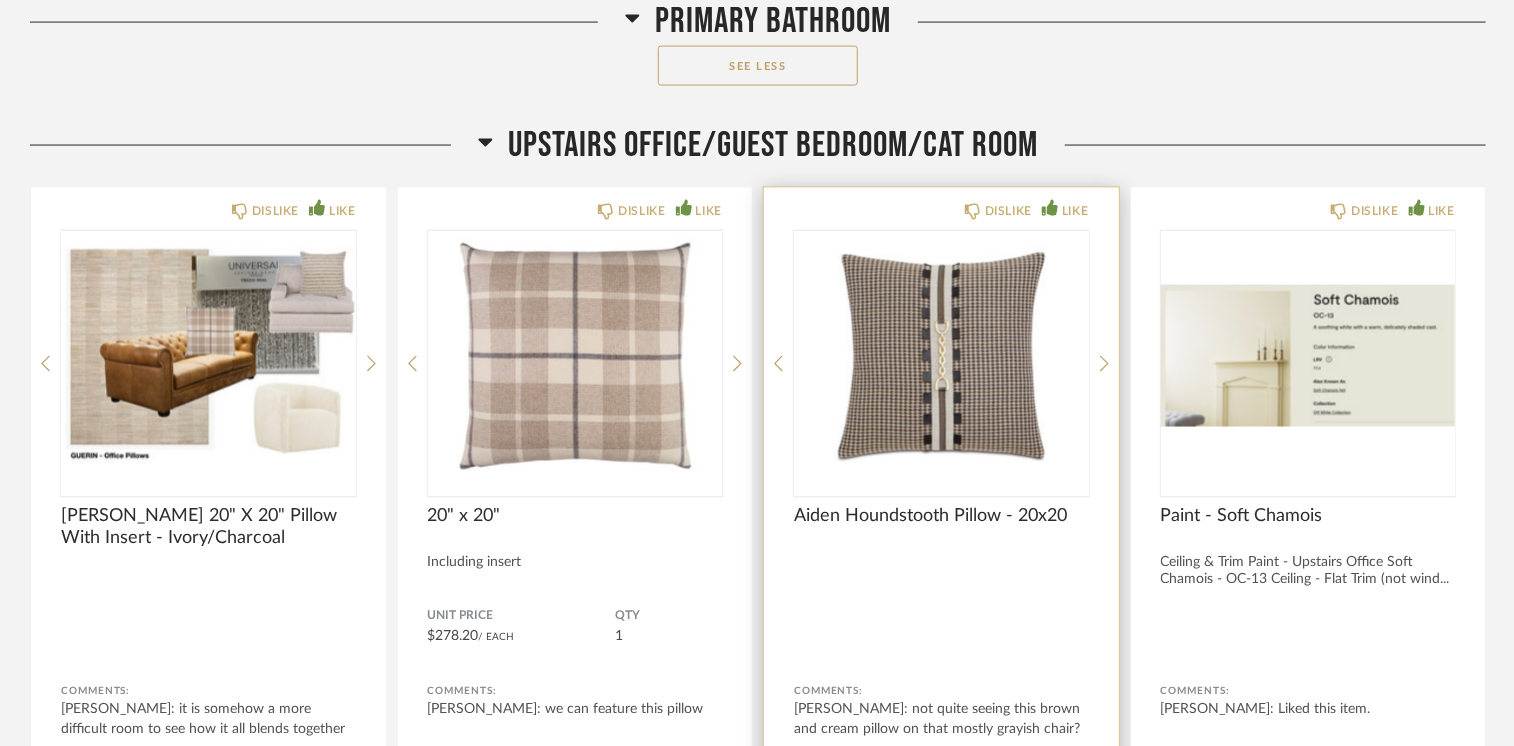 click at bounding box center [941, 356] 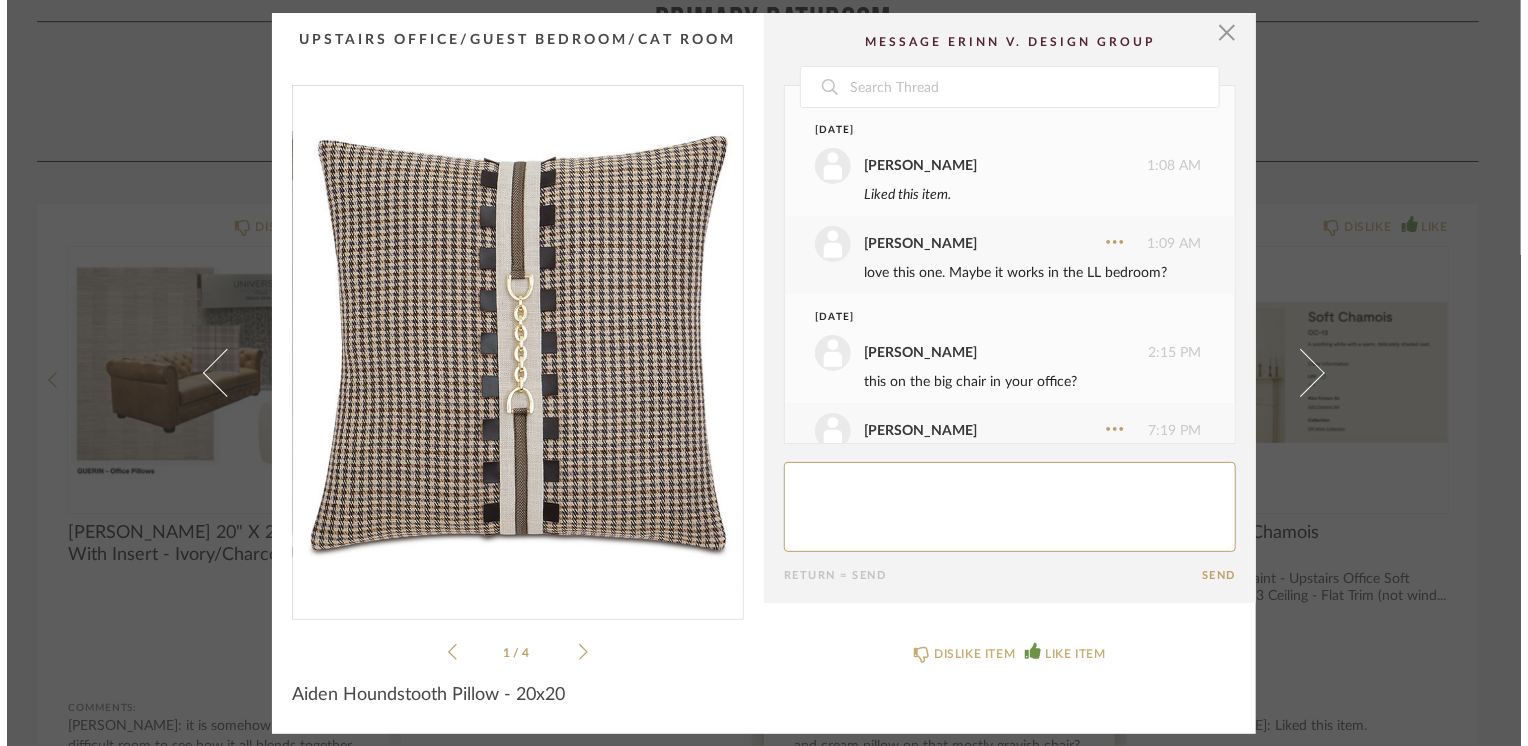 scroll, scrollTop: 0, scrollLeft: 0, axis: both 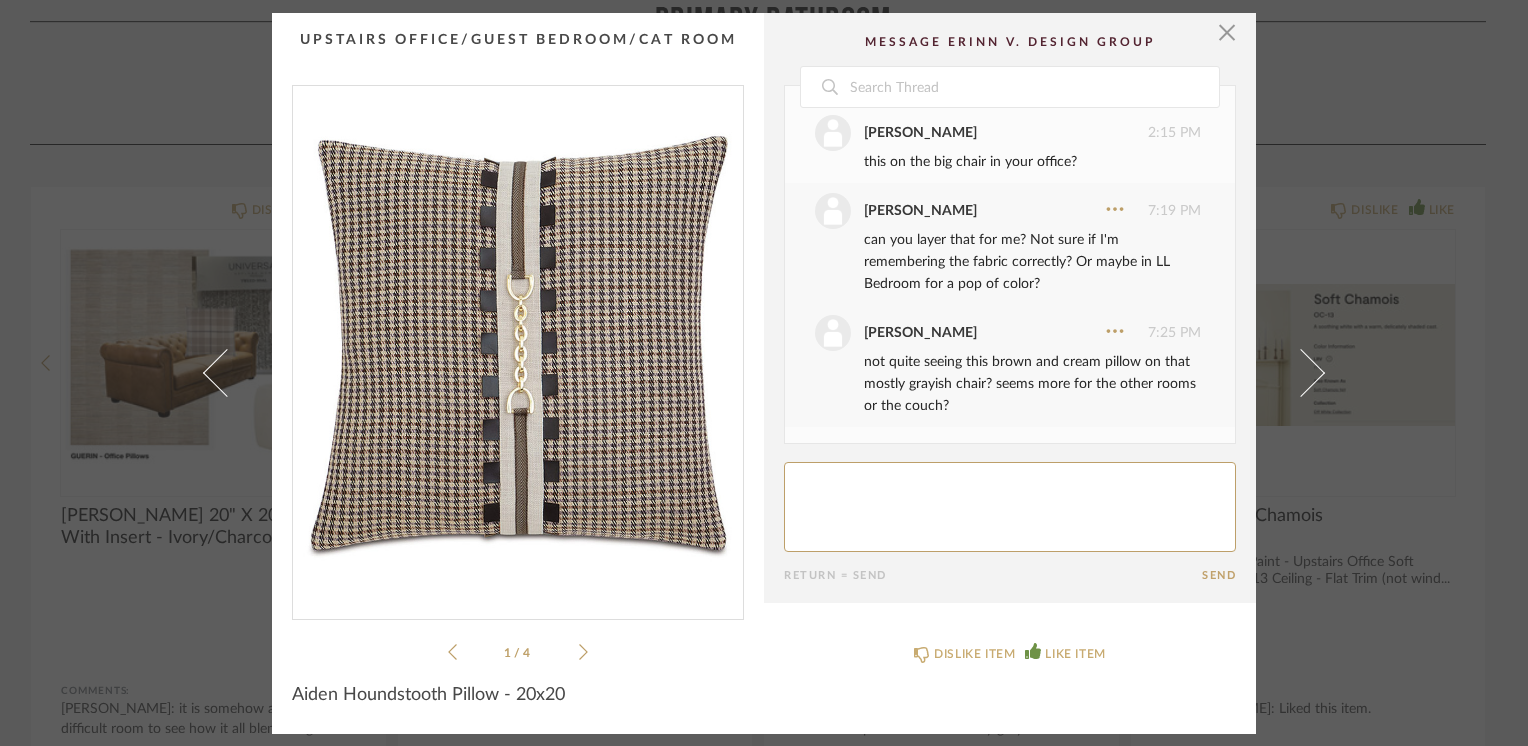 click 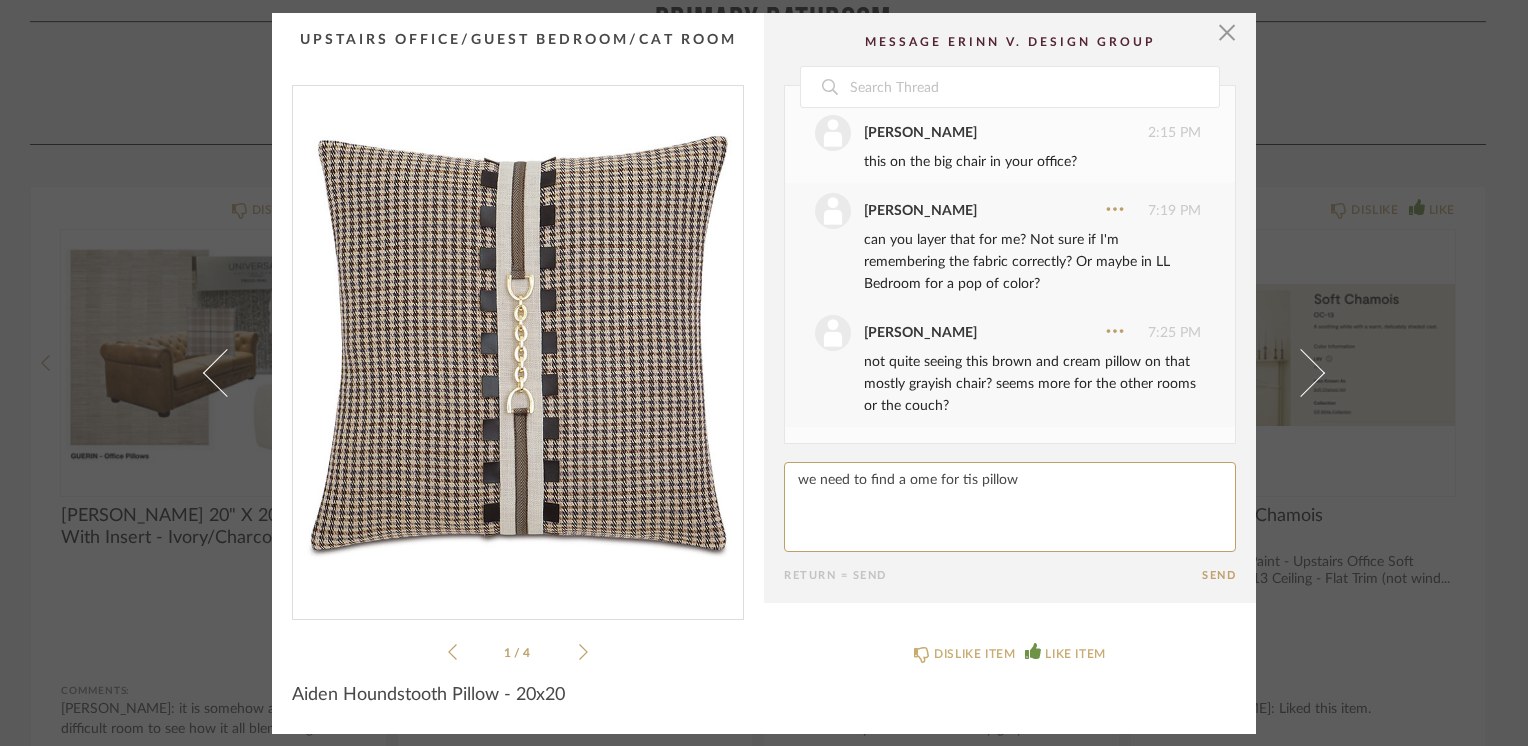 paste on "h" 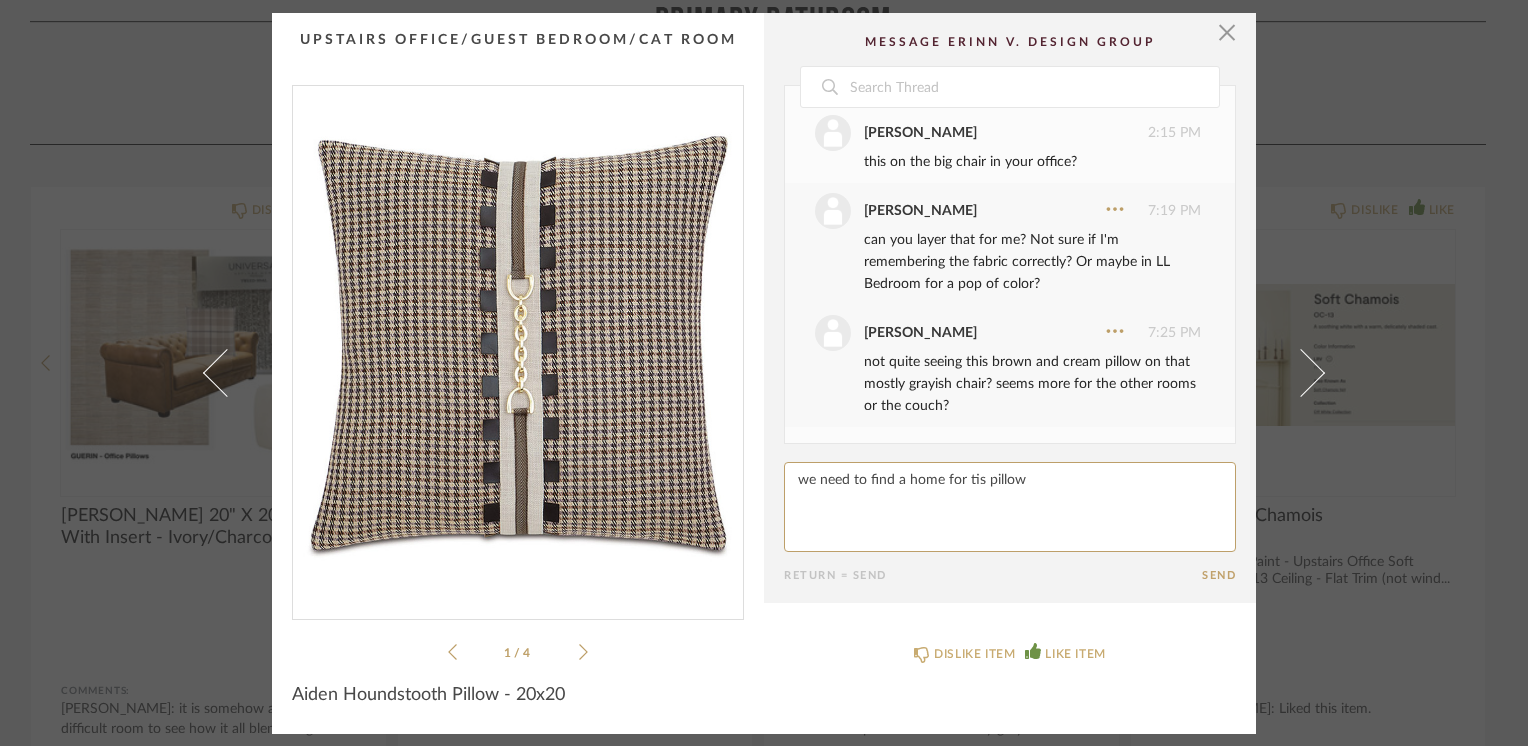 paste on "h" 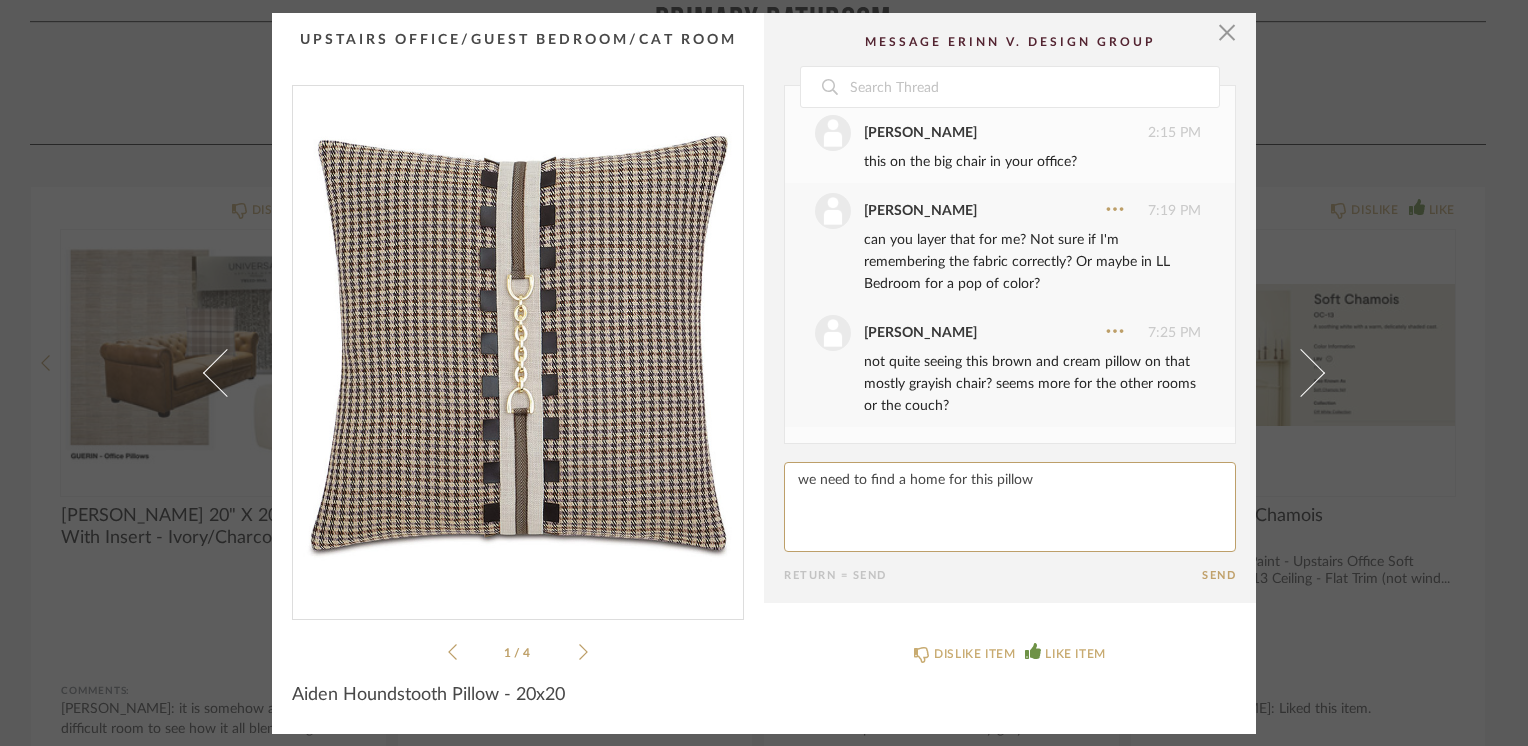 type on "we need to find a home for this pillow" 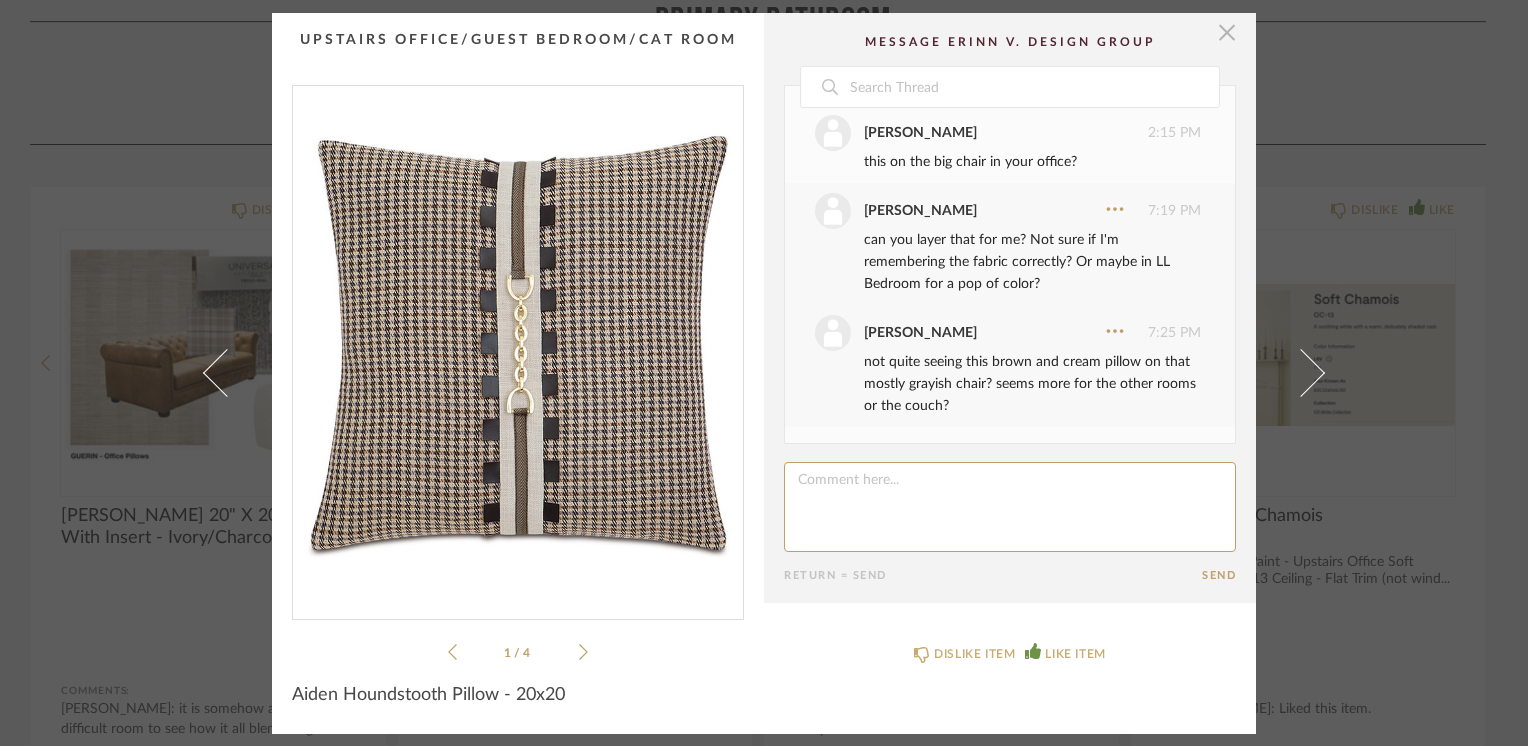 click at bounding box center [1227, 33] 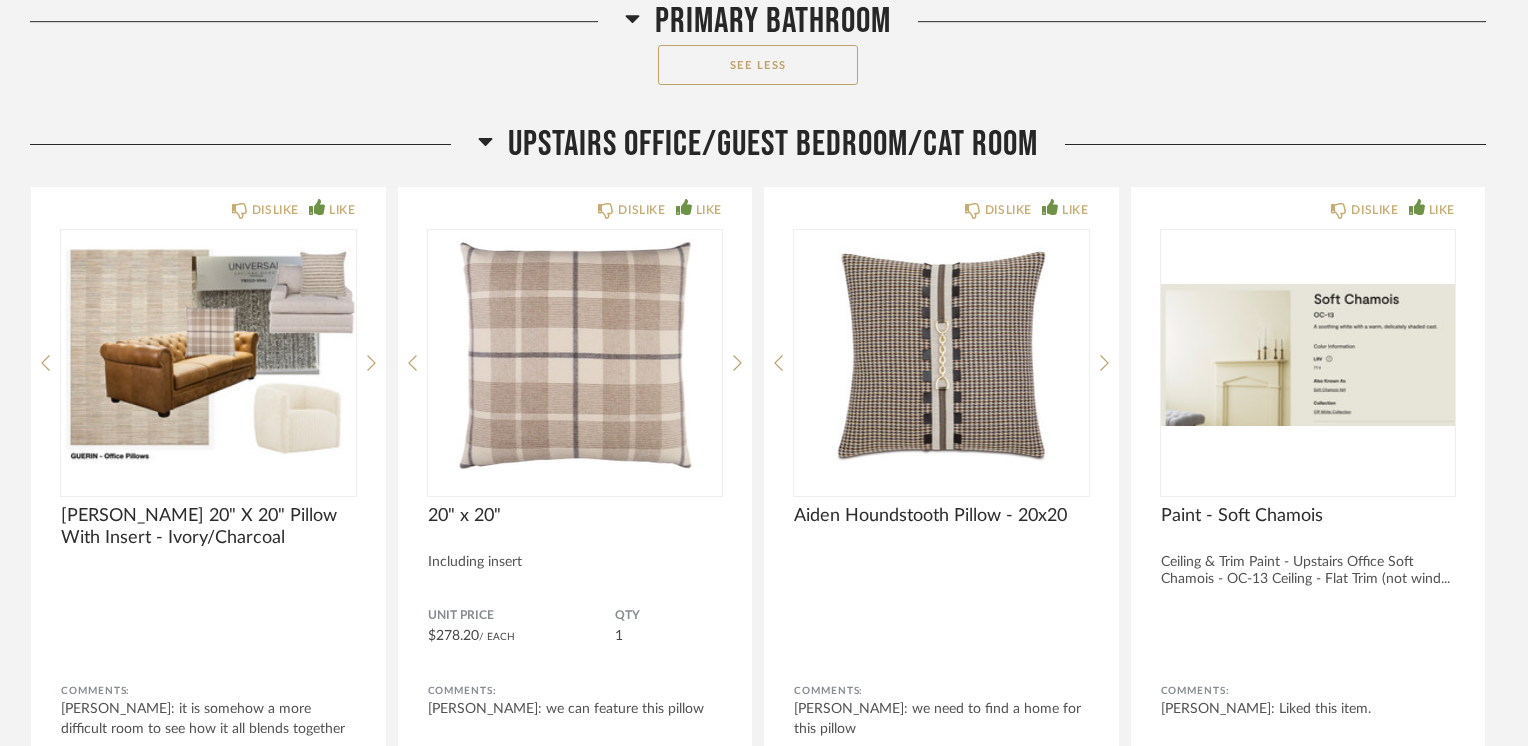 scroll, scrollTop: 328, scrollLeft: 0, axis: vertical 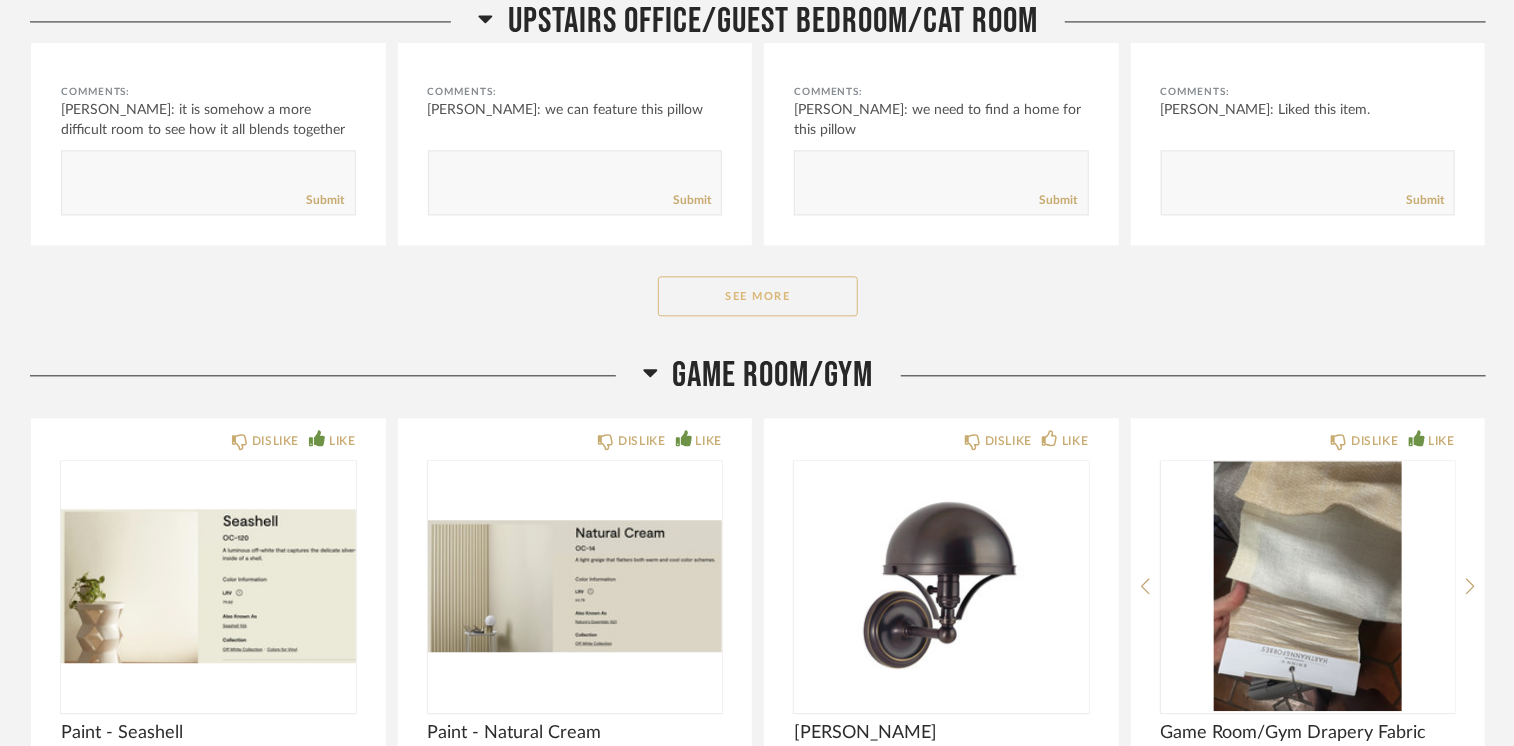 click on "See More" 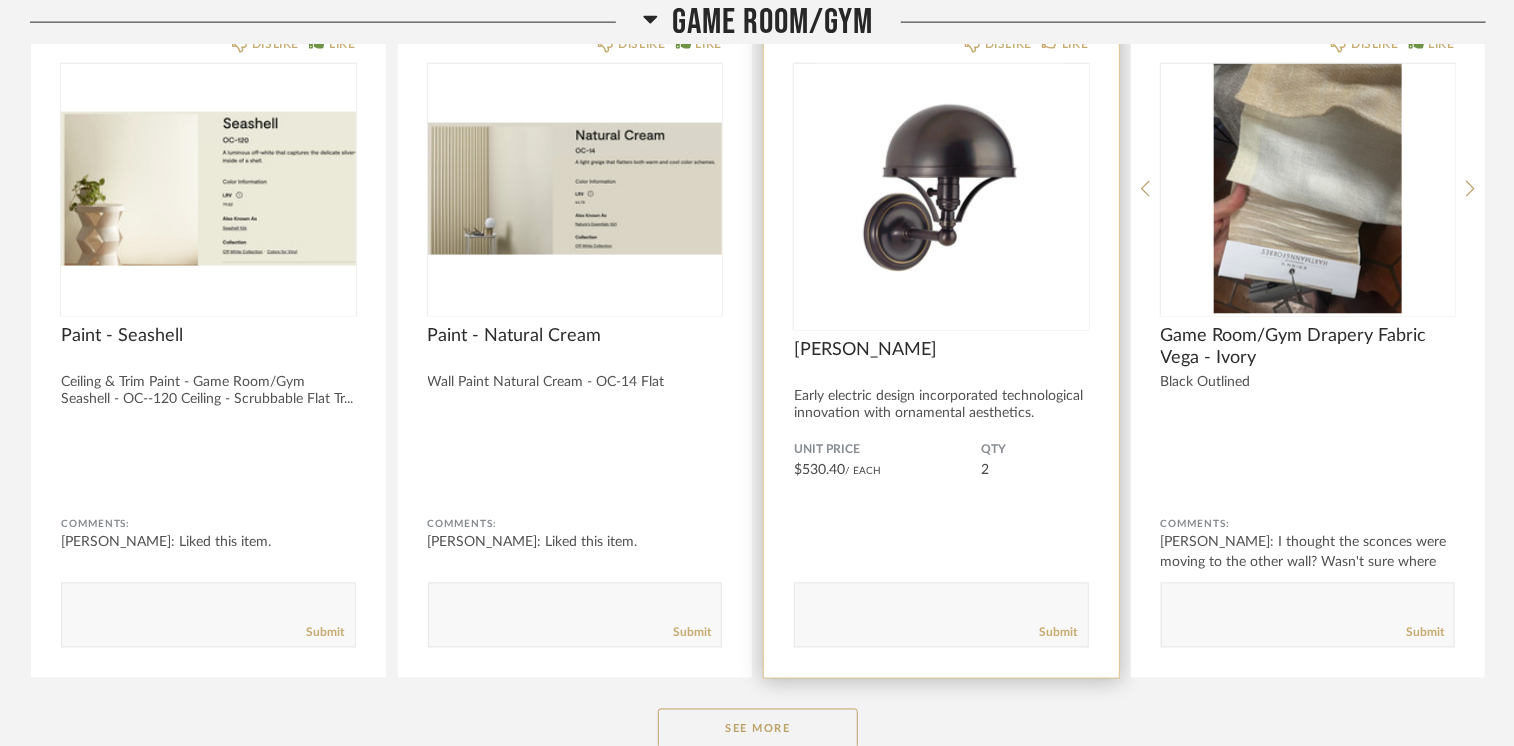 scroll, scrollTop: 50513, scrollLeft: 0, axis: vertical 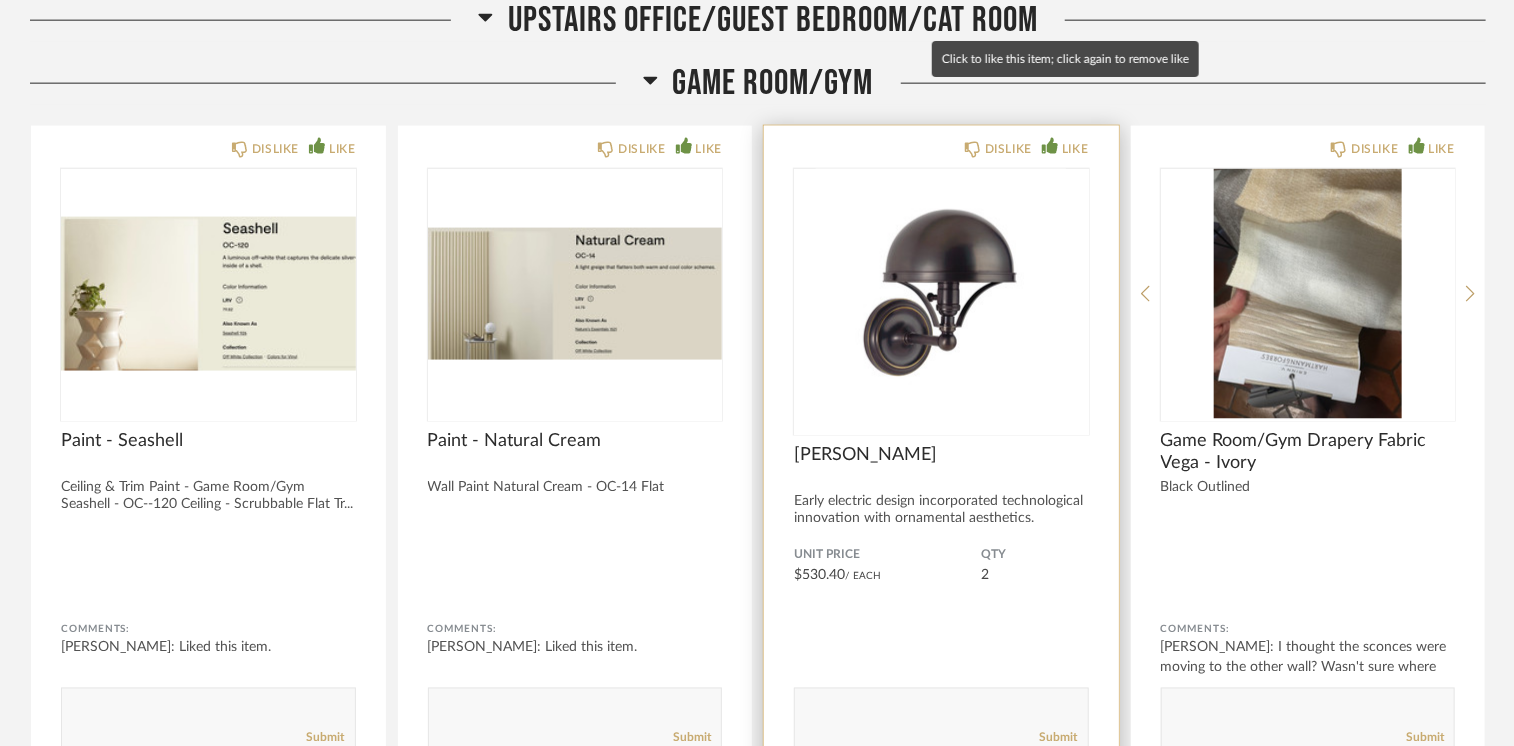 click 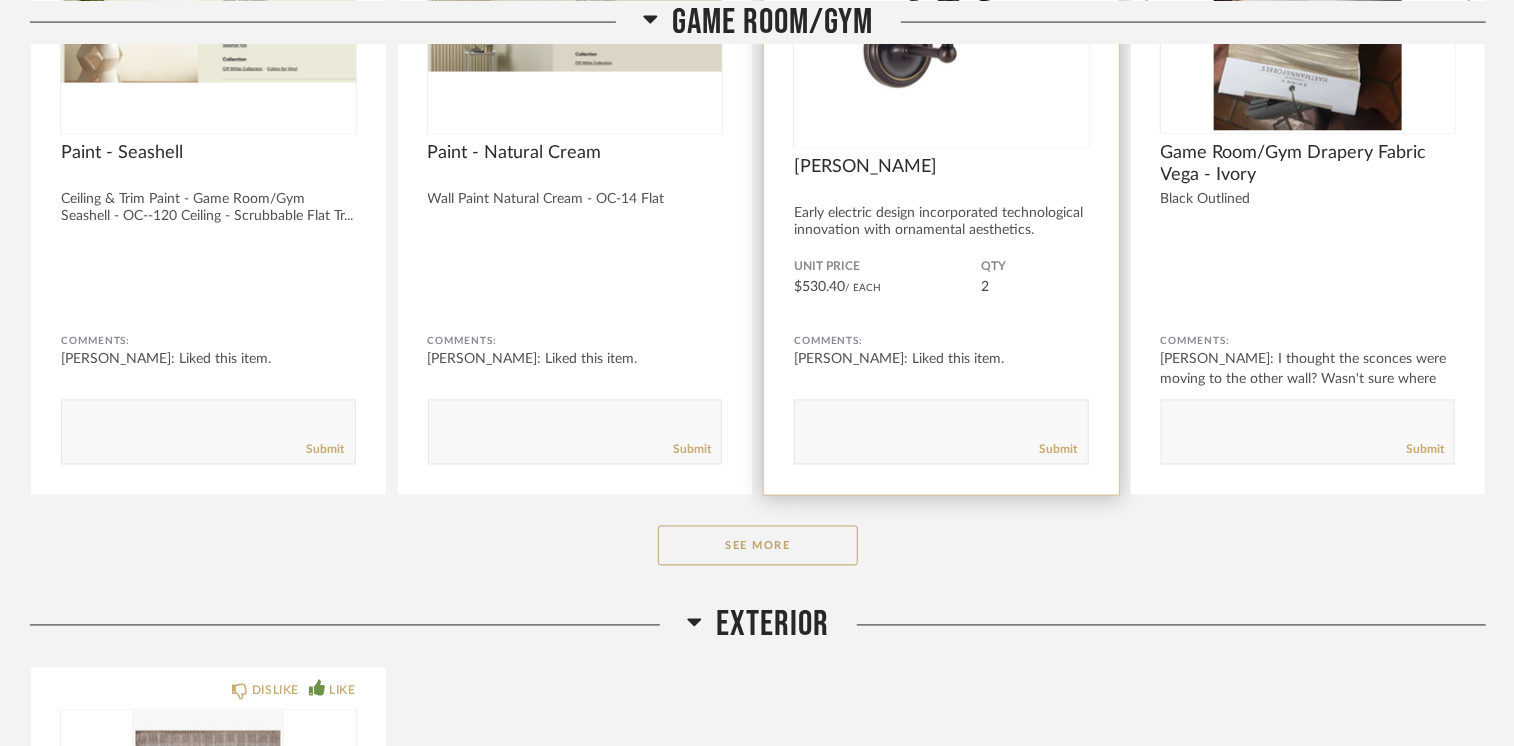 scroll, scrollTop: 50813, scrollLeft: 0, axis: vertical 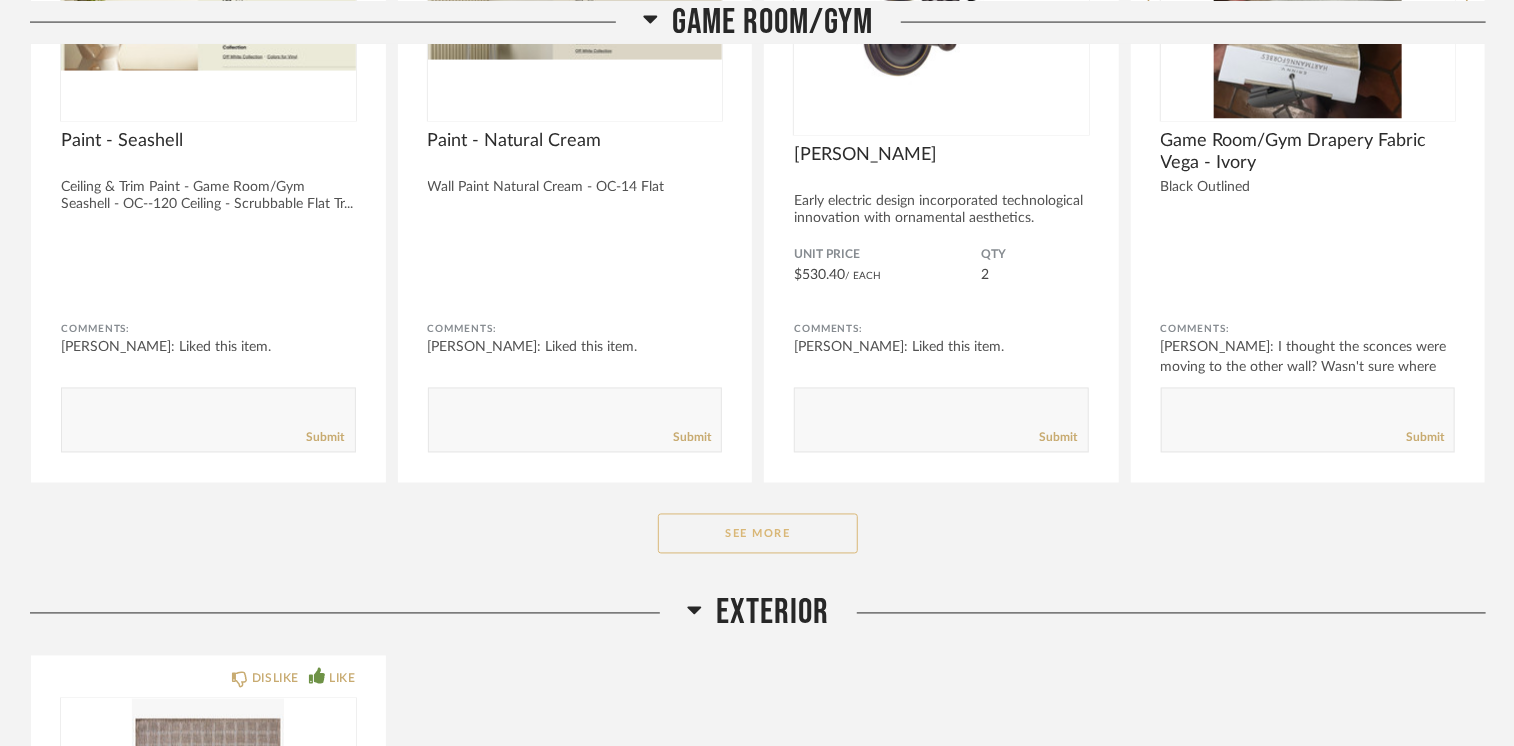 click on "See More" 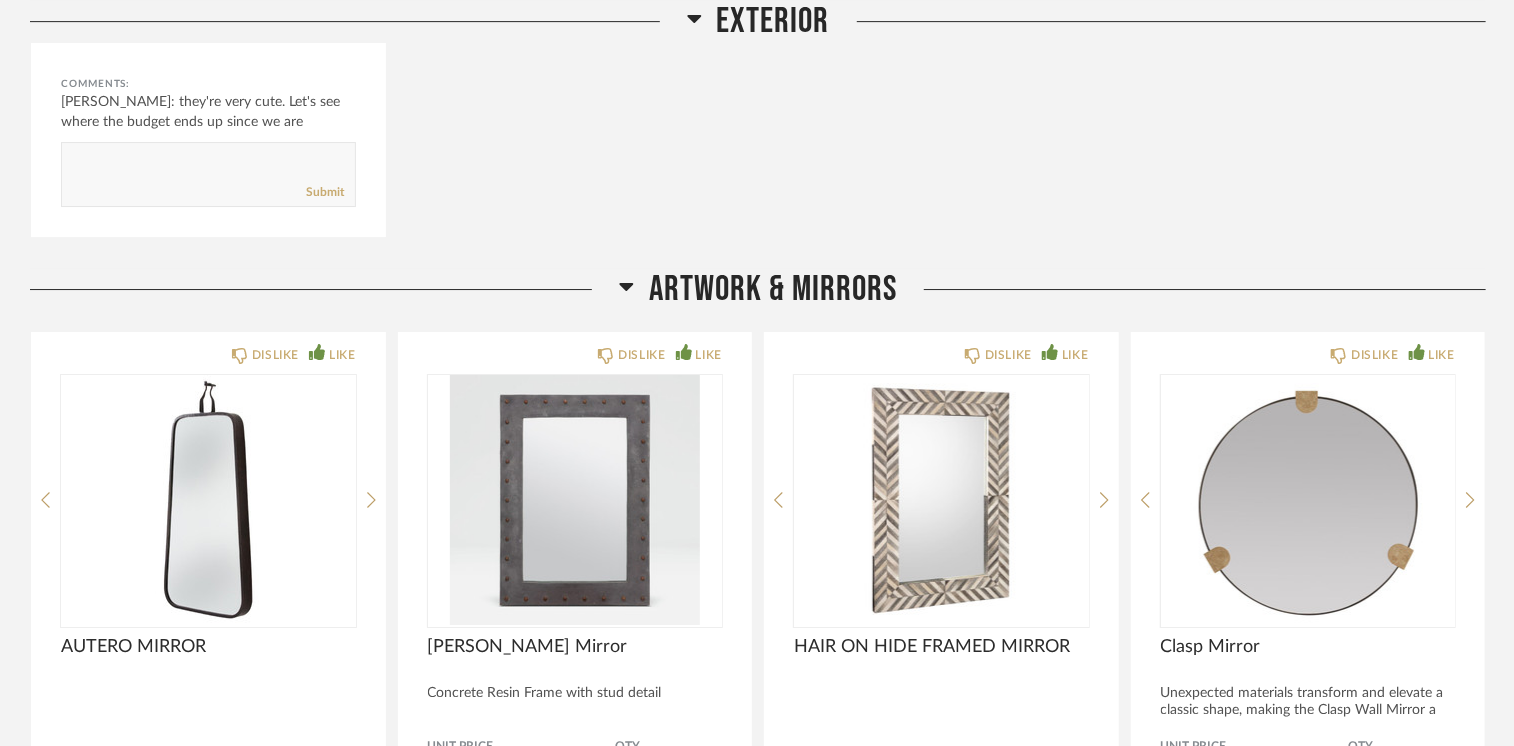 scroll, scrollTop: 52656, scrollLeft: 0, axis: vertical 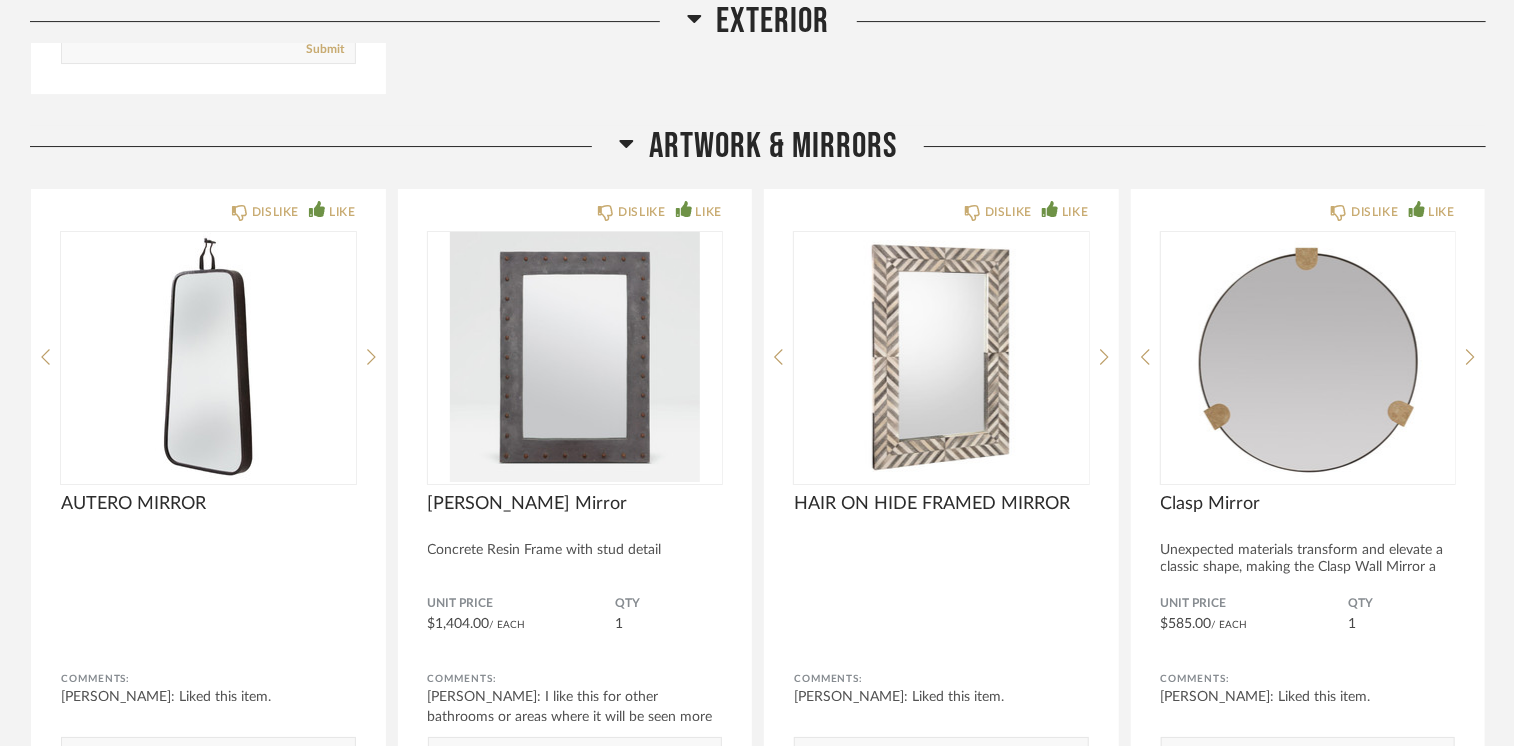 click on "See More" 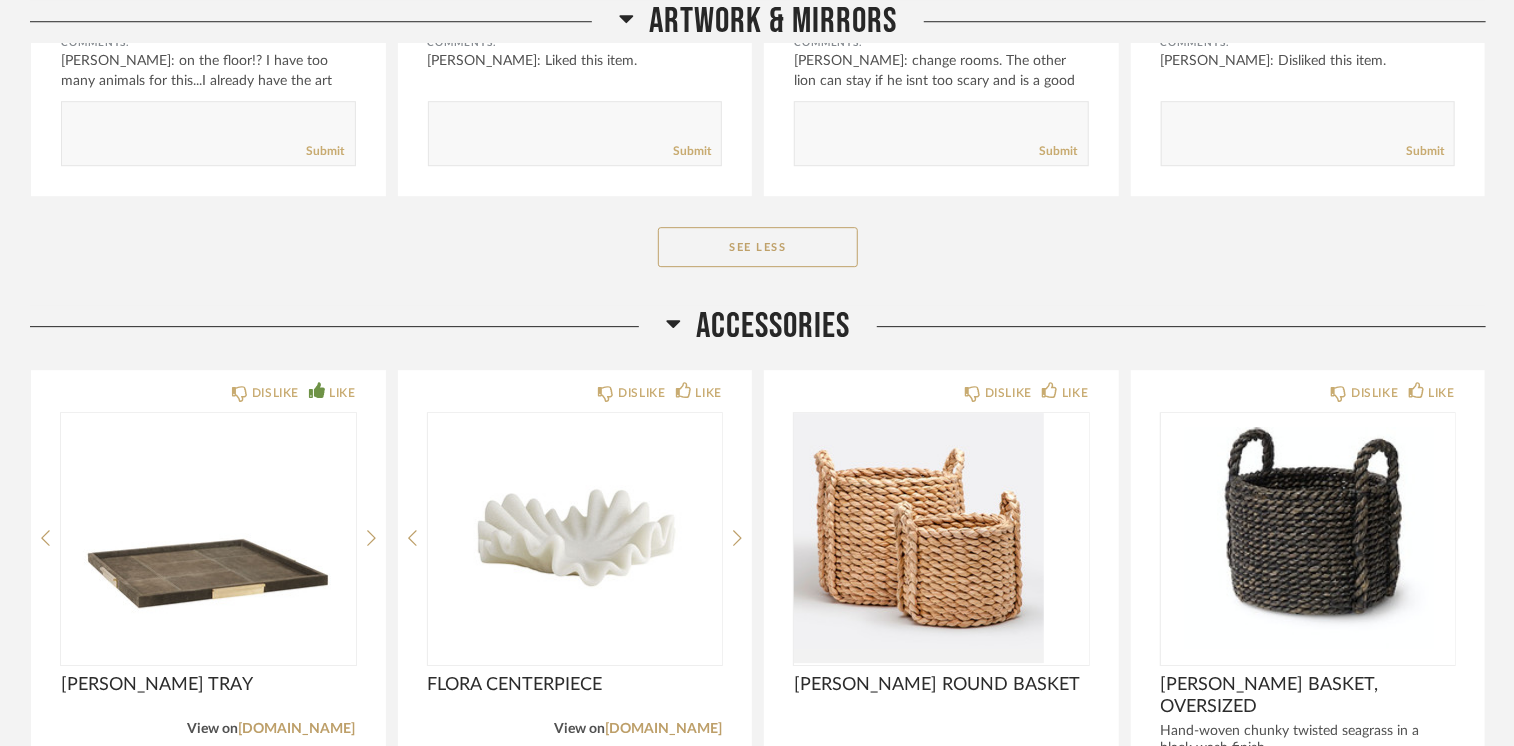 scroll, scrollTop: 56113, scrollLeft: 0, axis: vertical 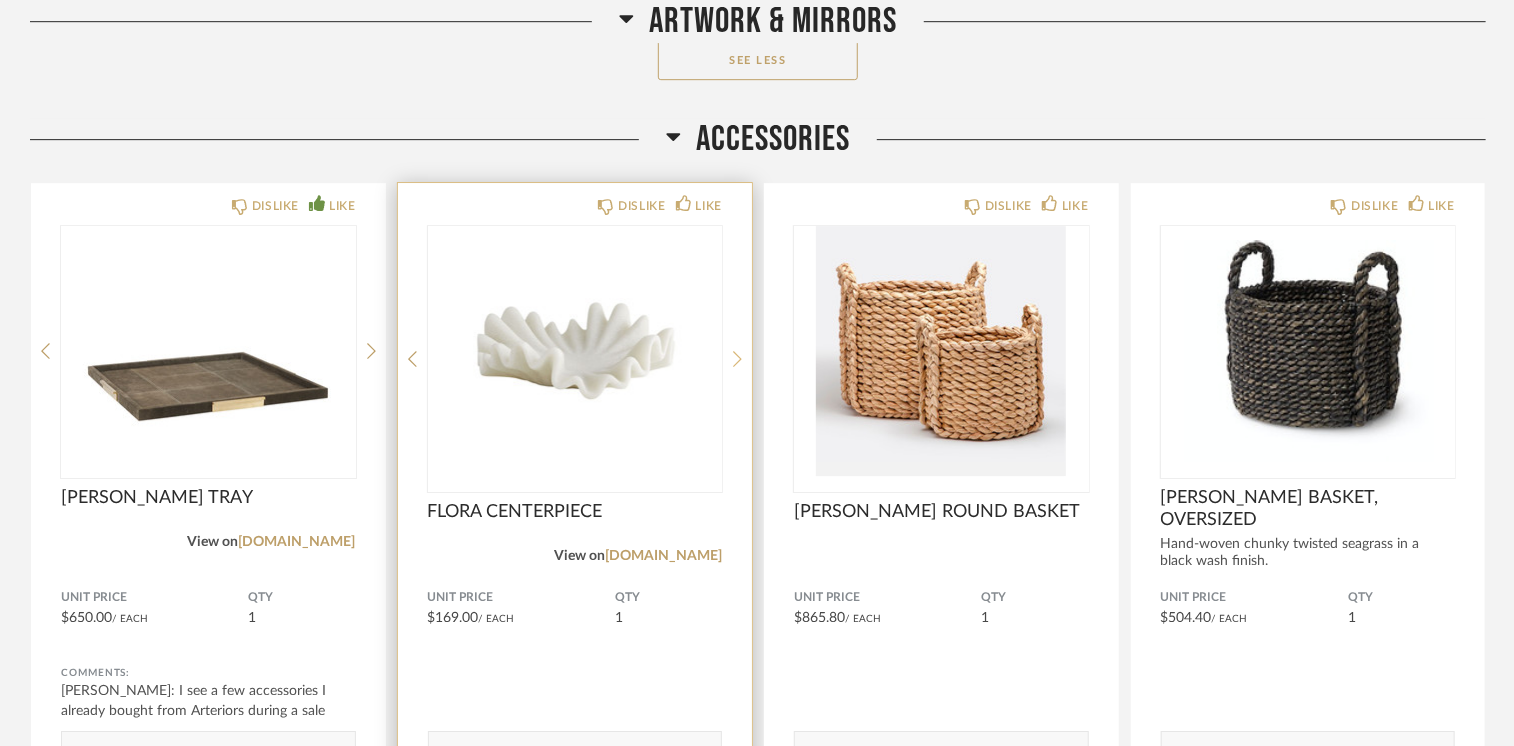 click 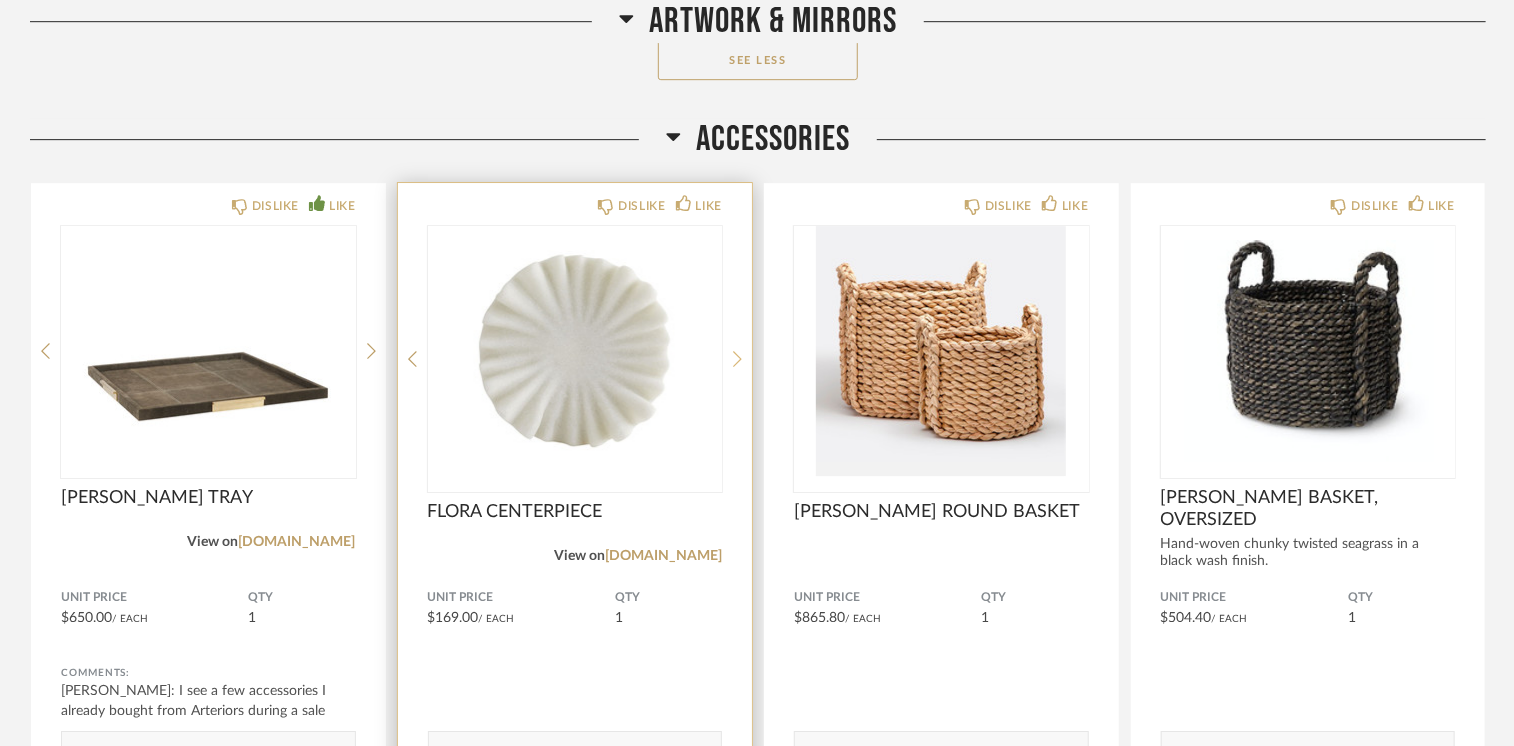 click 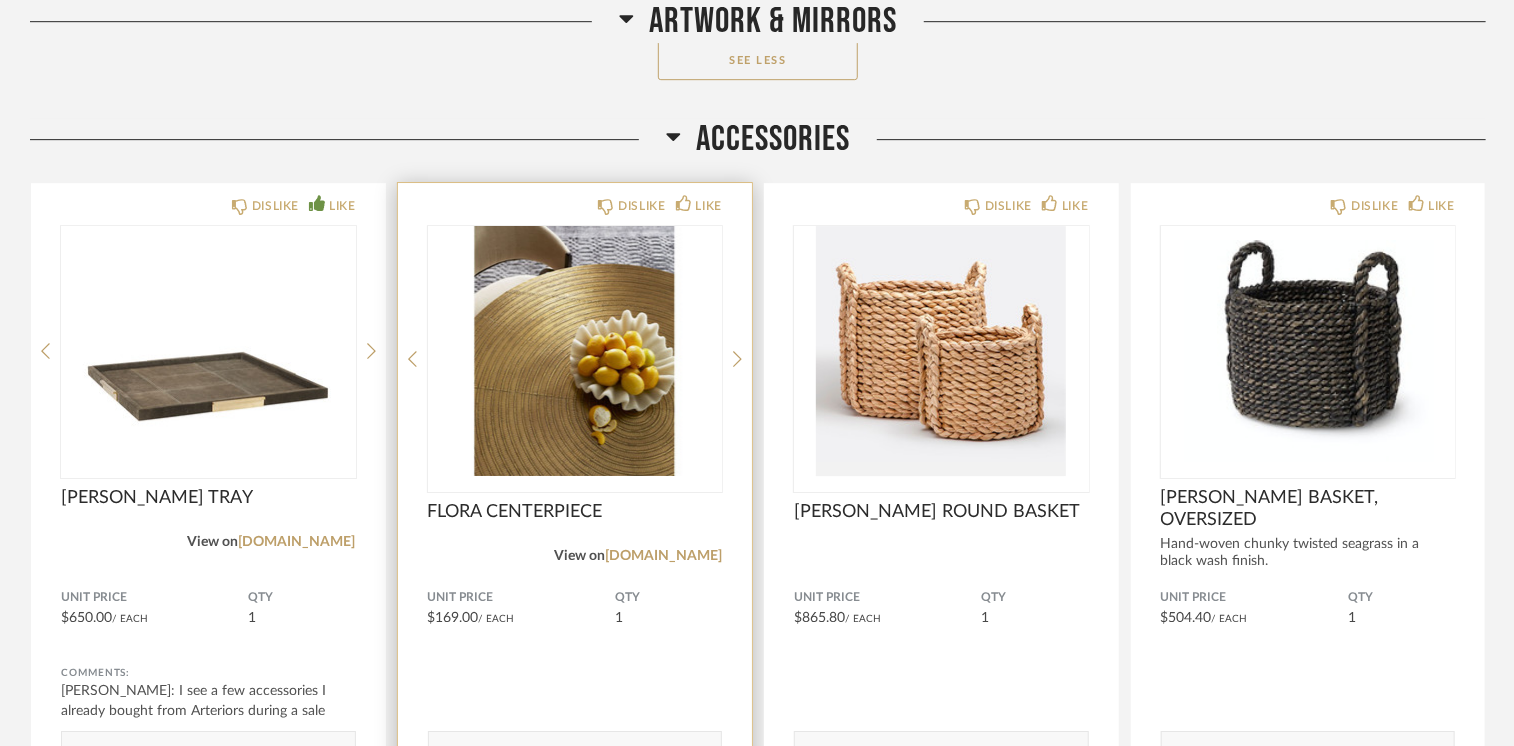 click 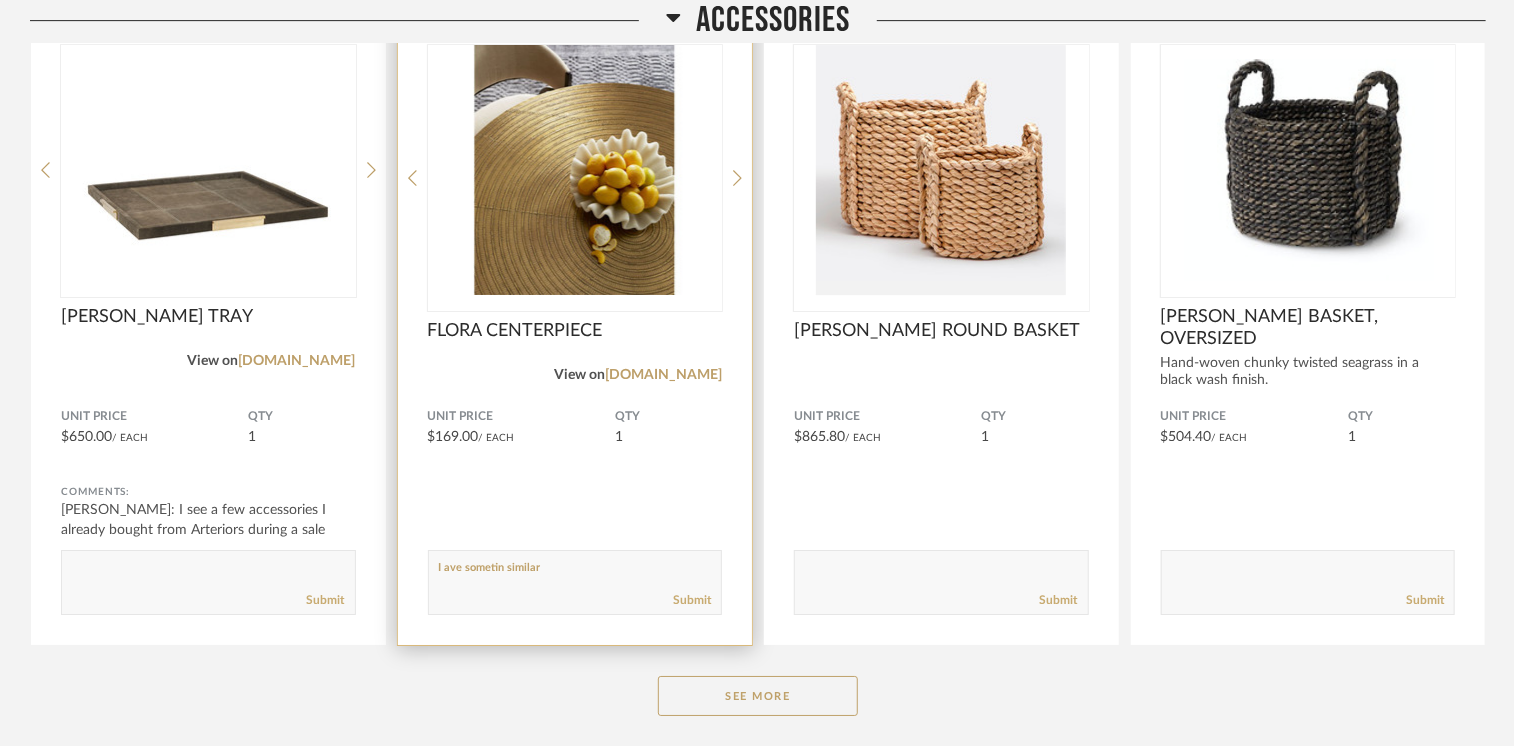 scroll, scrollTop: 56313, scrollLeft: 0, axis: vertical 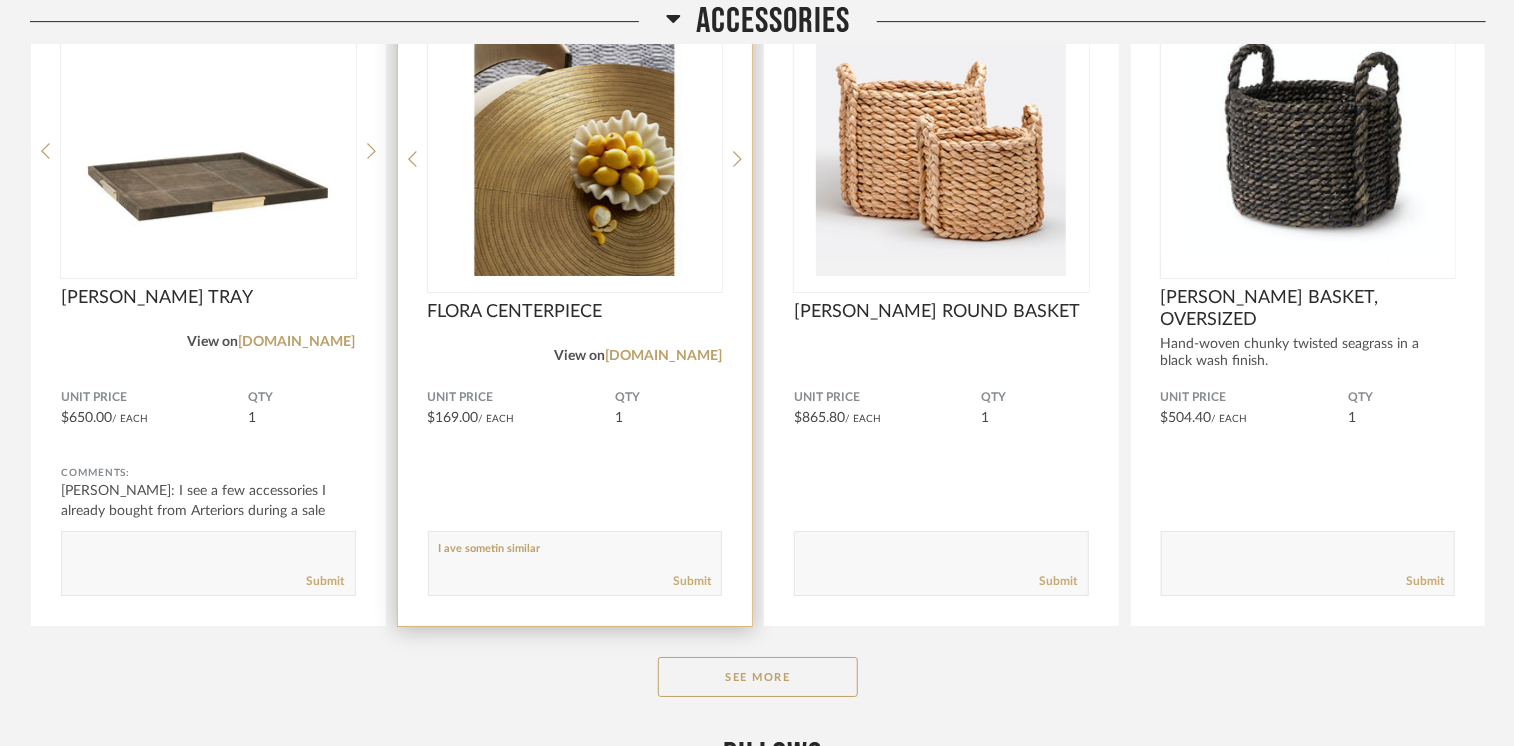 paste on "h" 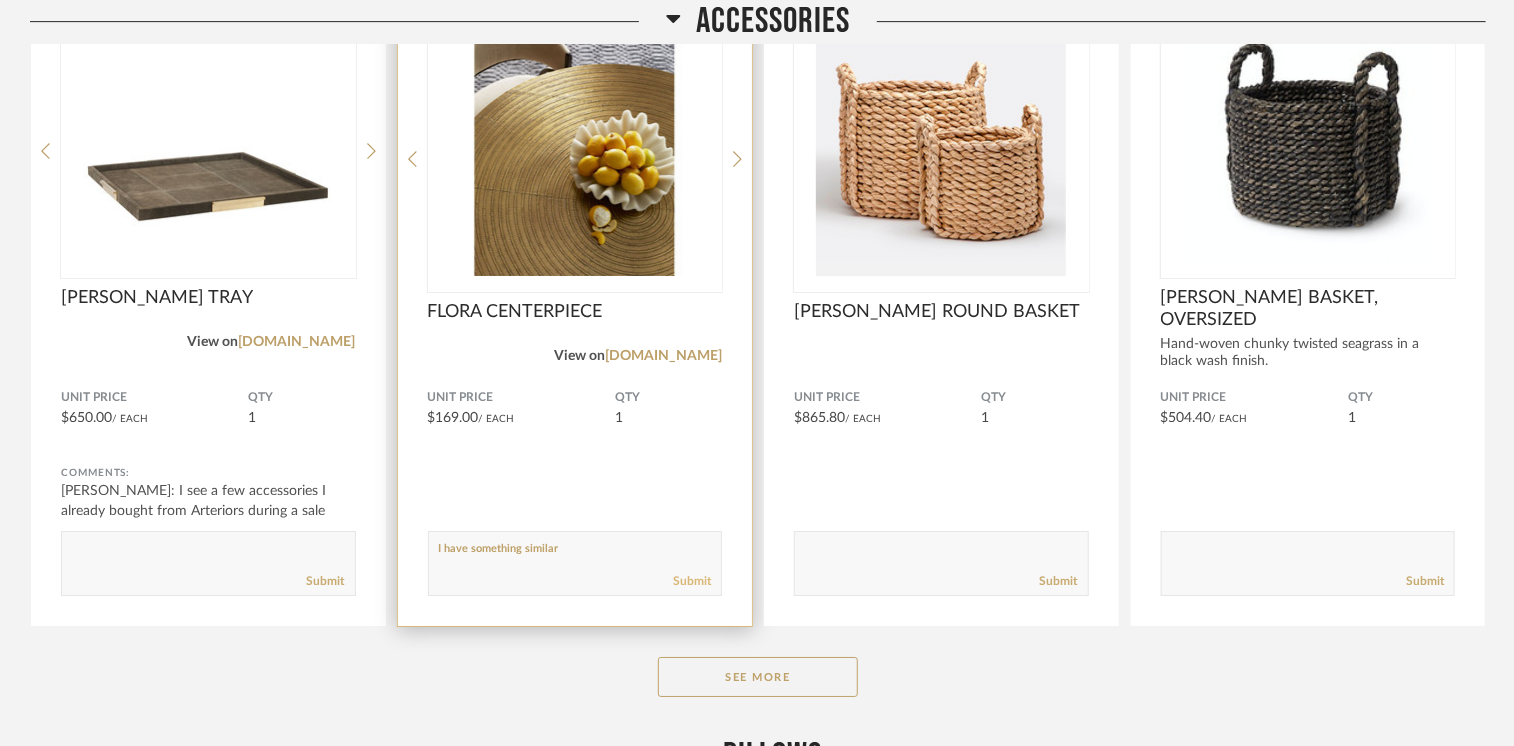 type on "I have something similar" 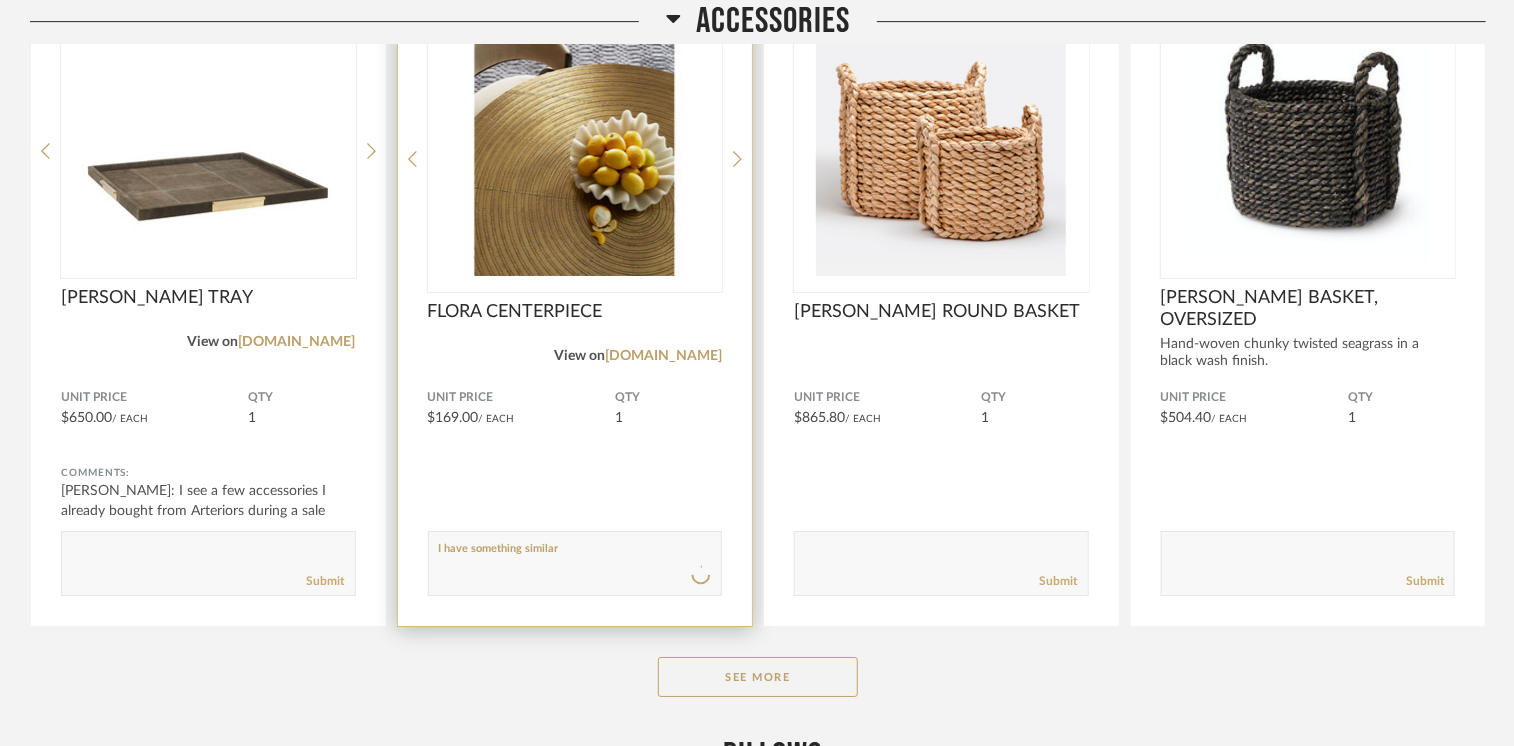 type 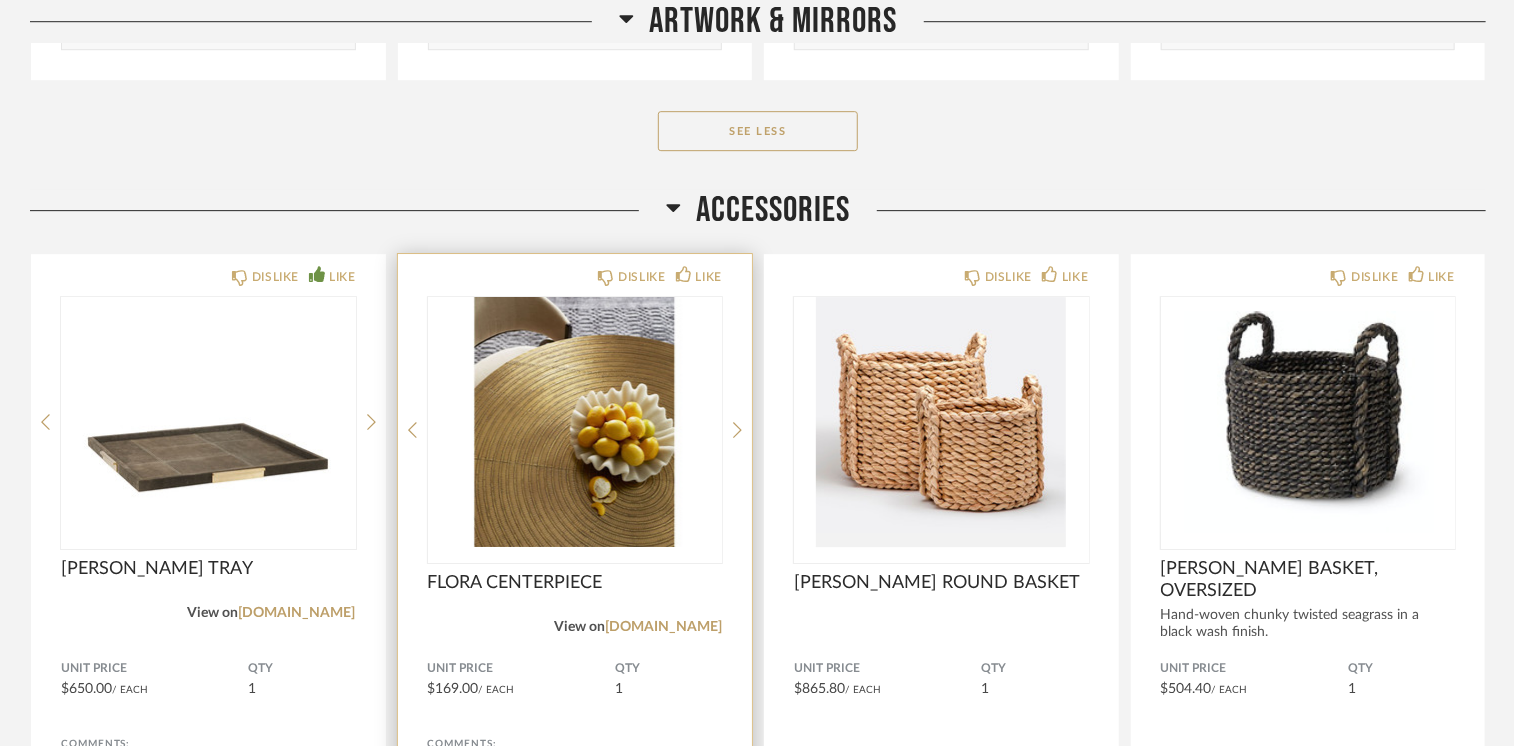 scroll, scrollTop: 56013, scrollLeft: 0, axis: vertical 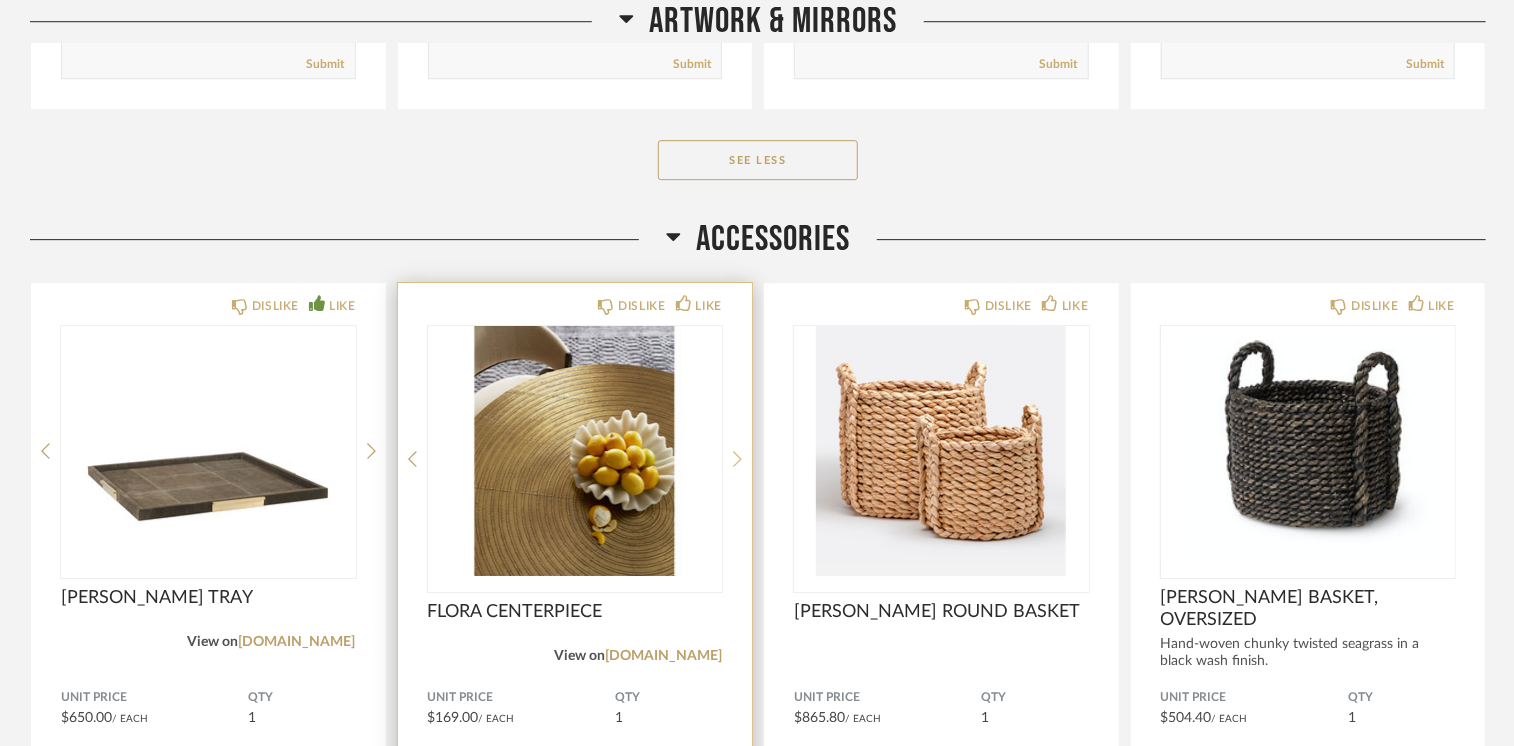 click 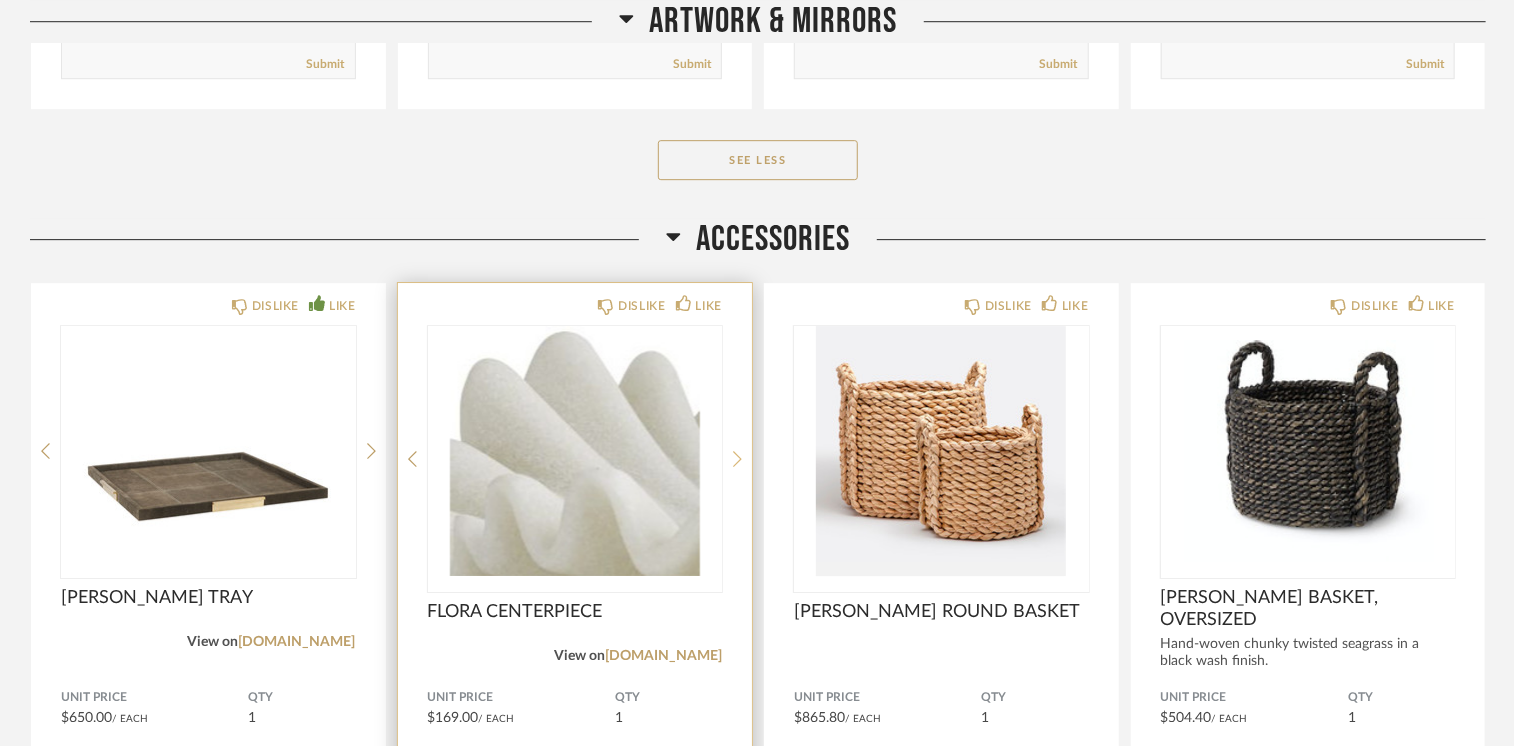 click 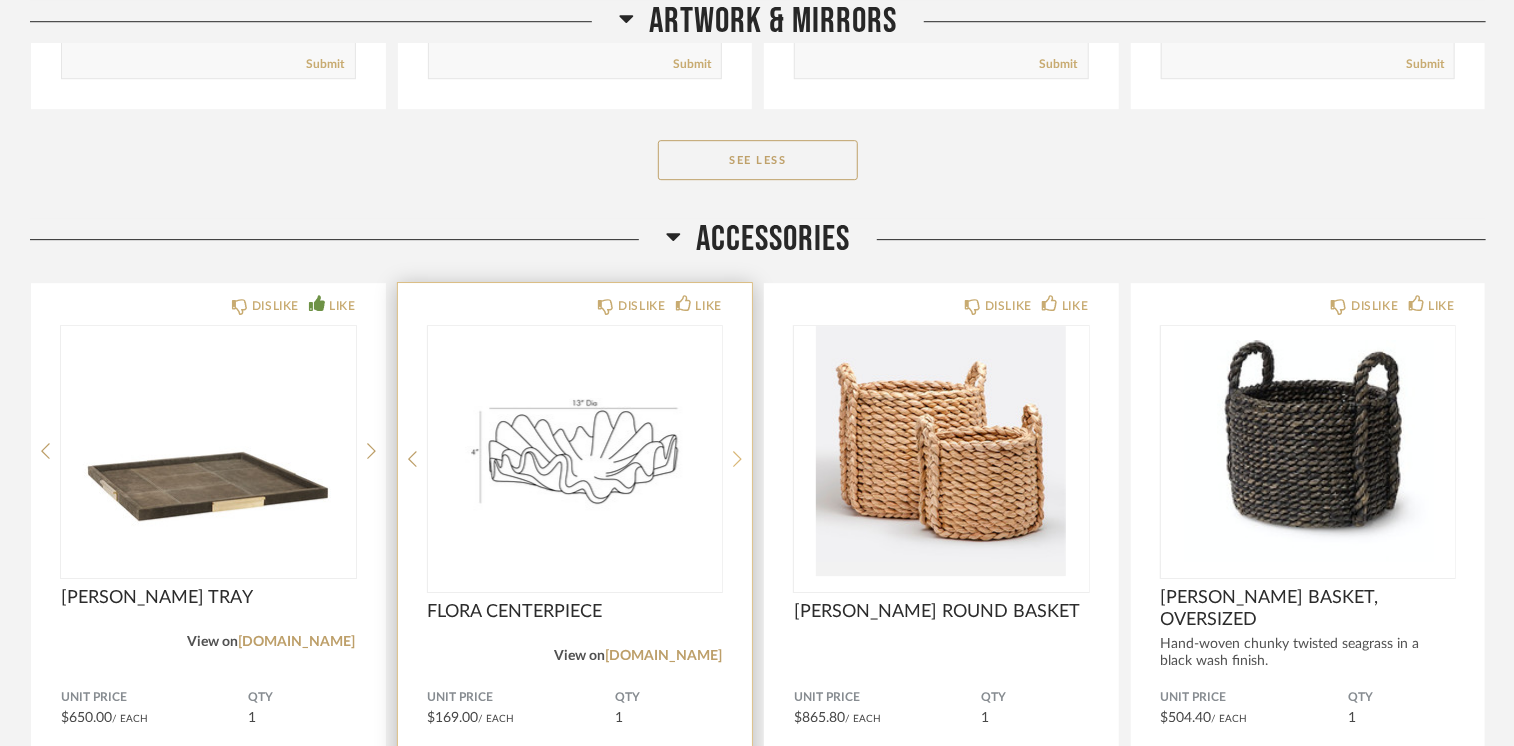 click 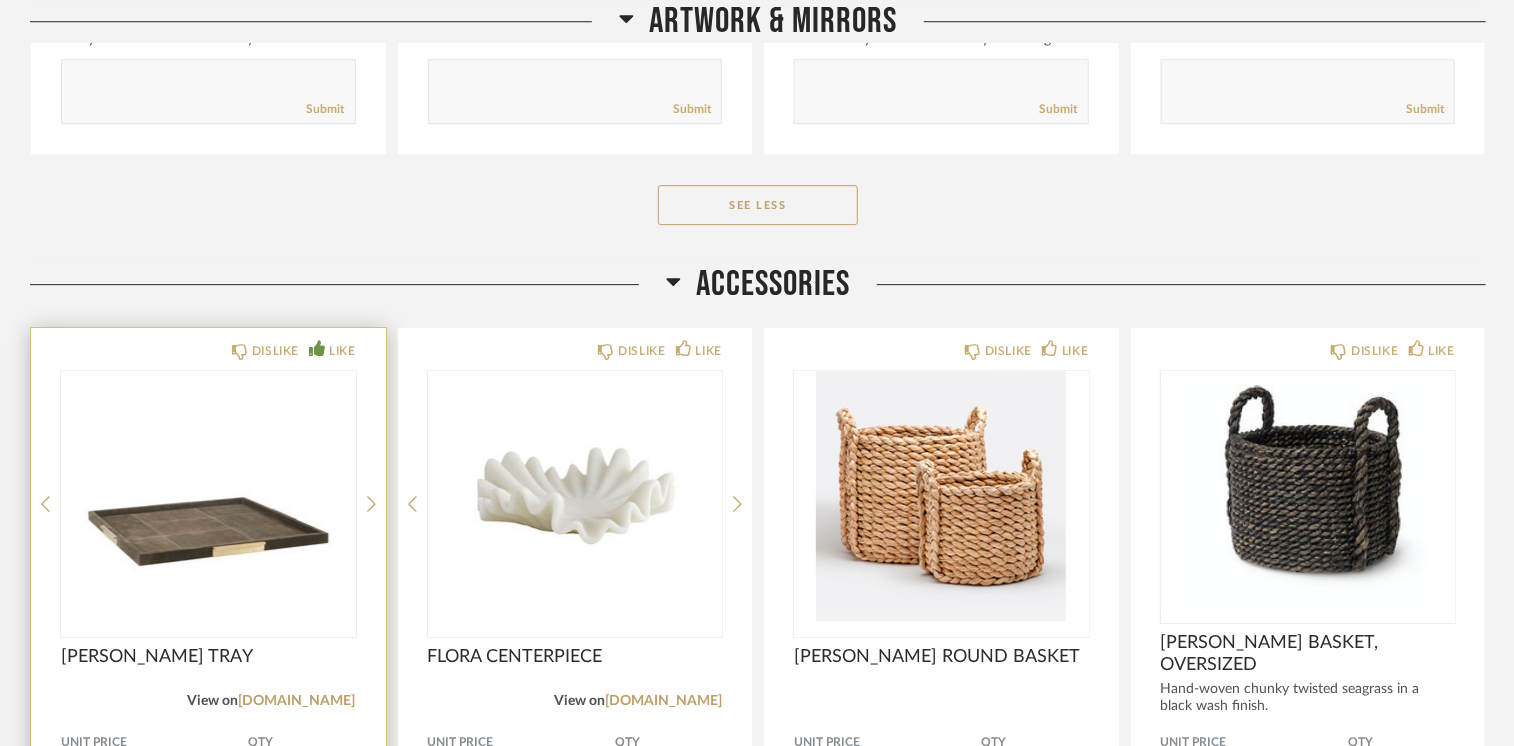 scroll, scrollTop: 55913, scrollLeft: 0, axis: vertical 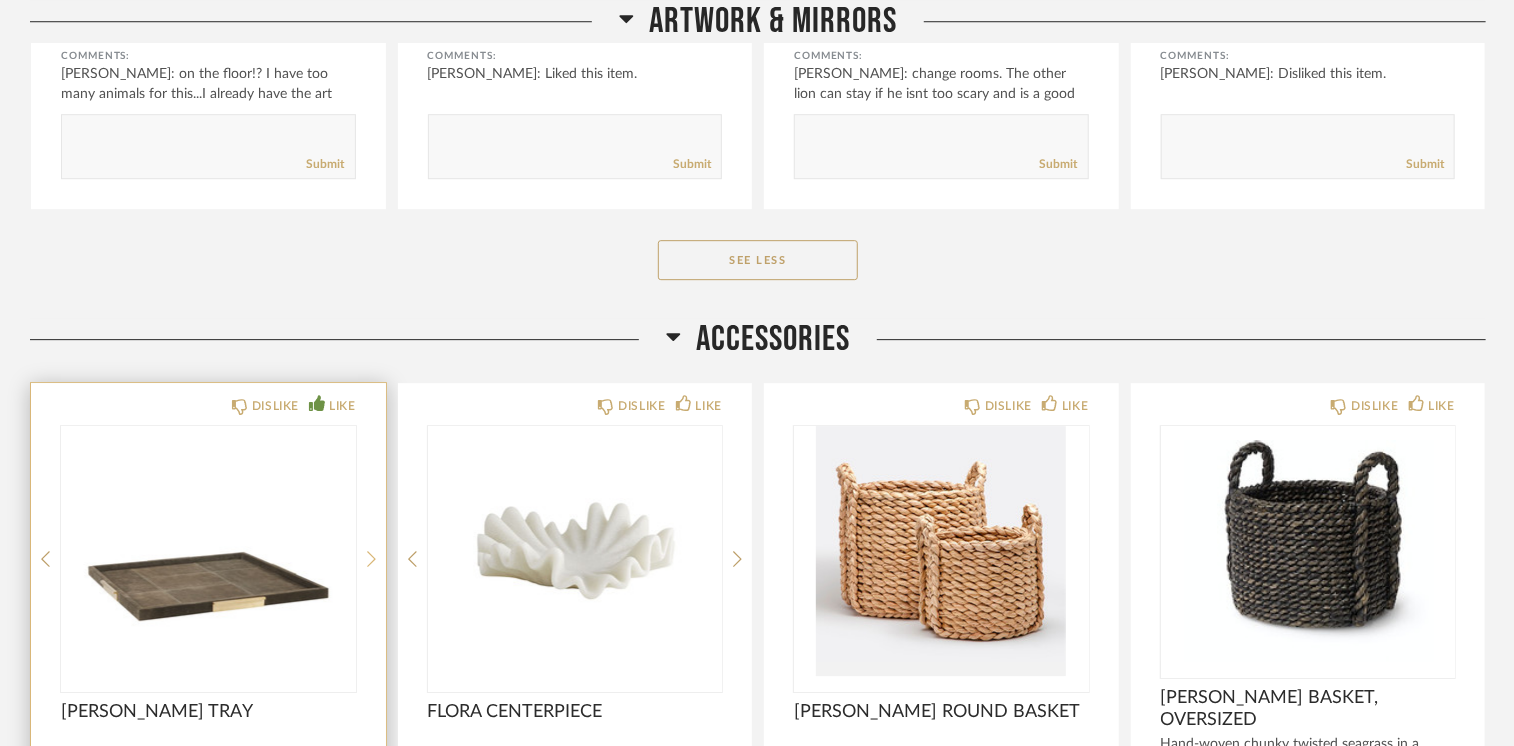 click 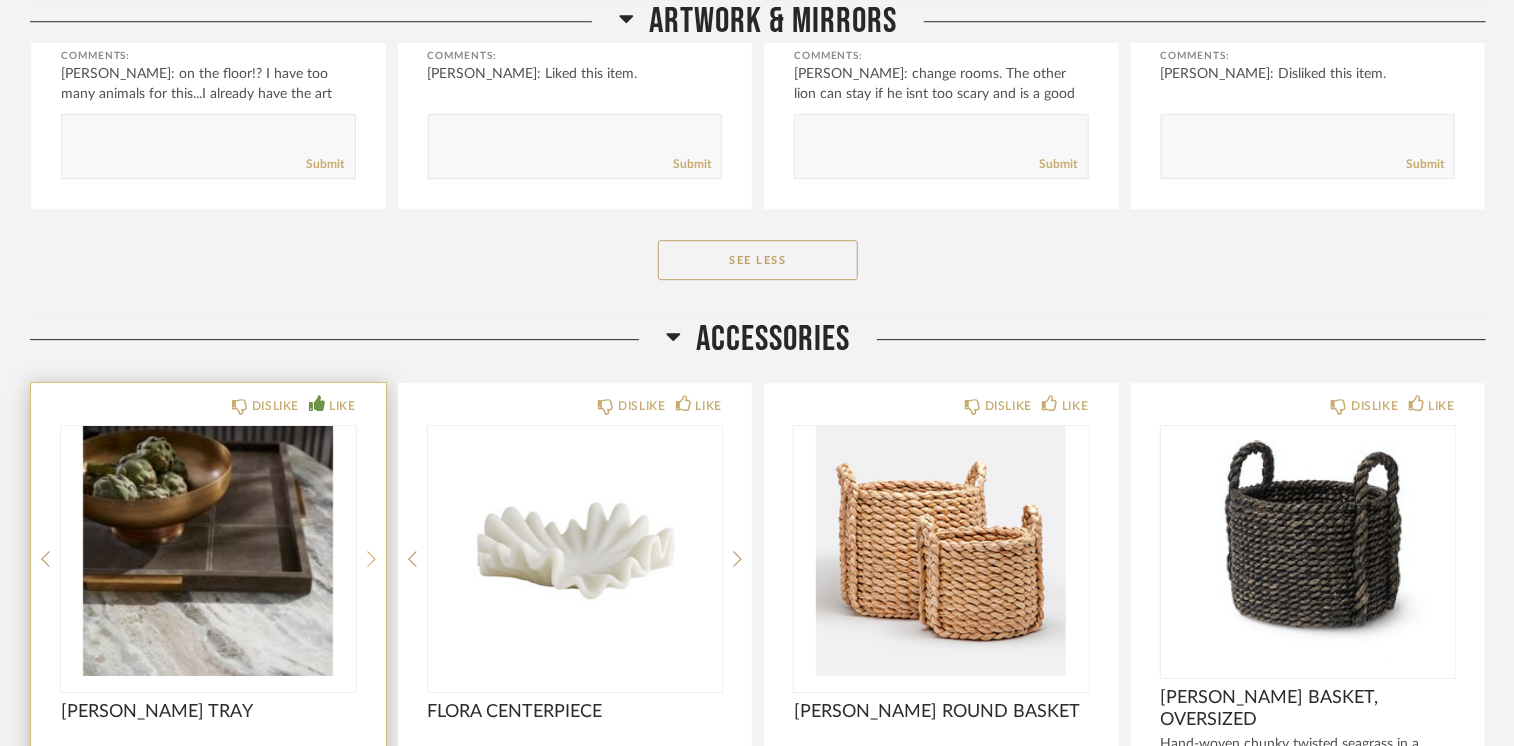 click 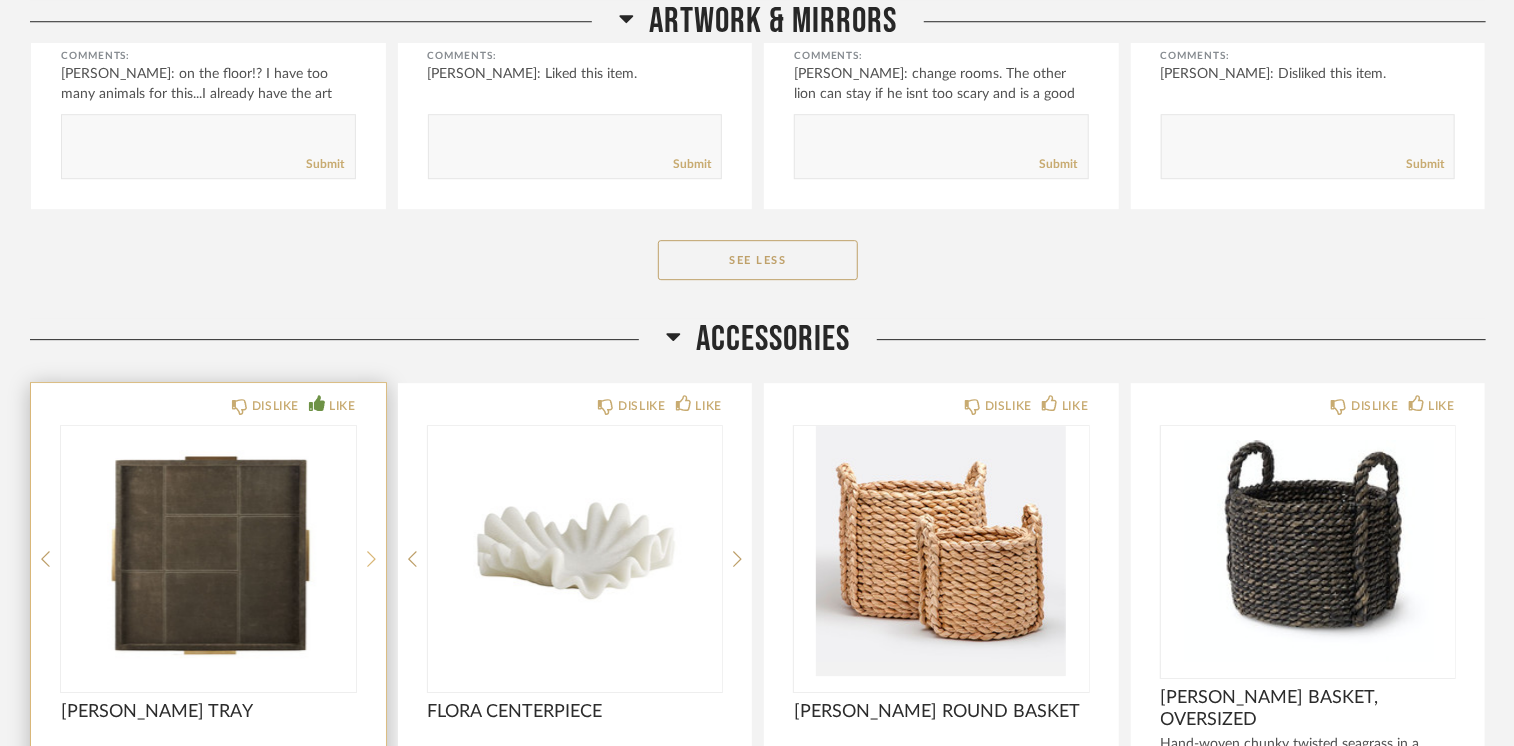 click 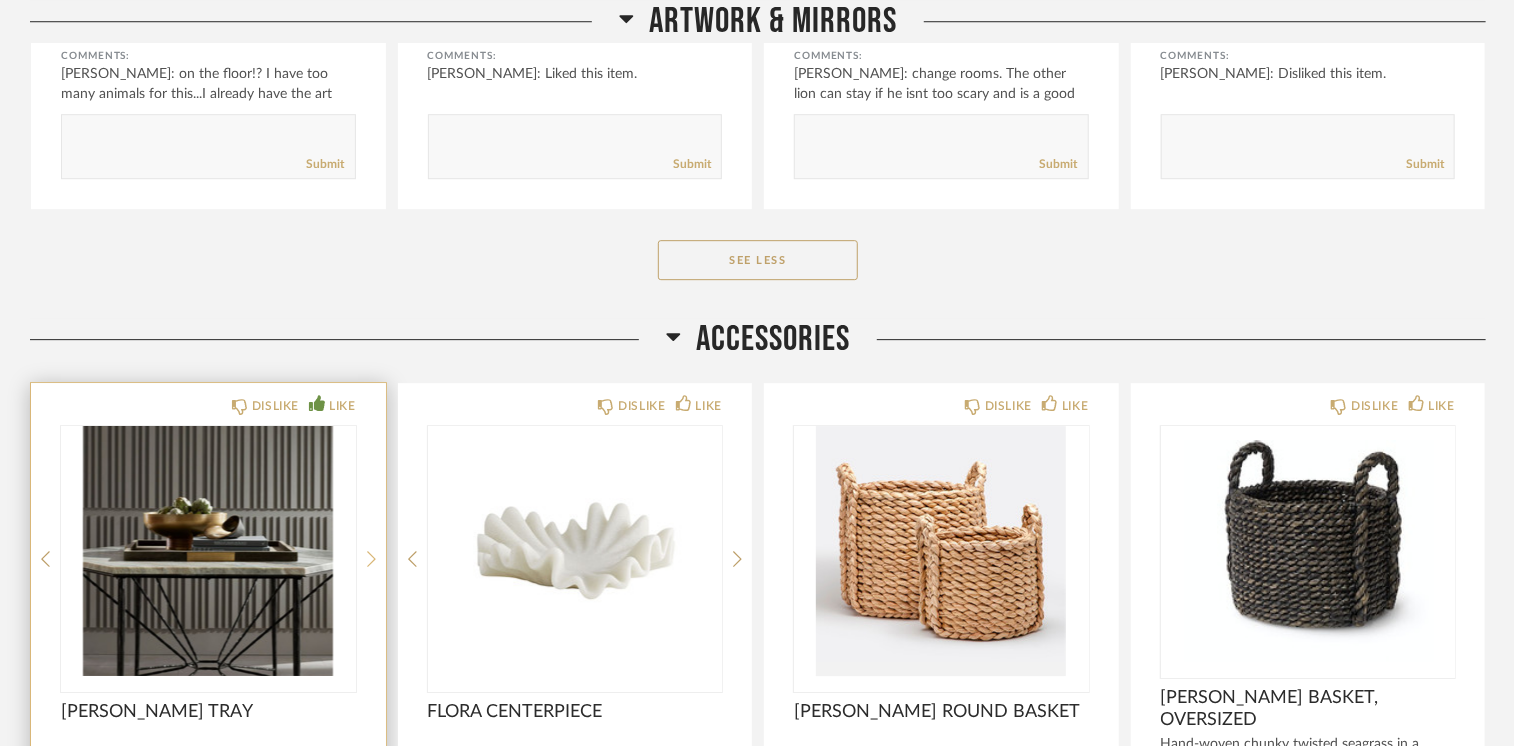 click 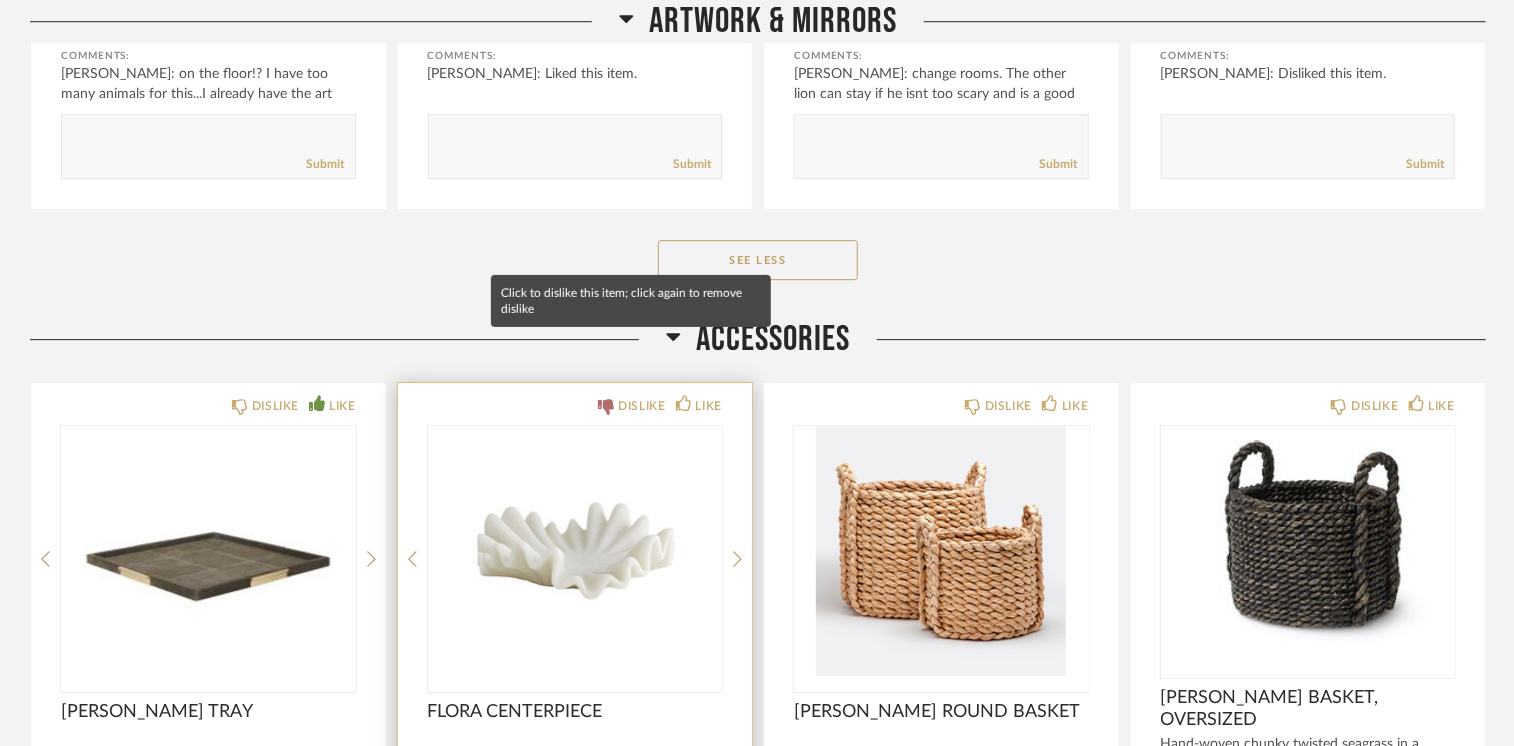 click 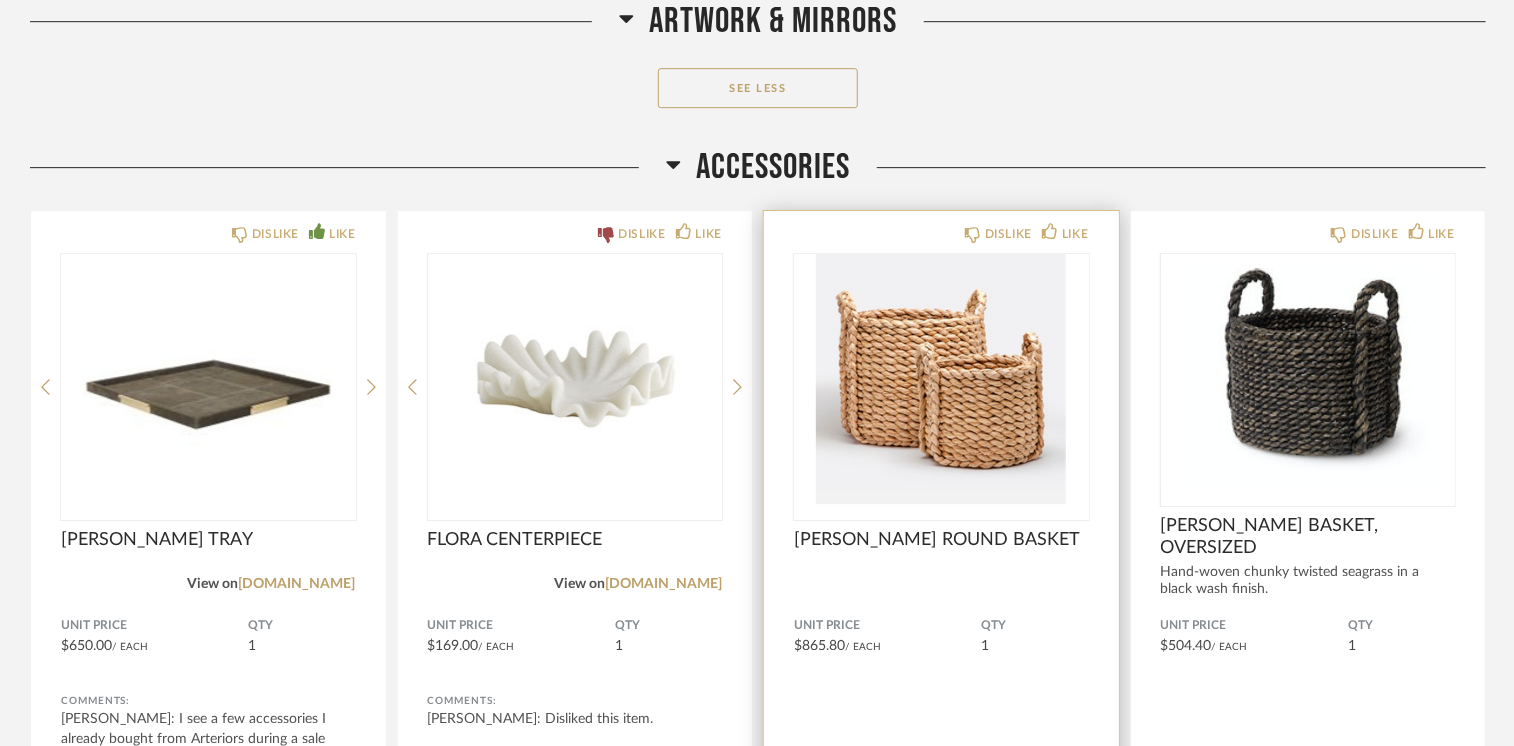 scroll, scrollTop: 56013, scrollLeft: 0, axis: vertical 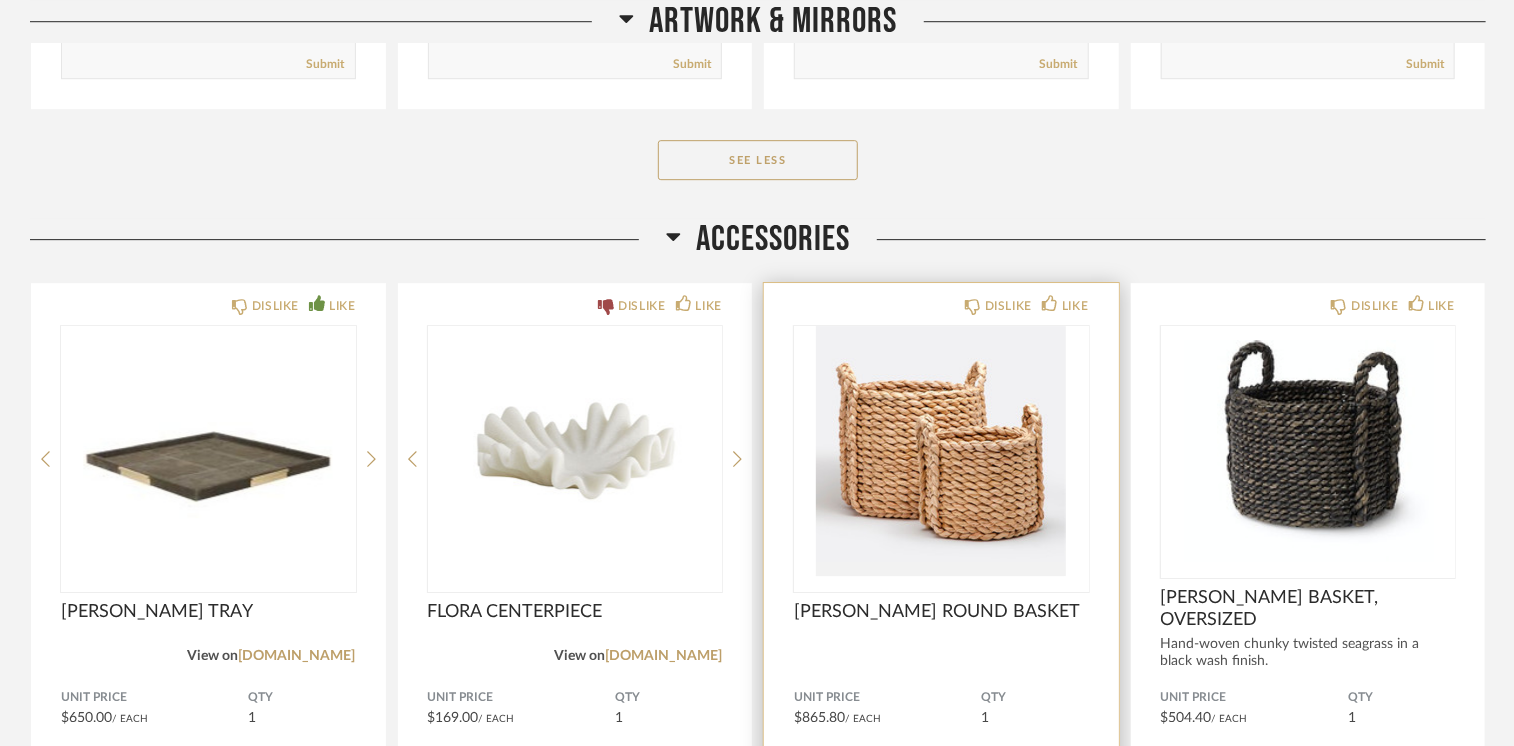 click at bounding box center (941, 451) 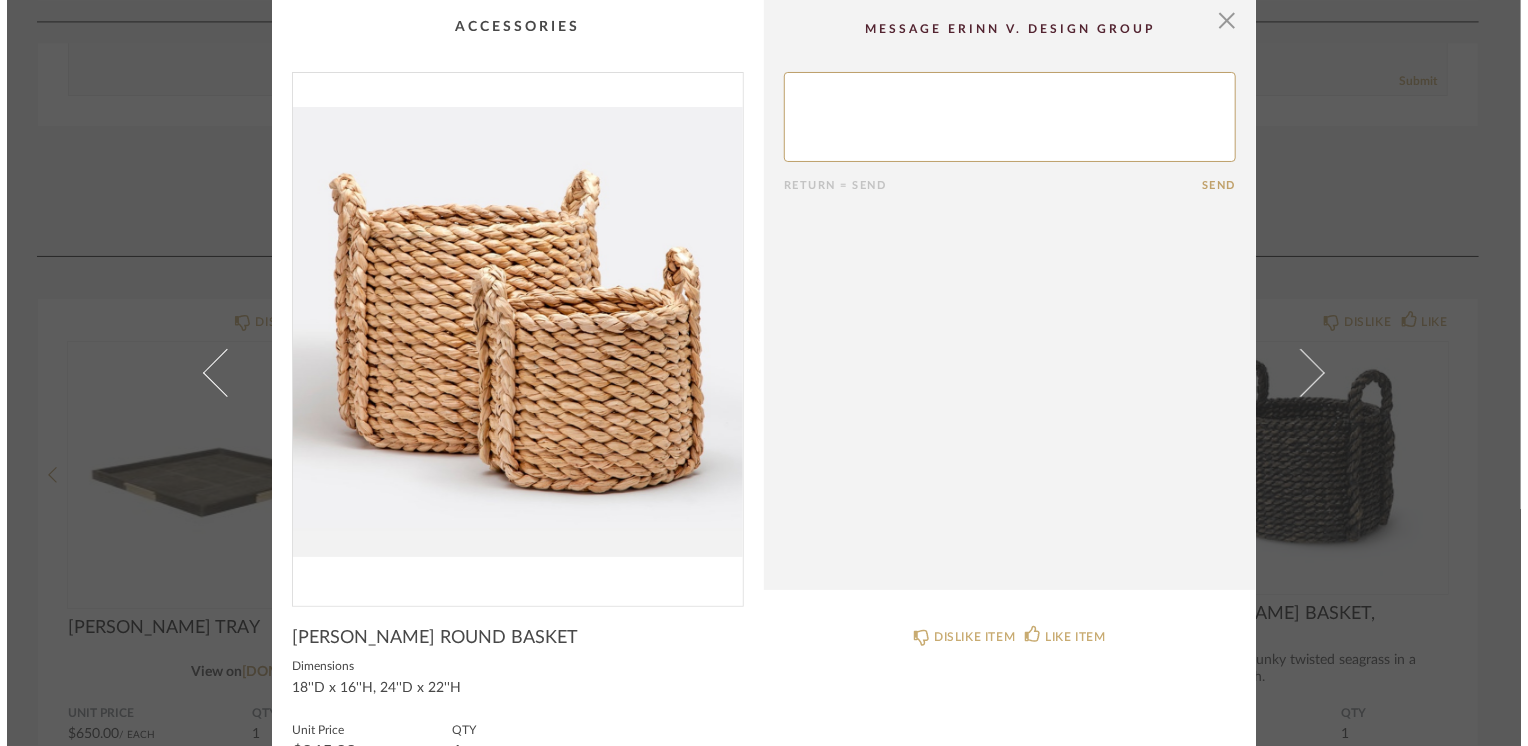 scroll, scrollTop: 0, scrollLeft: 0, axis: both 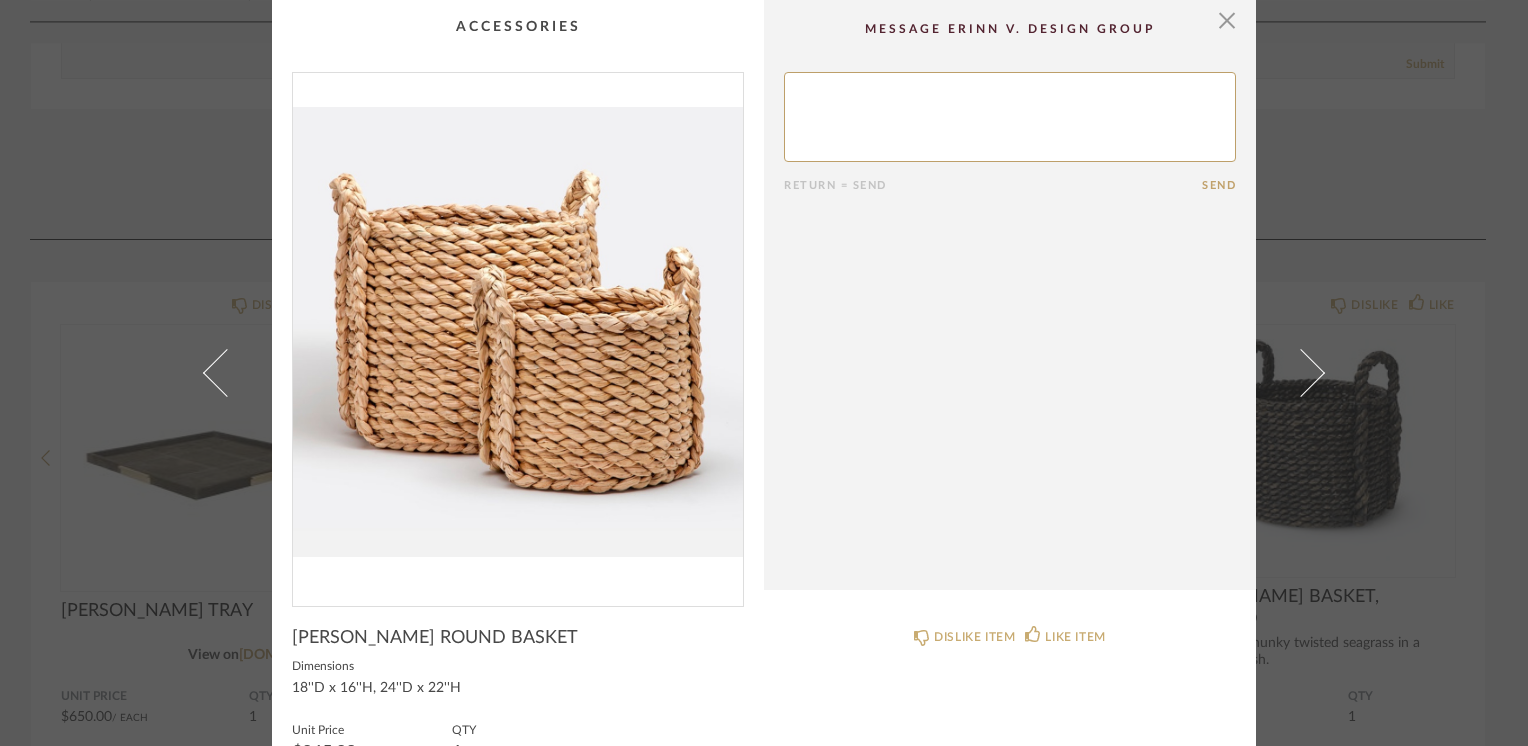 drag, startPoint x: 1218, startPoint y: 105, endPoint x: 1151, endPoint y: 125, distance: 69.92139 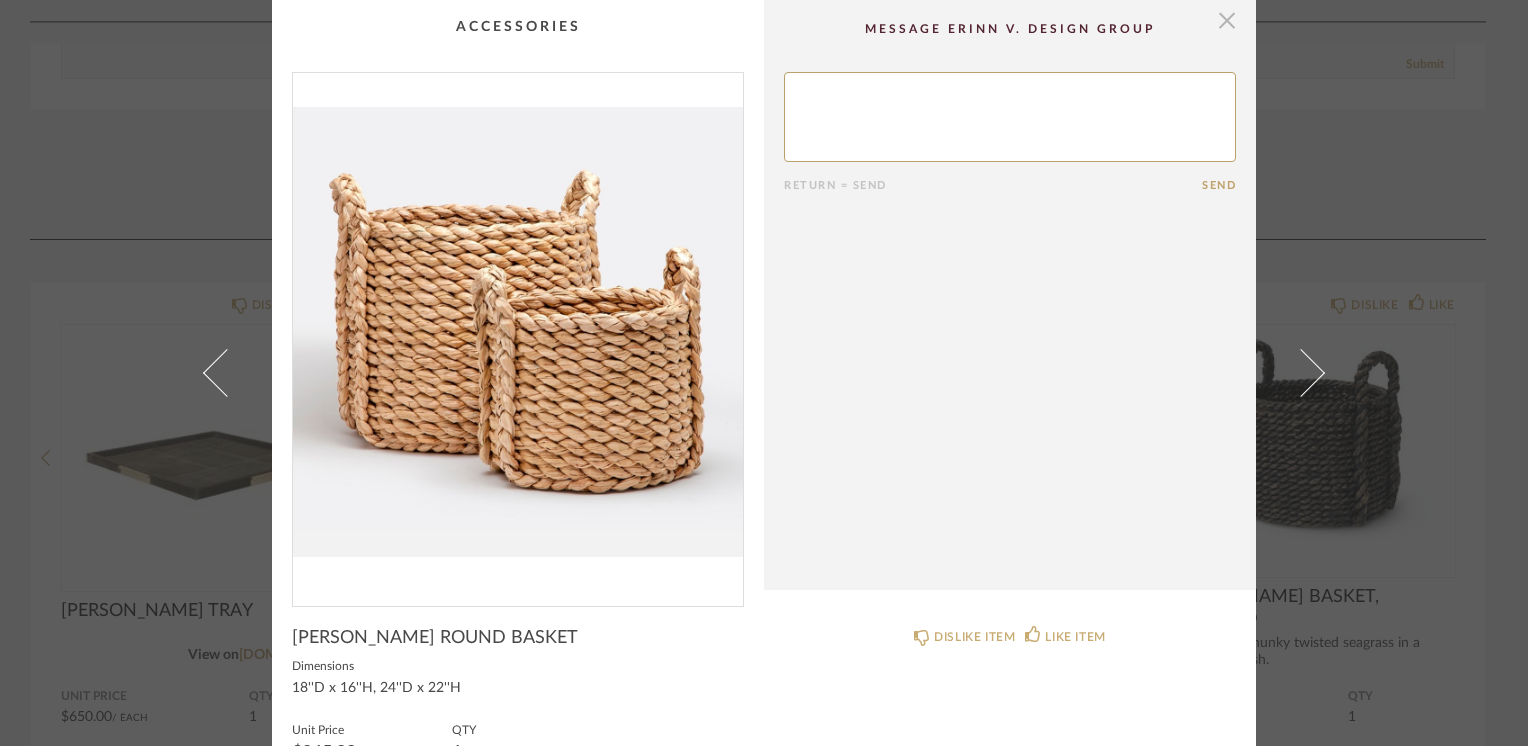 drag, startPoint x: 1151, startPoint y: 125, endPoint x: 1214, endPoint y: 22, distance: 120.73939 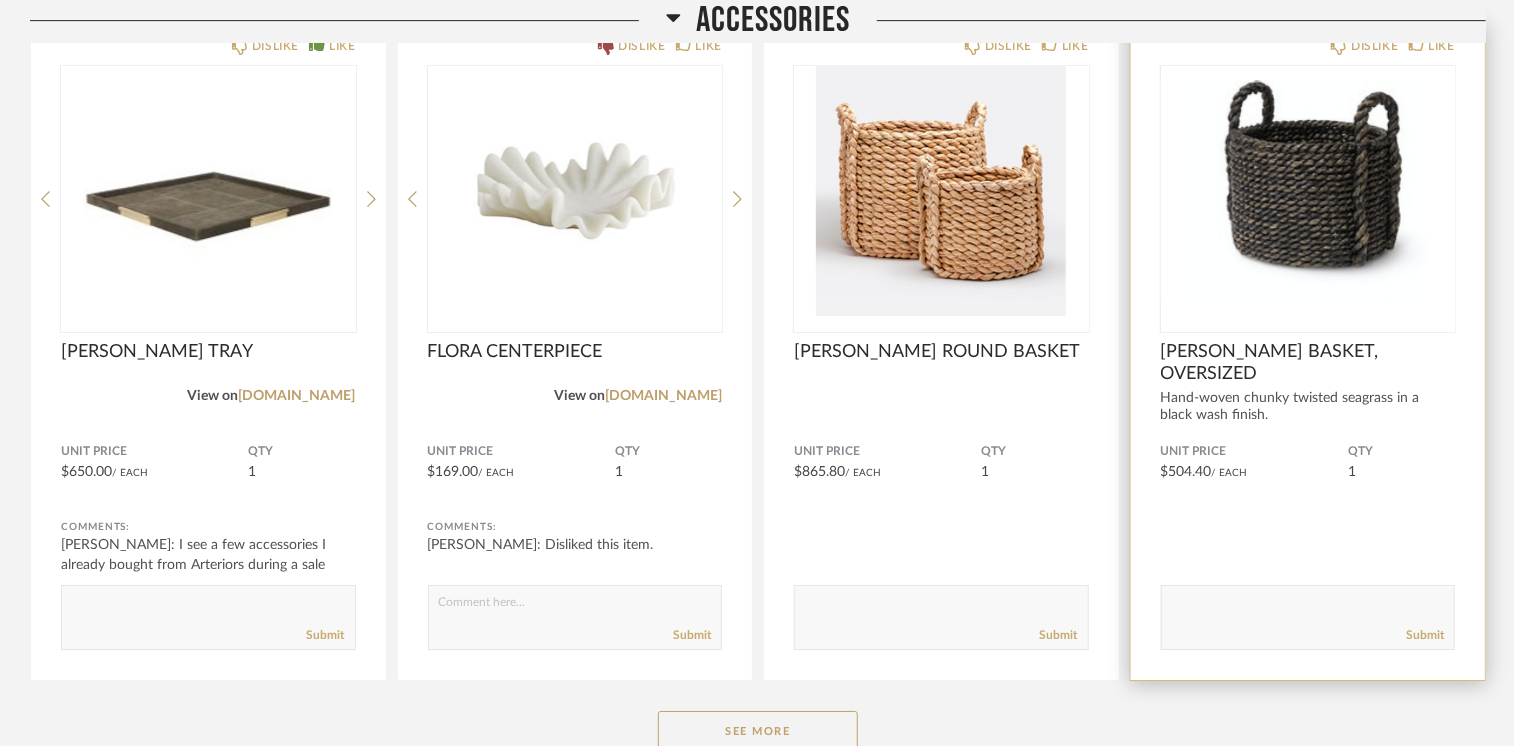 scroll, scrollTop: 56313, scrollLeft: 0, axis: vertical 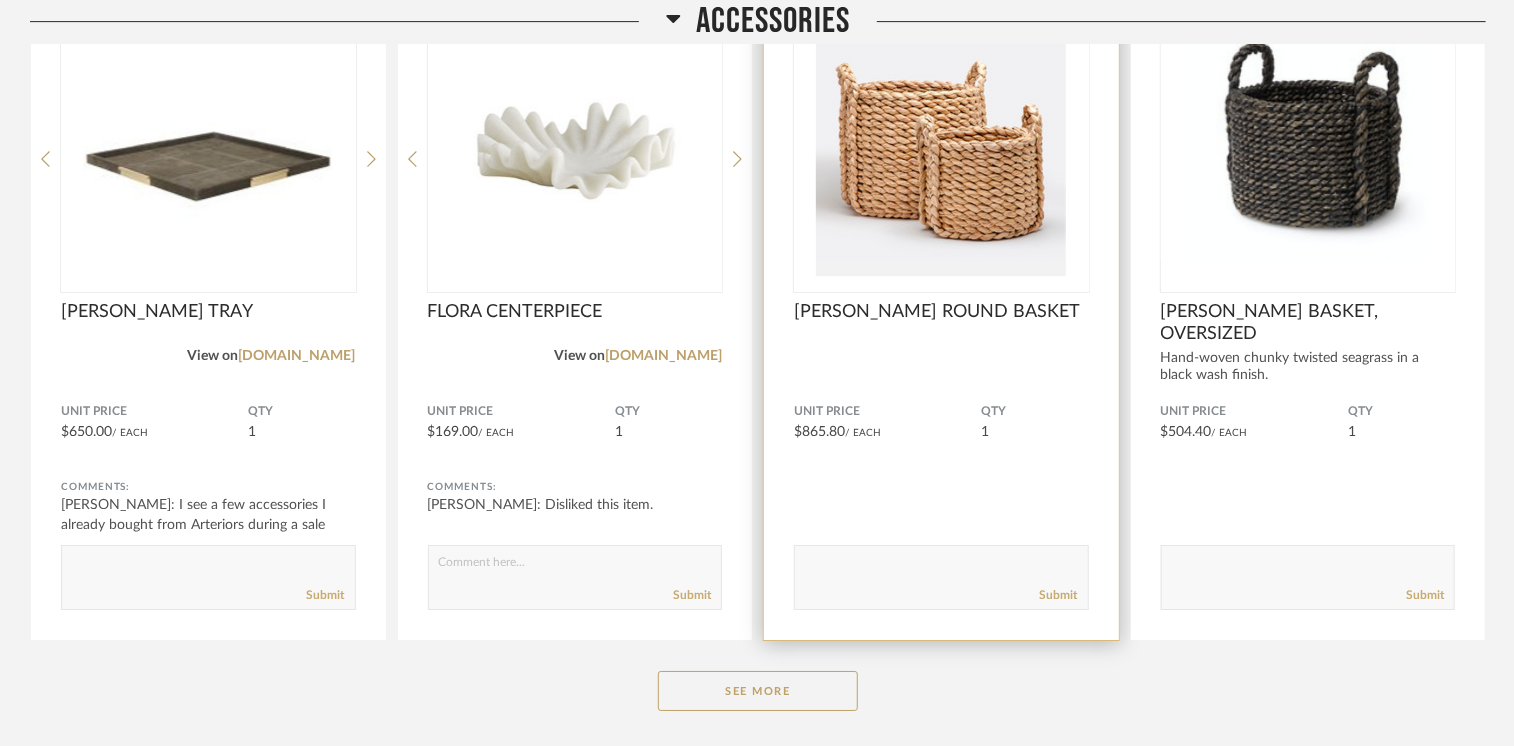 click 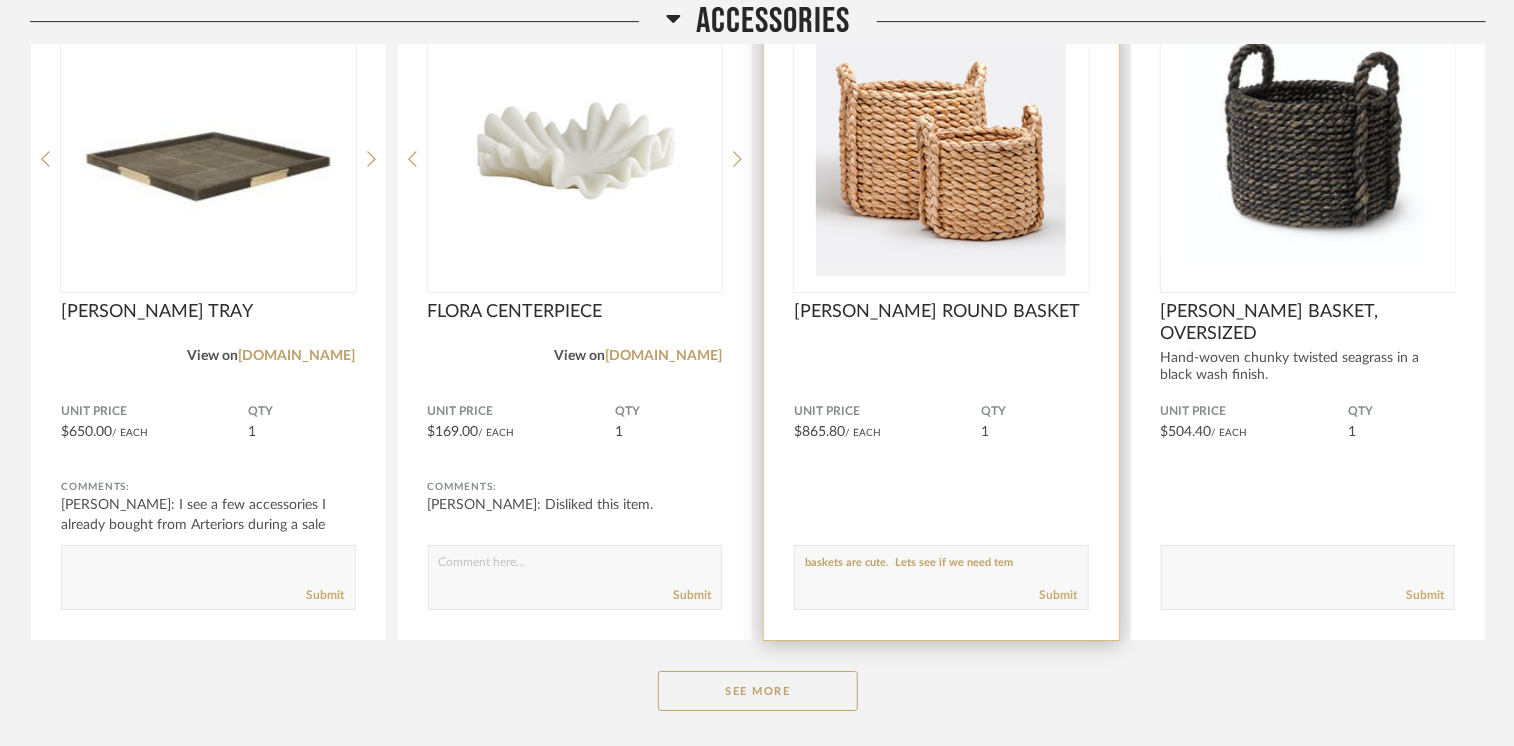 paste on "h" 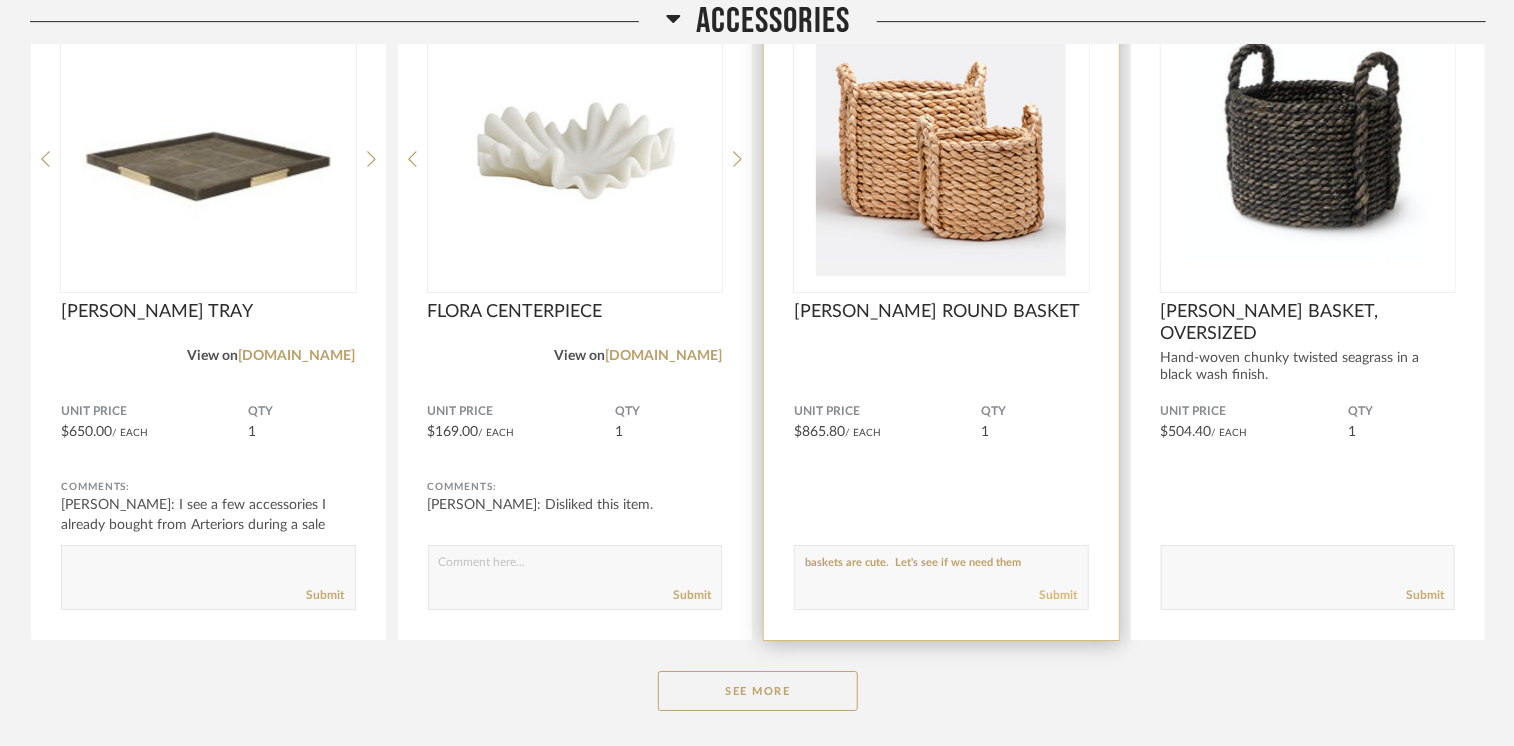 type on "baskets are cute.  Let's see if we need them" 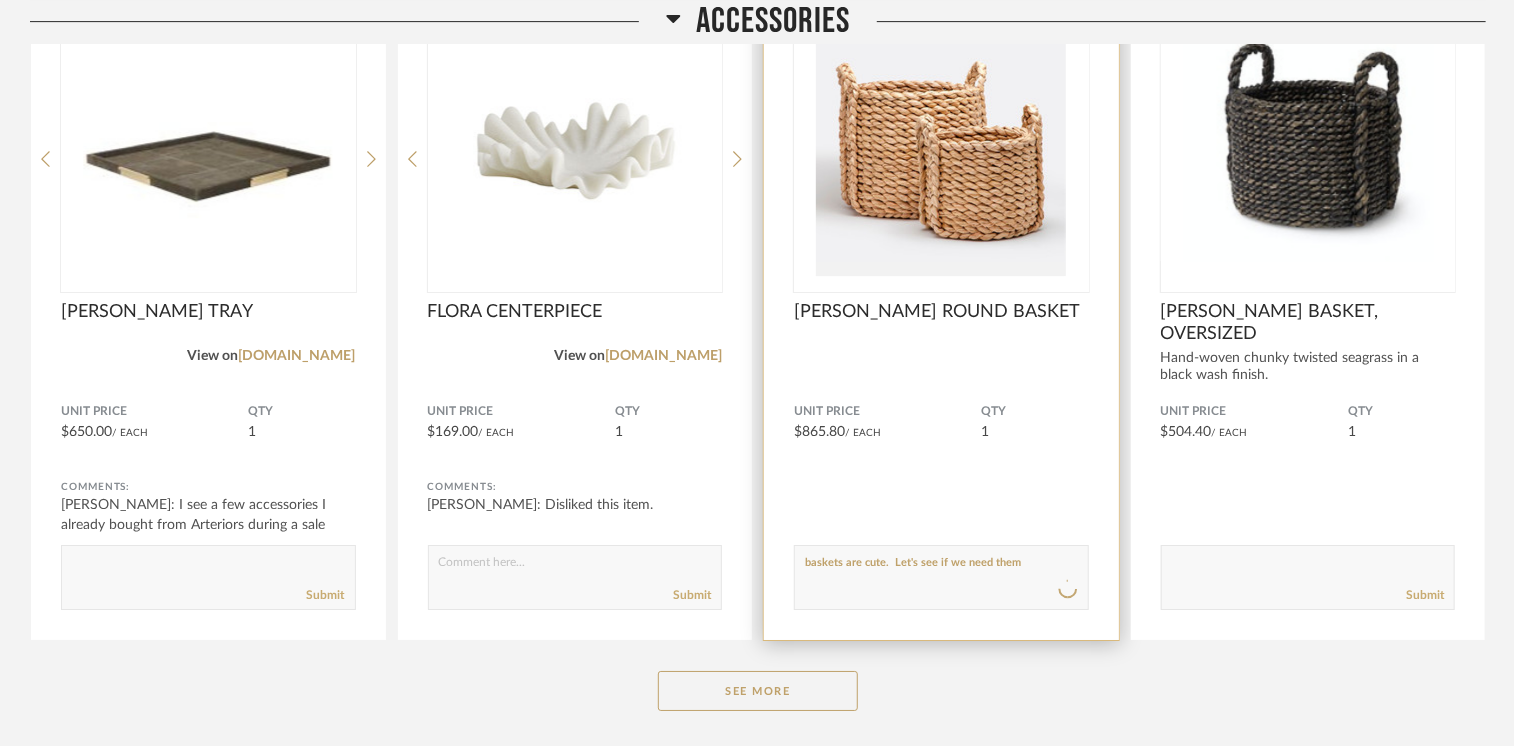 type 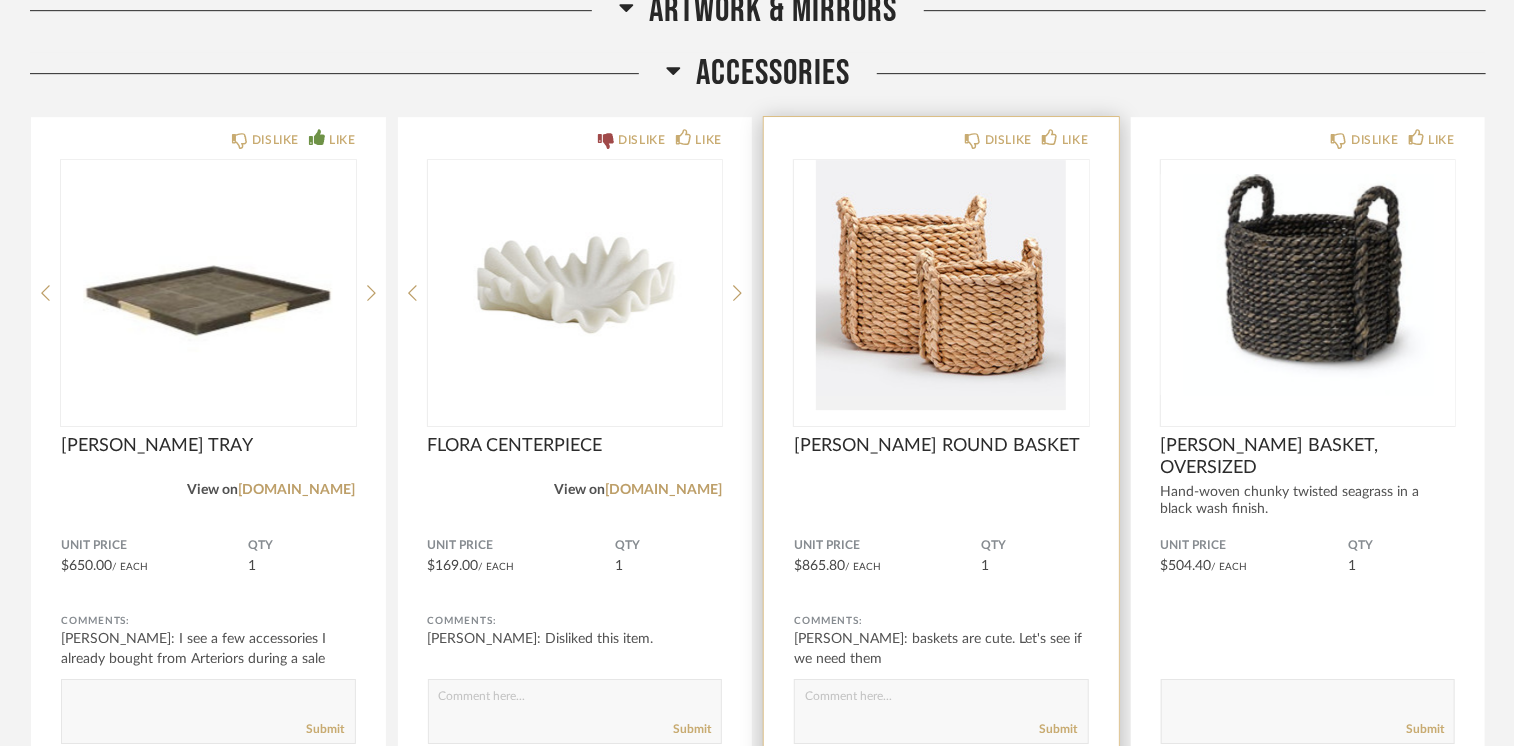 scroll, scrollTop: 56313, scrollLeft: 0, axis: vertical 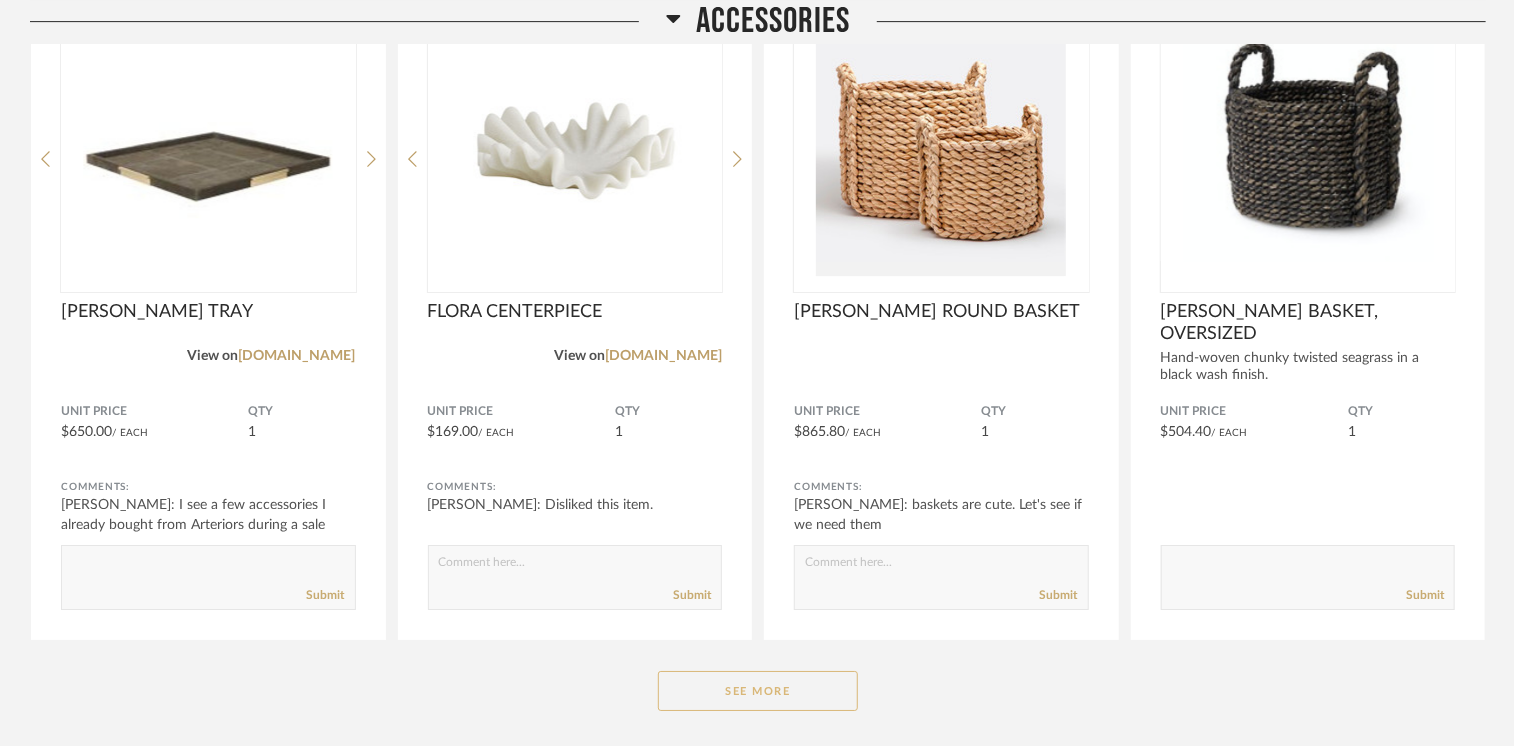 click on "See More" 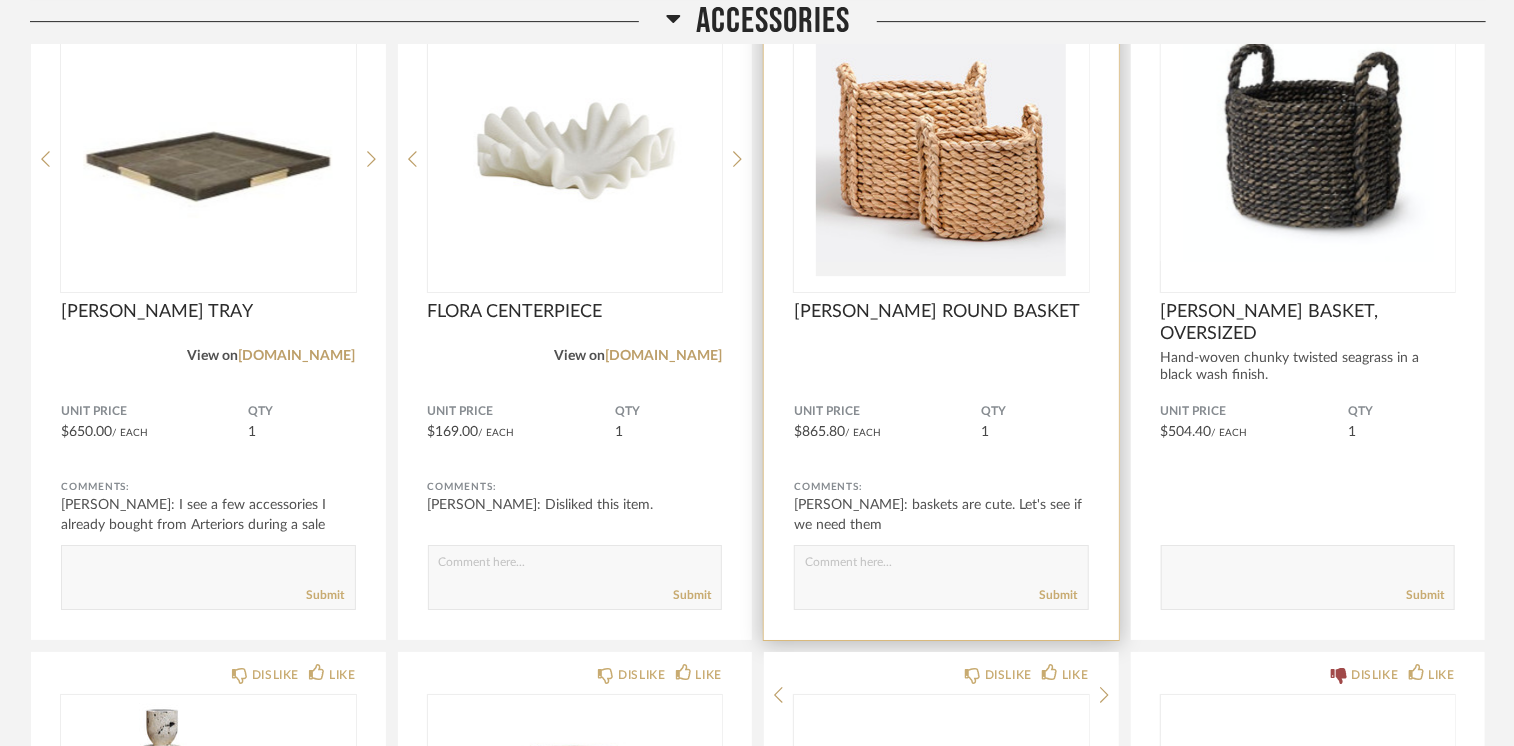 scroll, scrollTop: 56713, scrollLeft: 0, axis: vertical 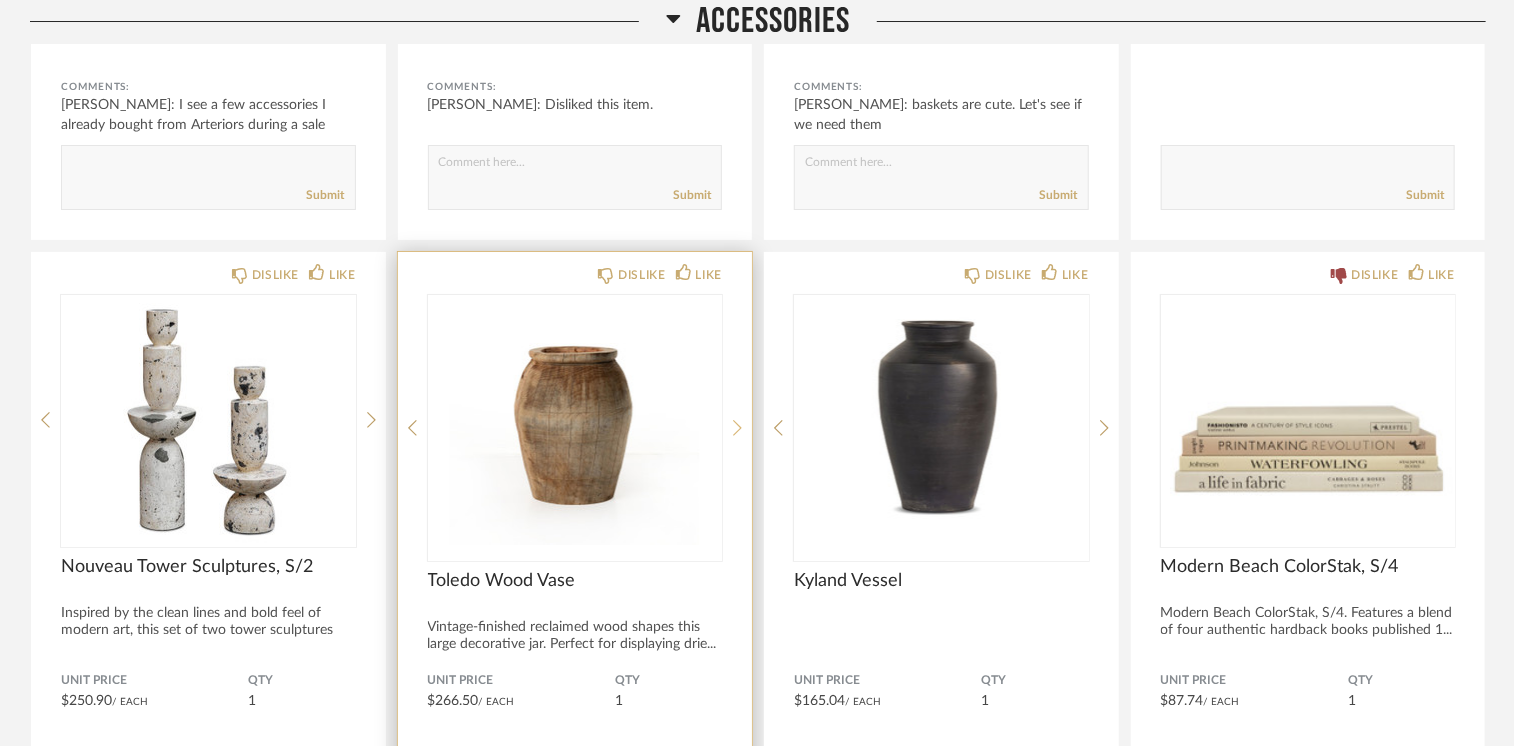 click 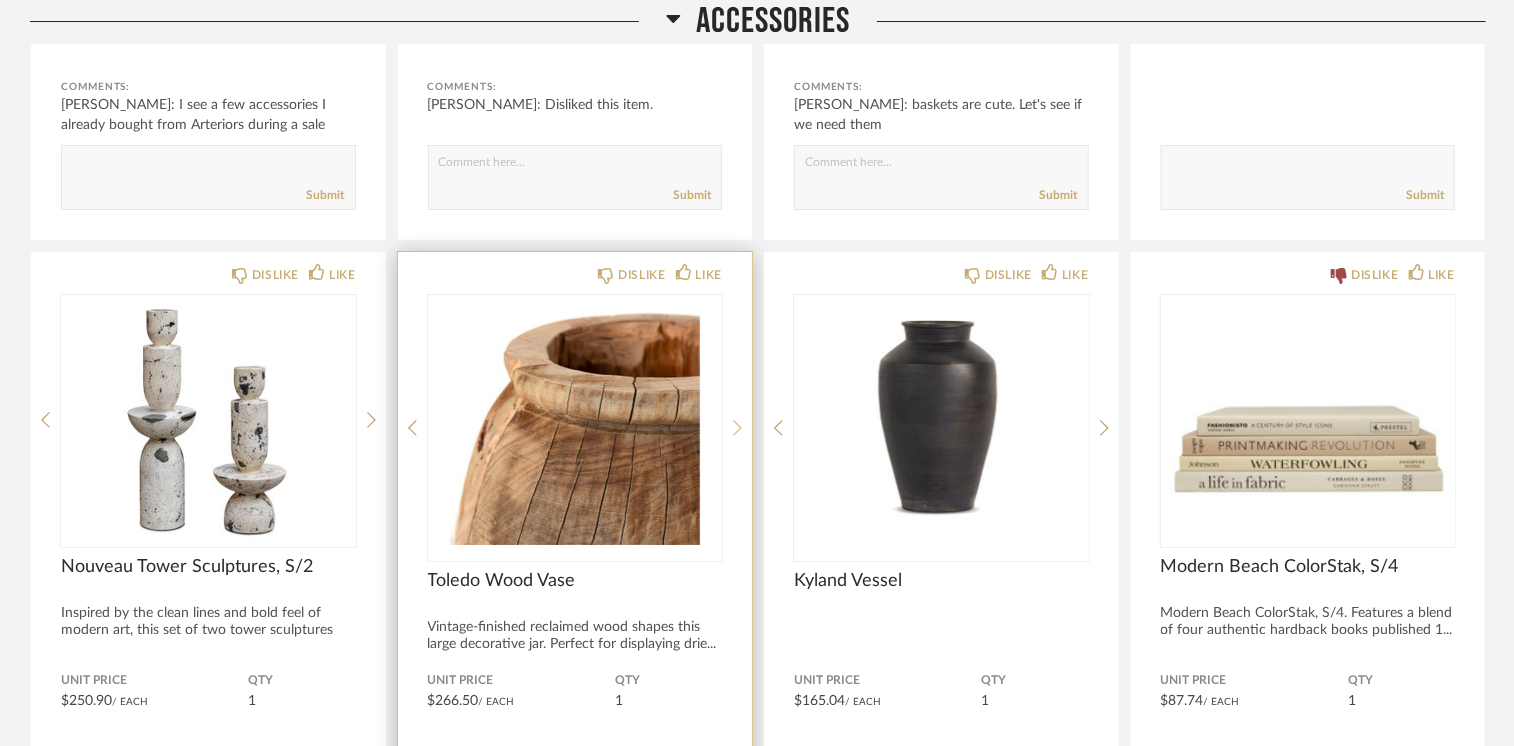 click 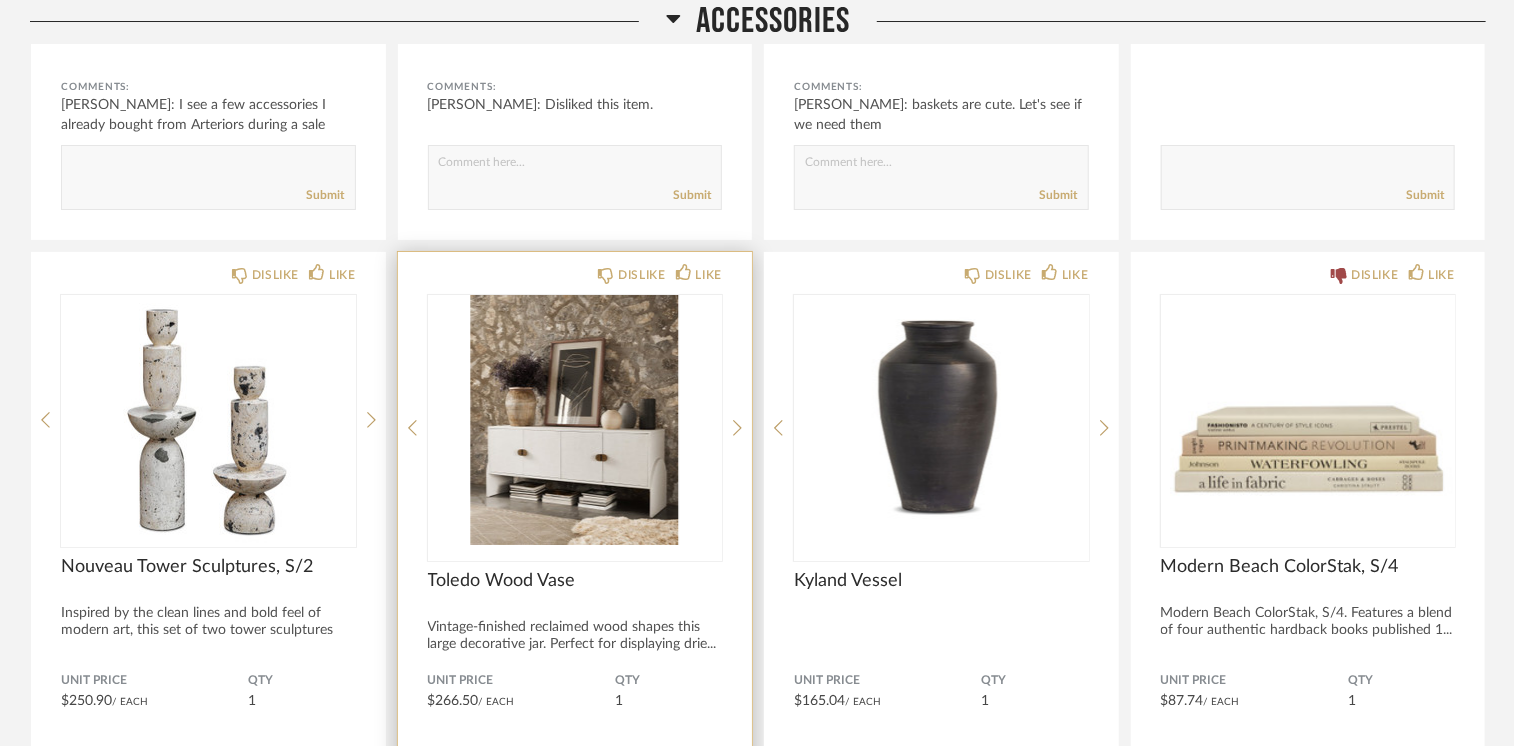 click at bounding box center (575, 420) 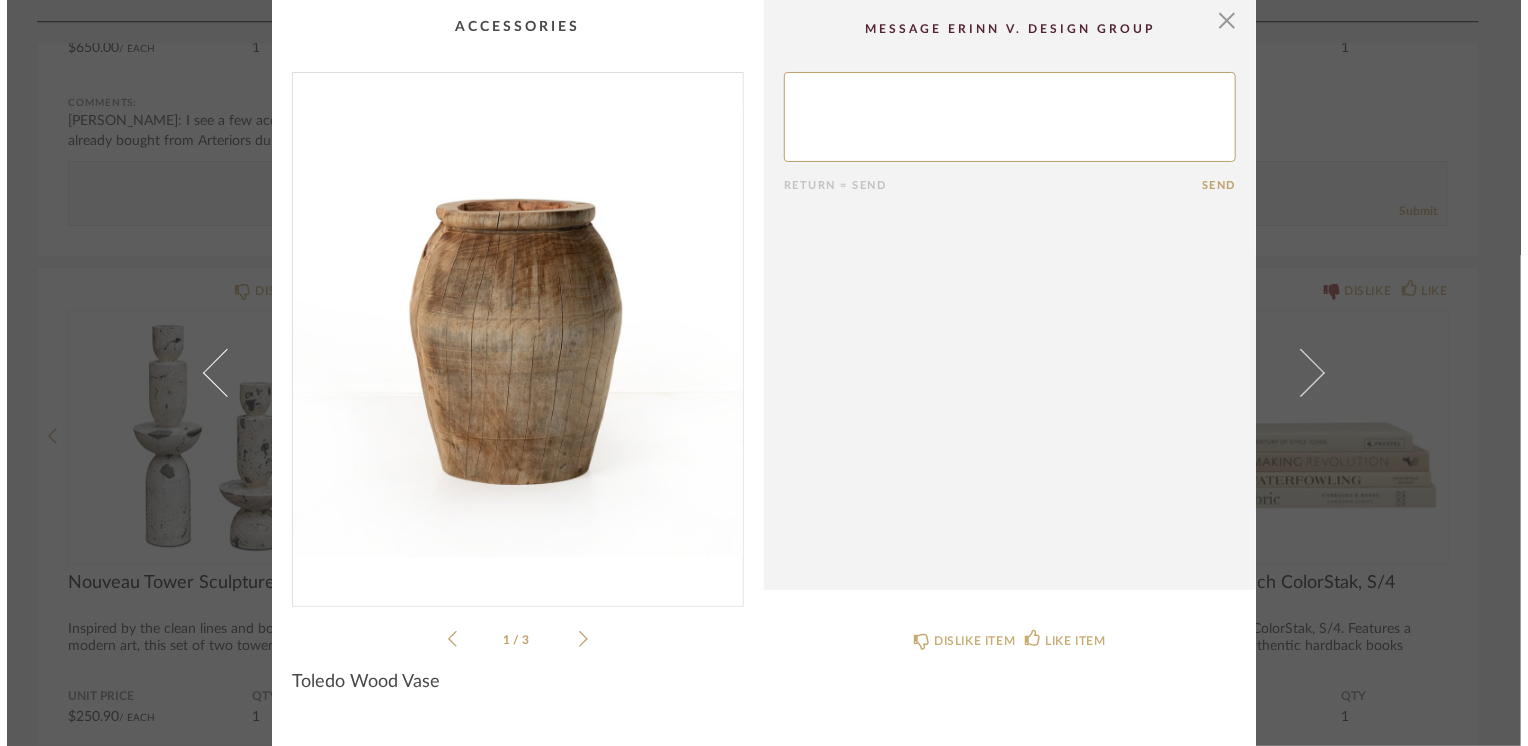 scroll, scrollTop: 0, scrollLeft: 0, axis: both 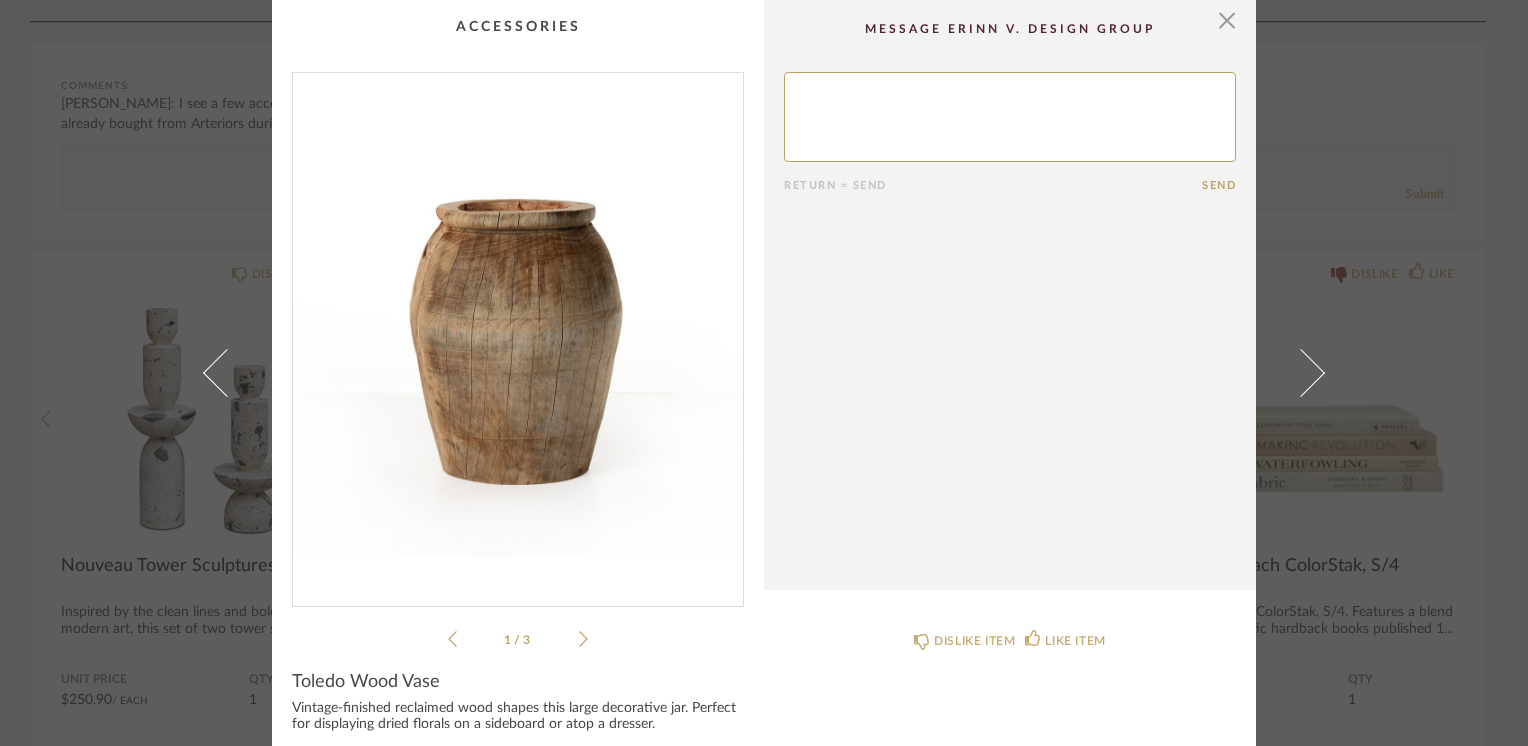 click 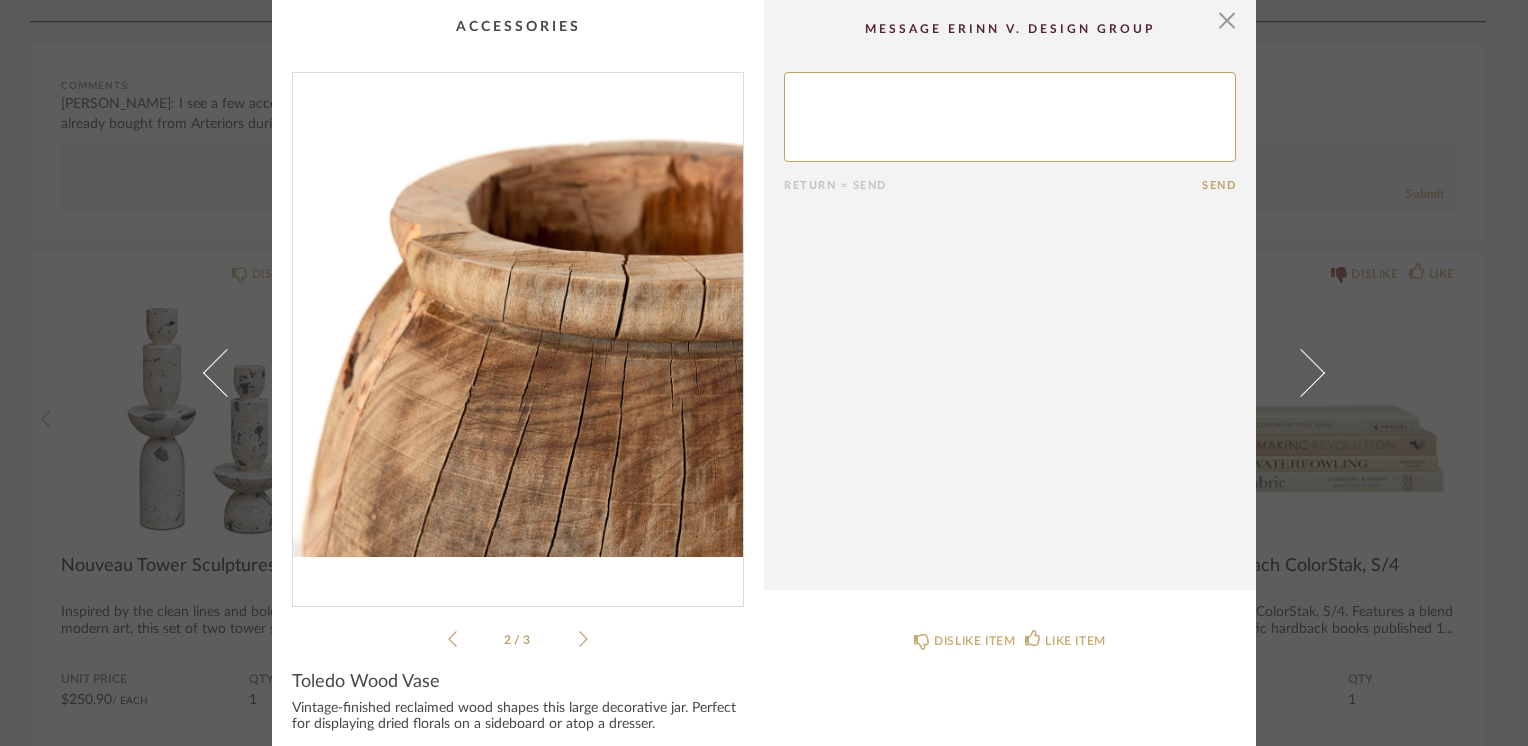 click 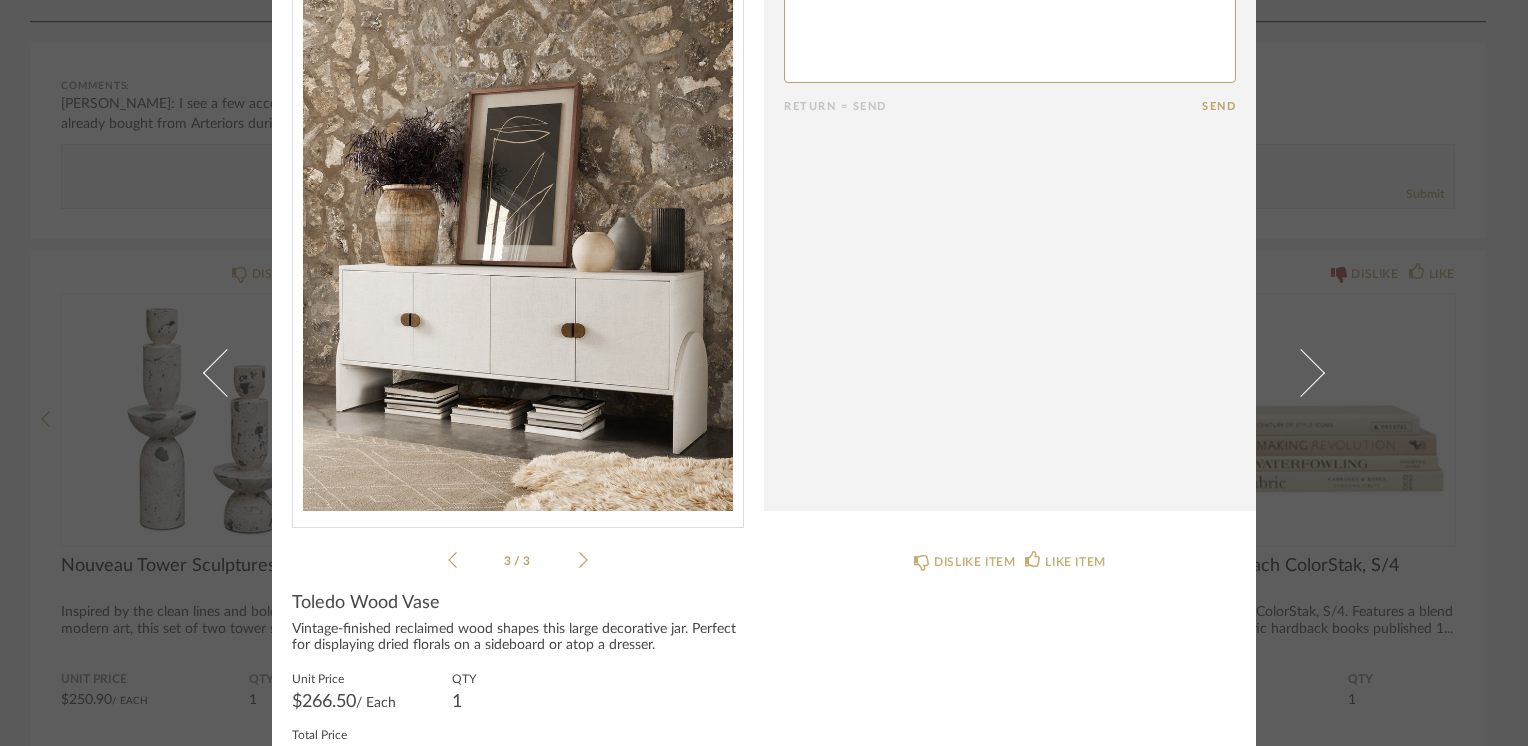 scroll, scrollTop: 0, scrollLeft: 0, axis: both 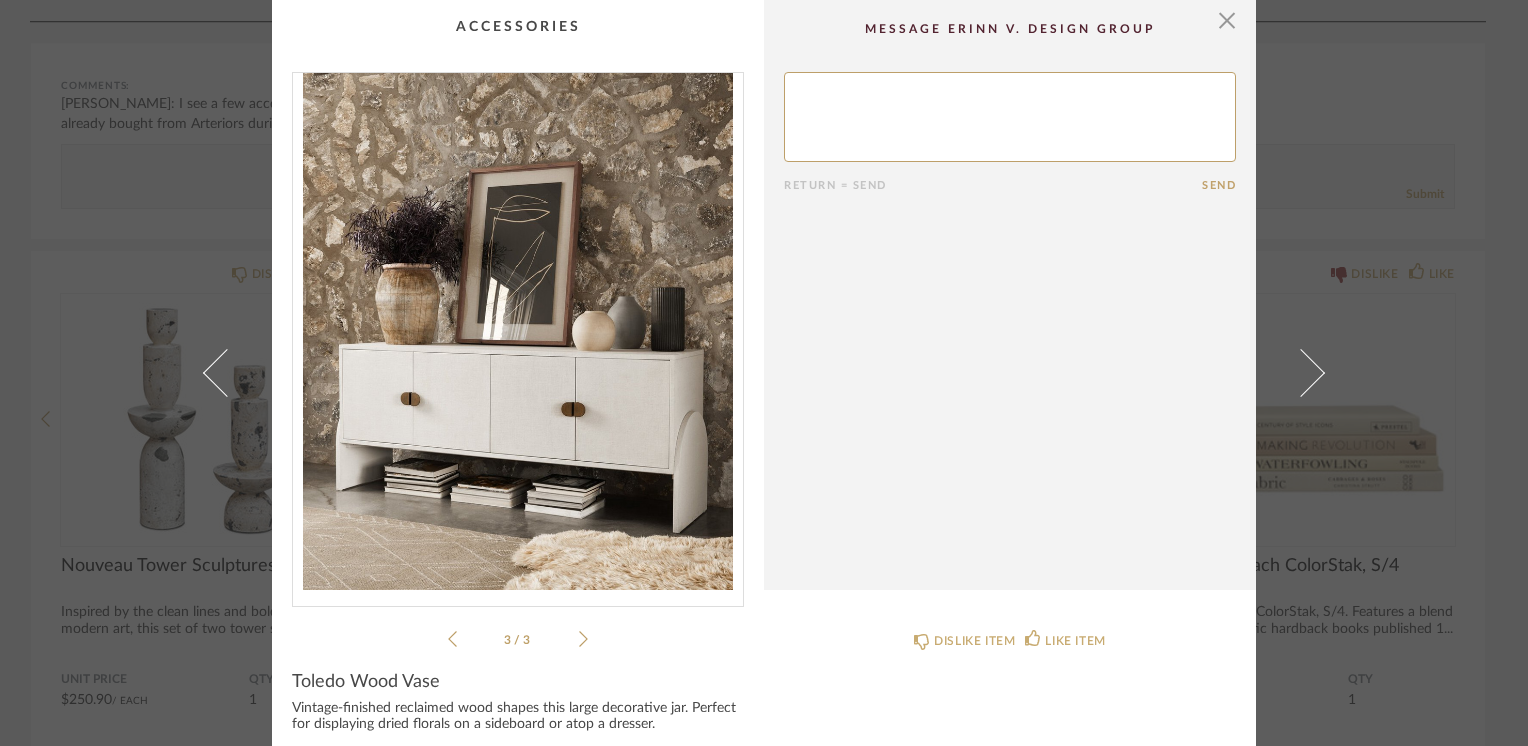 click 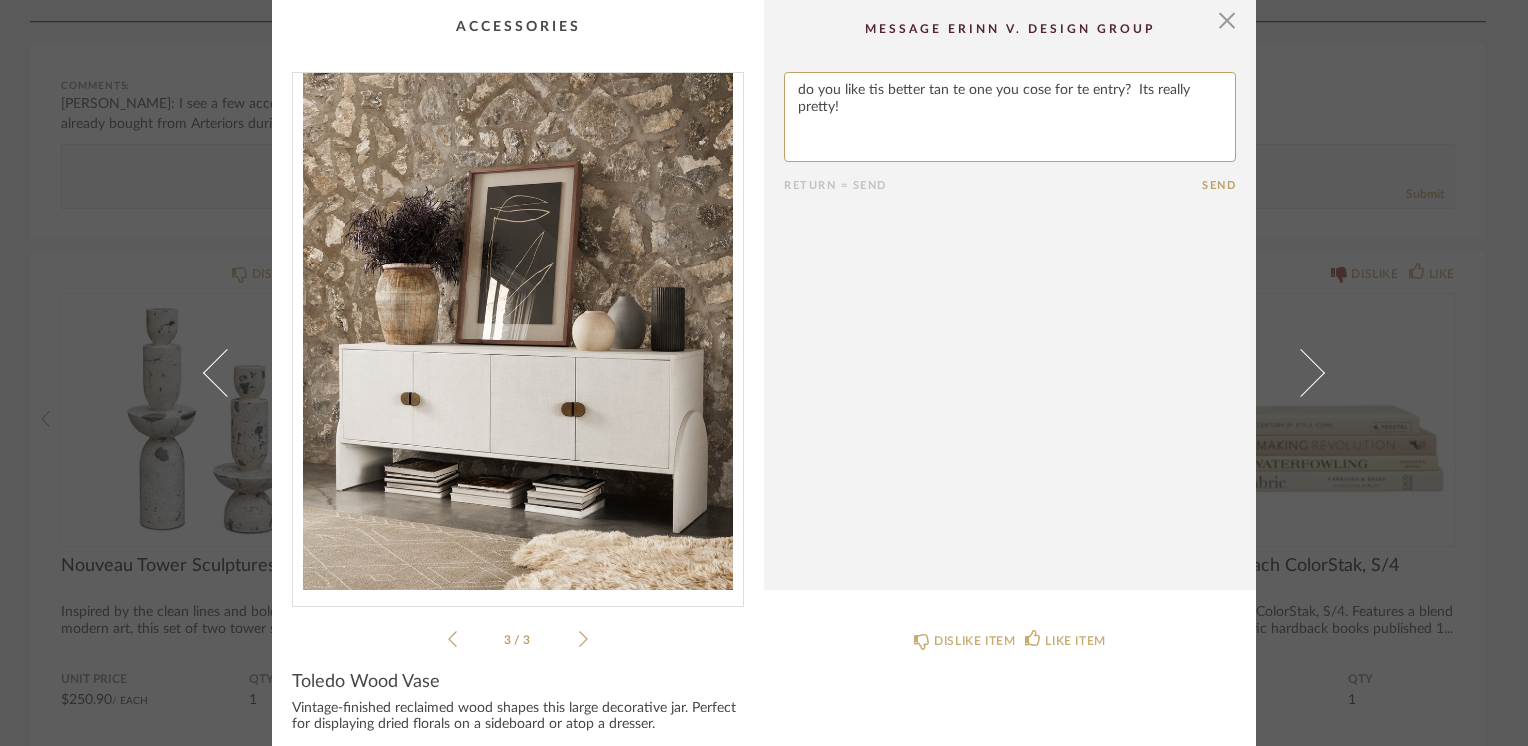 paste on "h" 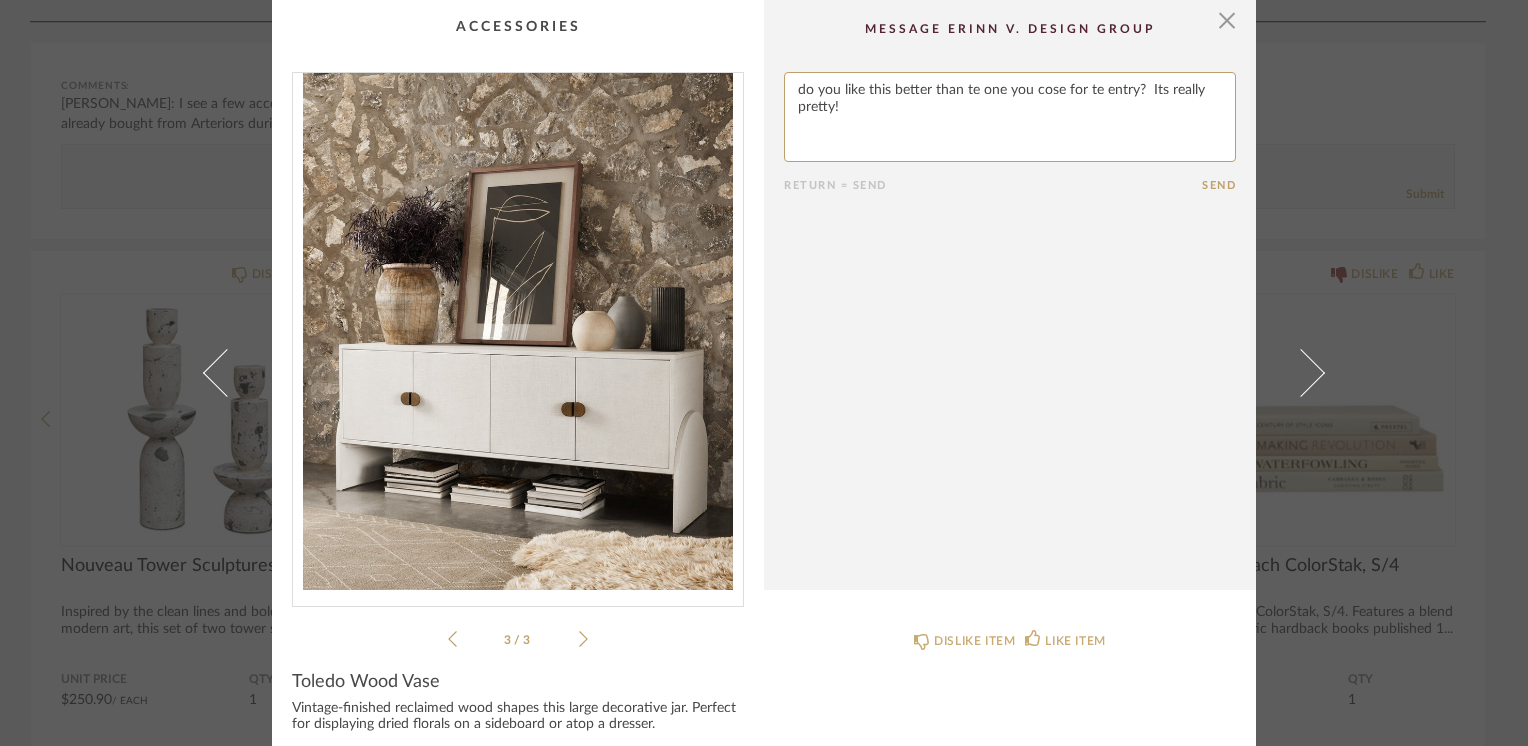 paste on "h" 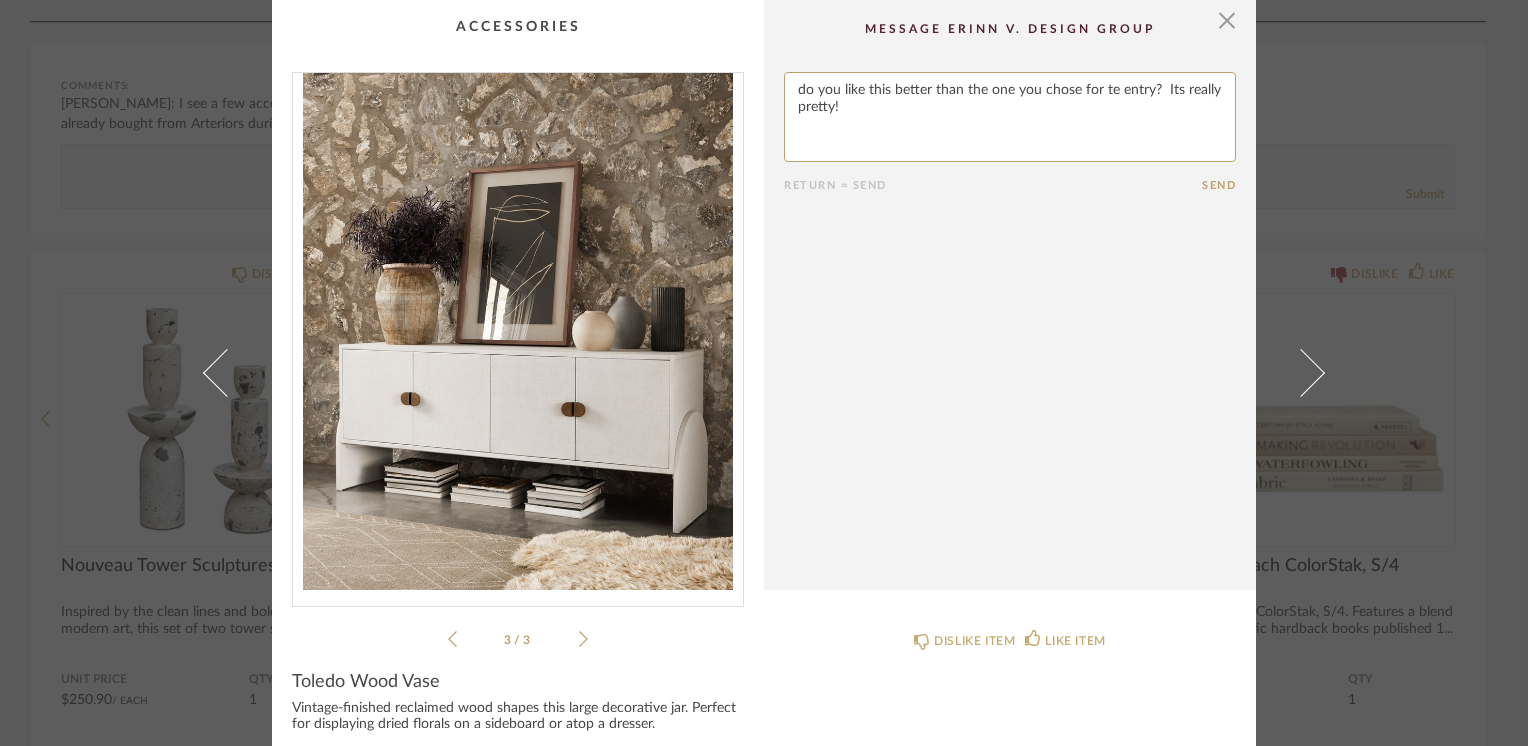 paste on "h" 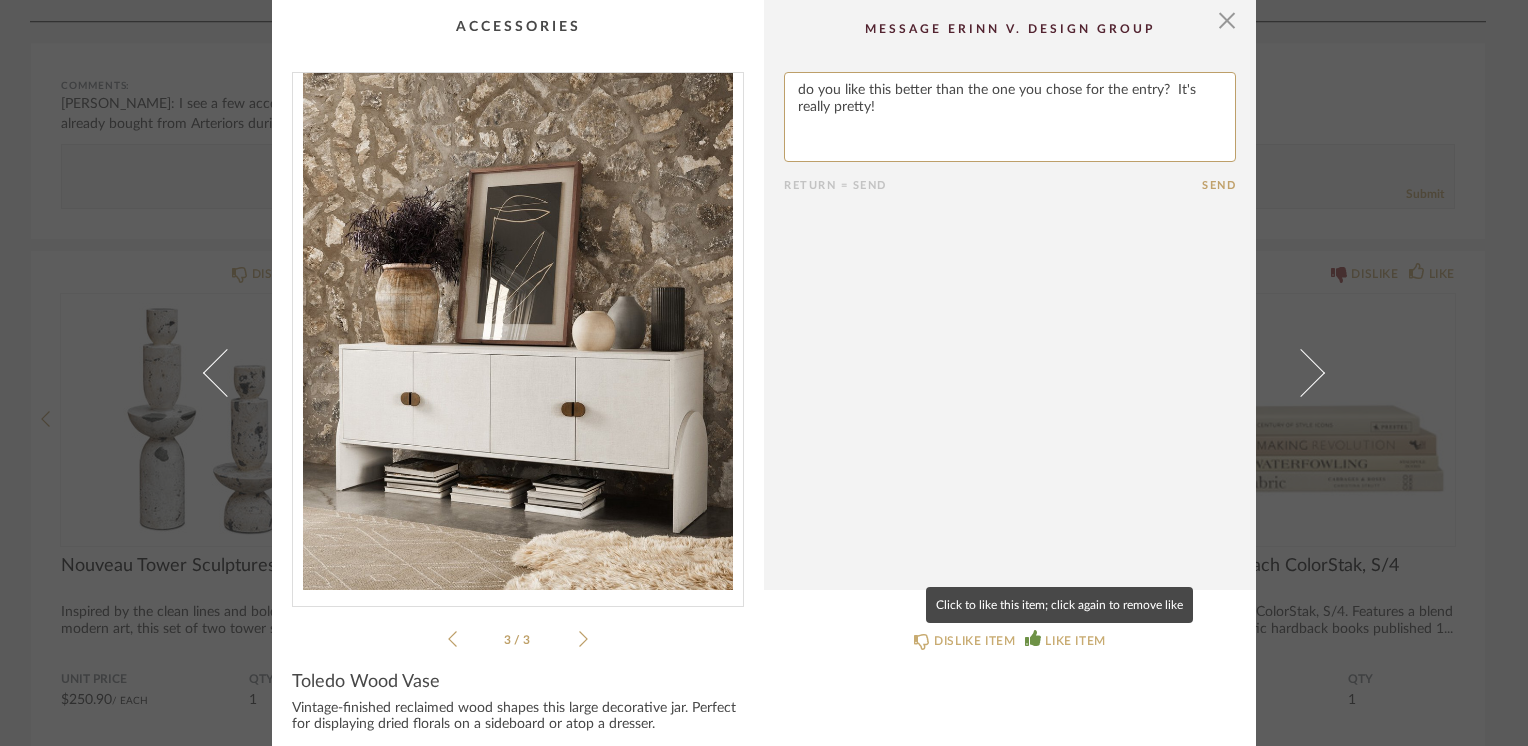 type on "do you like this better than the one you chose for the entry?  It's really pretty!" 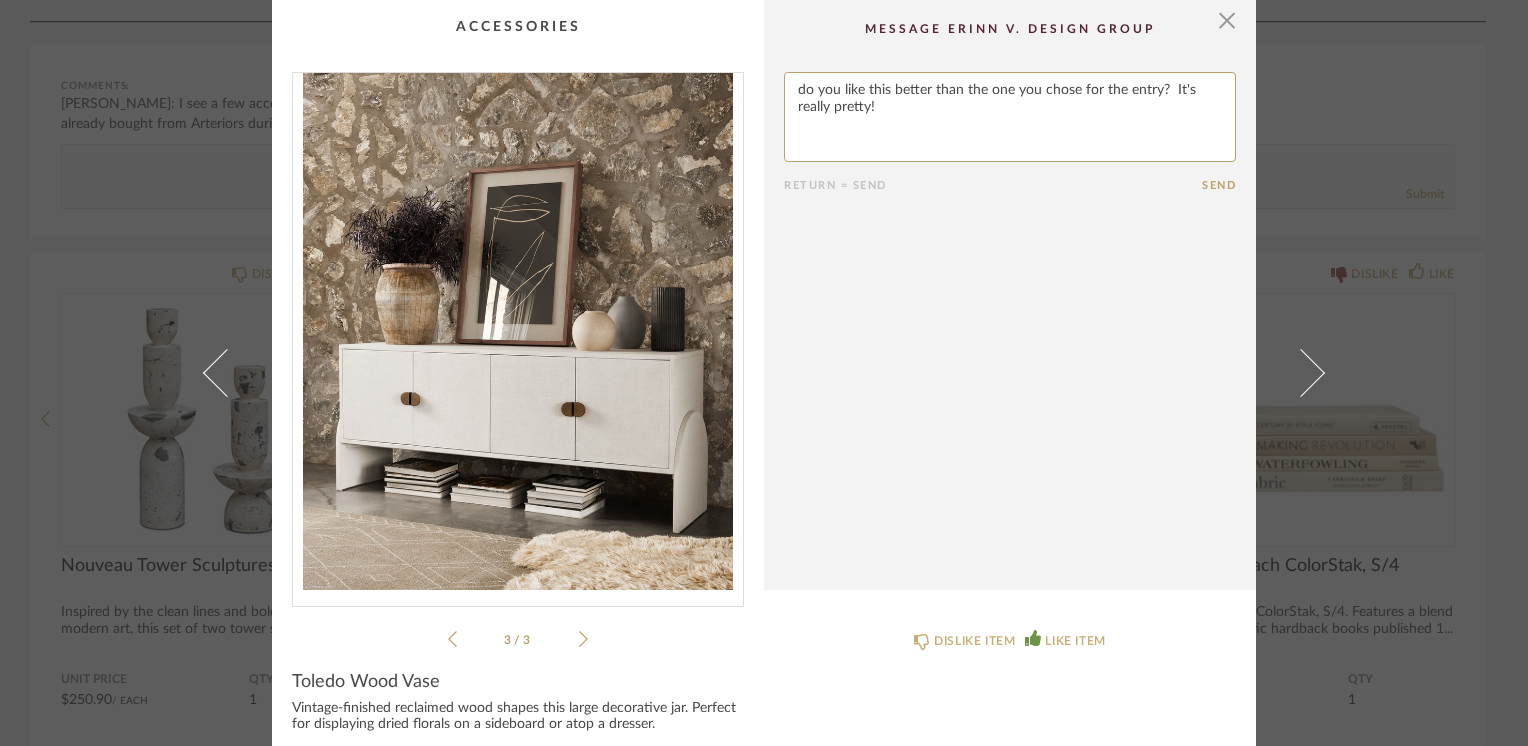 click on "Send" 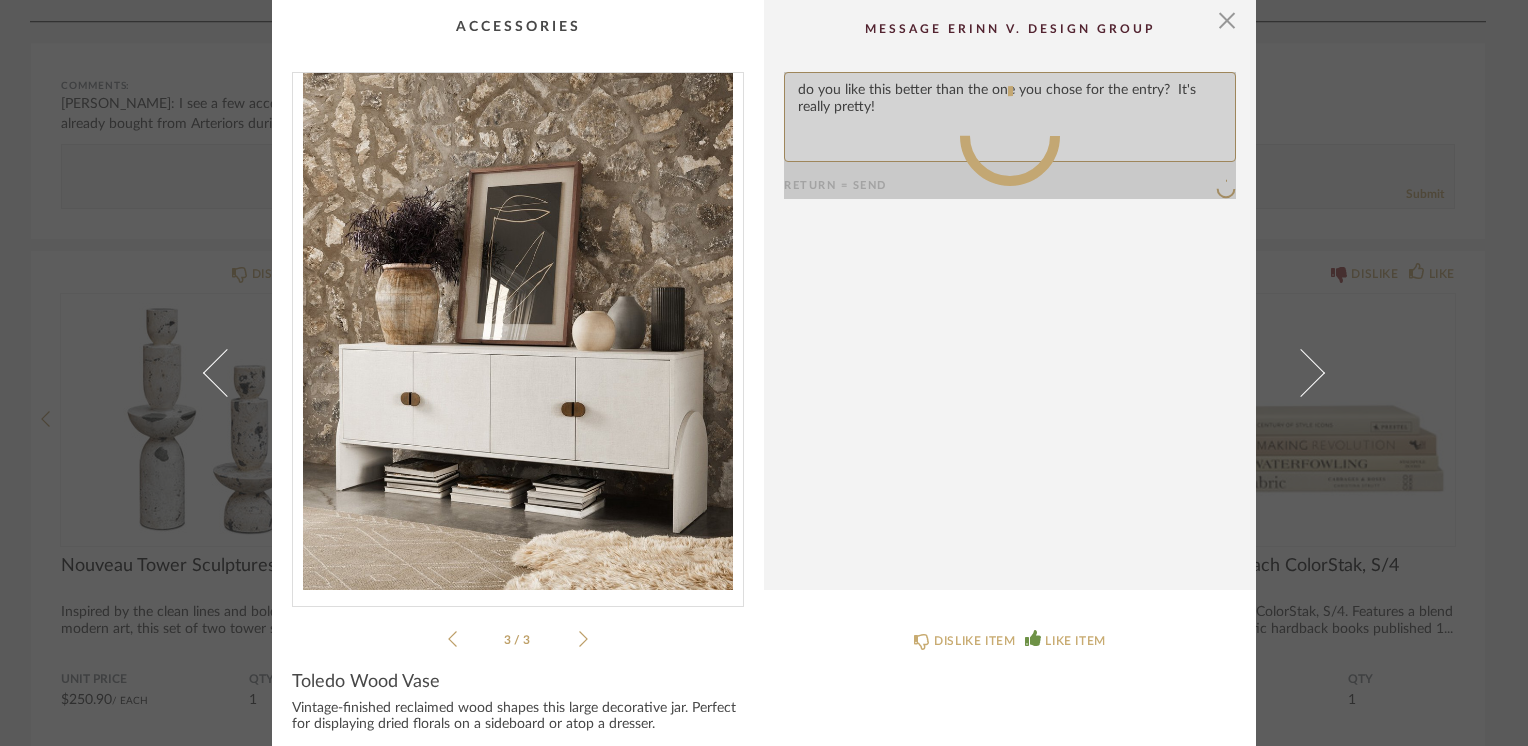type 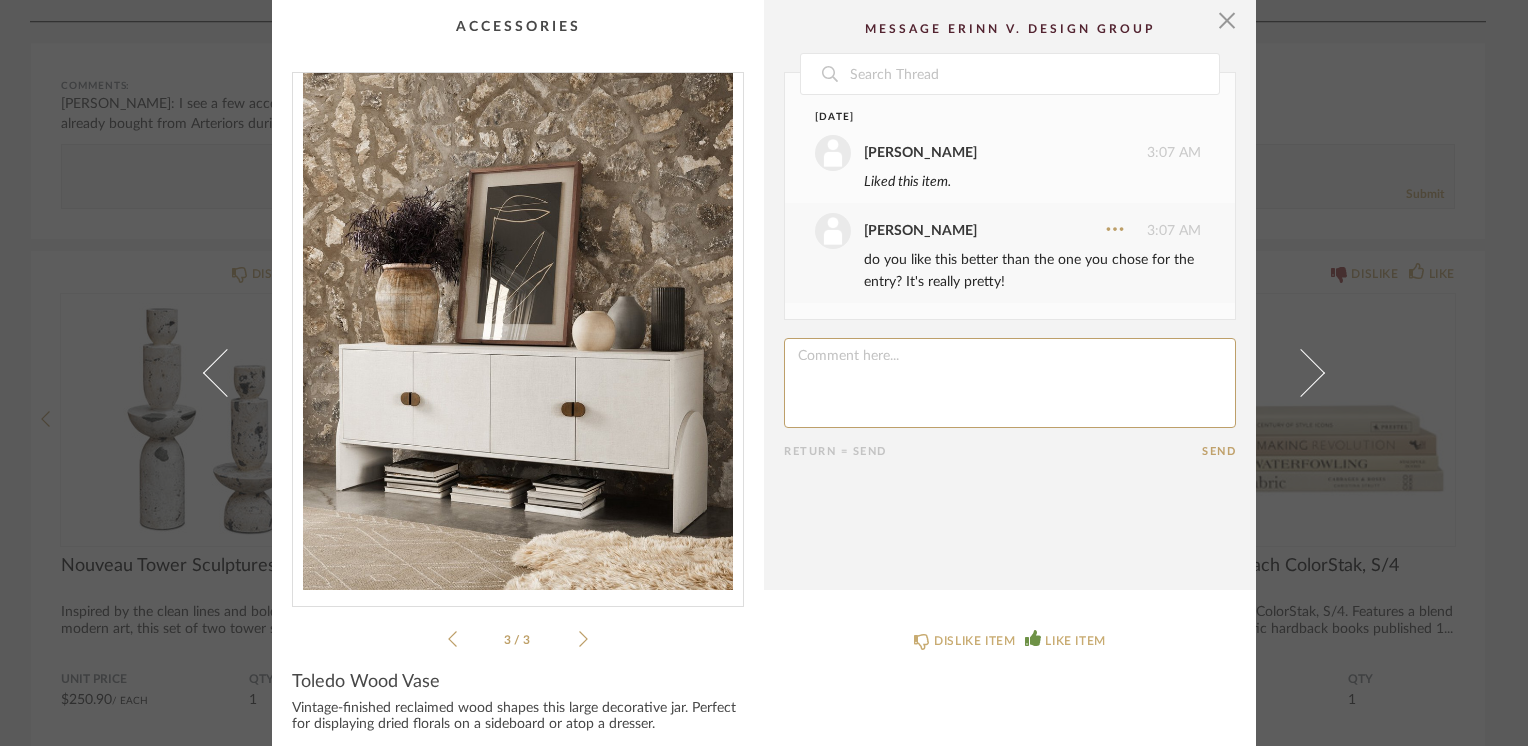 click at bounding box center (518, 331) 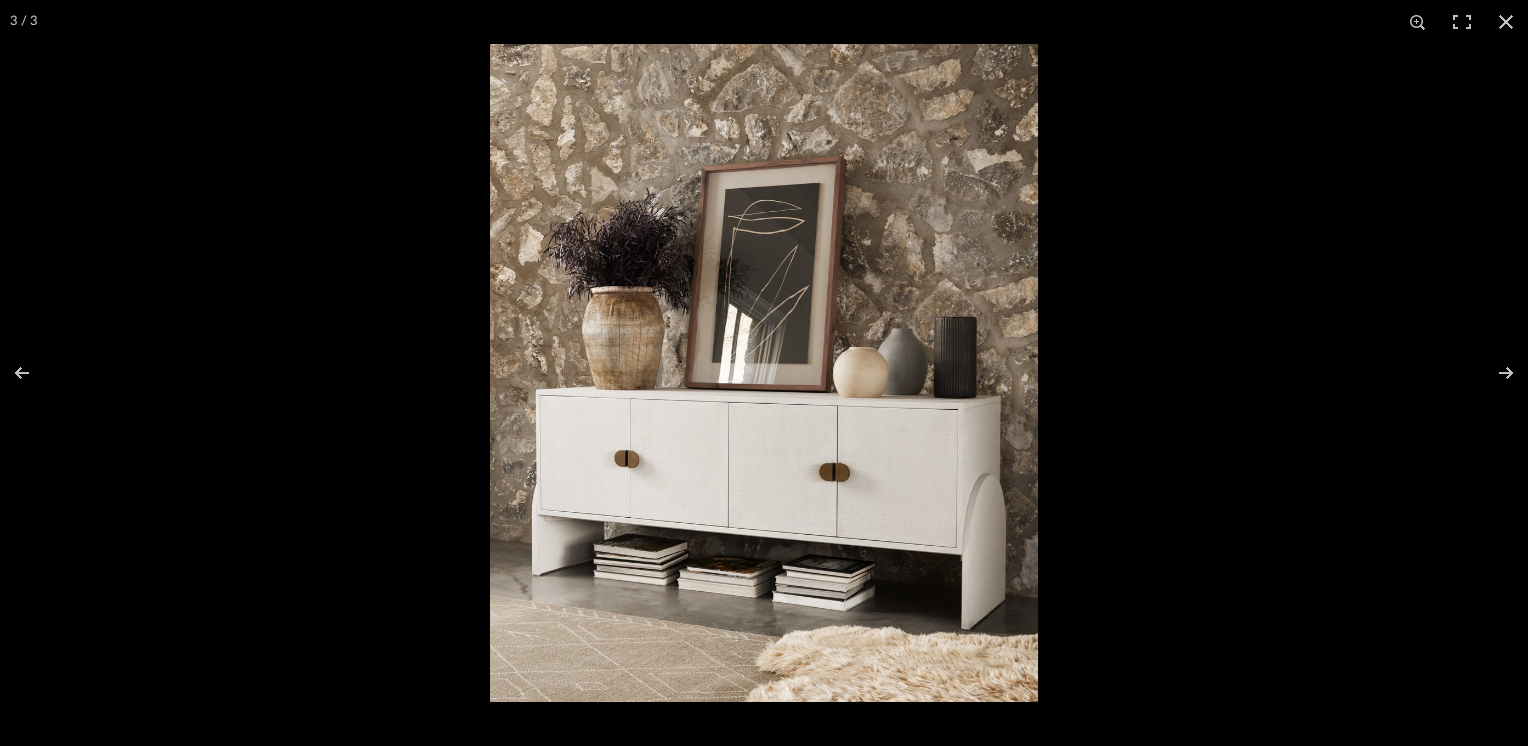 click at bounding box center (764, 373) 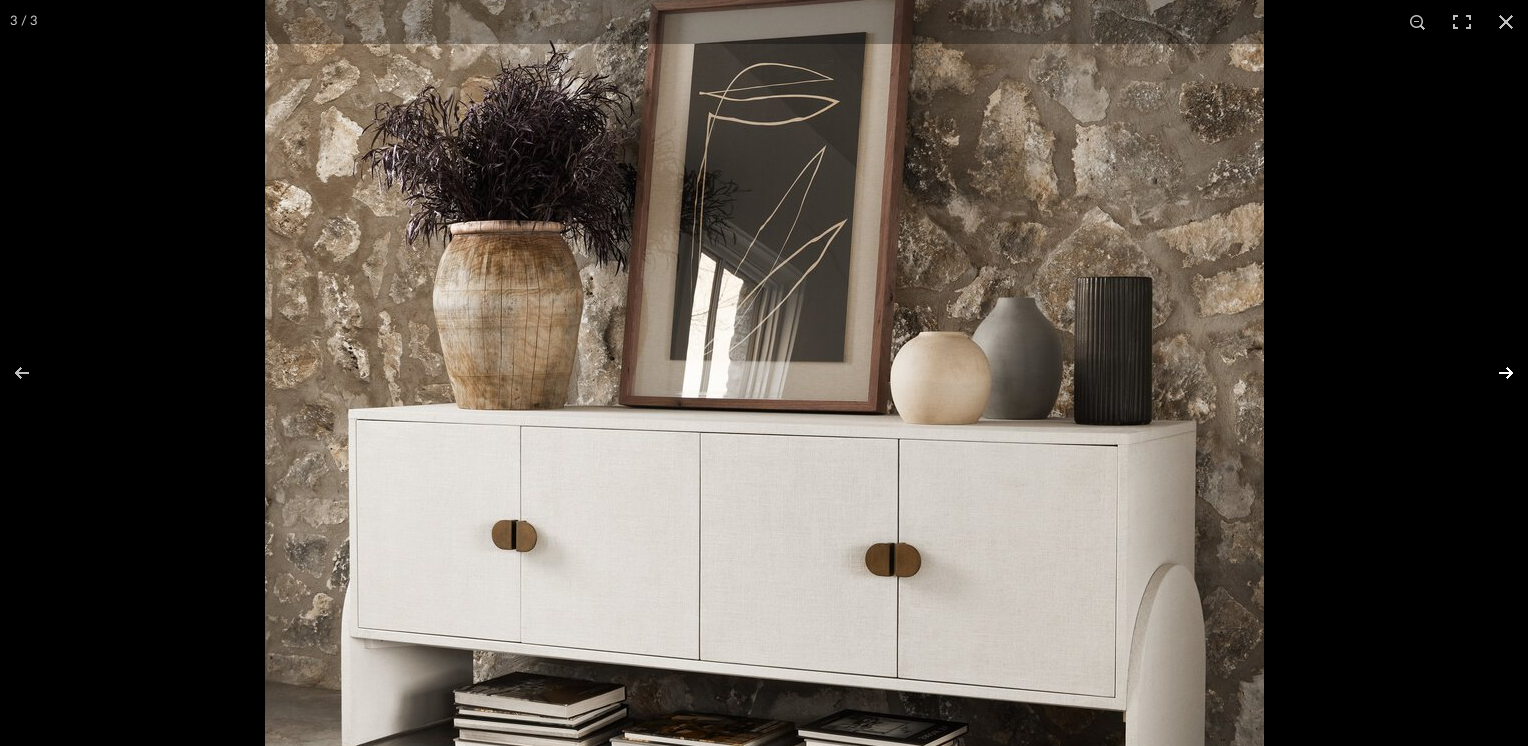 click at bounding box center (1493, 373) 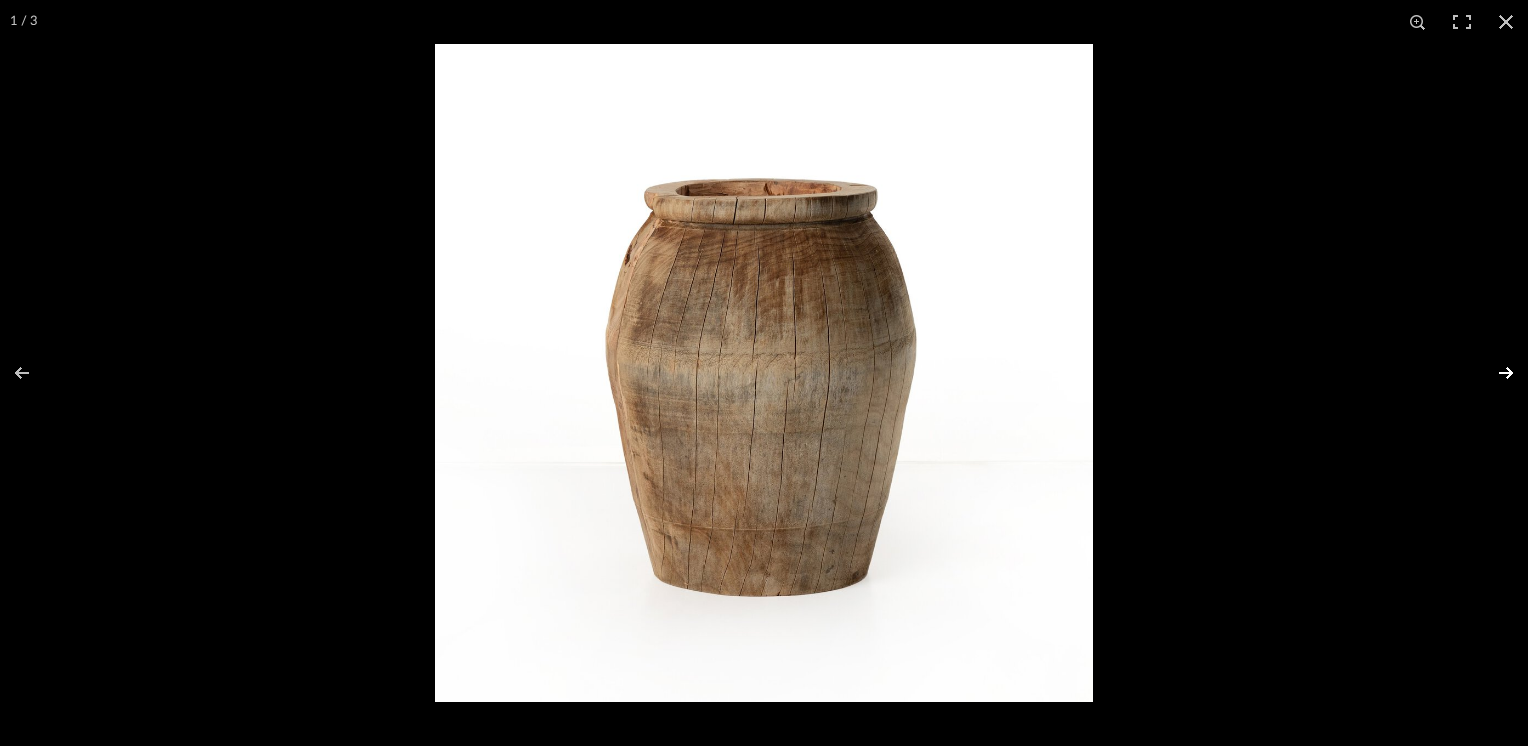 click at bounding box center [1493, 373] 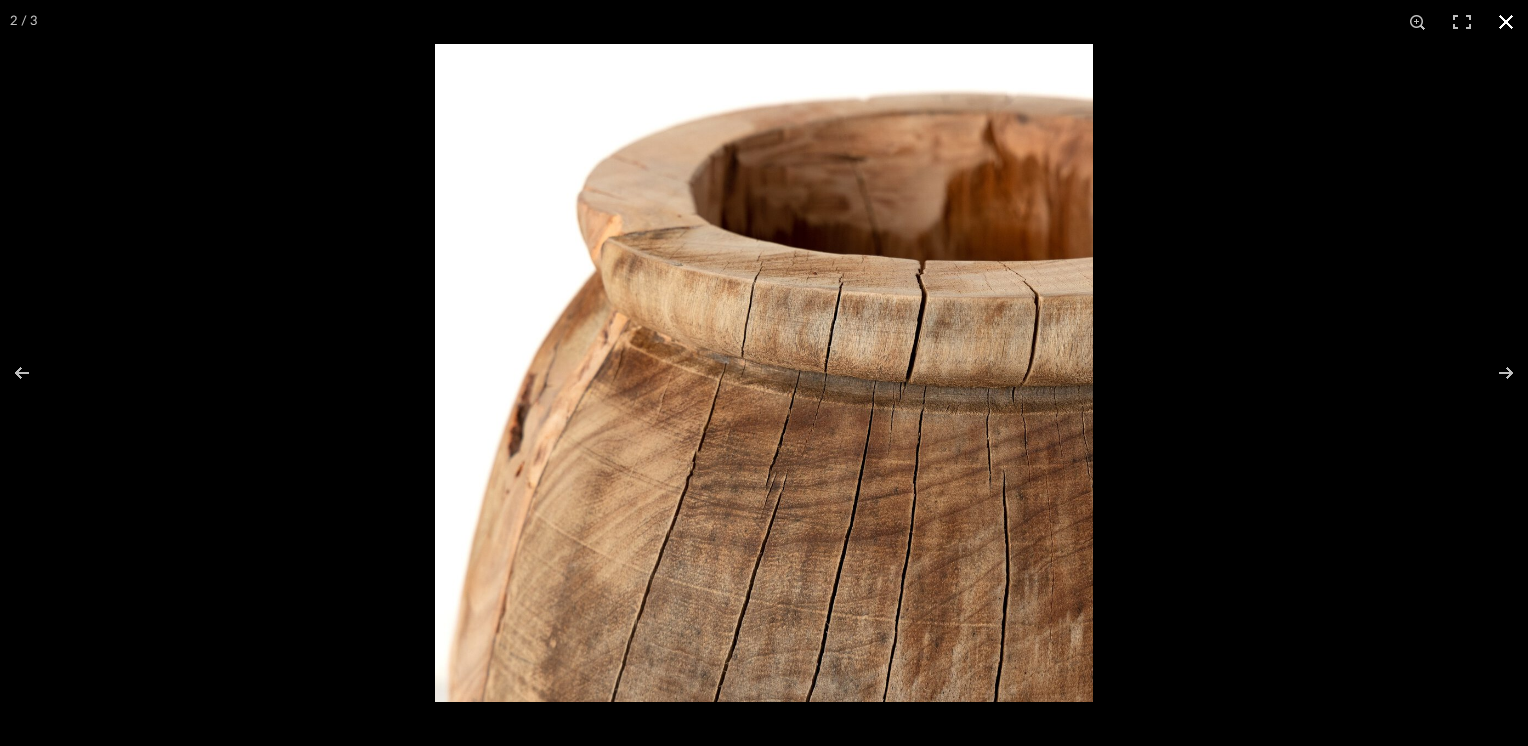 click at bounding box center [1506, 22] 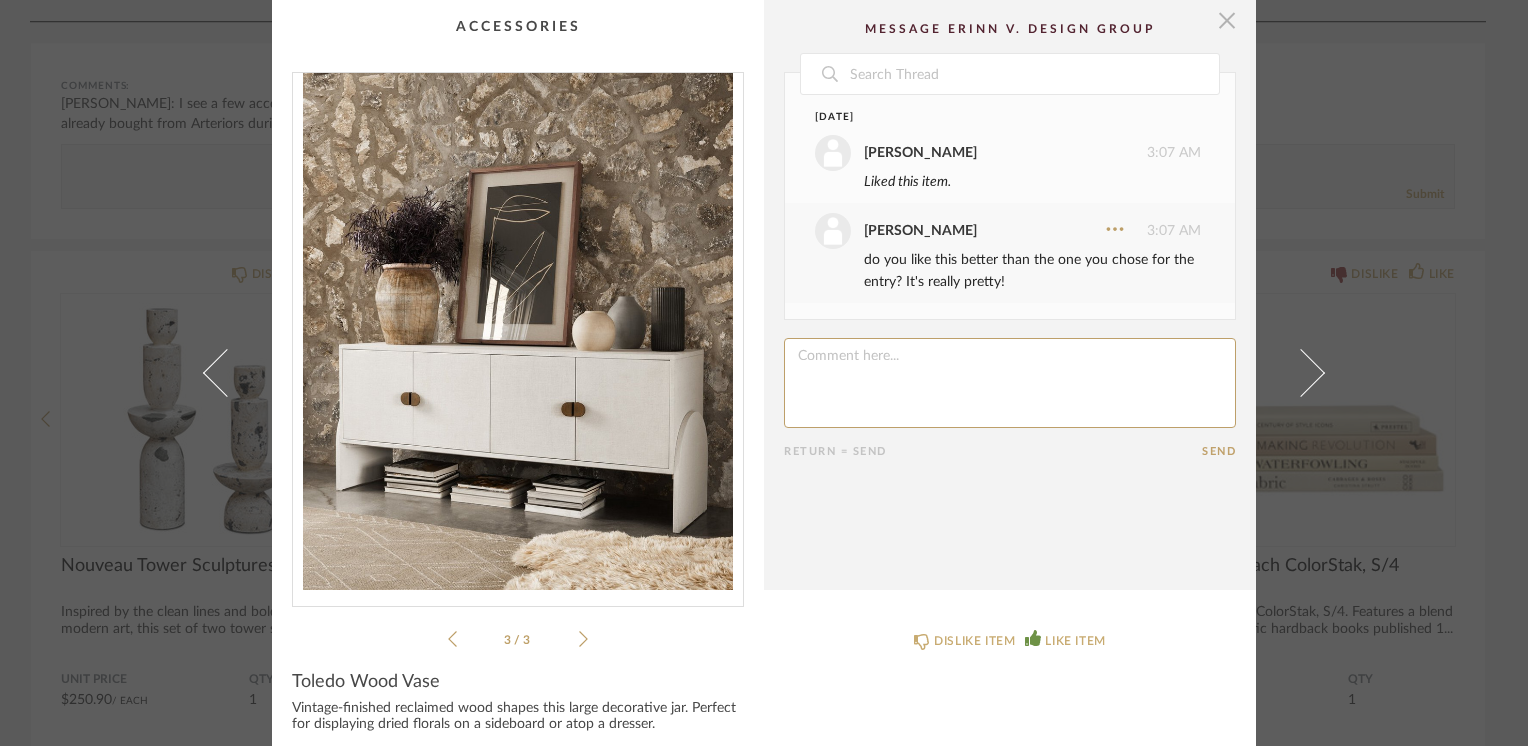 click at bounding box center (1227, 20) 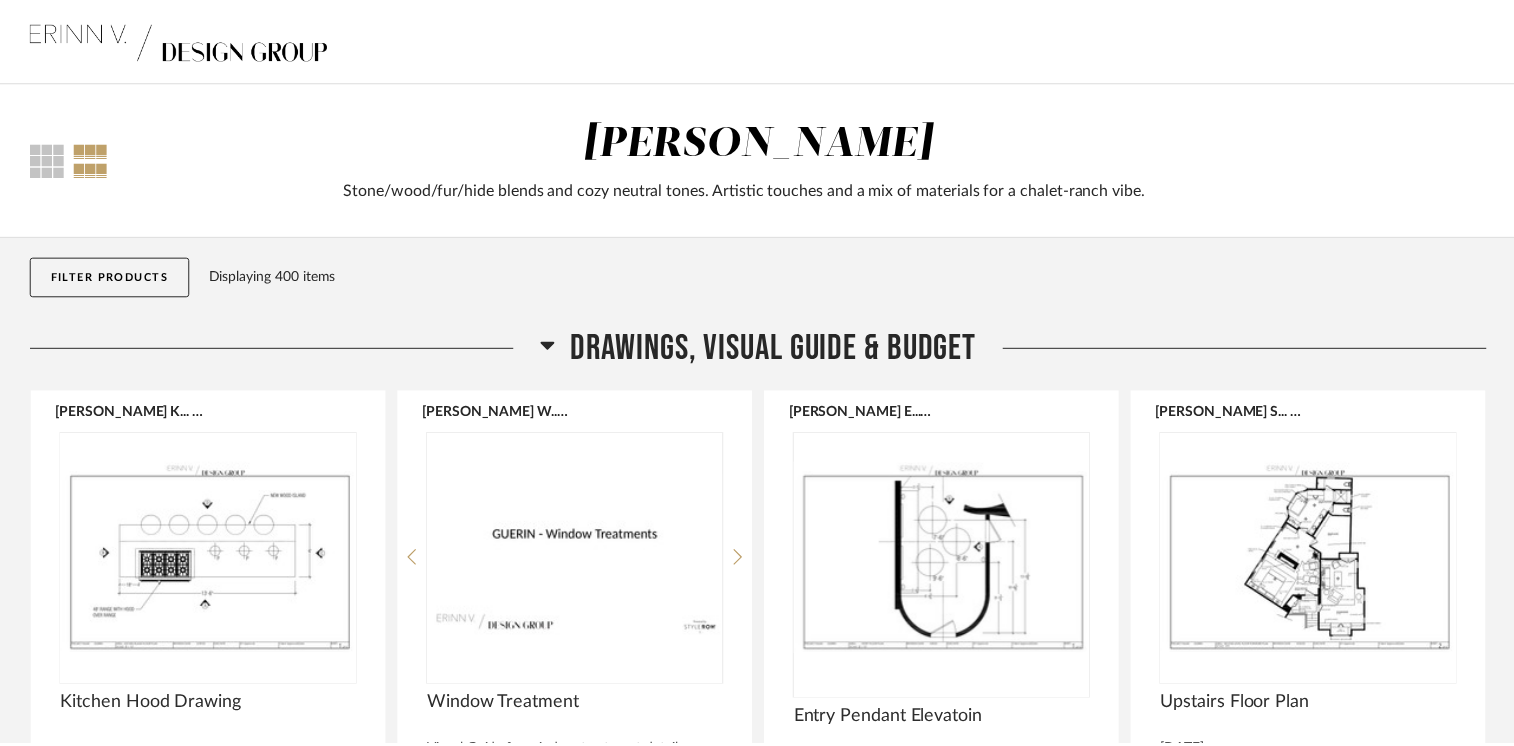 scroll, scrollTop: 56713, scrollLeft: 0, axis: vertical 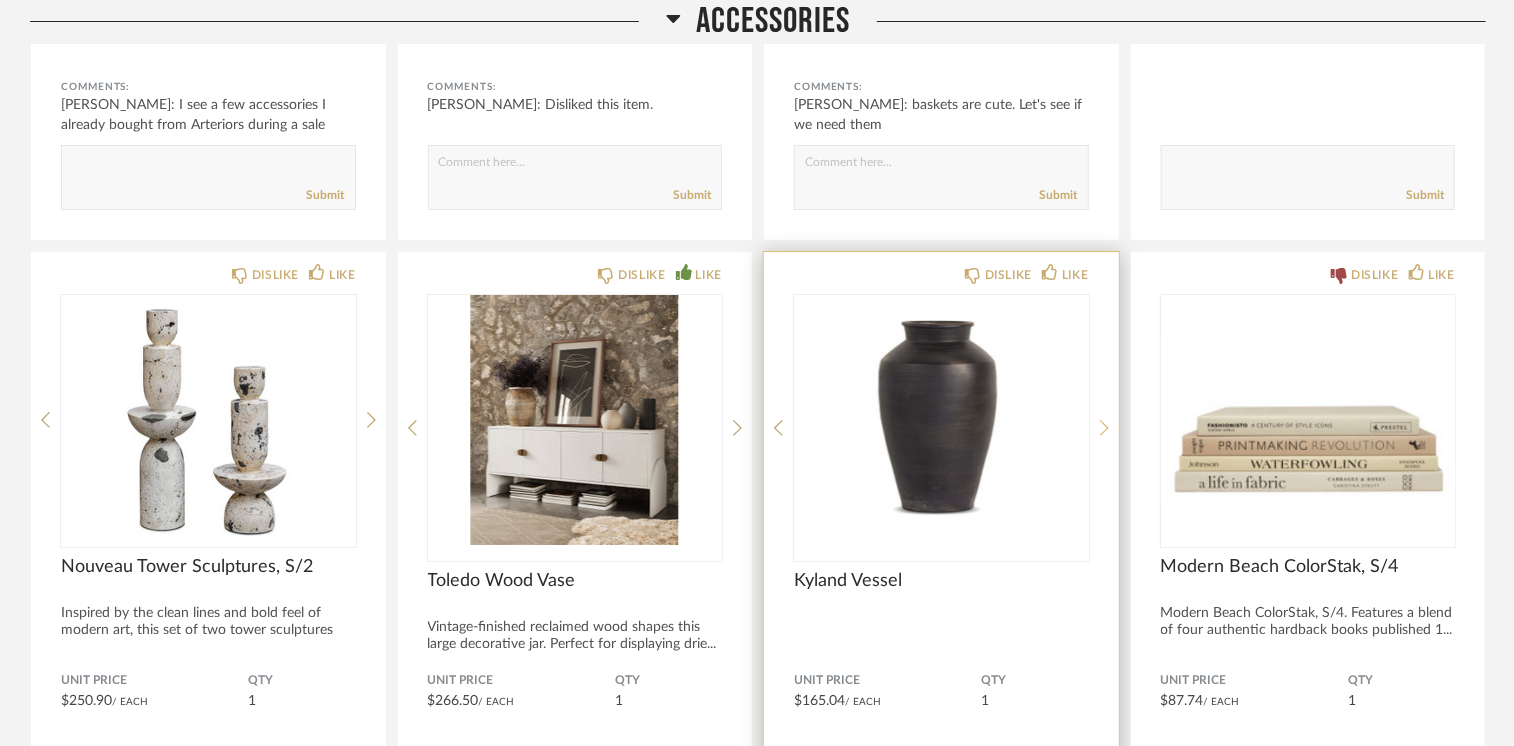 click 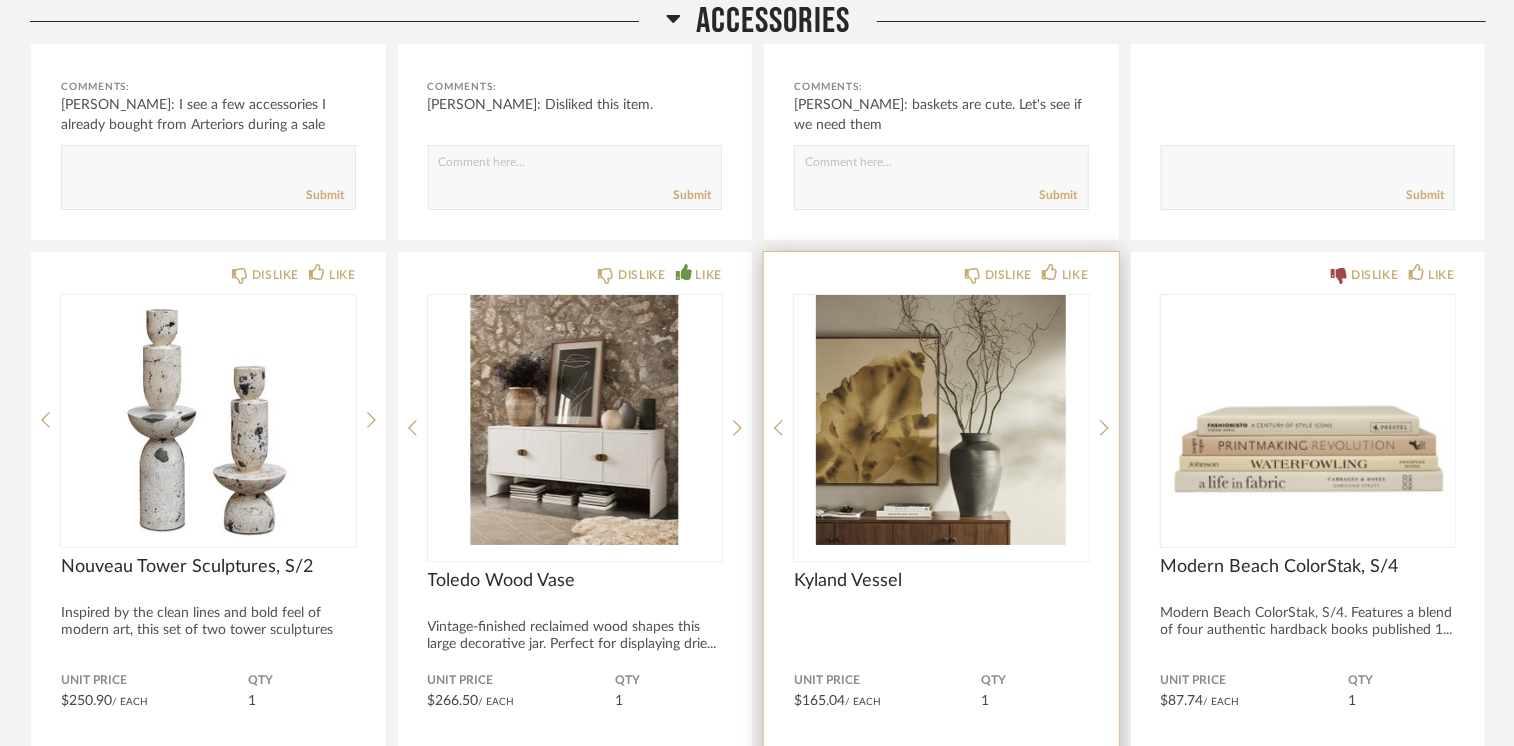 click at bounding box center [941, 420] 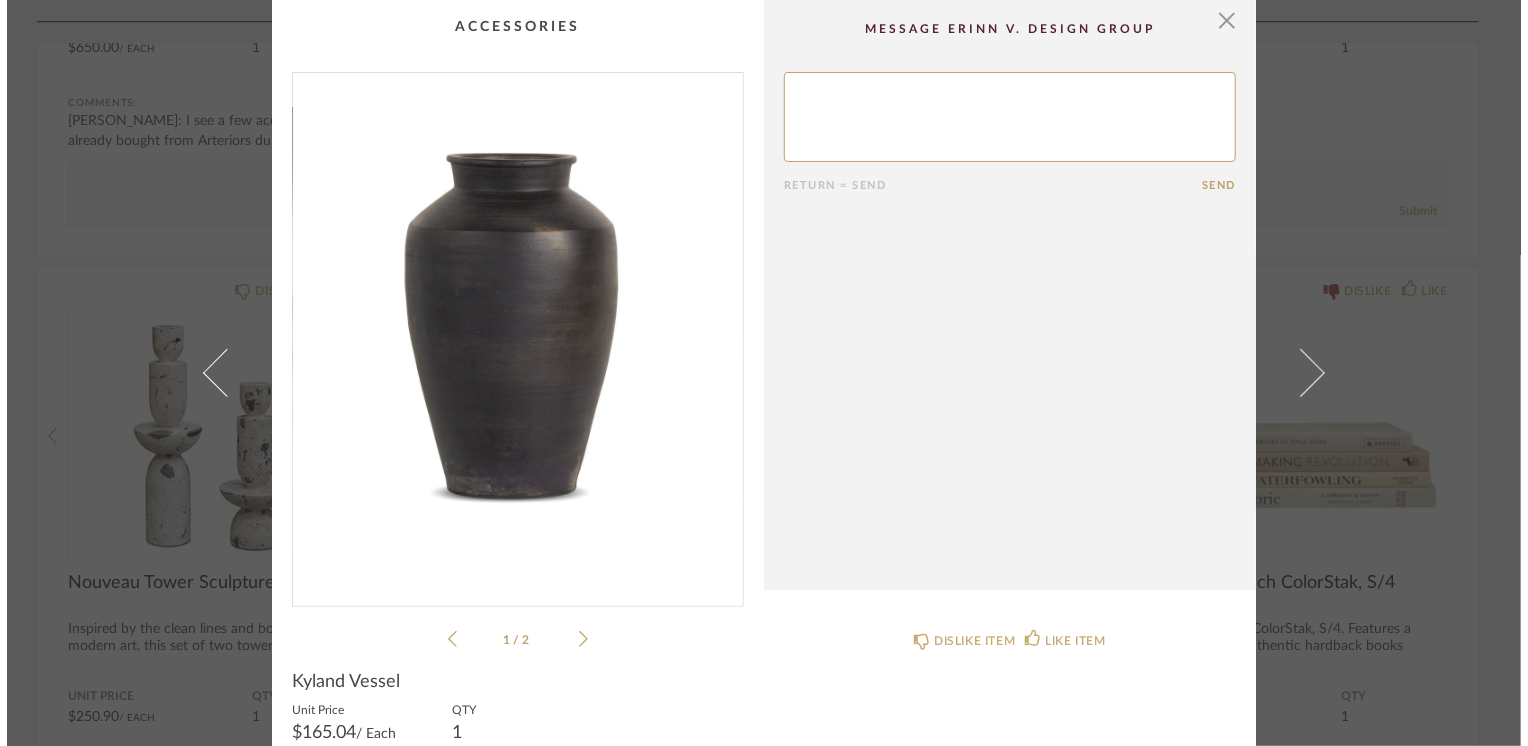 scroll, scrollTop: 0, scrollLeft: 0, axis: both 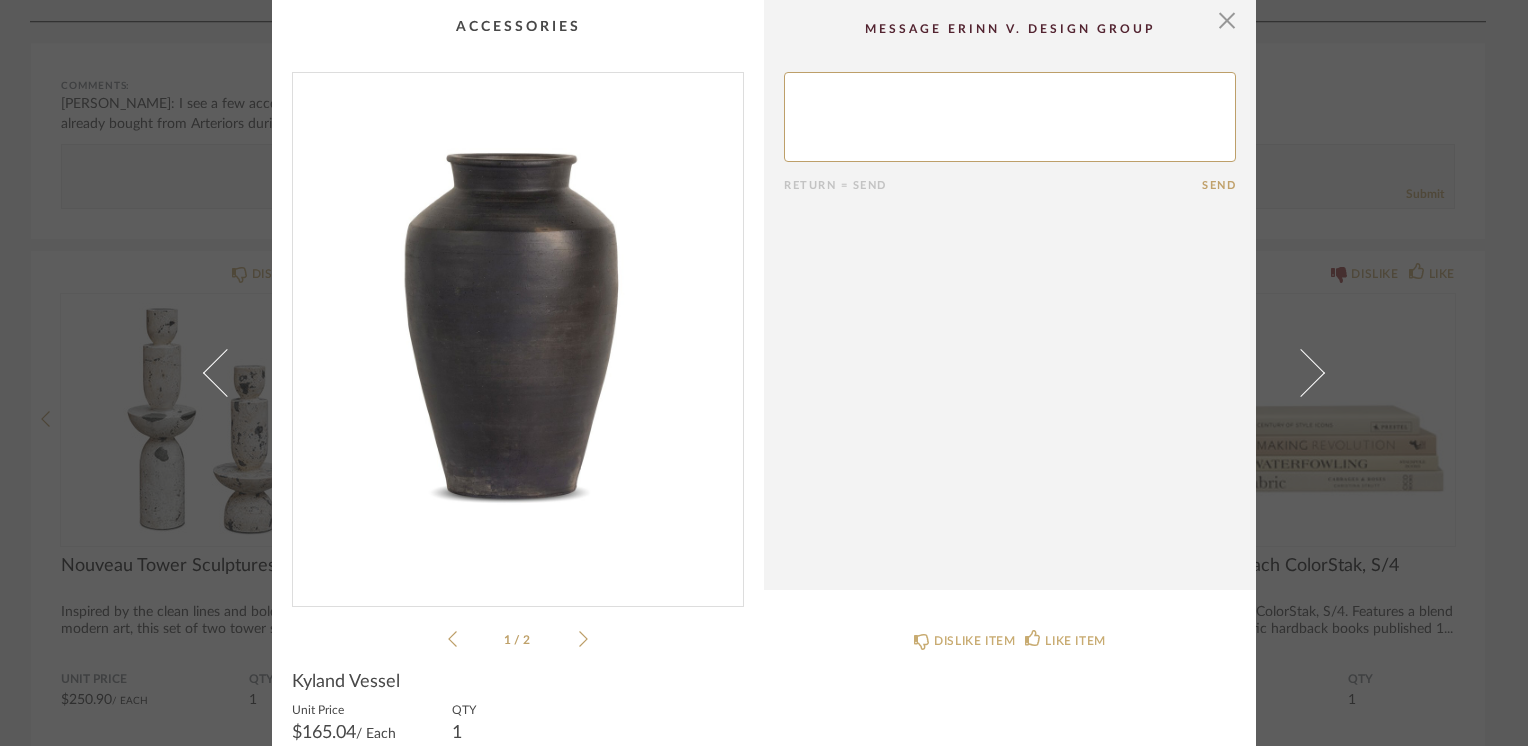 click 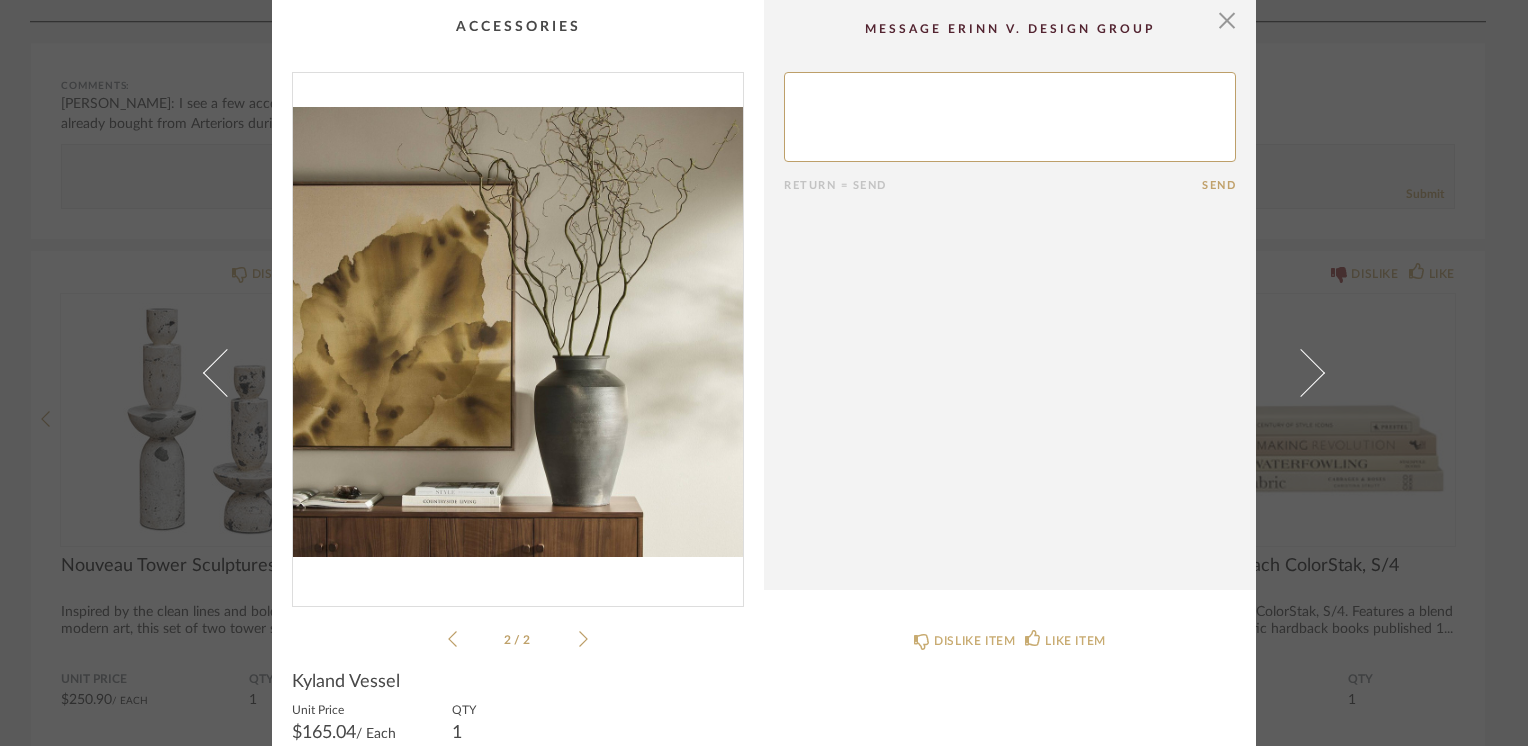 click 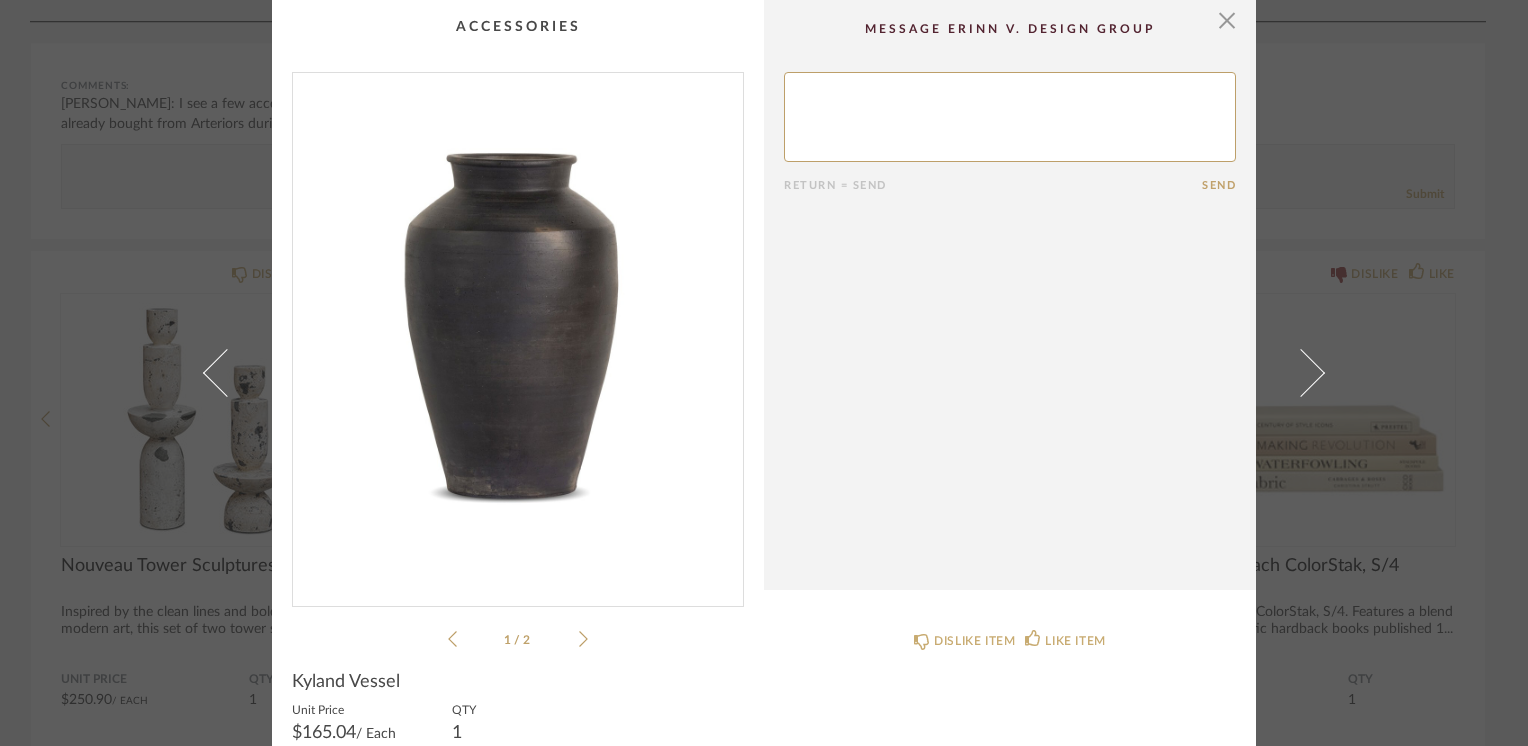 click 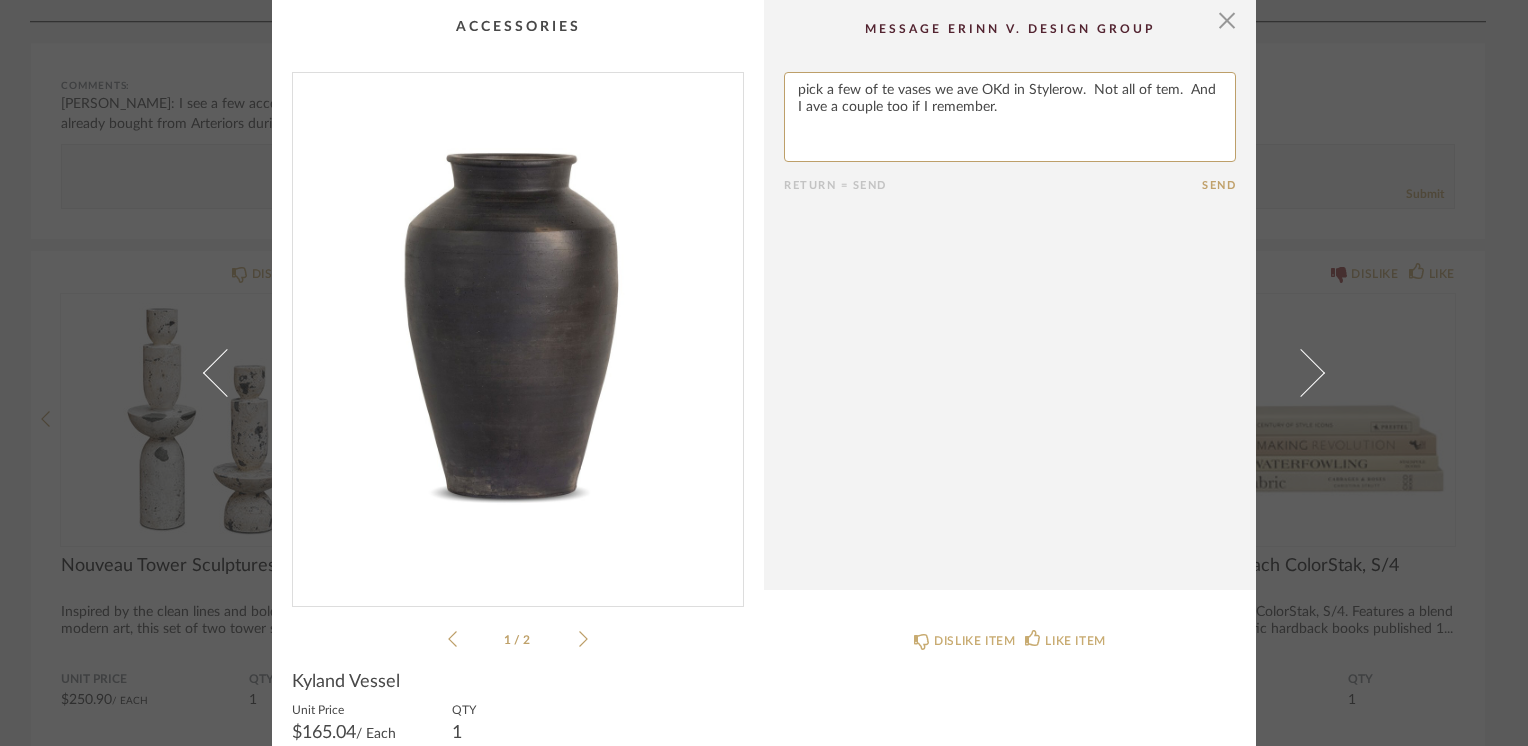 paste on "h" 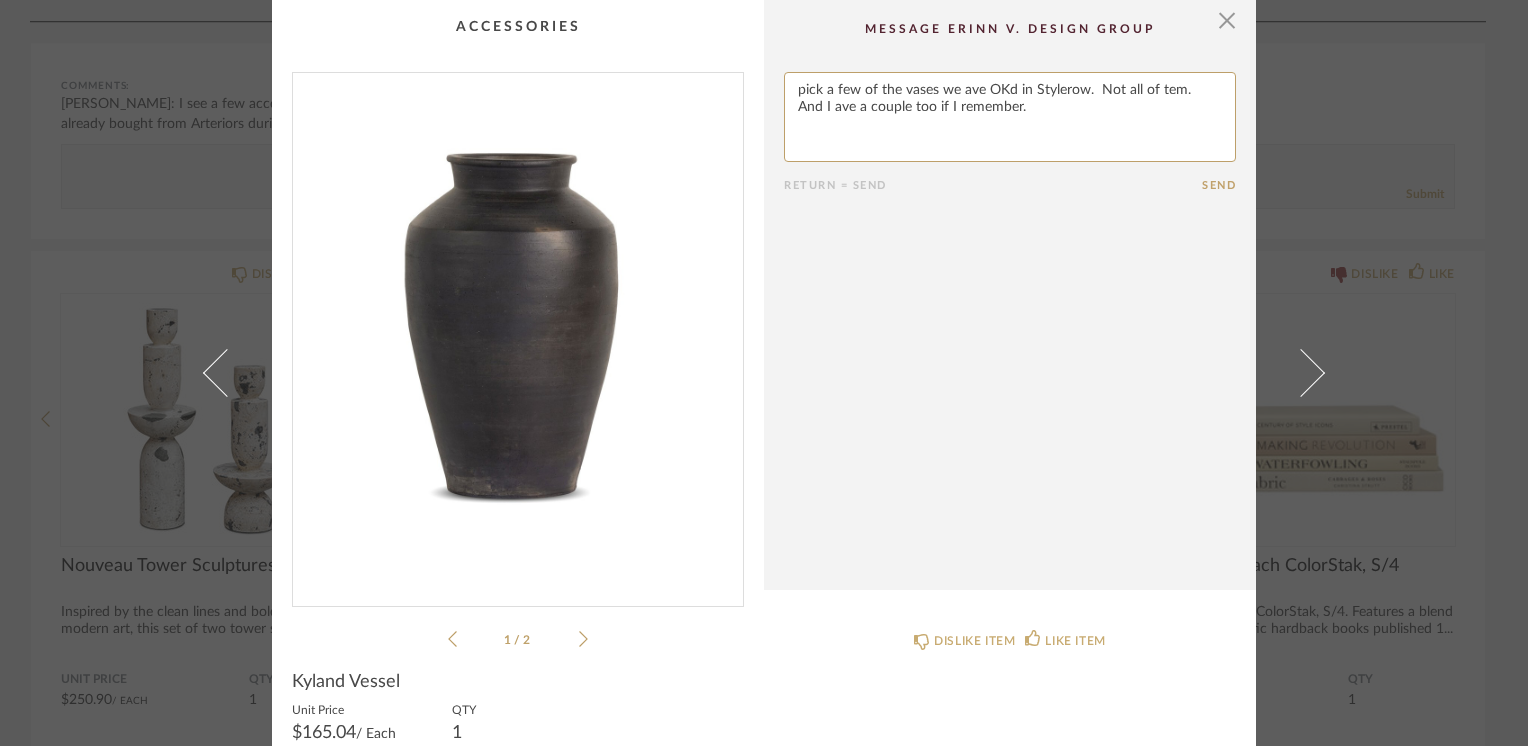 paste on "h" 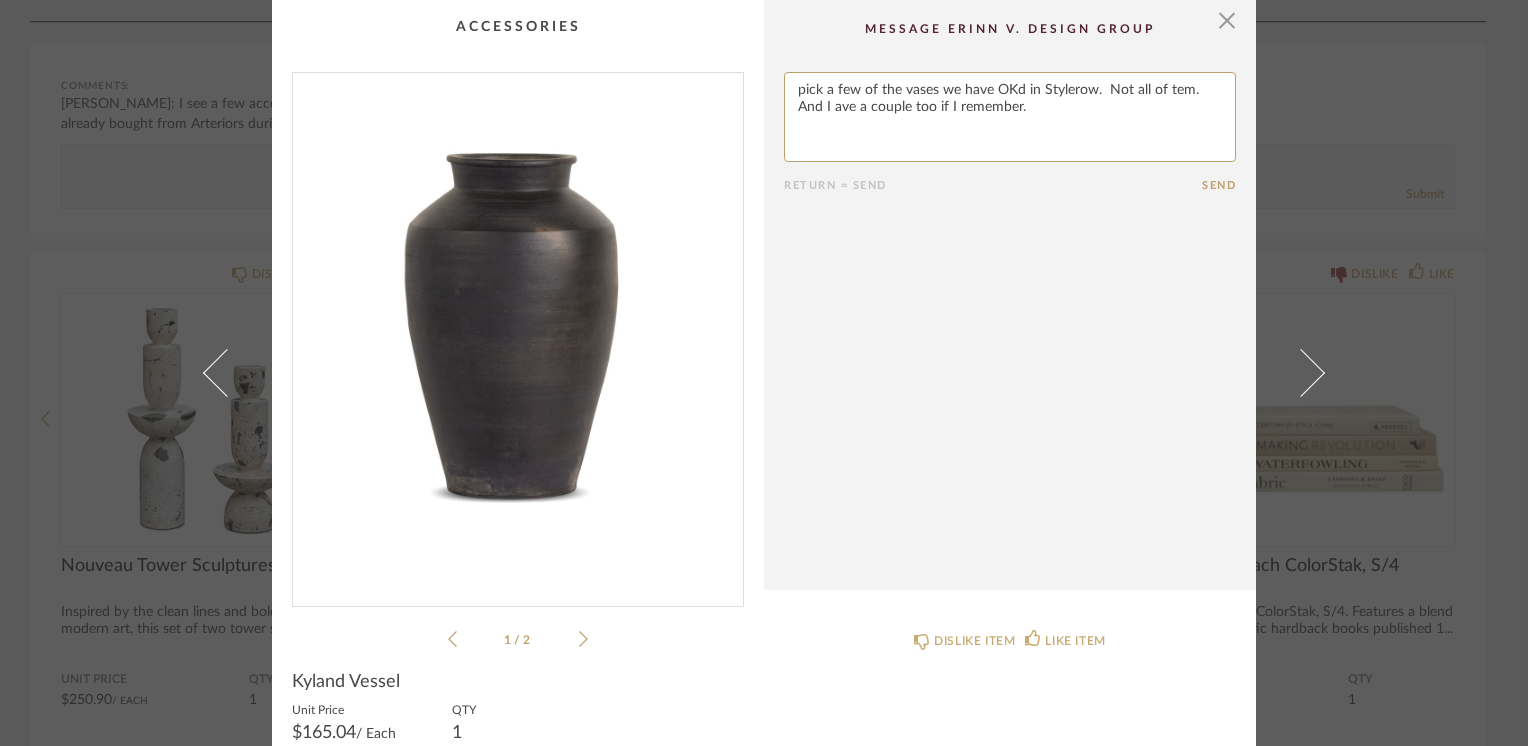 paste on "h" 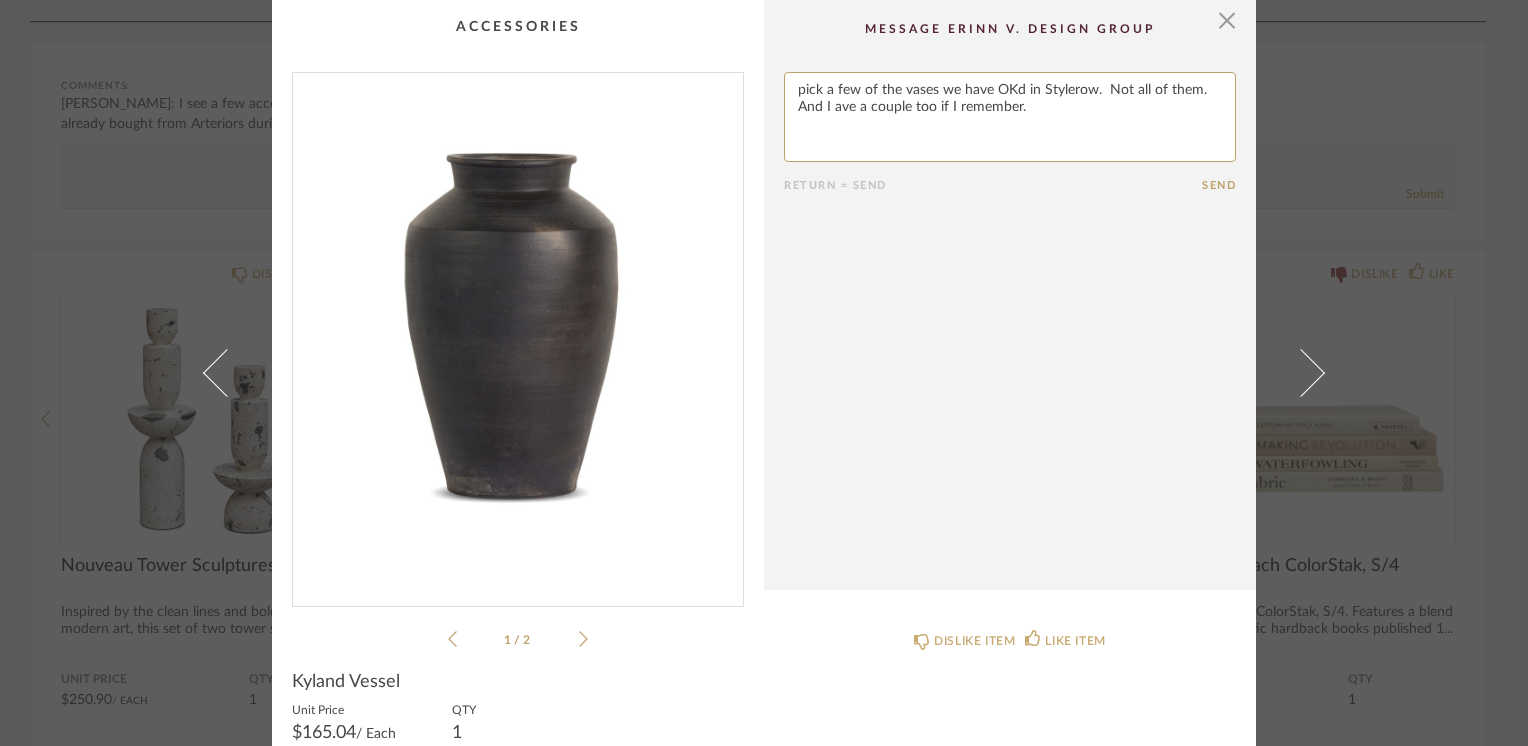 paste on "h" 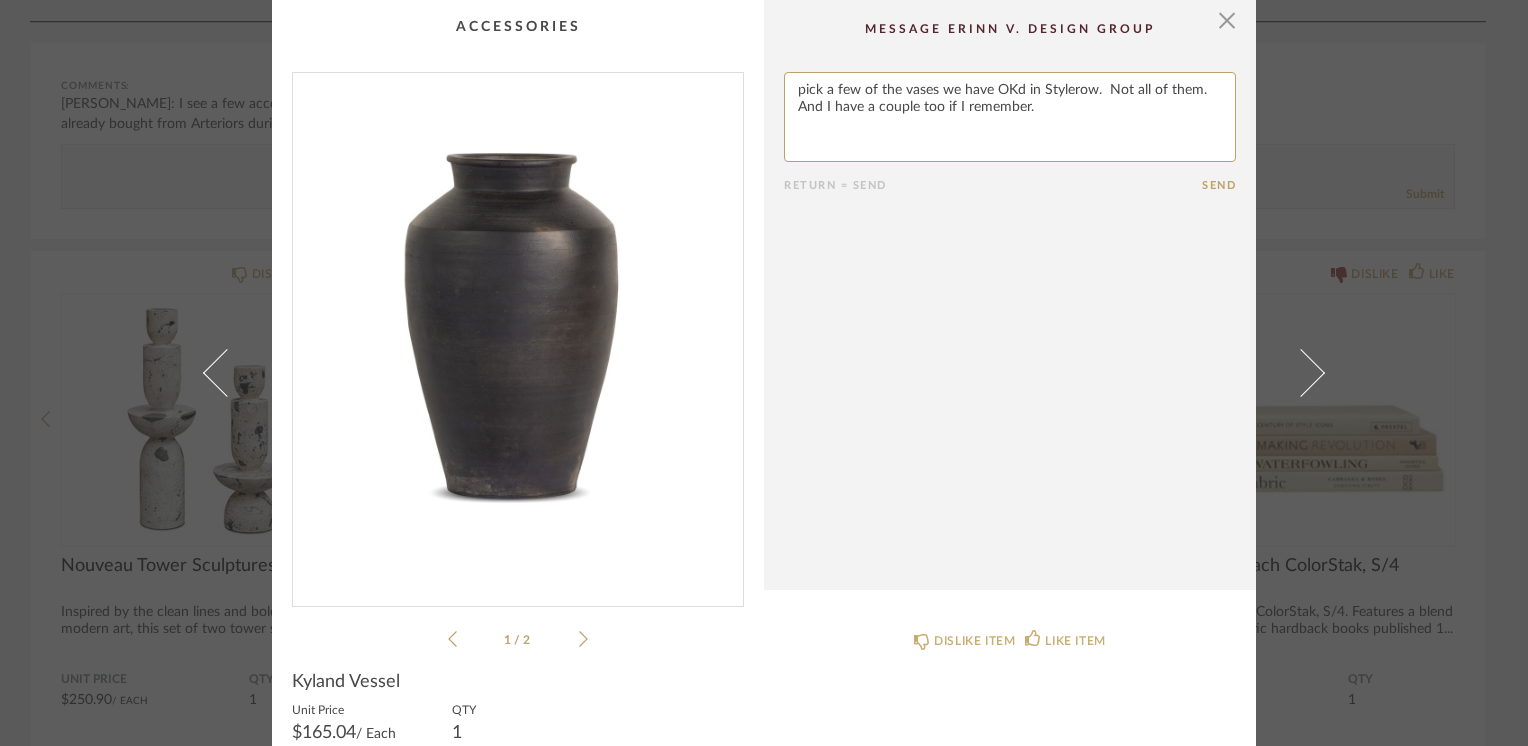 type on "pick a few of the vases we have OKd in Stylerow.  Not all of them.  And I have a couple too if I remember." 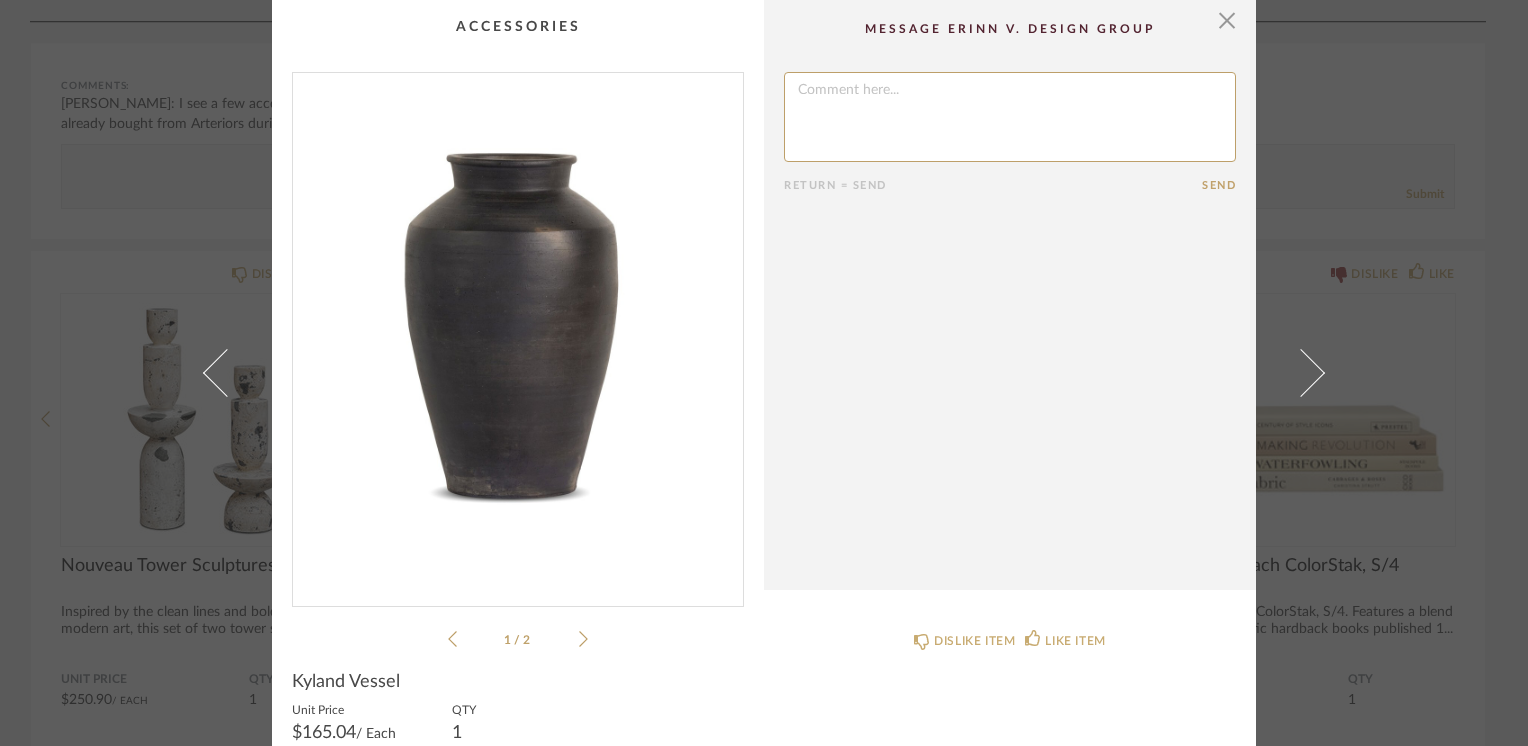 click 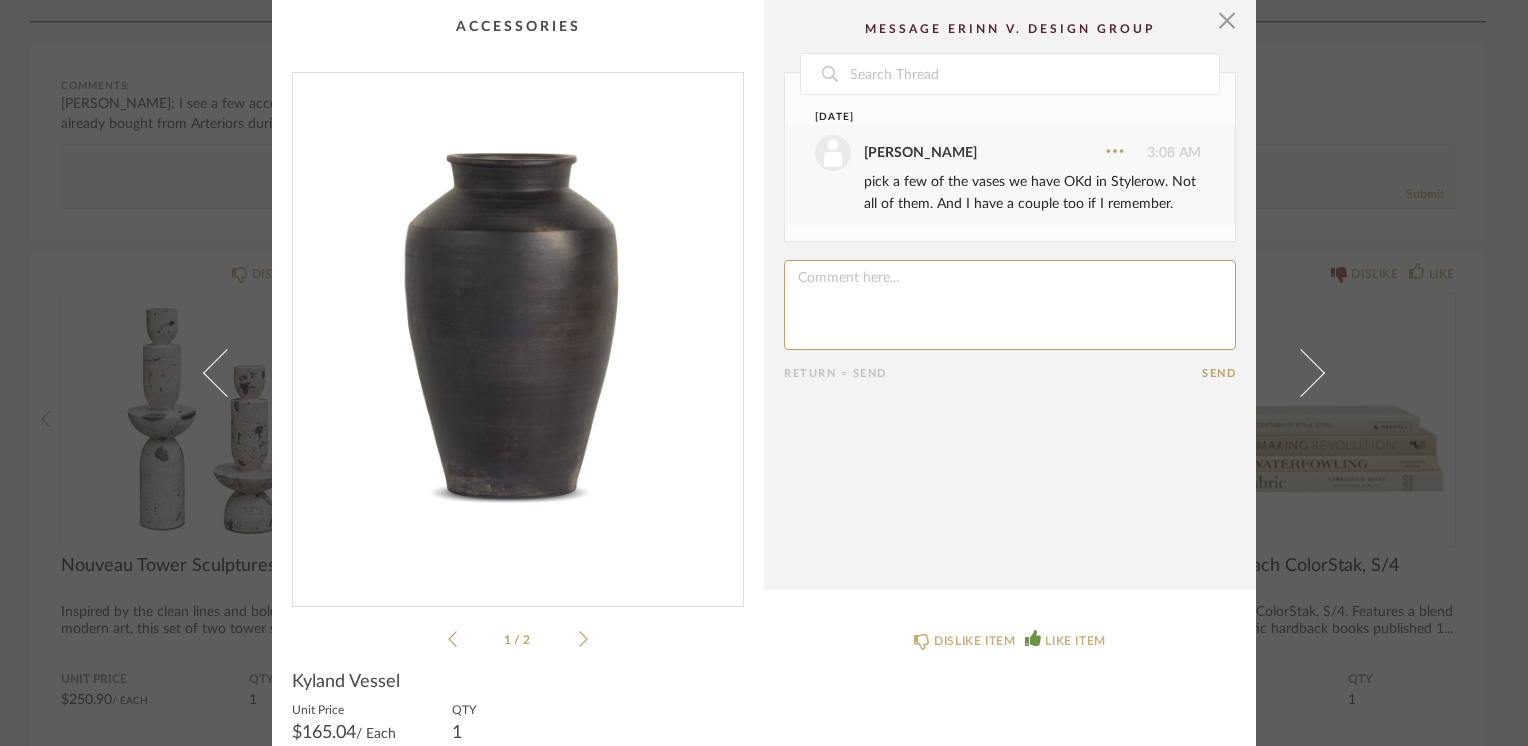 click 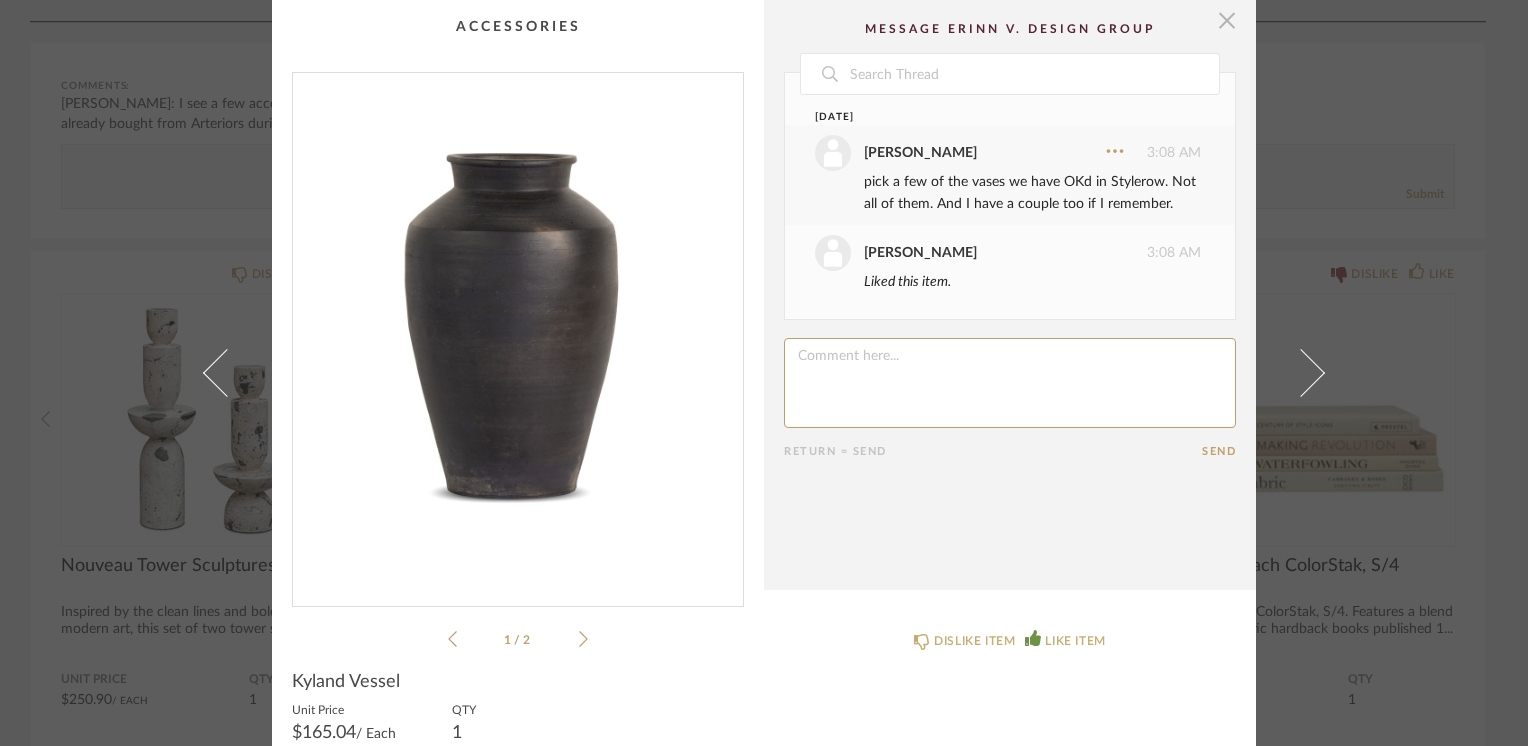 click at bounding box center (1227, 20) 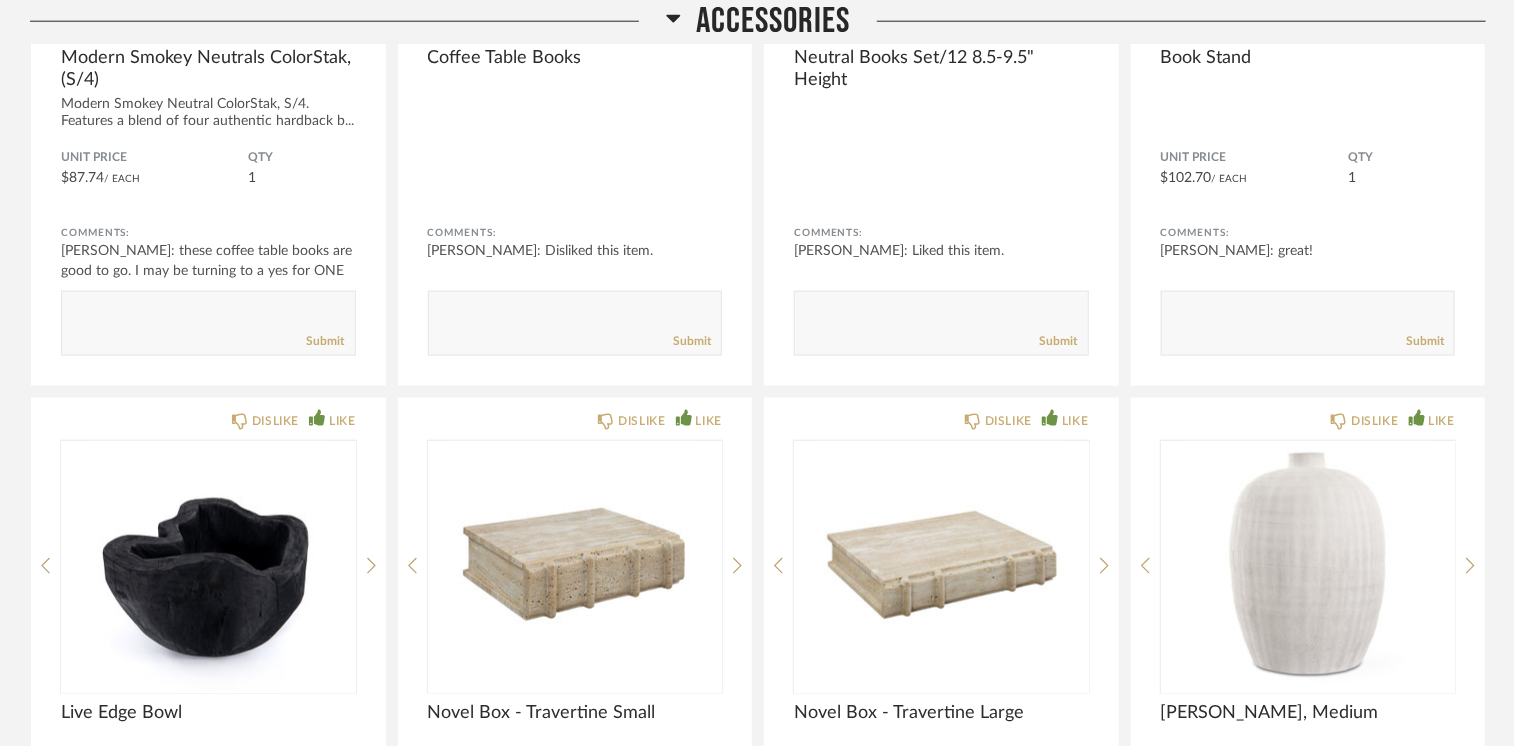scroll, scrollTop: 58113, scrollLeft: 0, axis: vertical 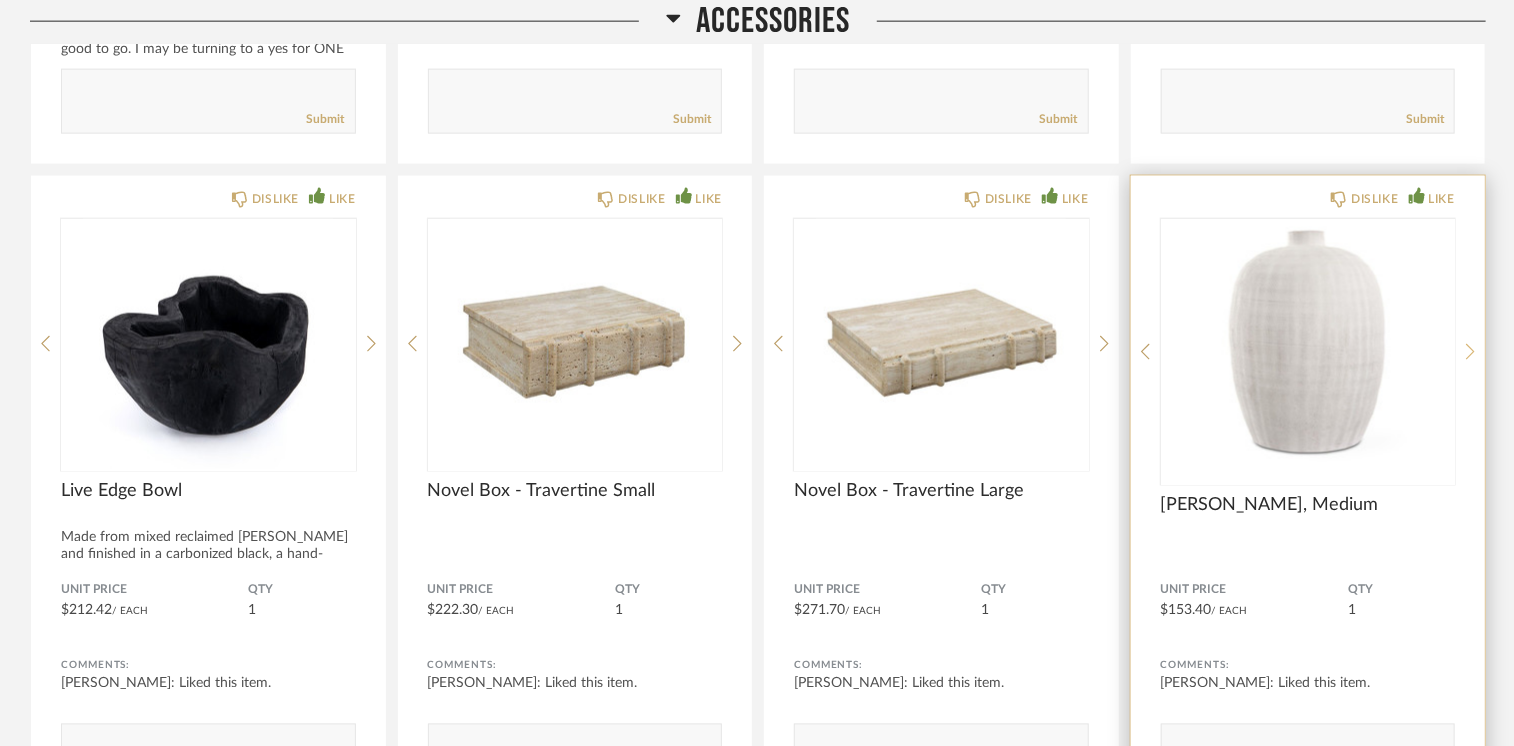 click 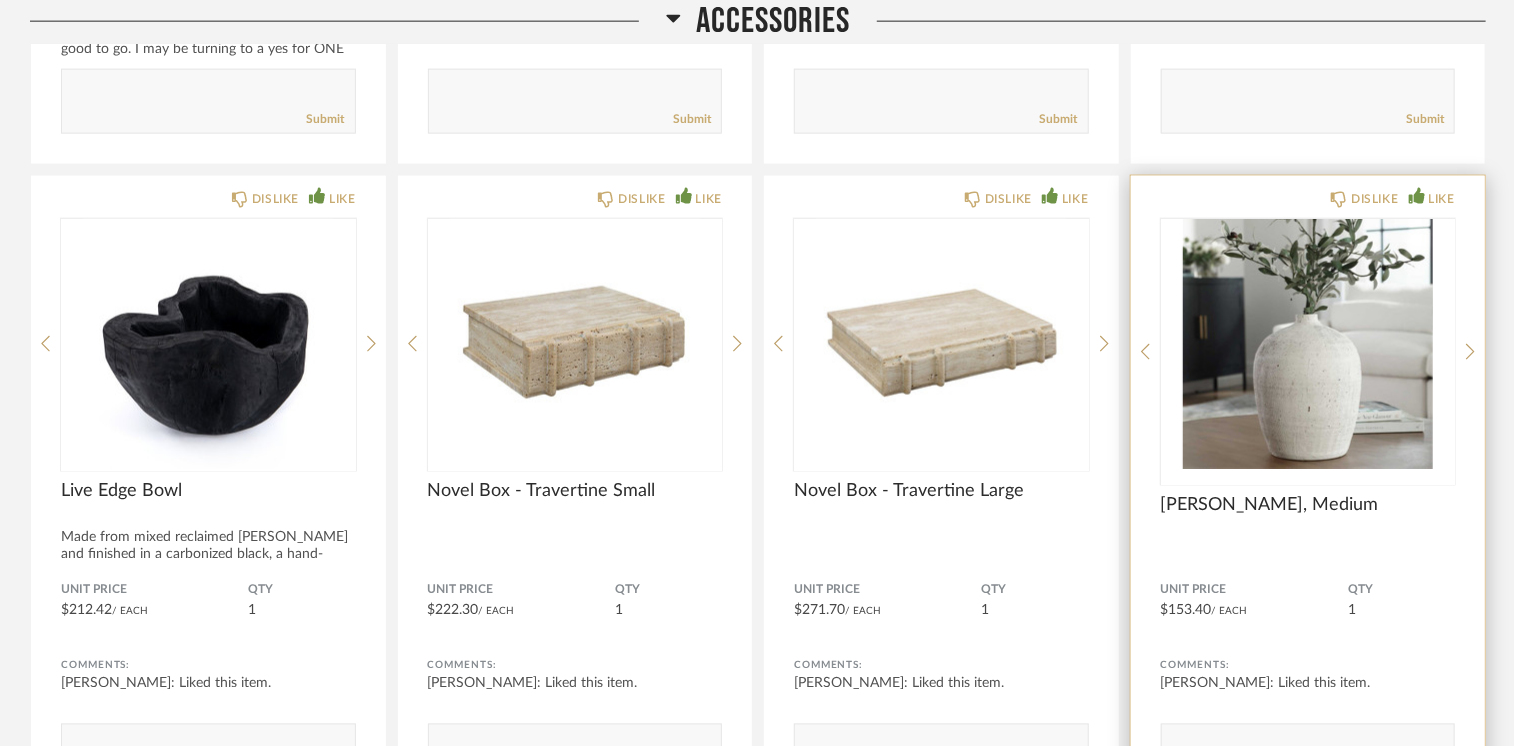 click 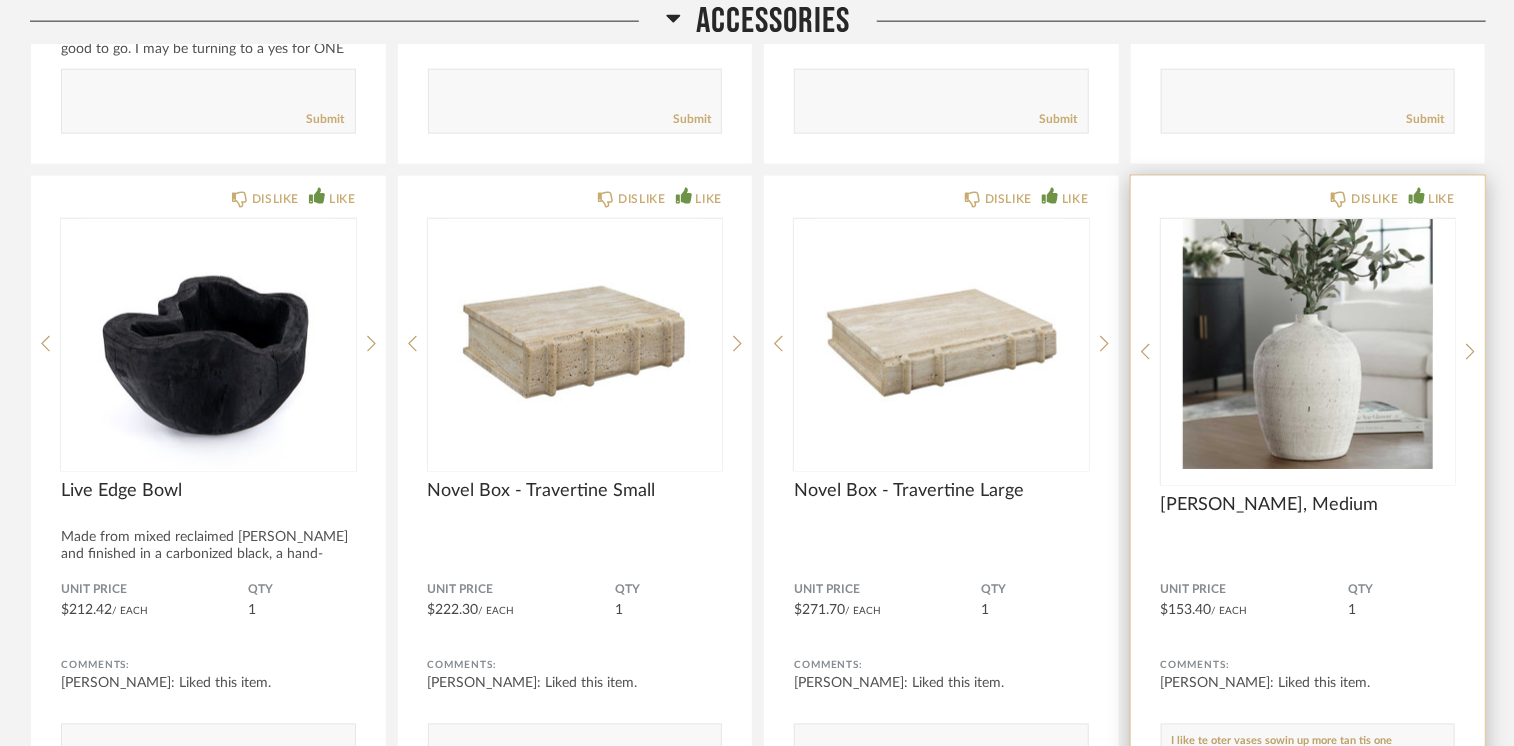 paste on "h" 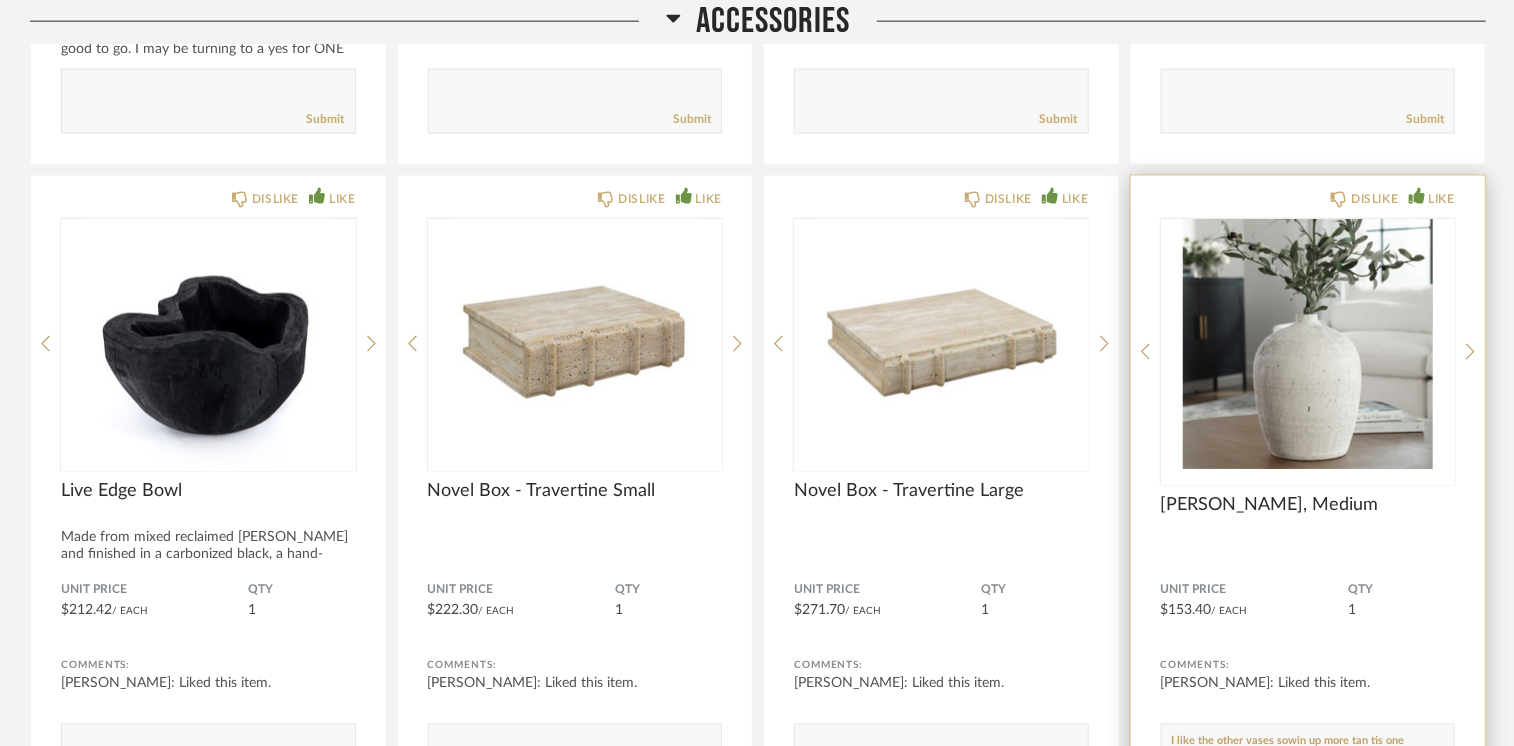 paste on "h" 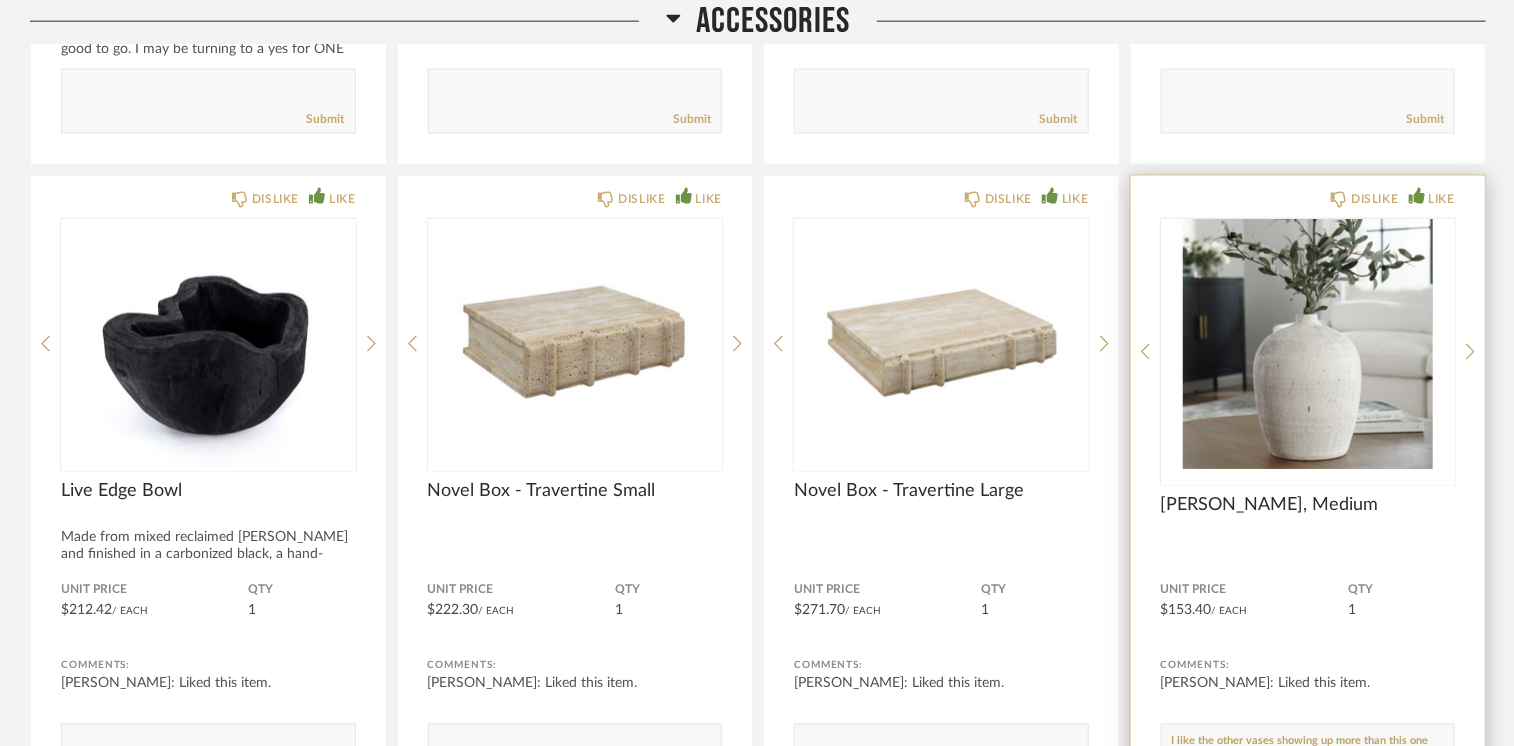 type on "I like the other vases showing up more than this one" 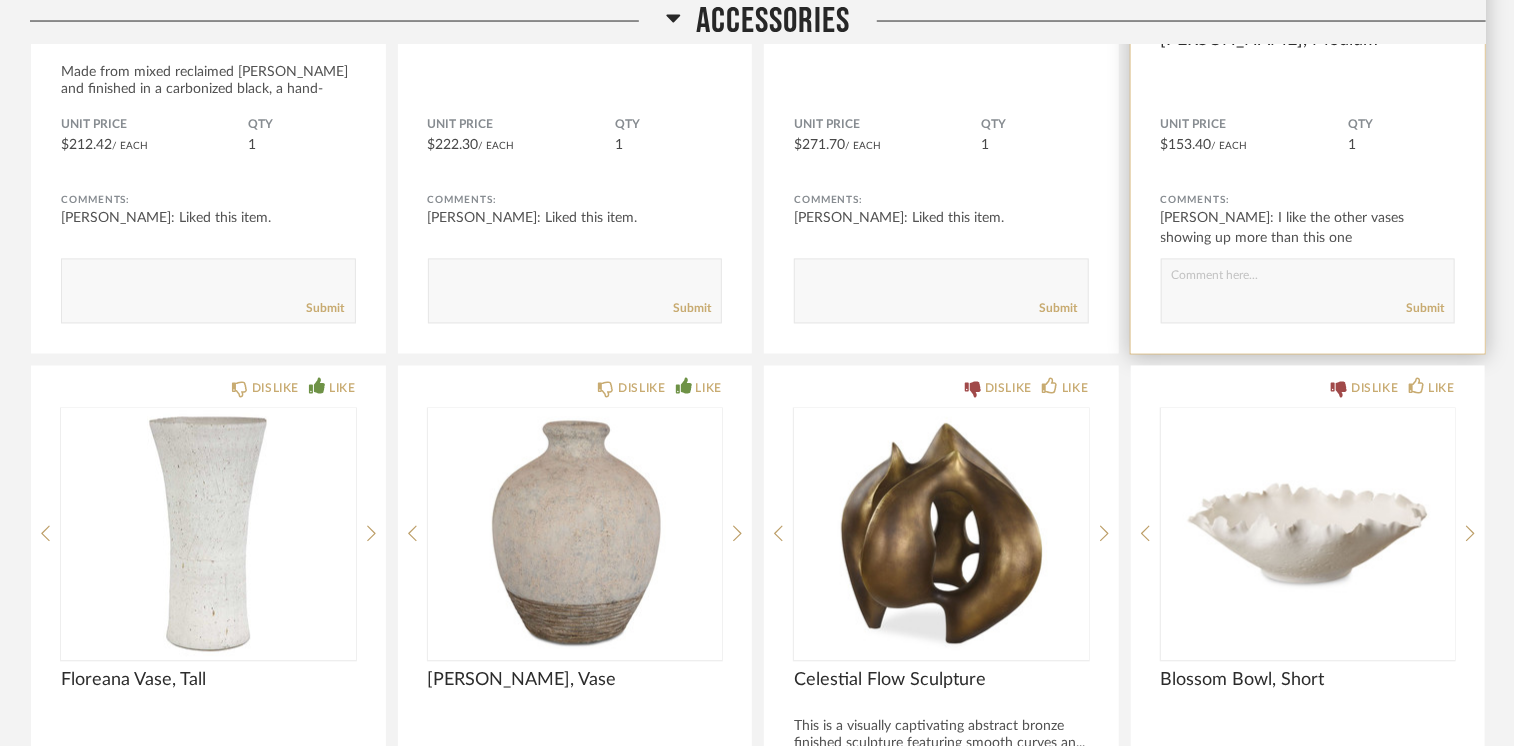 scroll, scrollTop: 58613, scrollLeft: 0, axis: vertical 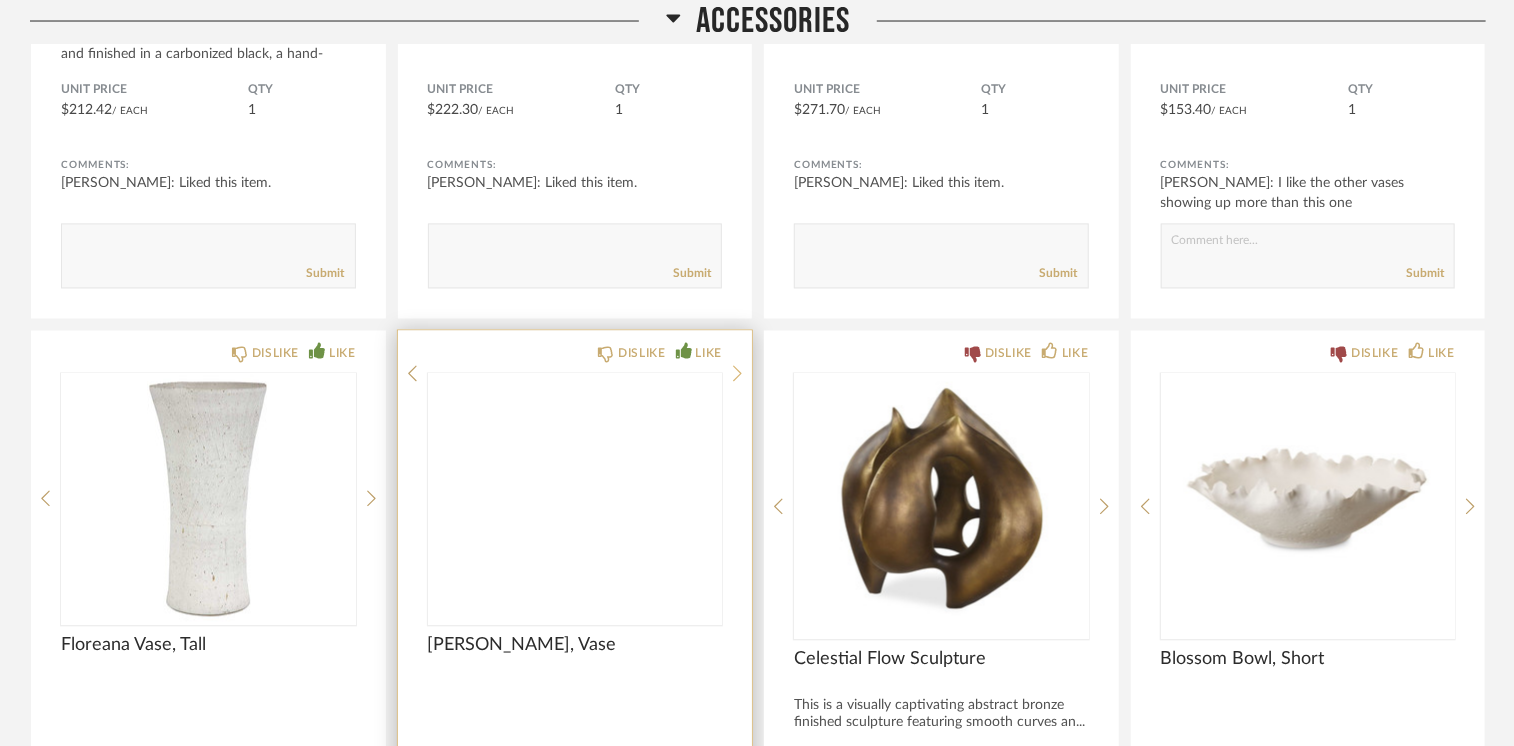click 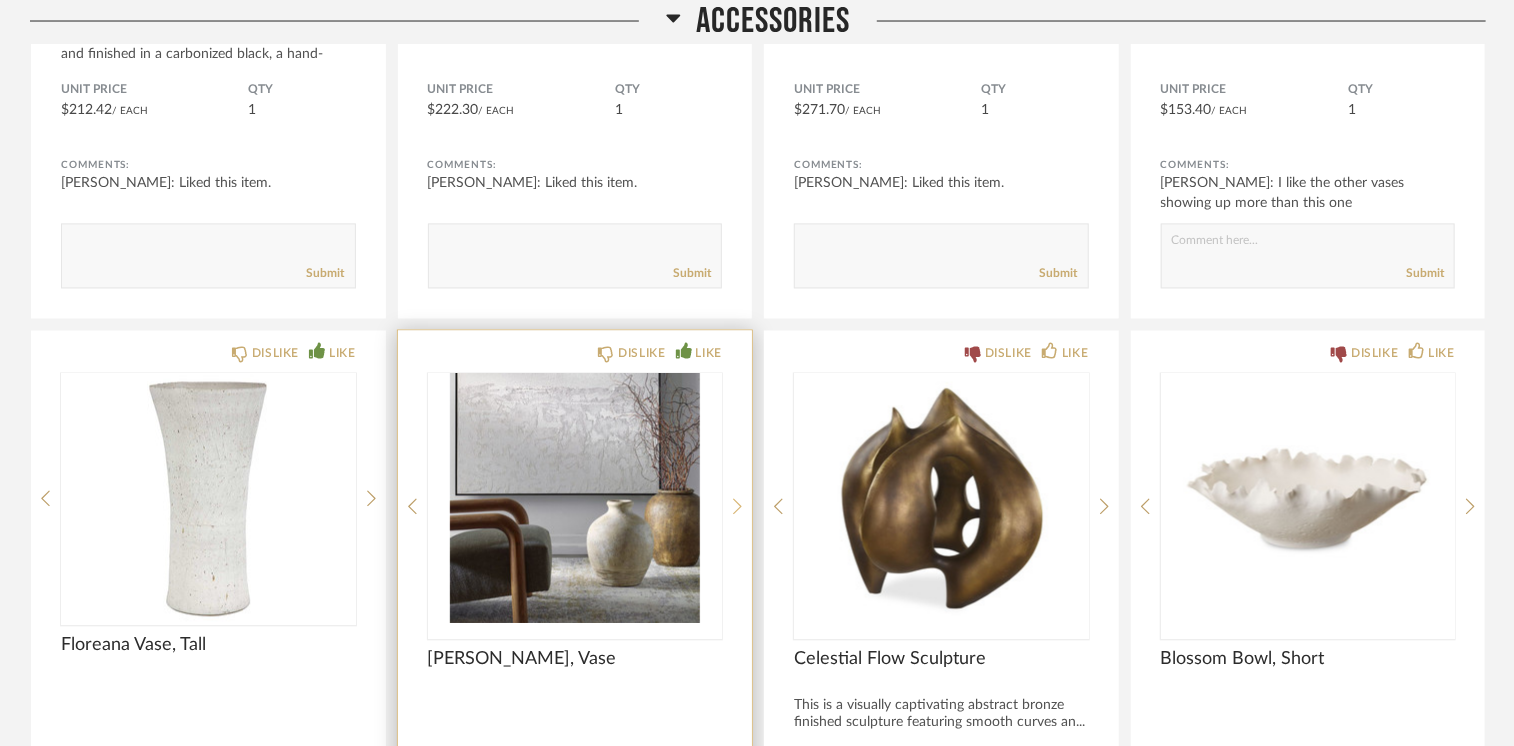 click 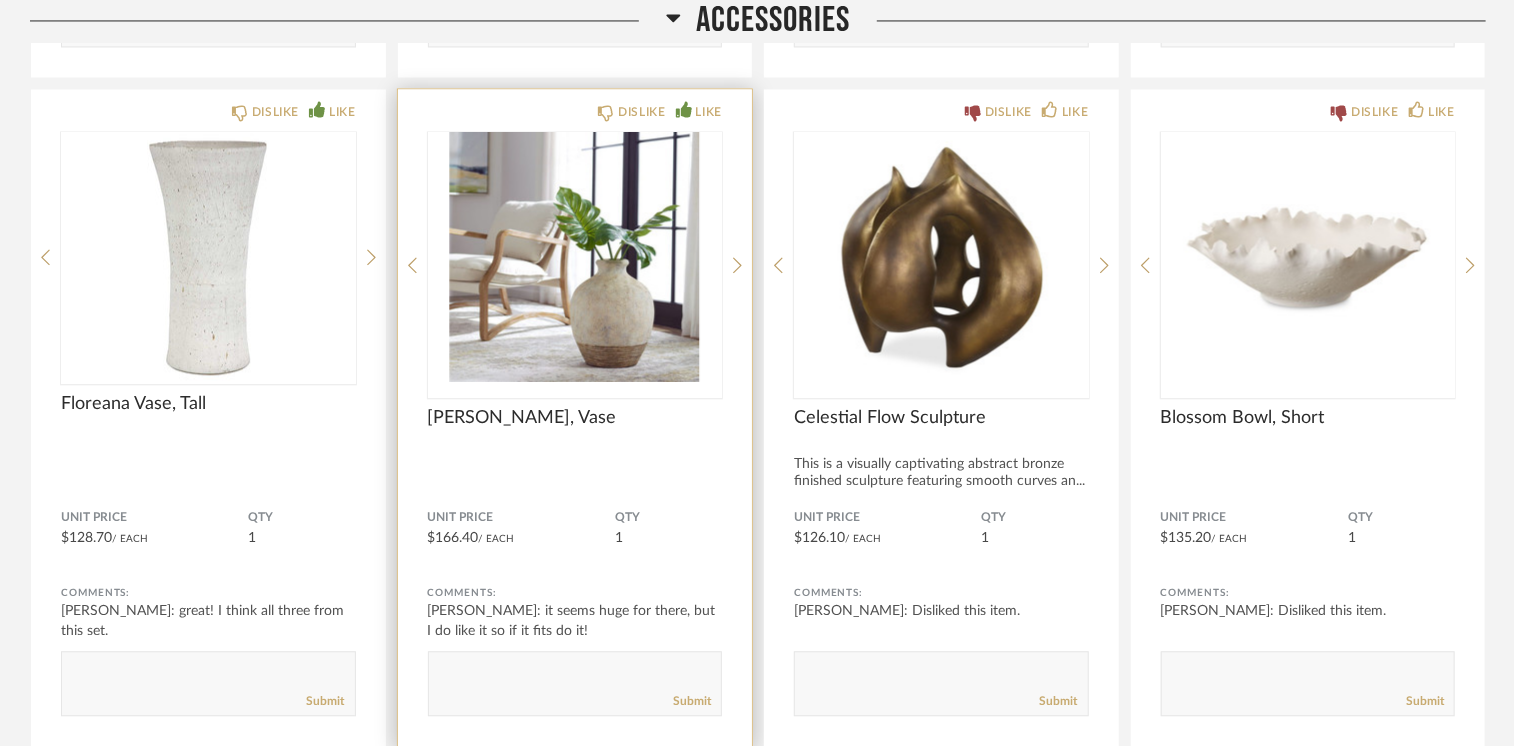 scroll, scrollTop: 59013, scrollLeft: 0, axis: vertical 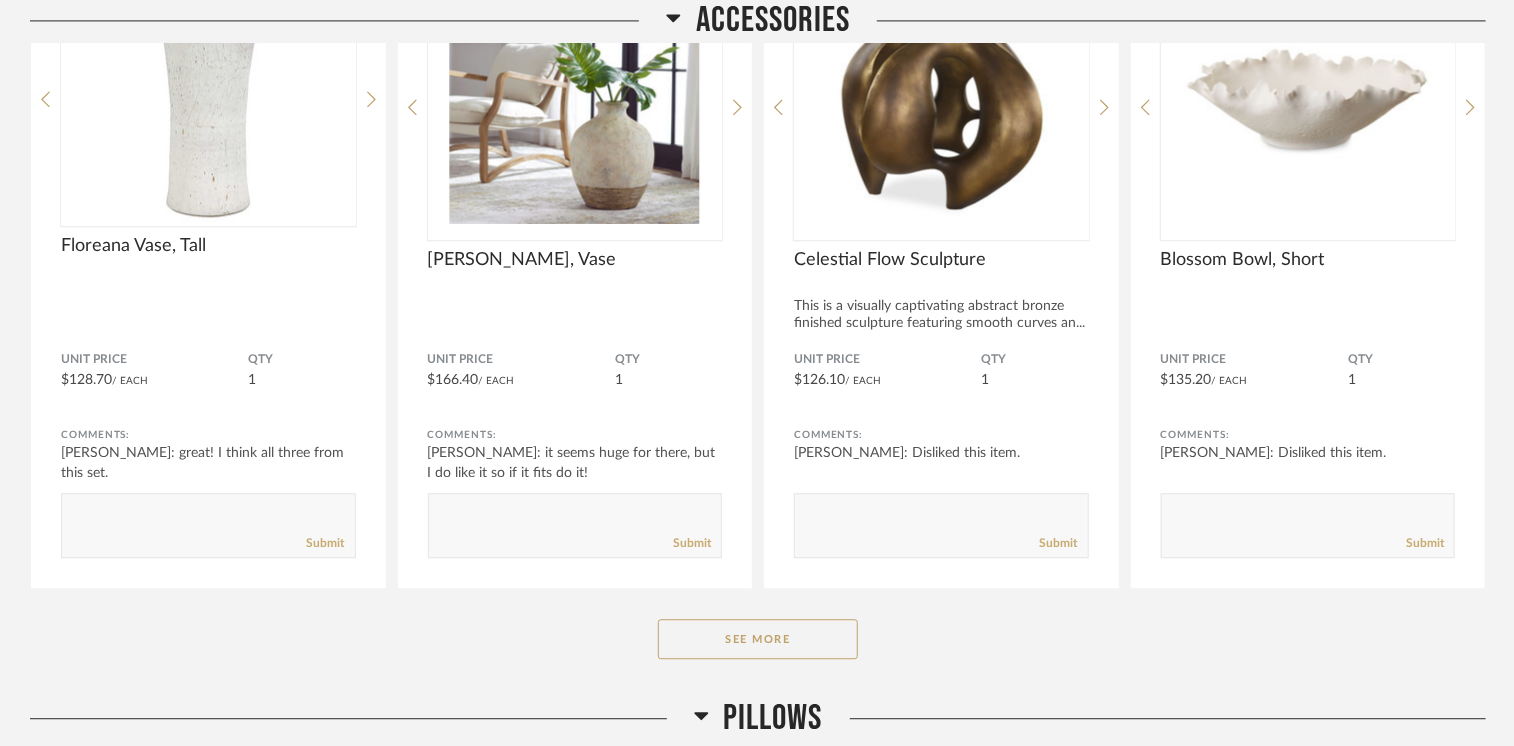 click on "See More" 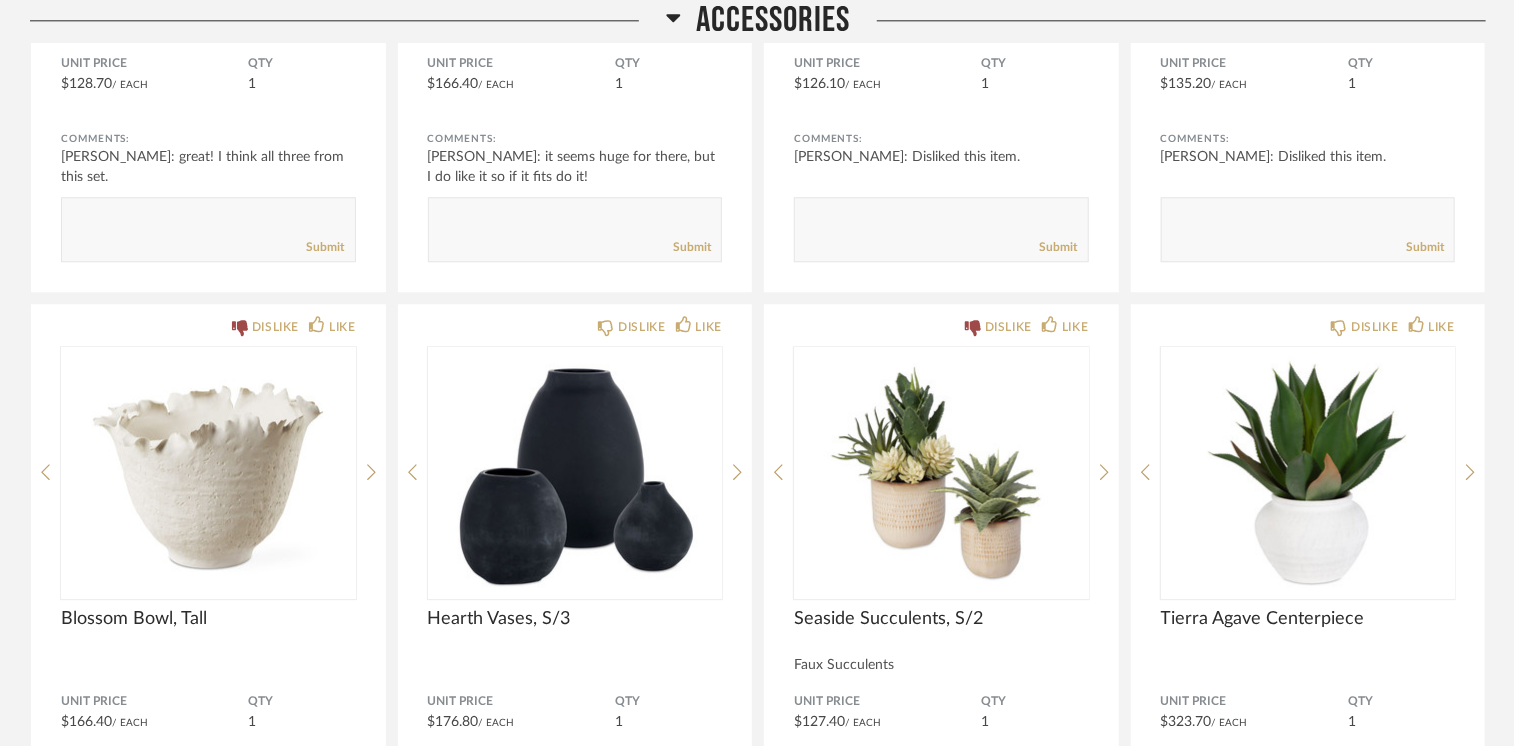 scroll, scrollTop: 59413, scrollLeft: 0, axis: vertical 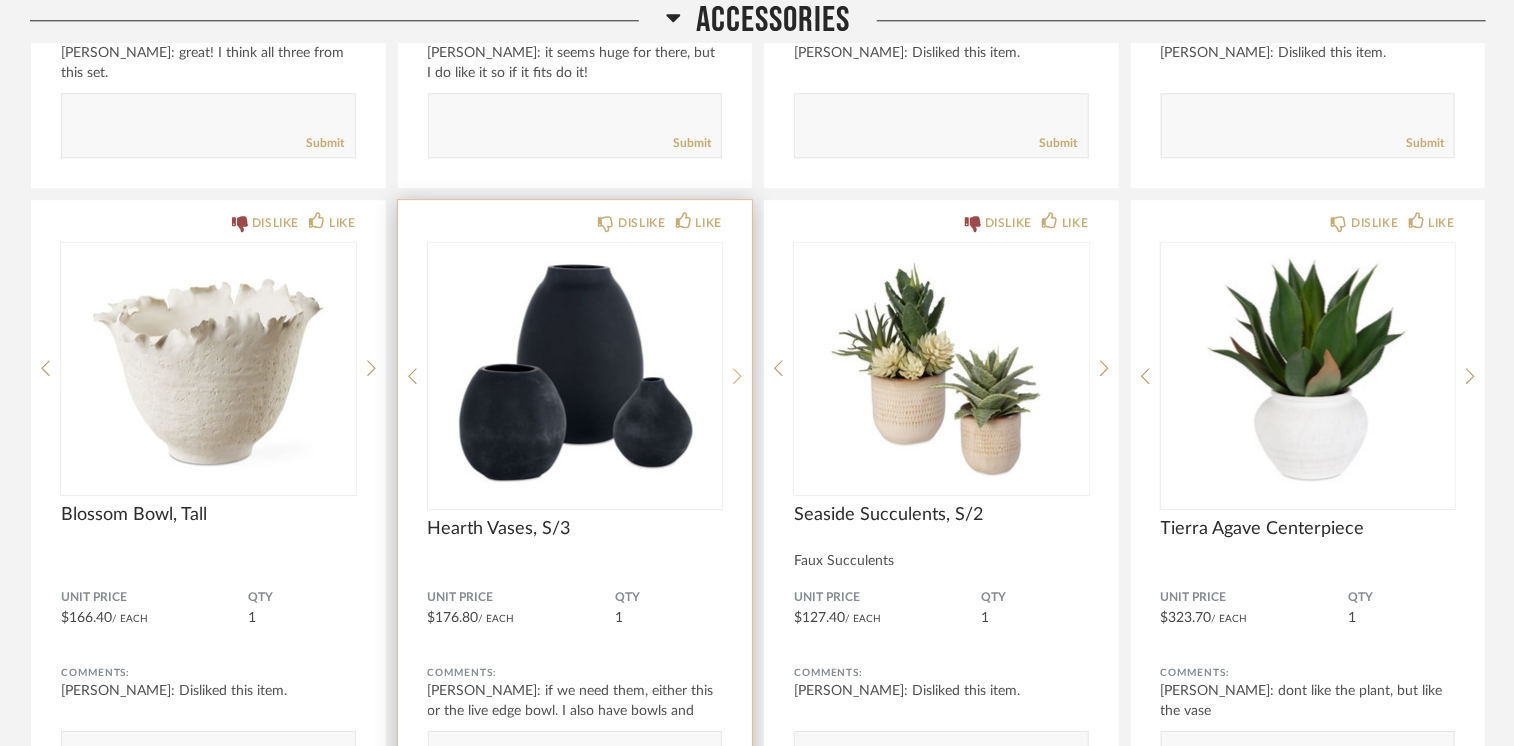 click 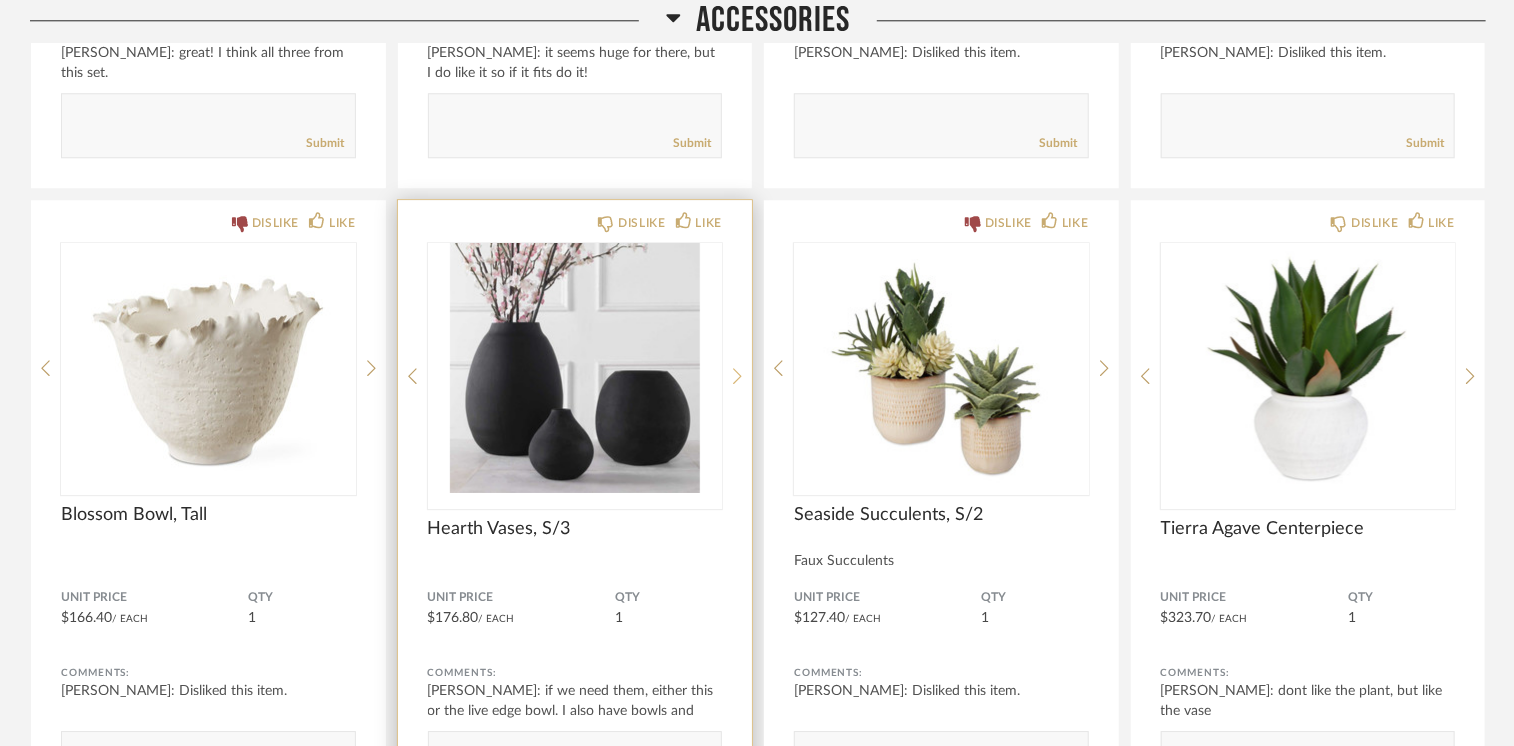click 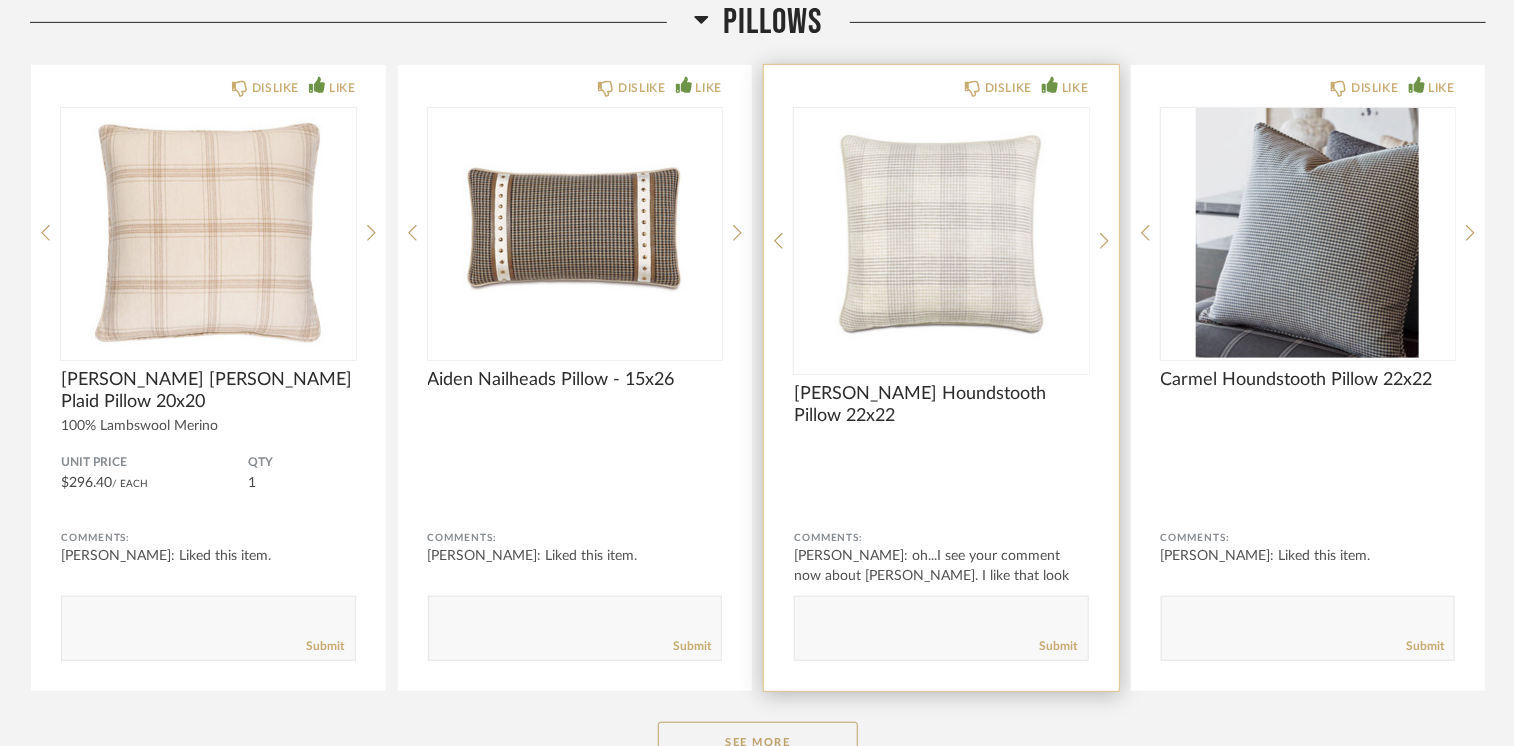 scroll, scrollTop: 61113, scrollLeft: 0, axis: vertical 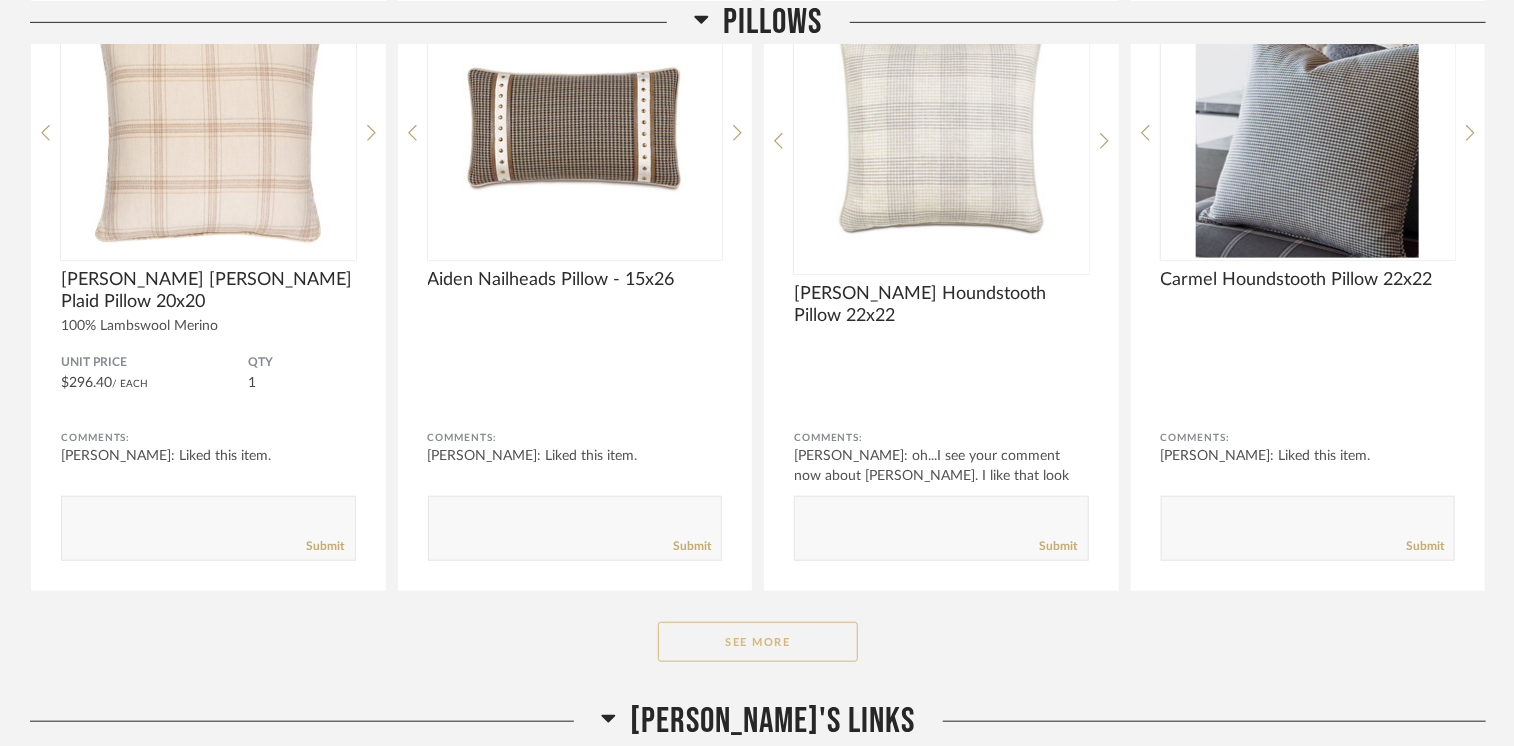 click on "See More" 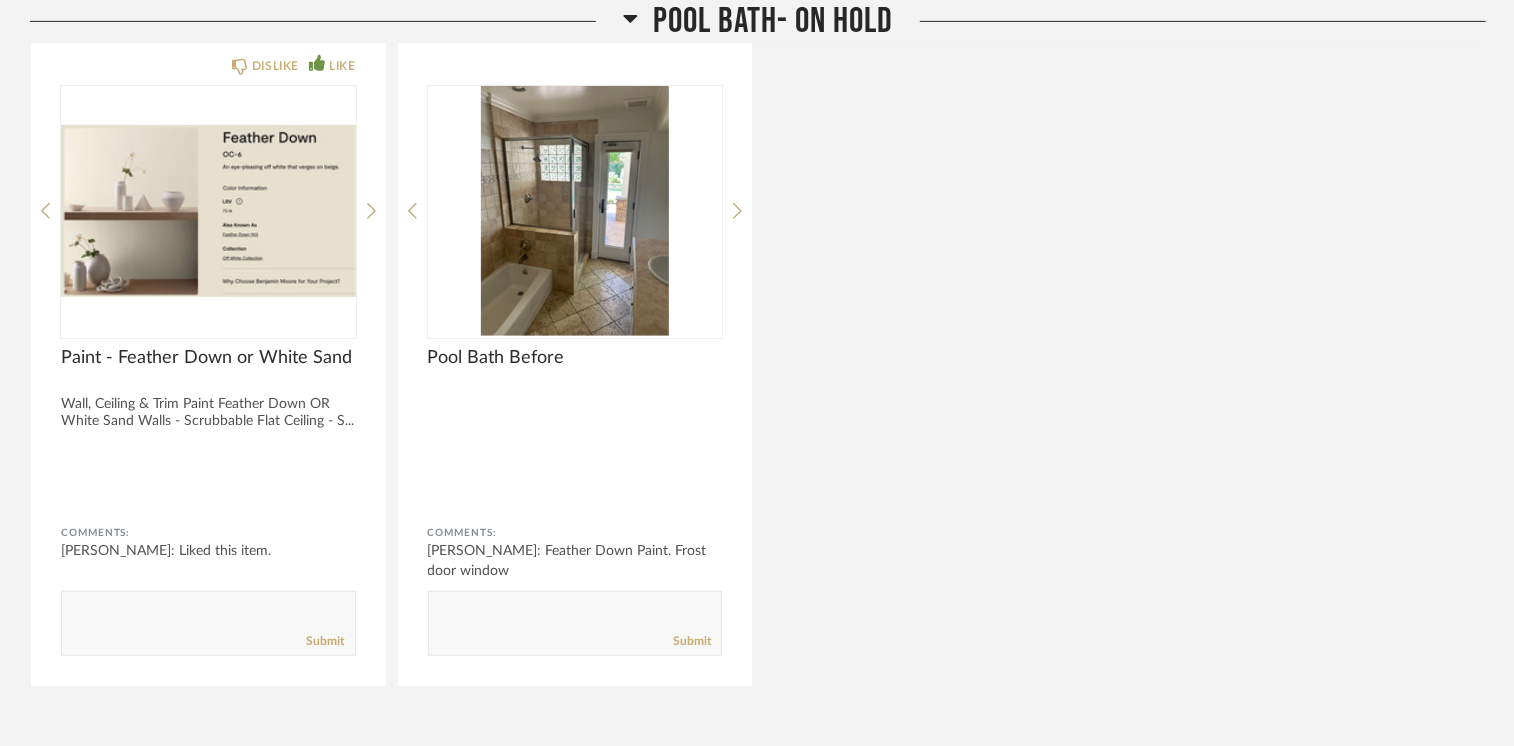 scroll, scrollTop: 64815, scrollLeft: 0, axis: vertical 